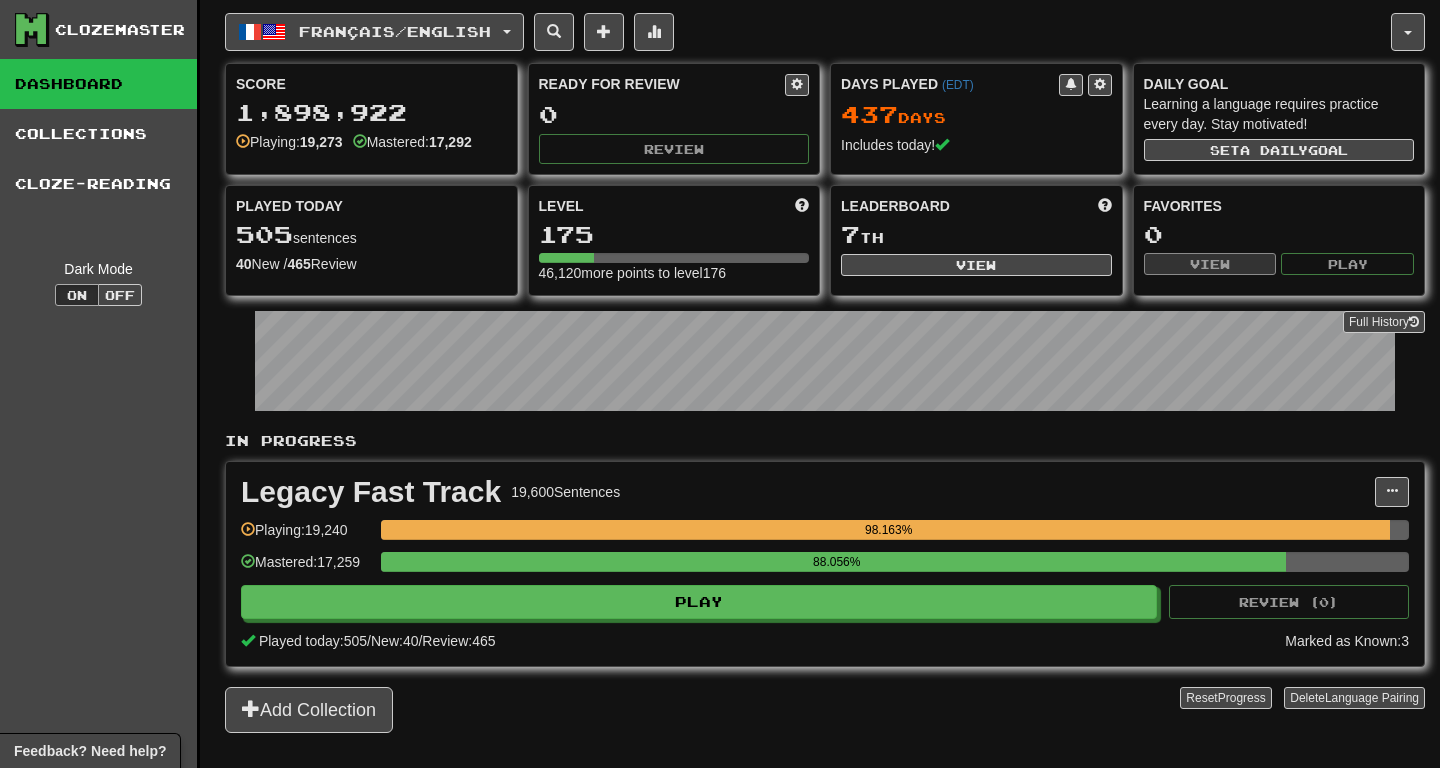 scroll, scrollTop: 0, scrollLeft: 0, axis: both 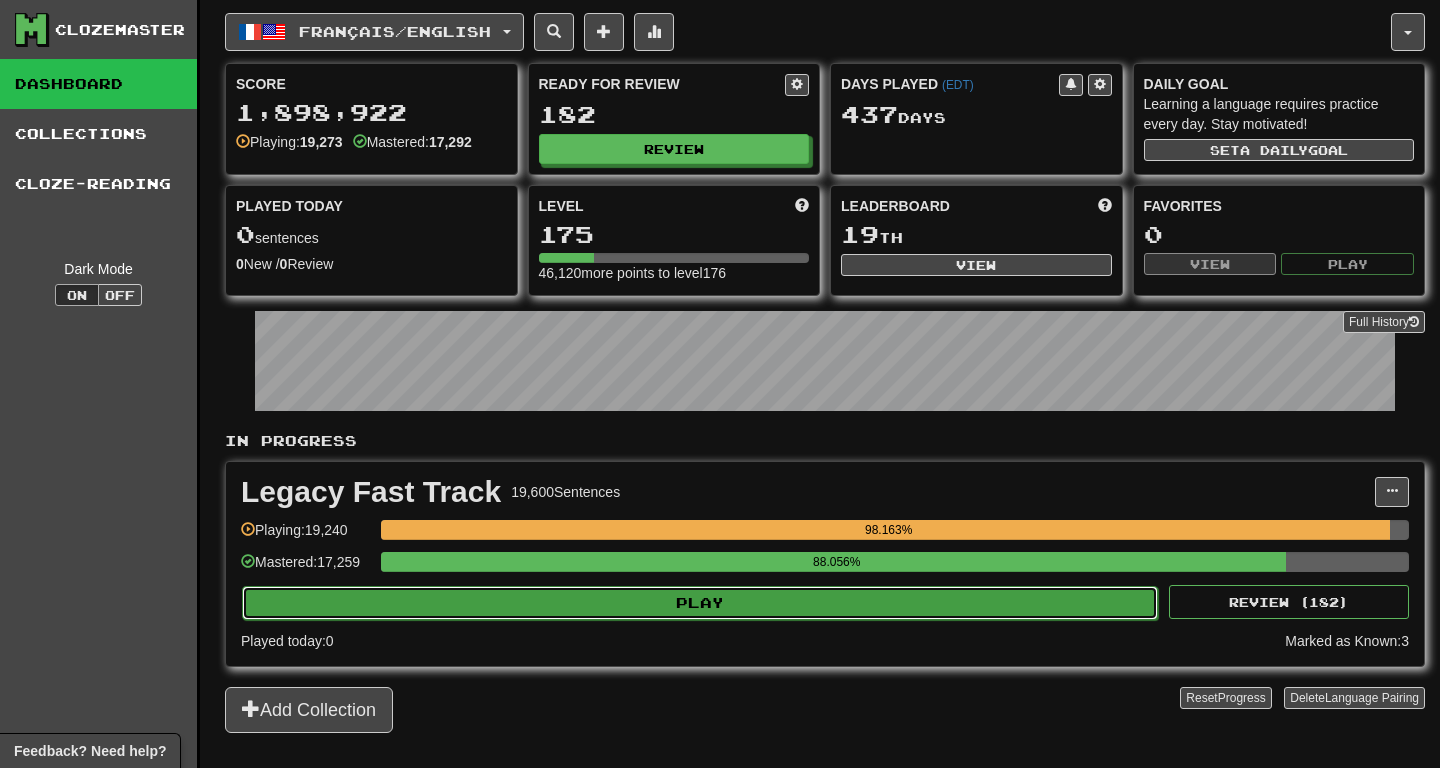 click on "Play" at bounding box center [700, 603] 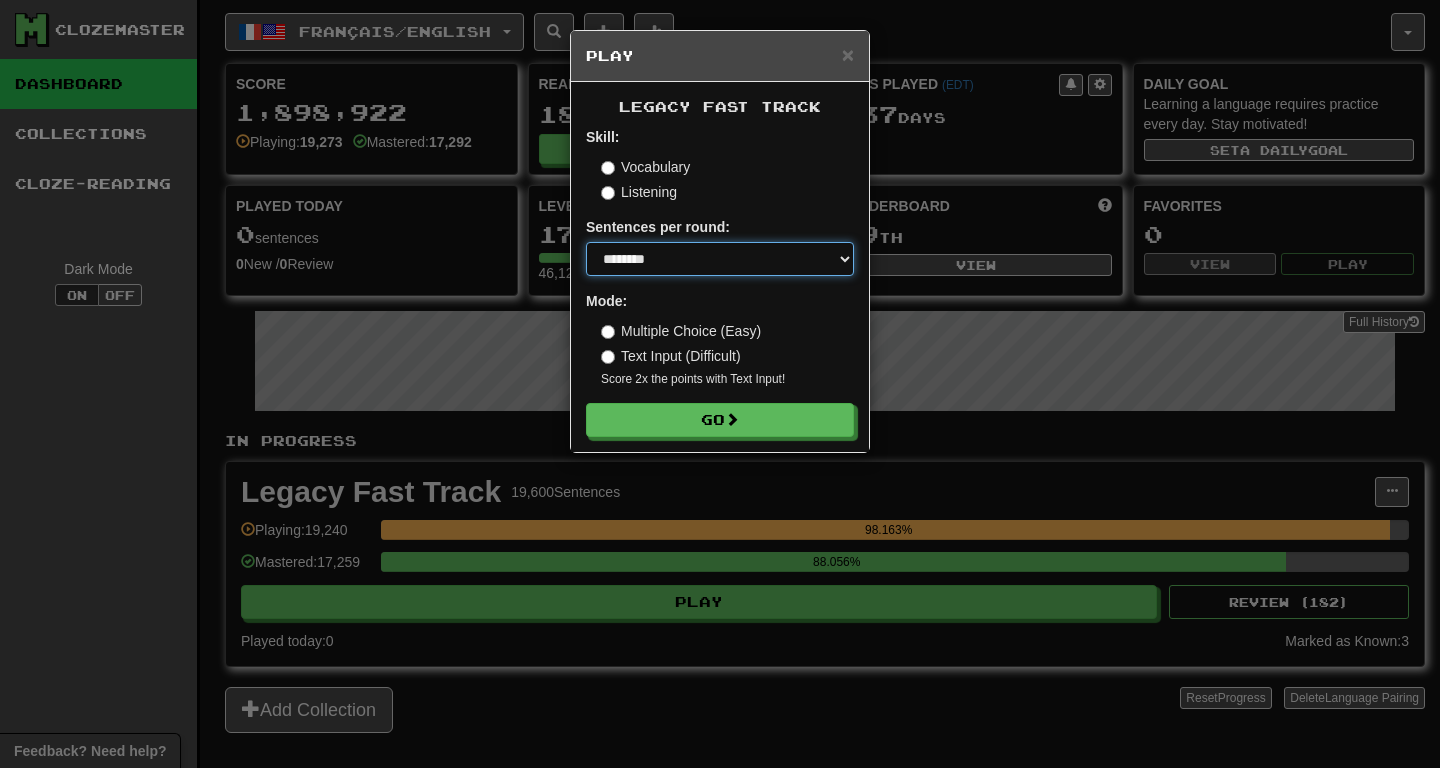 click on "* ** ** ** ** ** *** ********" at bounding box center (720, 259) 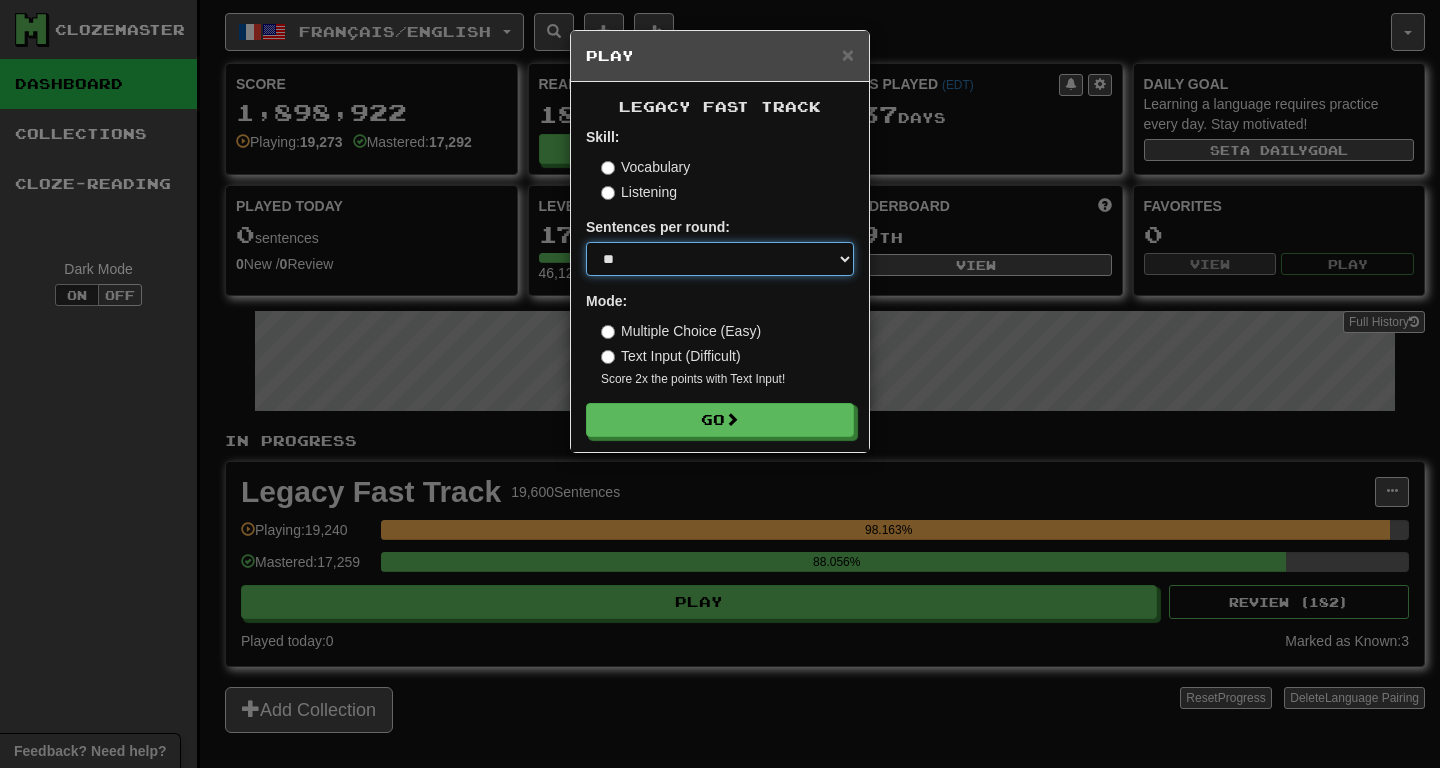 click on "**" at bounding box center [0, 0] 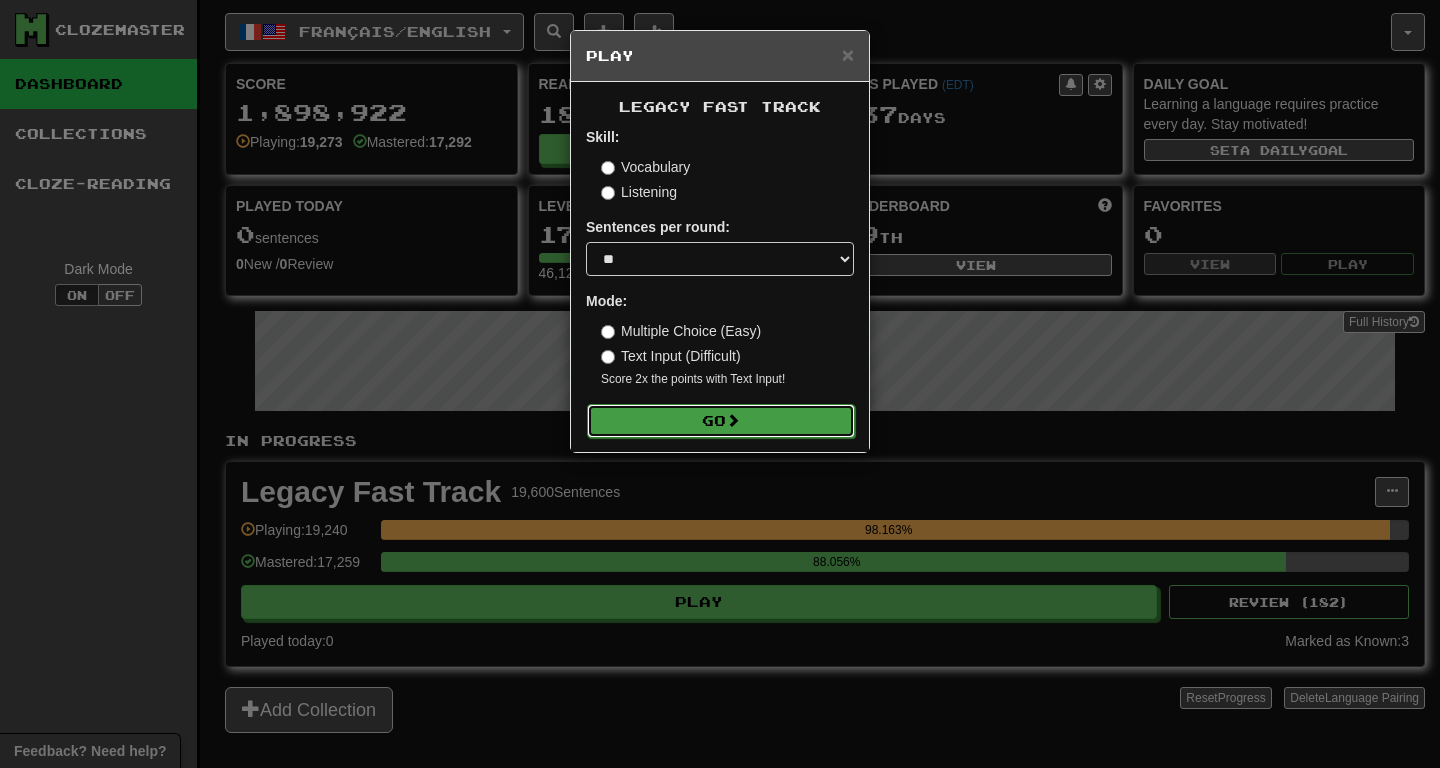 click on "Go" at bounding box center [721, 421] 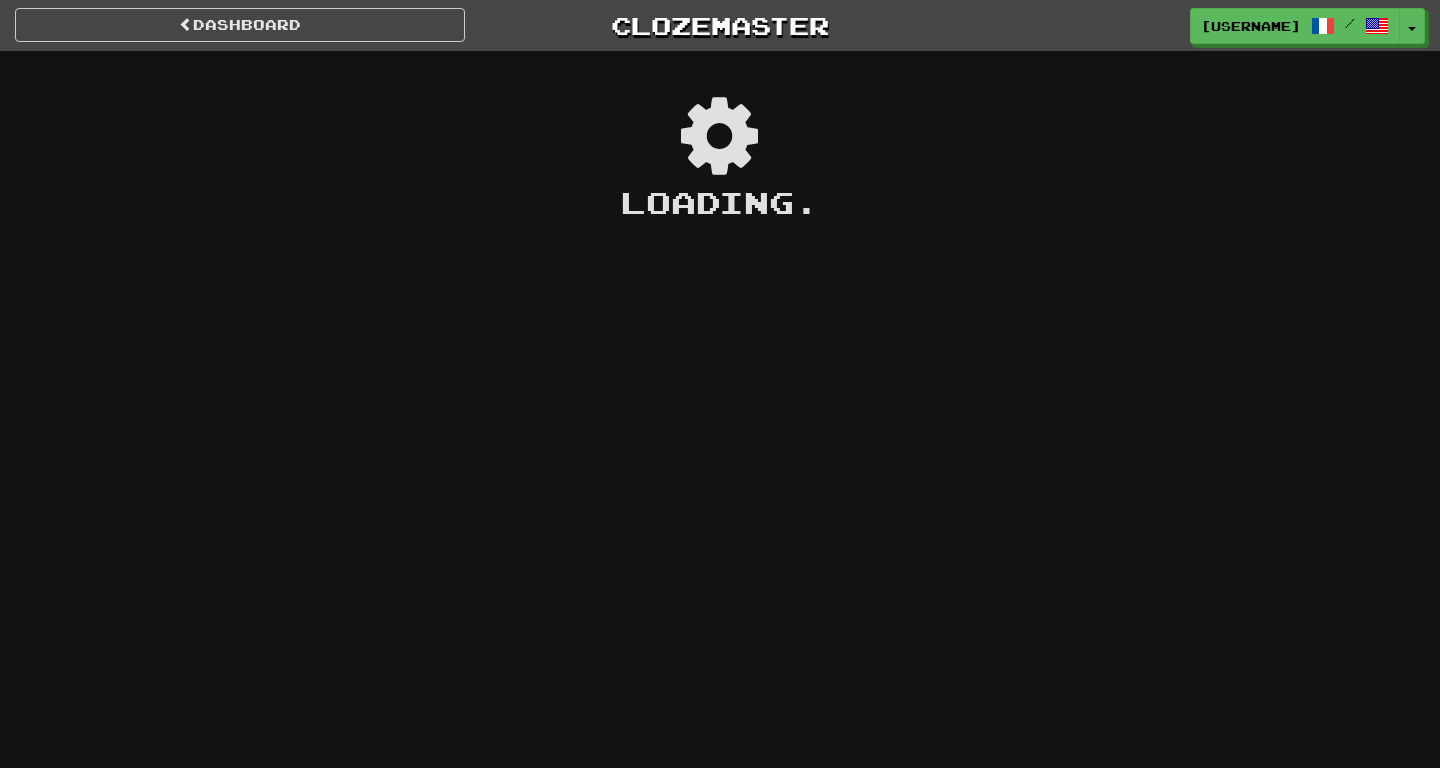 scroll, scrollTop: 0, scrollLeft: 0, axis: both 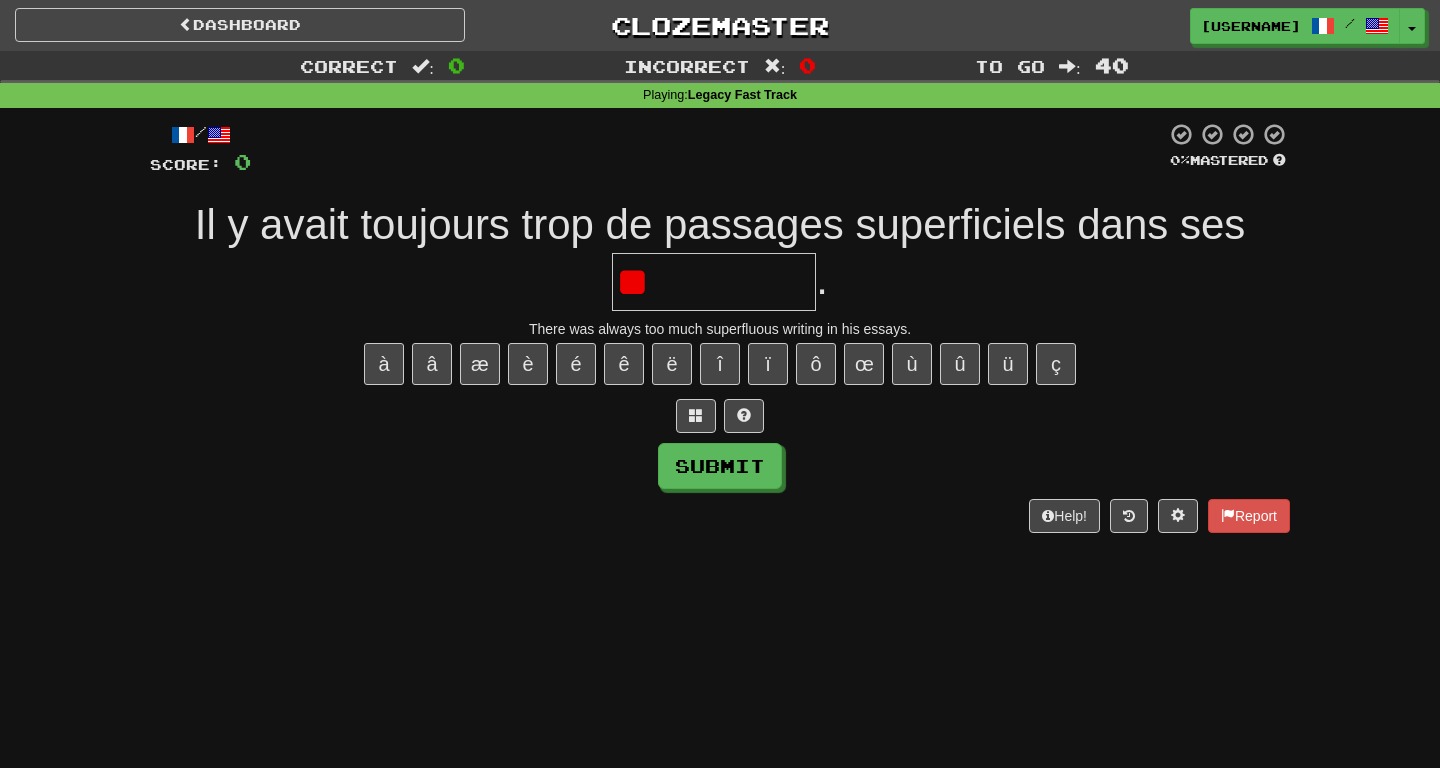 type on "*" 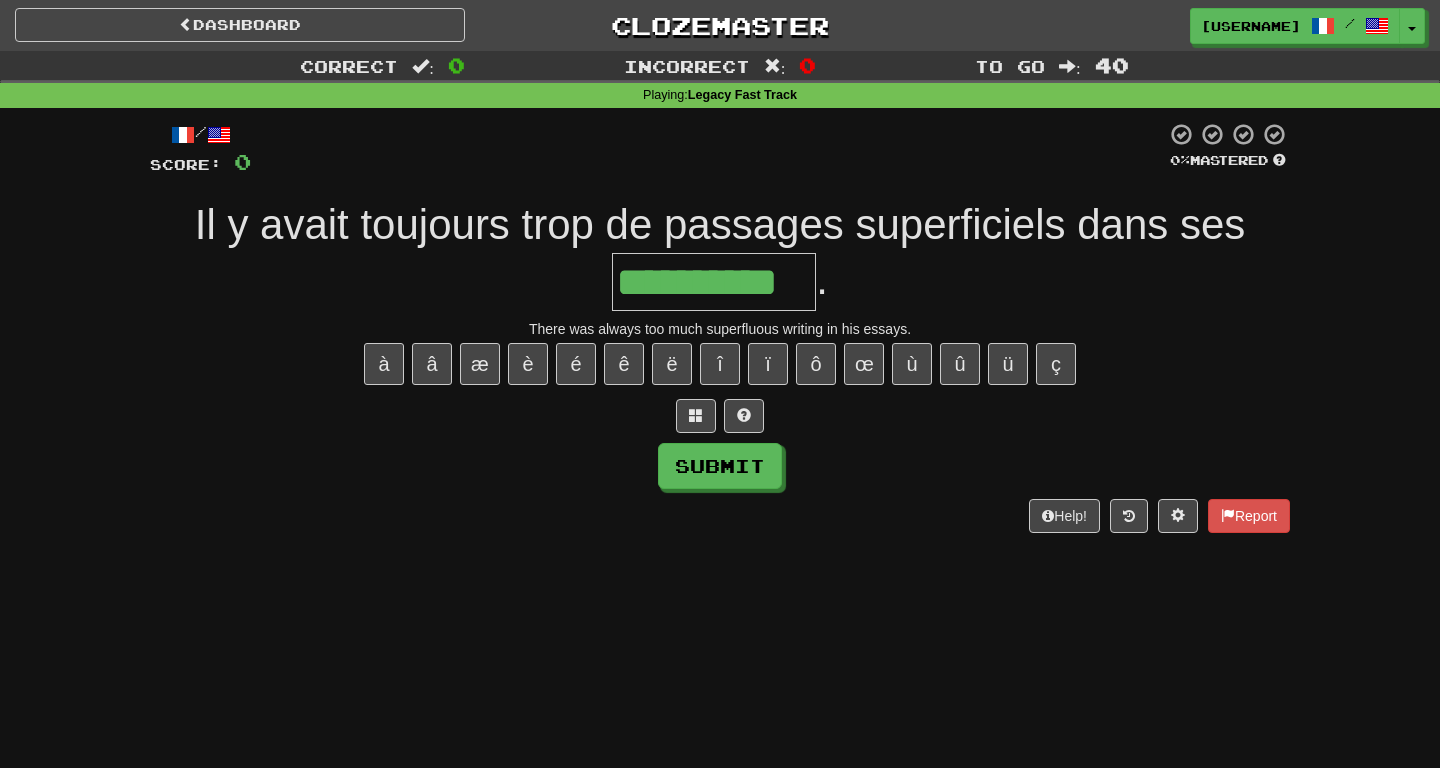 type on "**********" 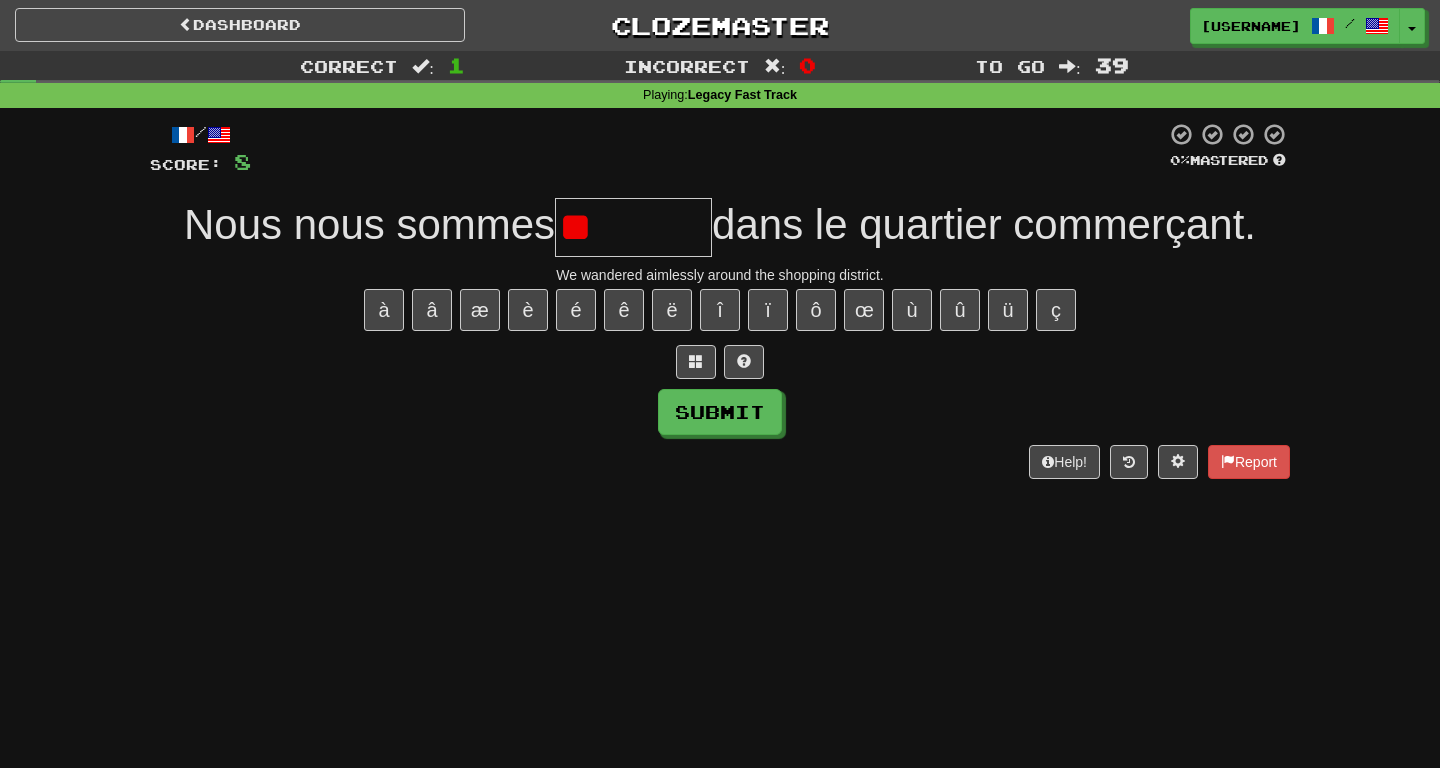 type on "*" 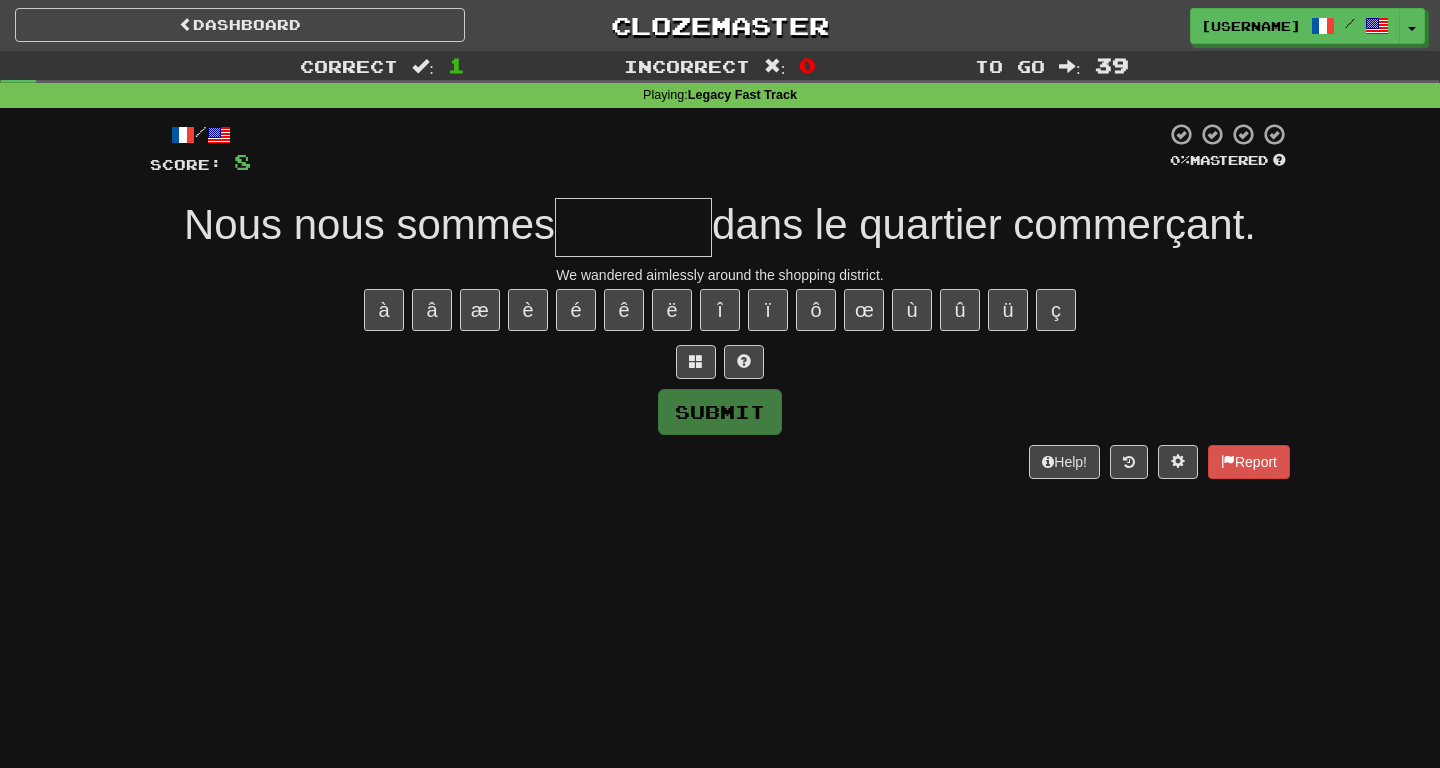 type on "*" 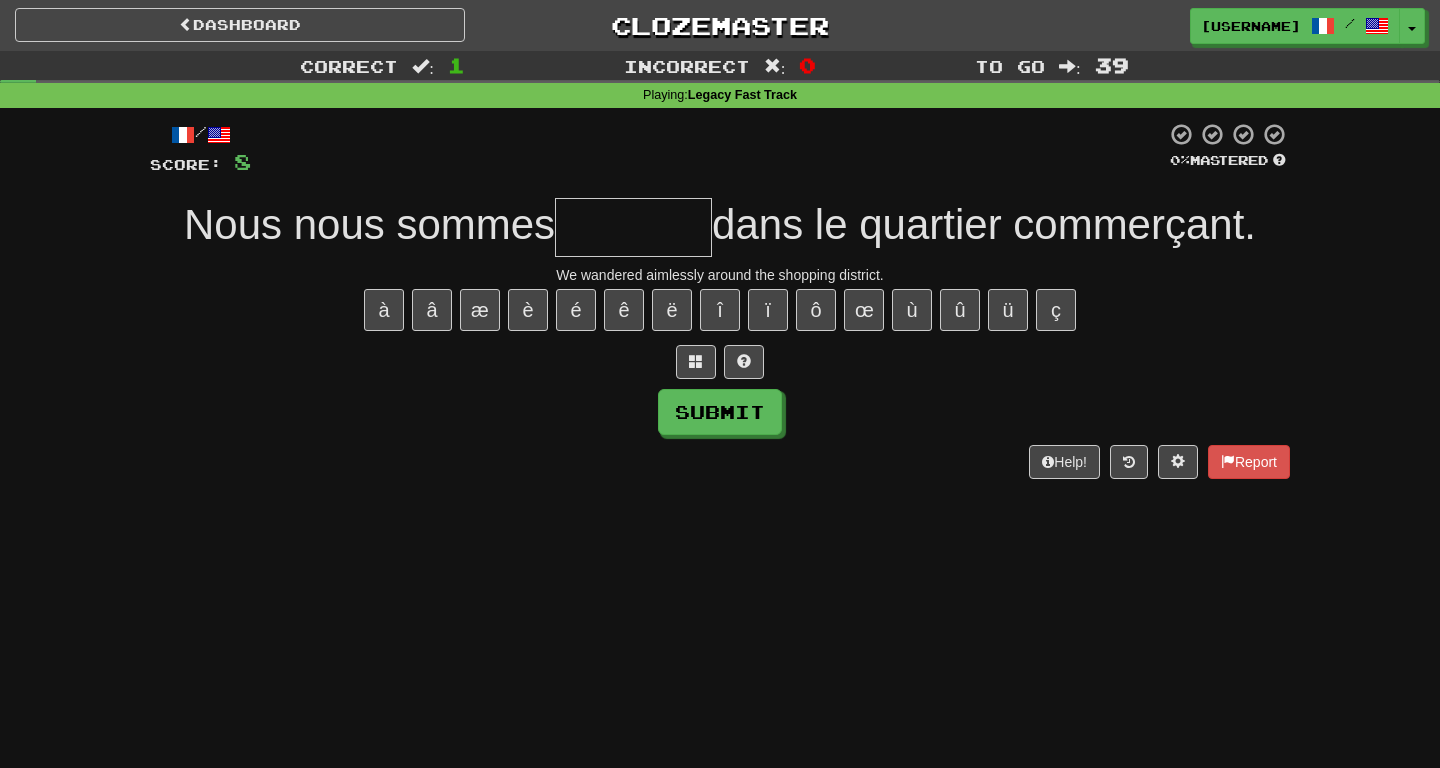 type on "*" 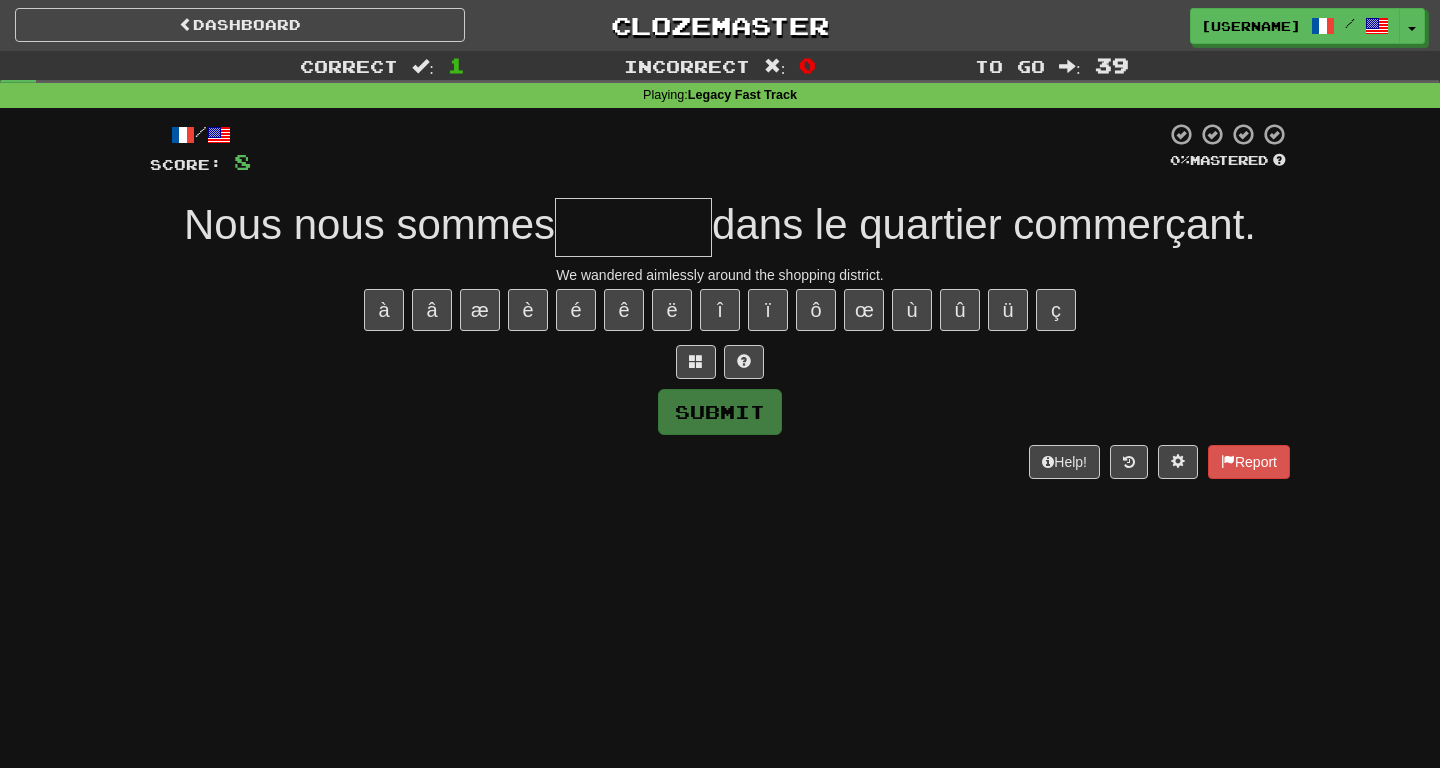 type on "*******" 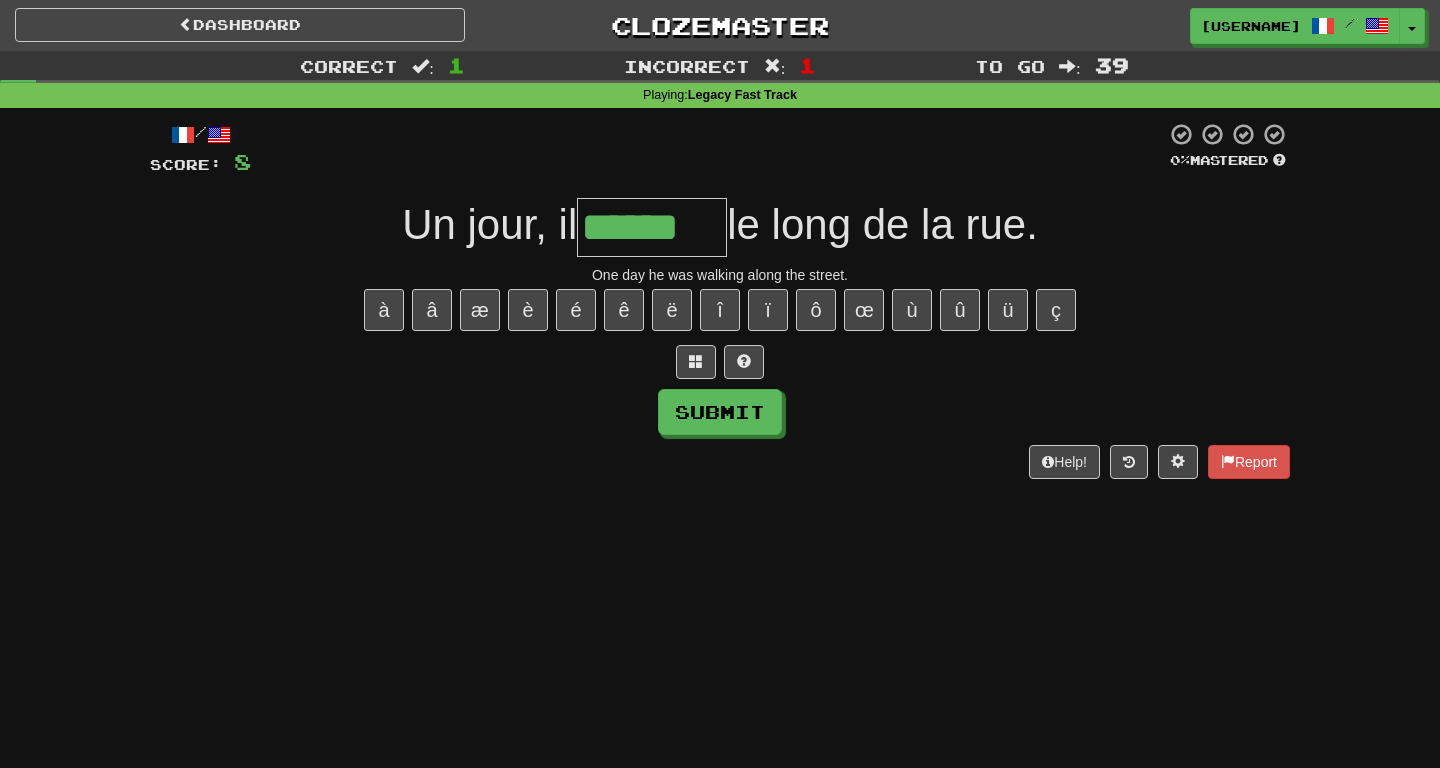 type on "******" 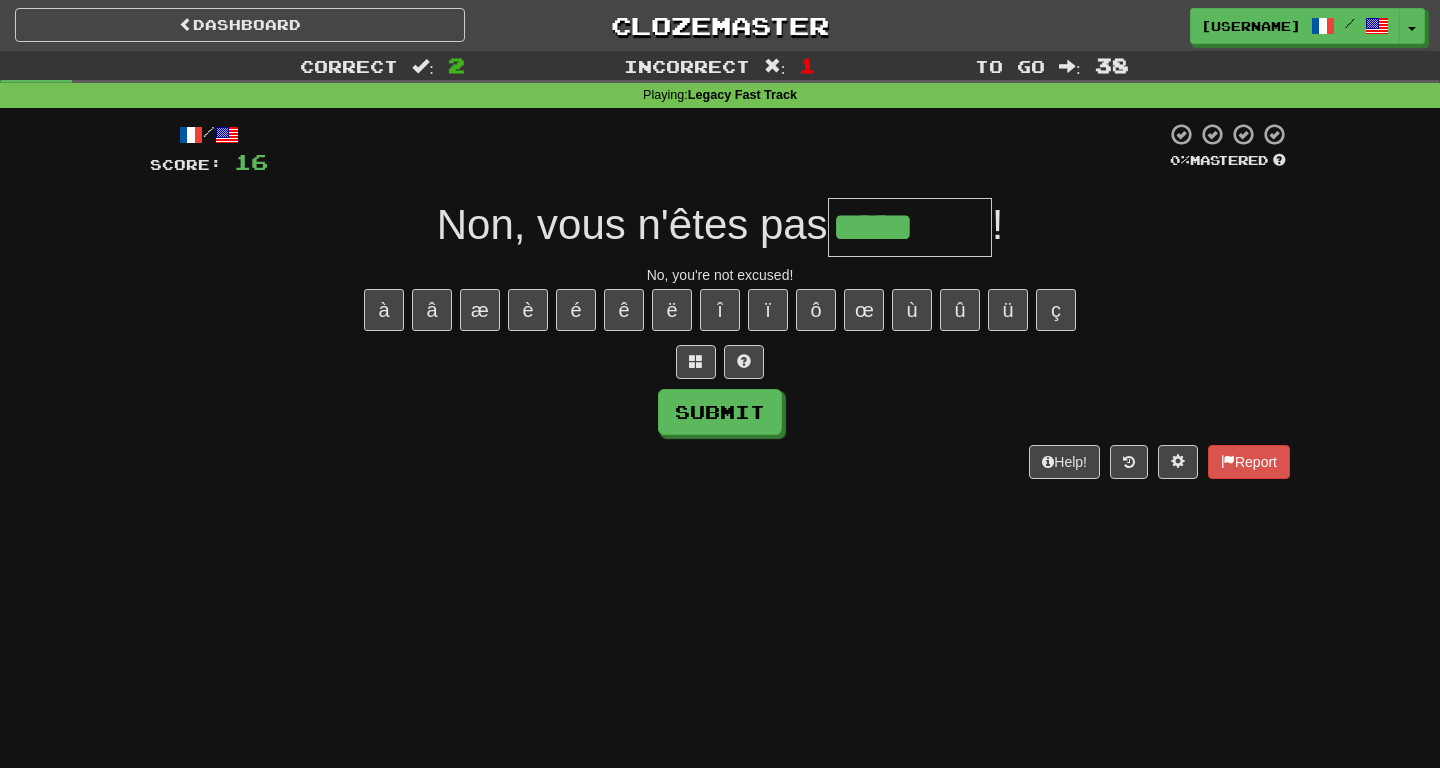 click on "*****" at bounding box center (910, 227) 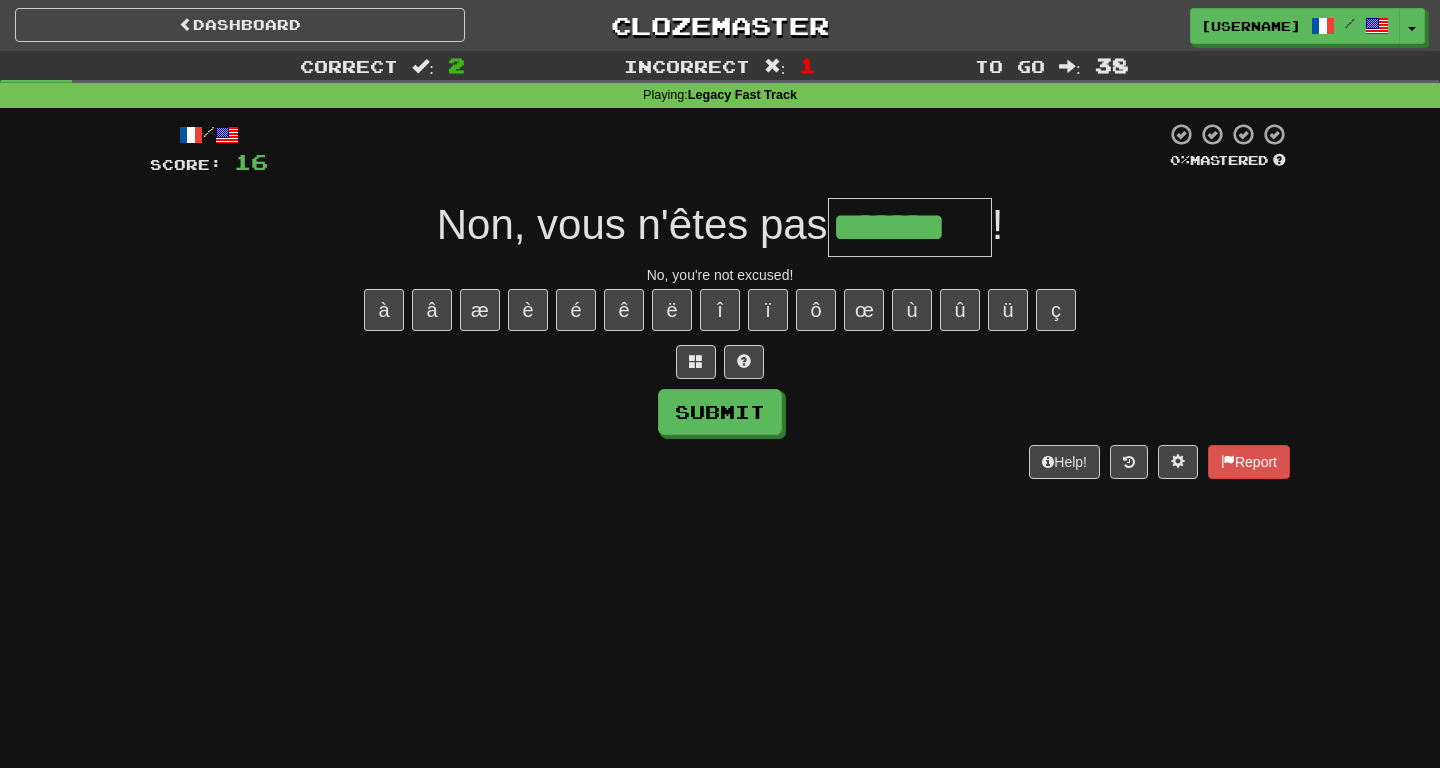 type on "*******" 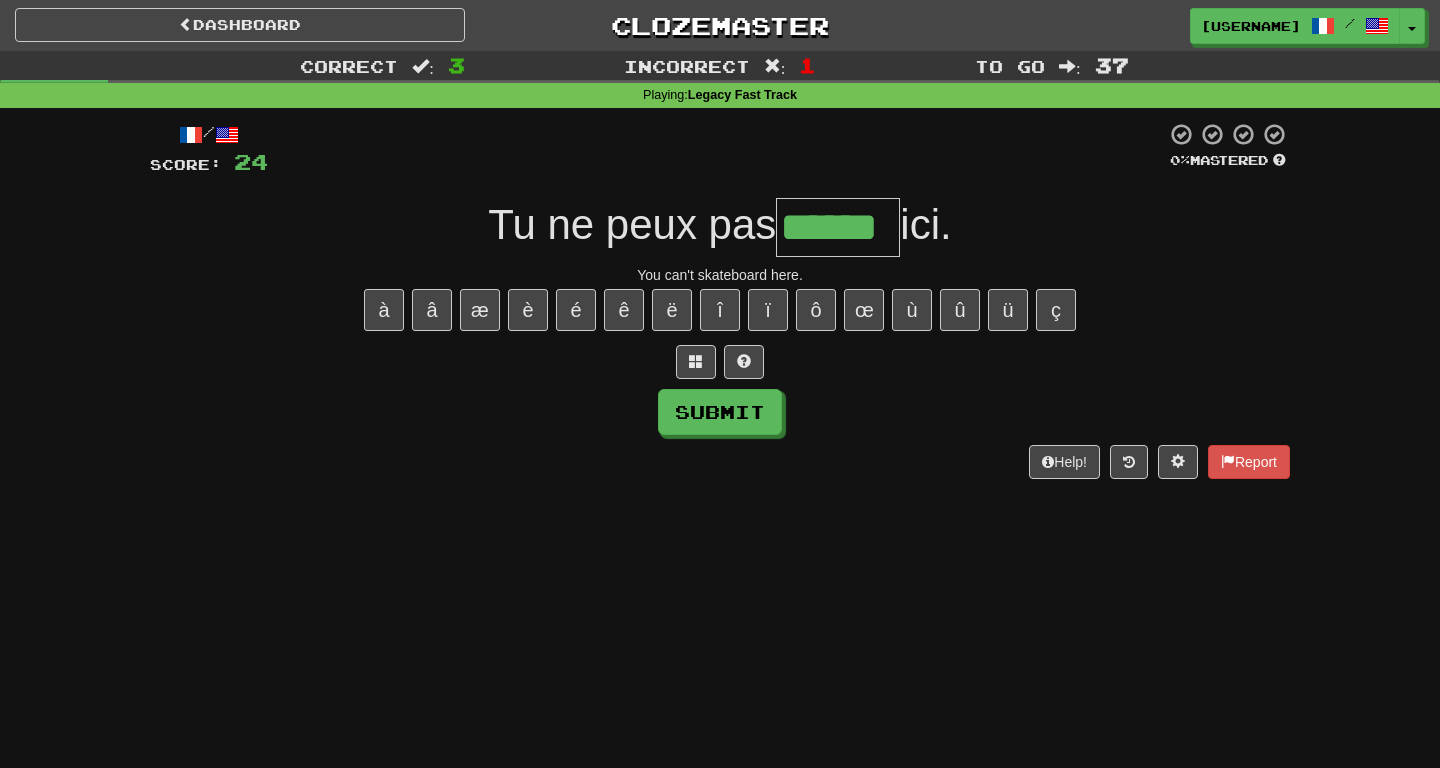 type on "******" 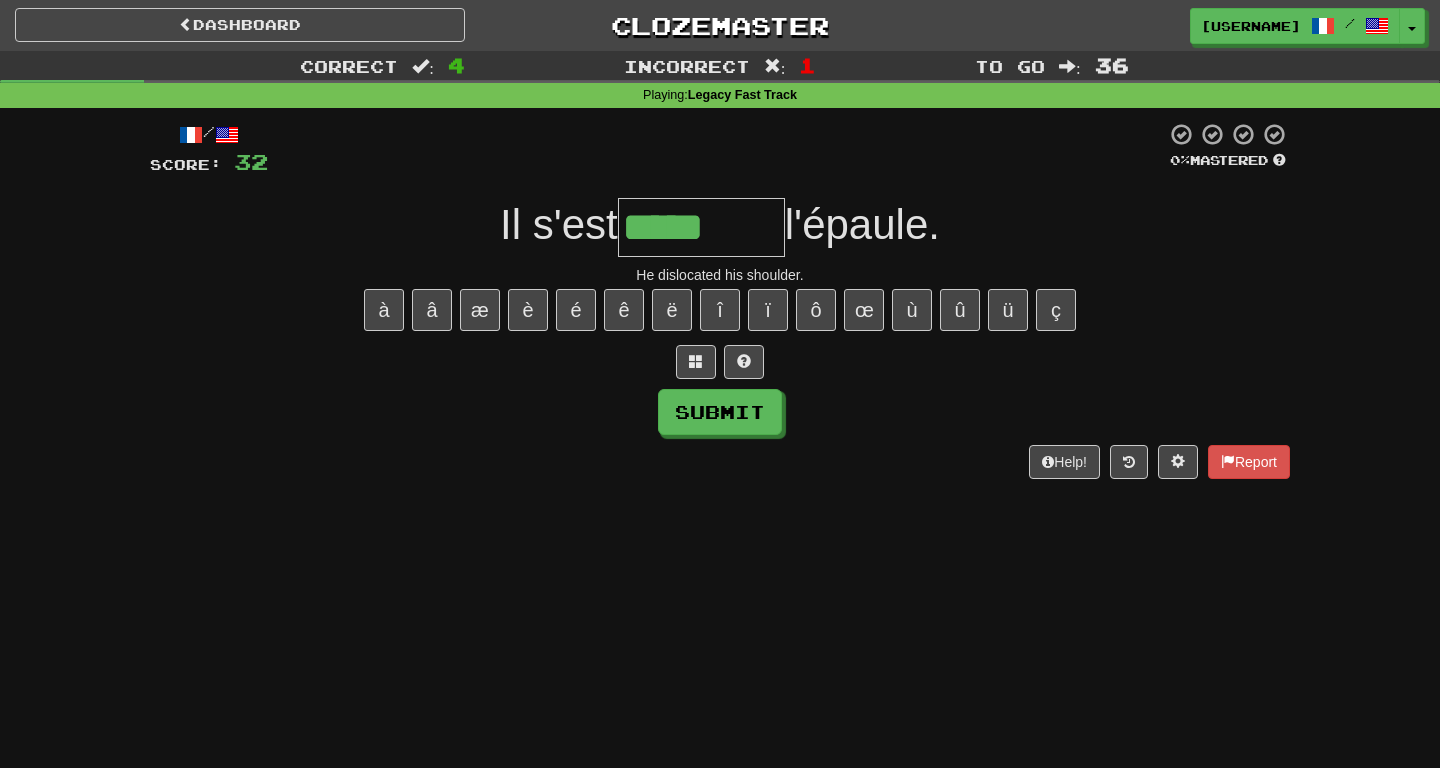 type on "********" 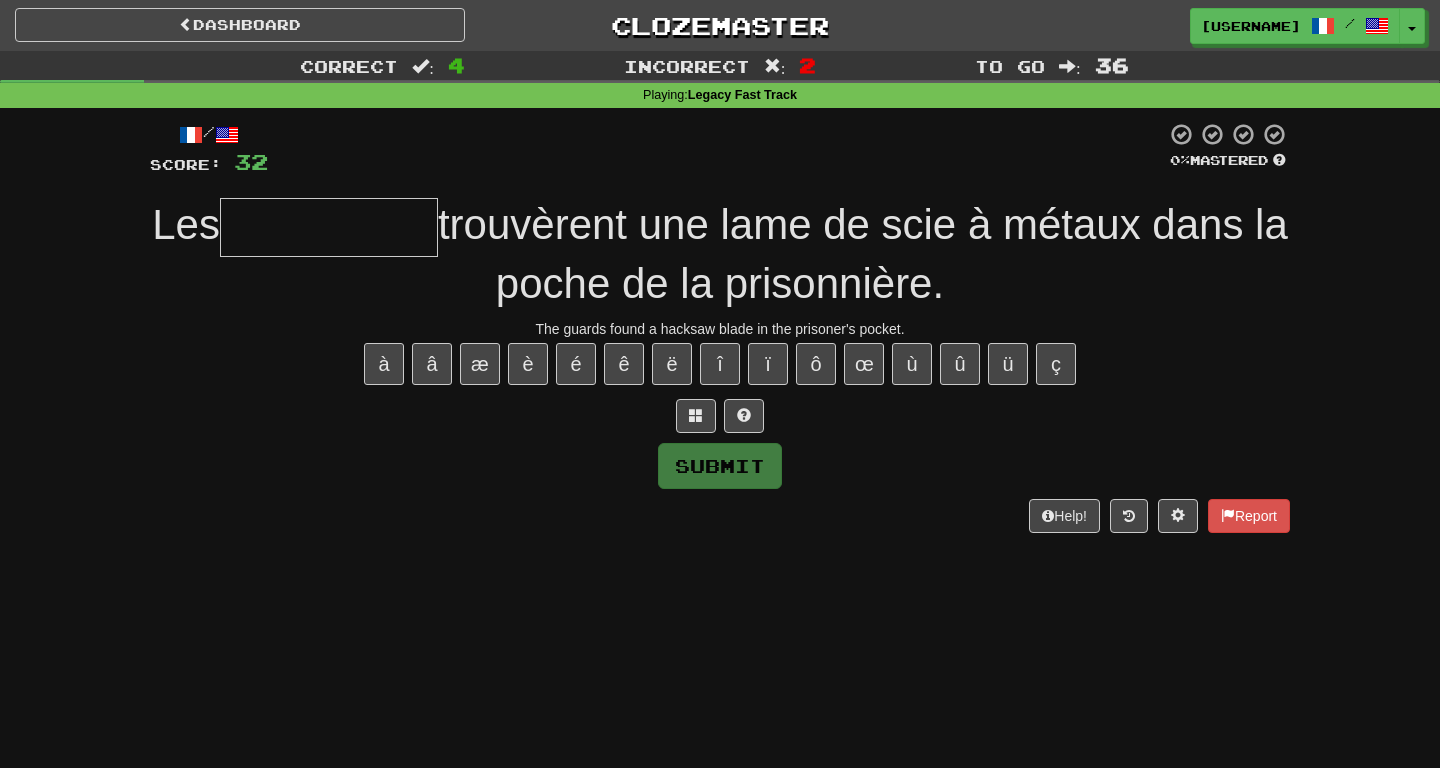 type on "**********" 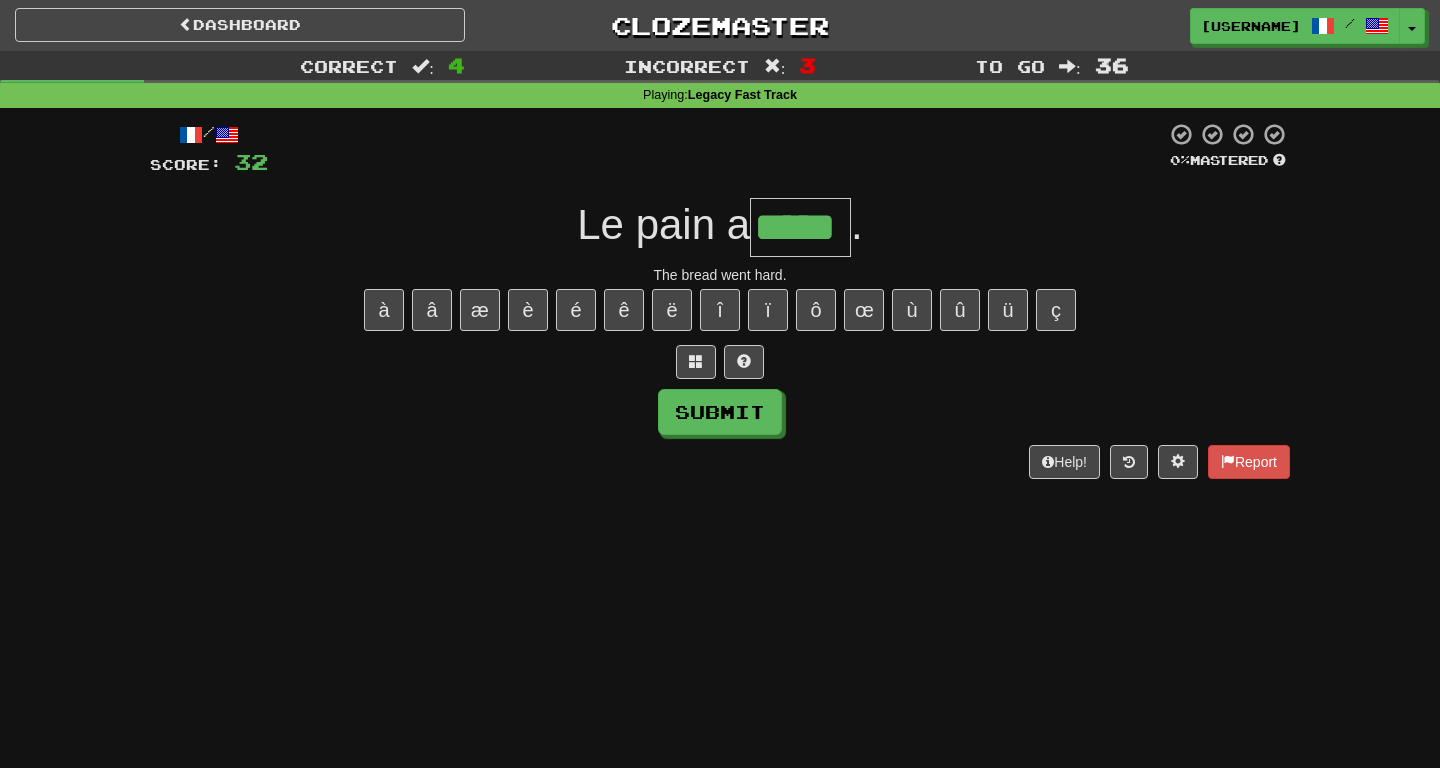 type on "*****" 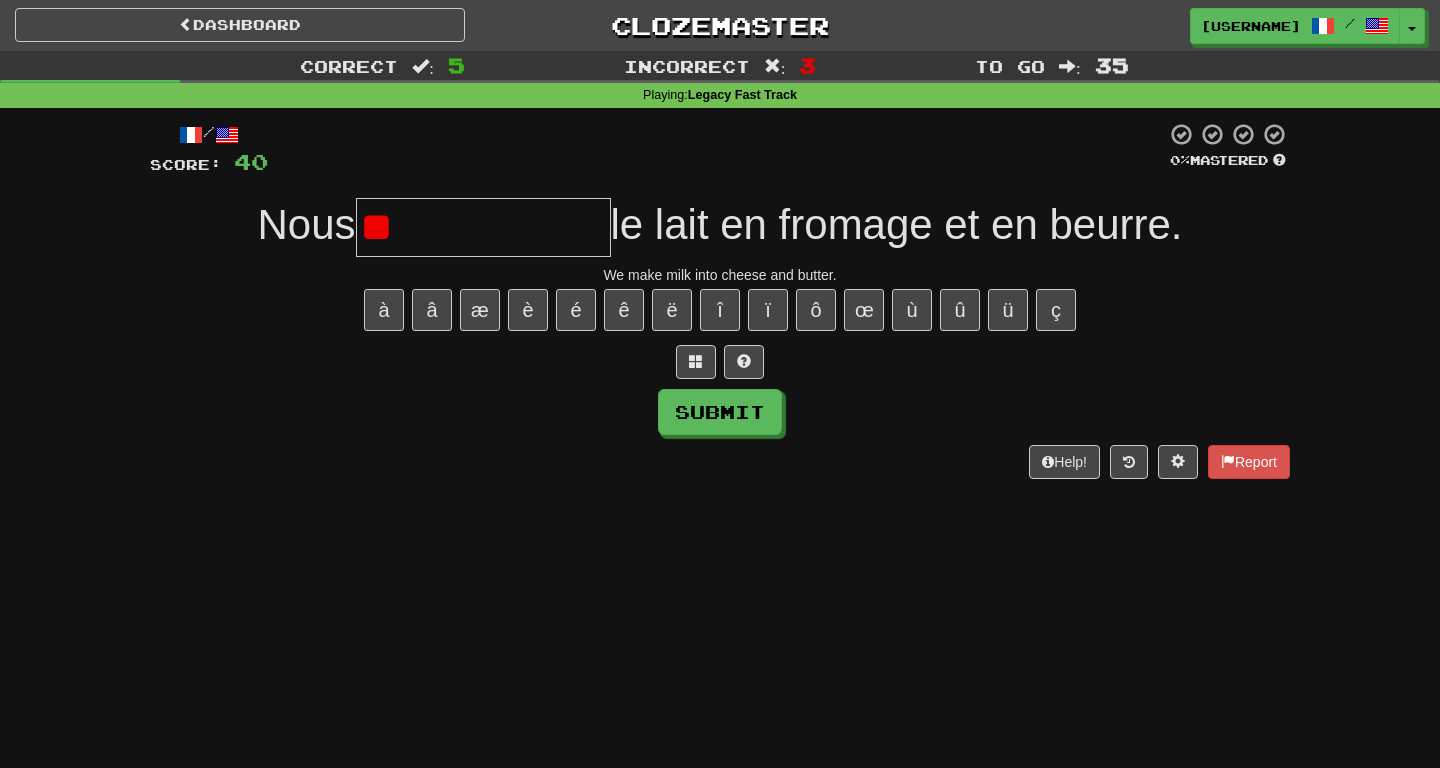 type on "*" 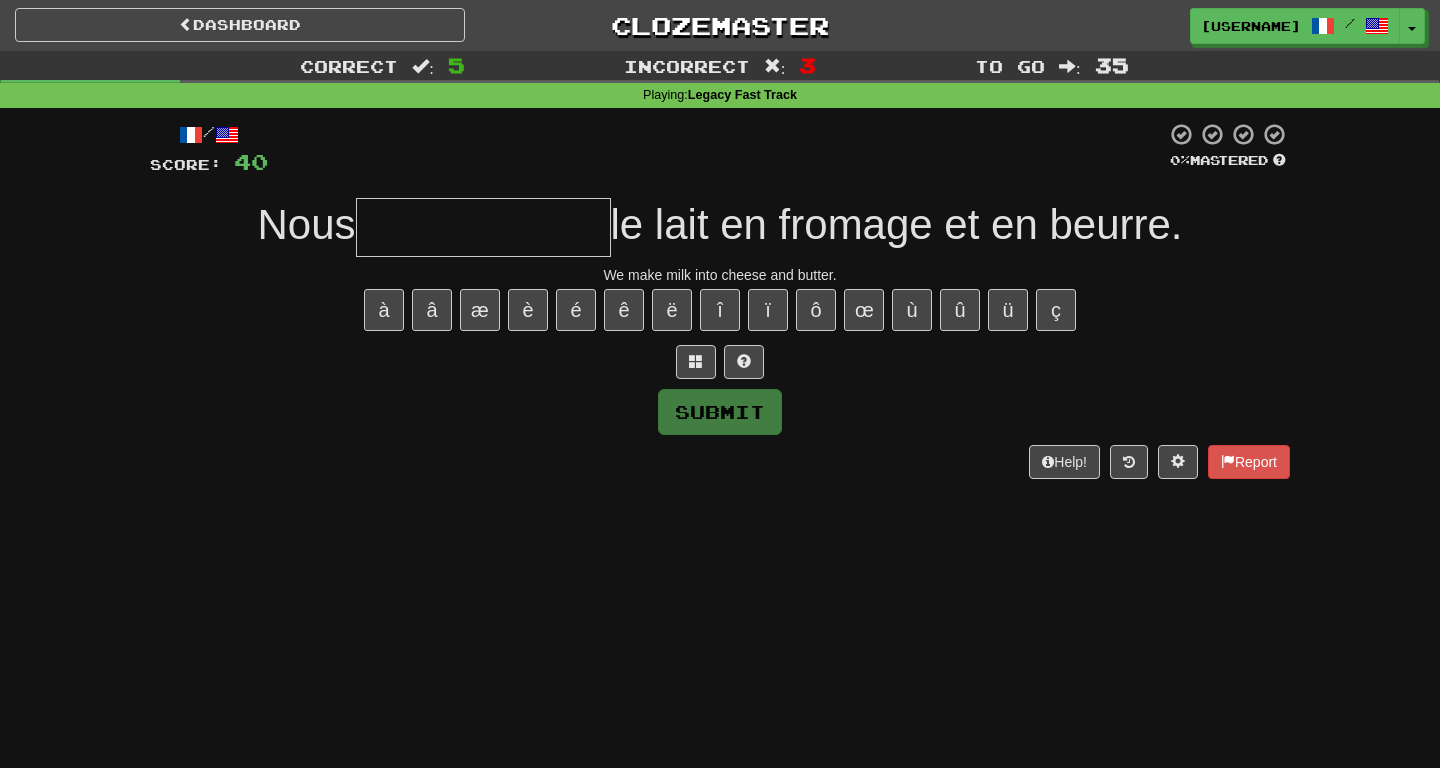 type on "*" 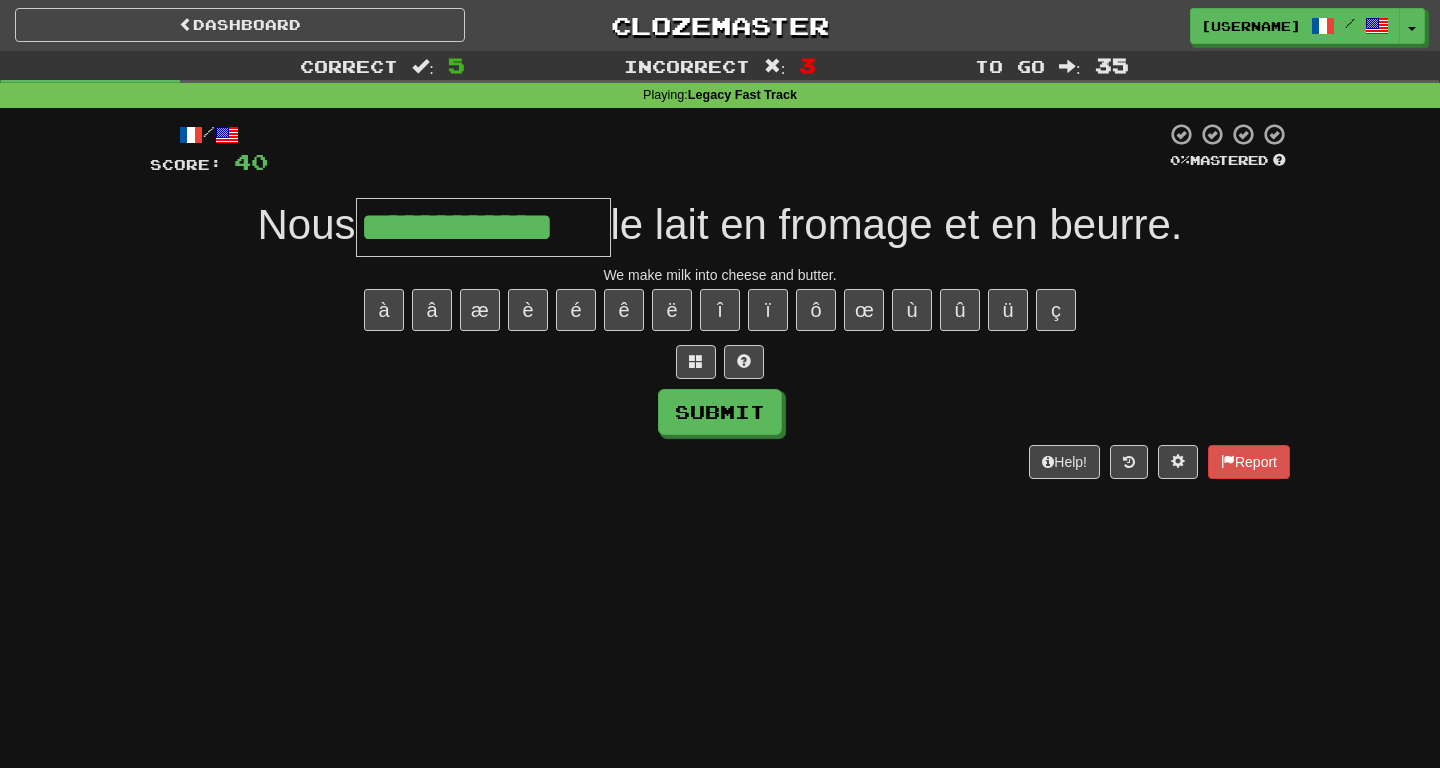 type on "**********" 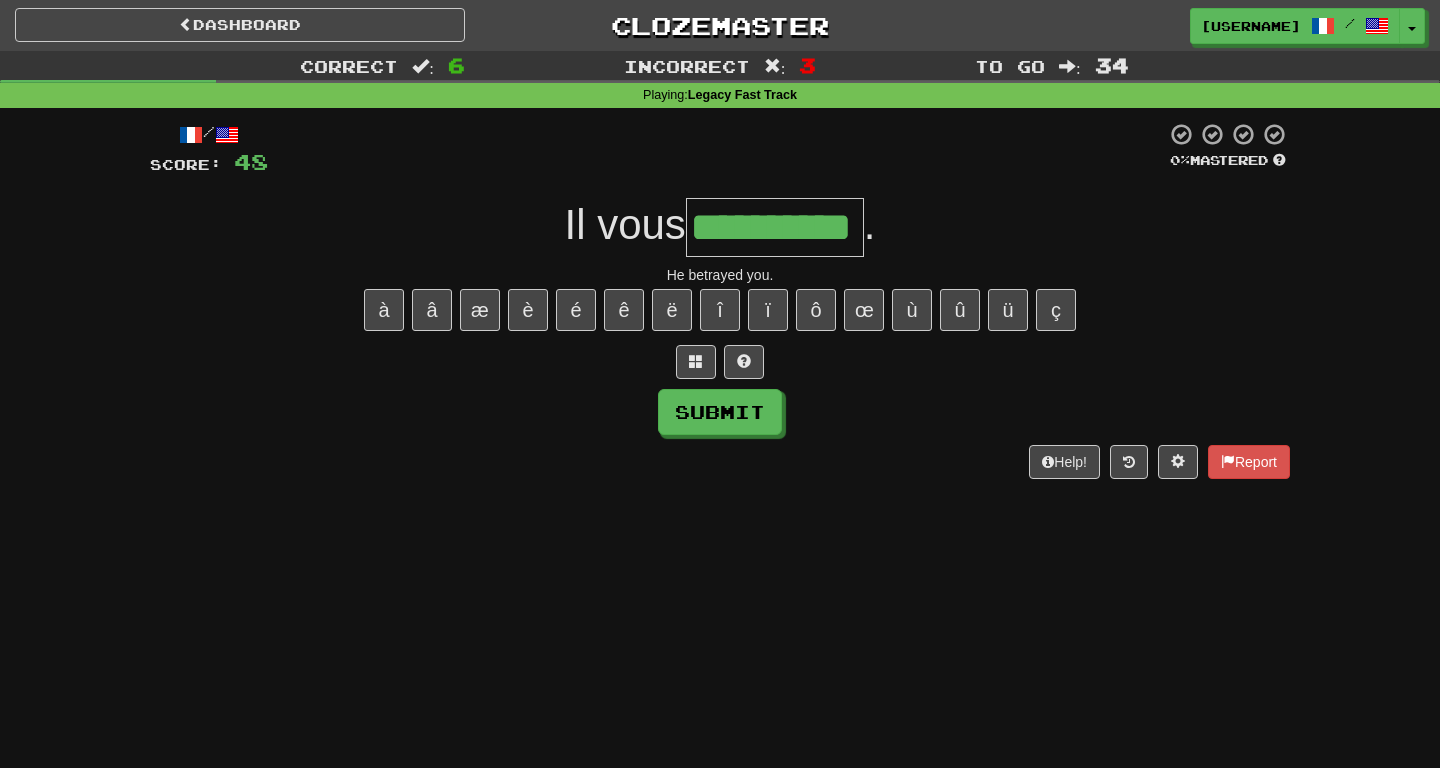 type on "**********" 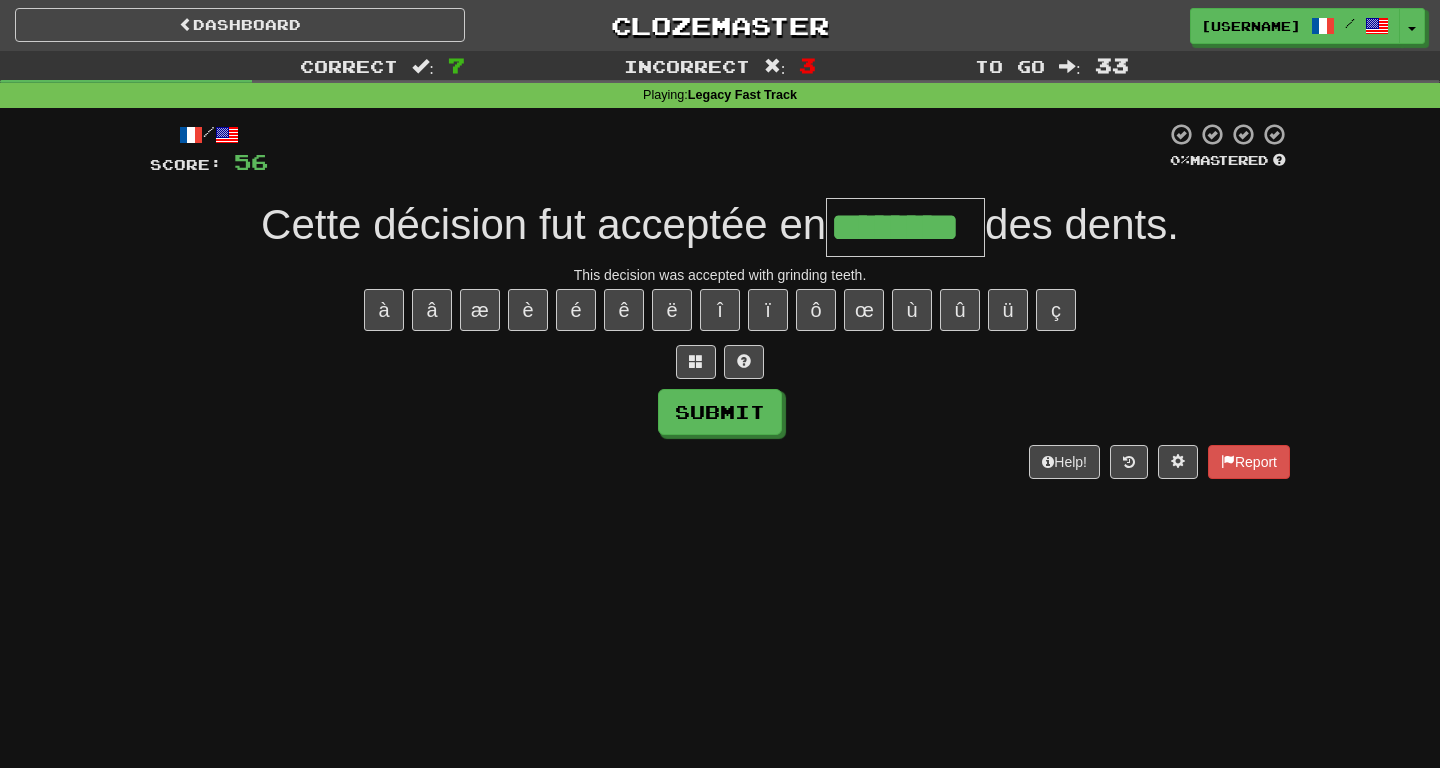 type on "********" 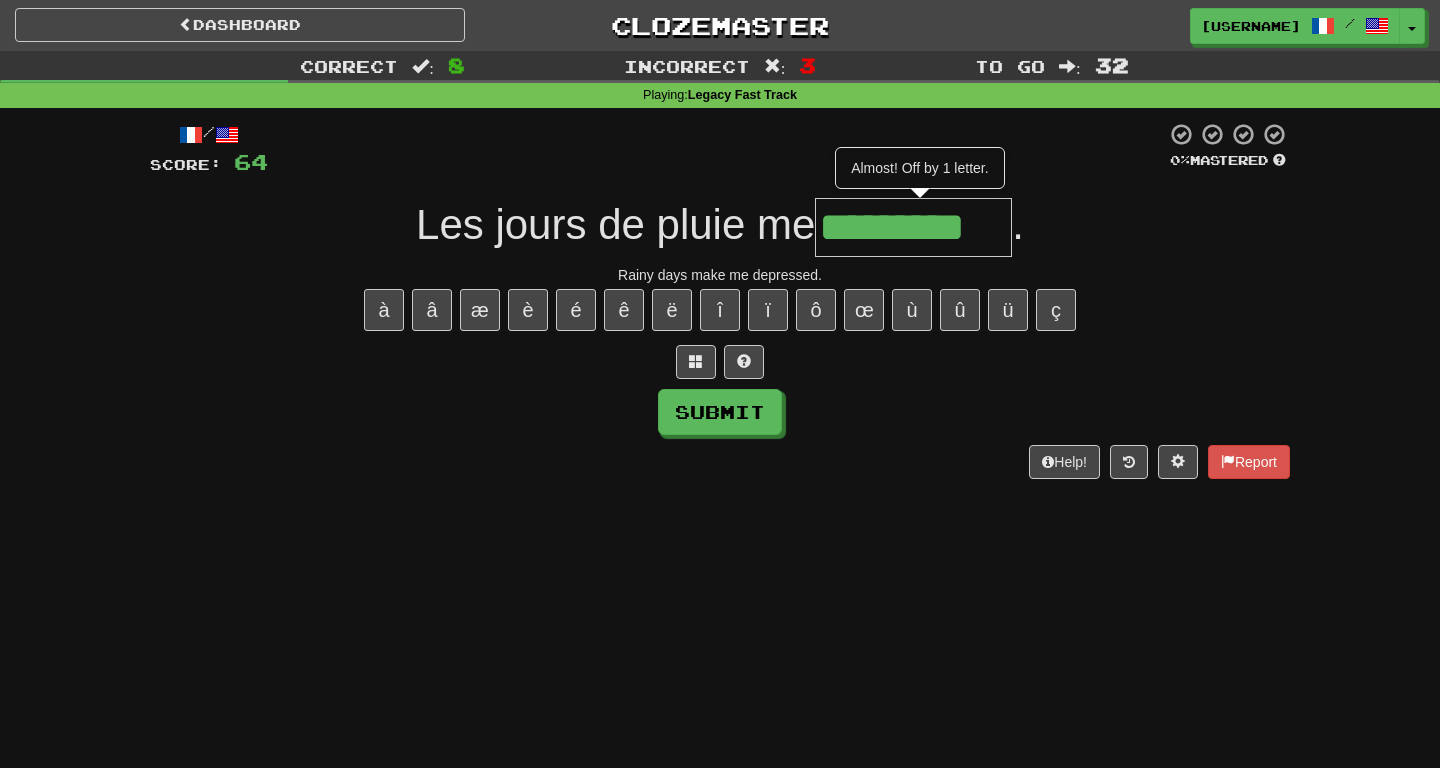 type on "*********" 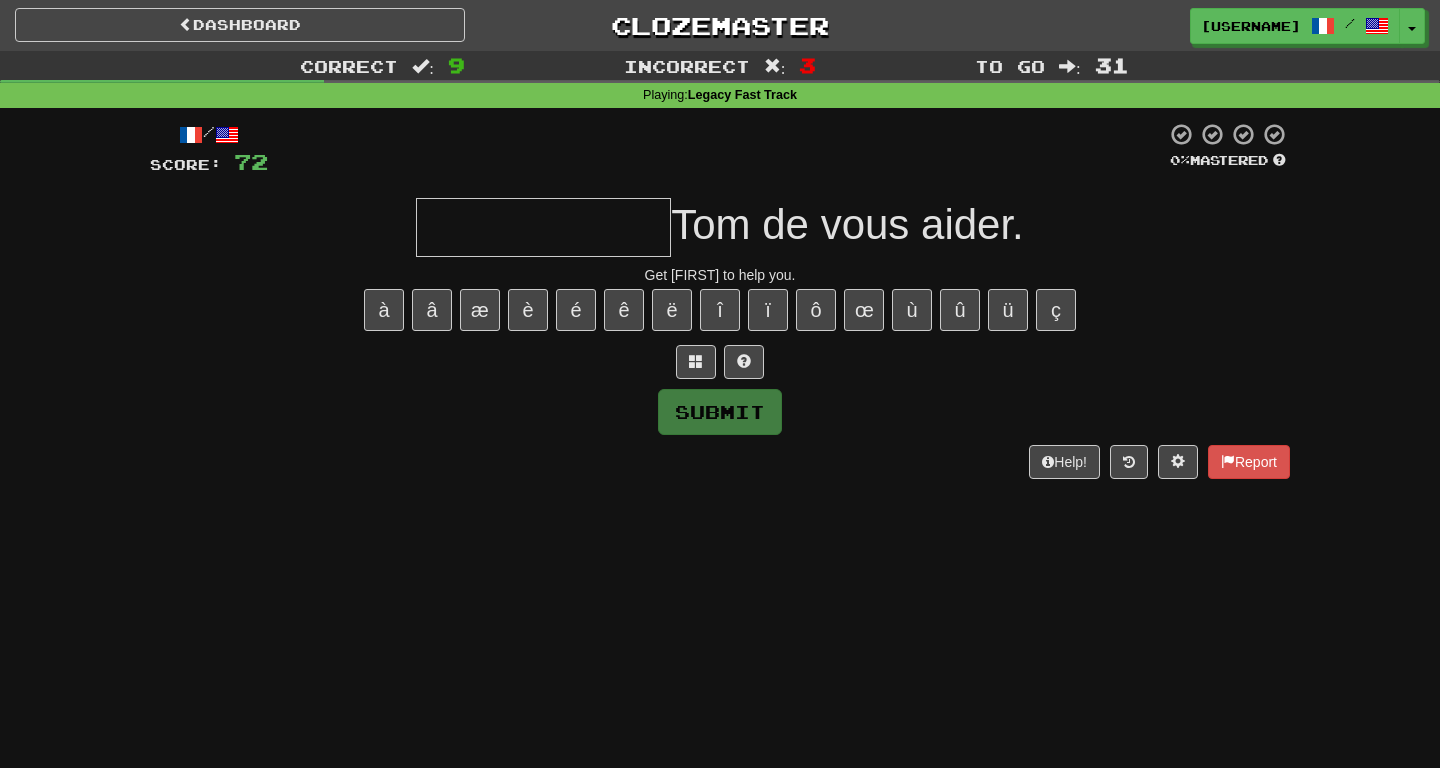 type on "**********" 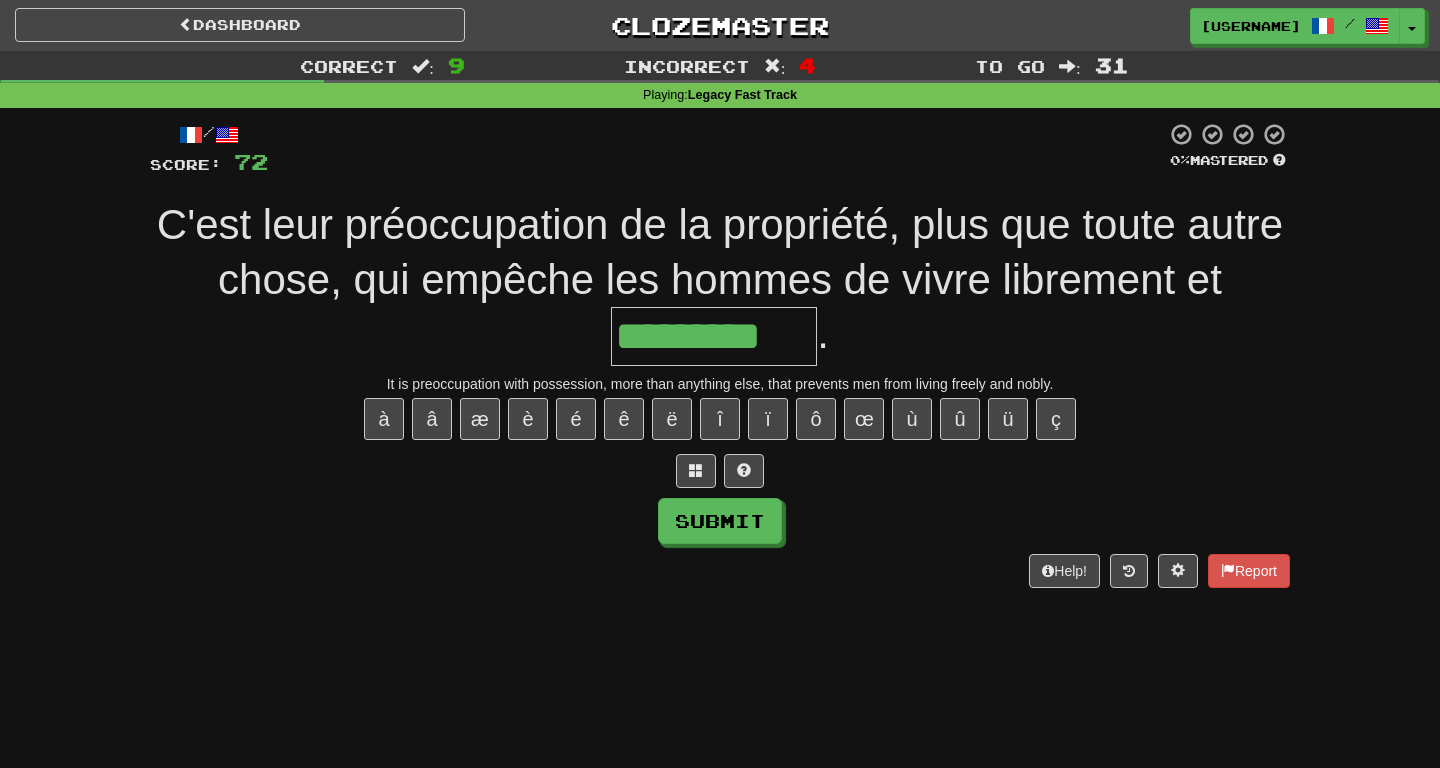type on "*********" 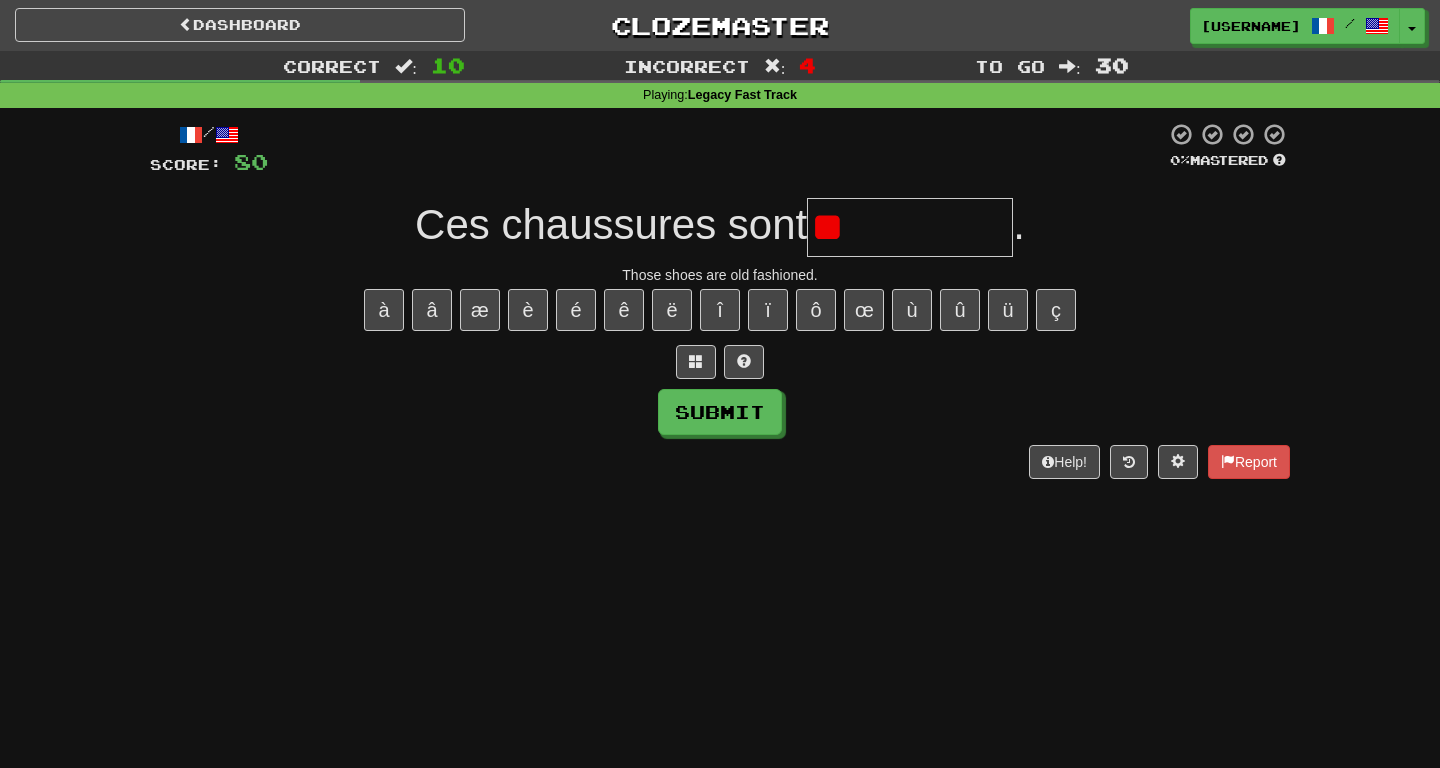 type on "*" 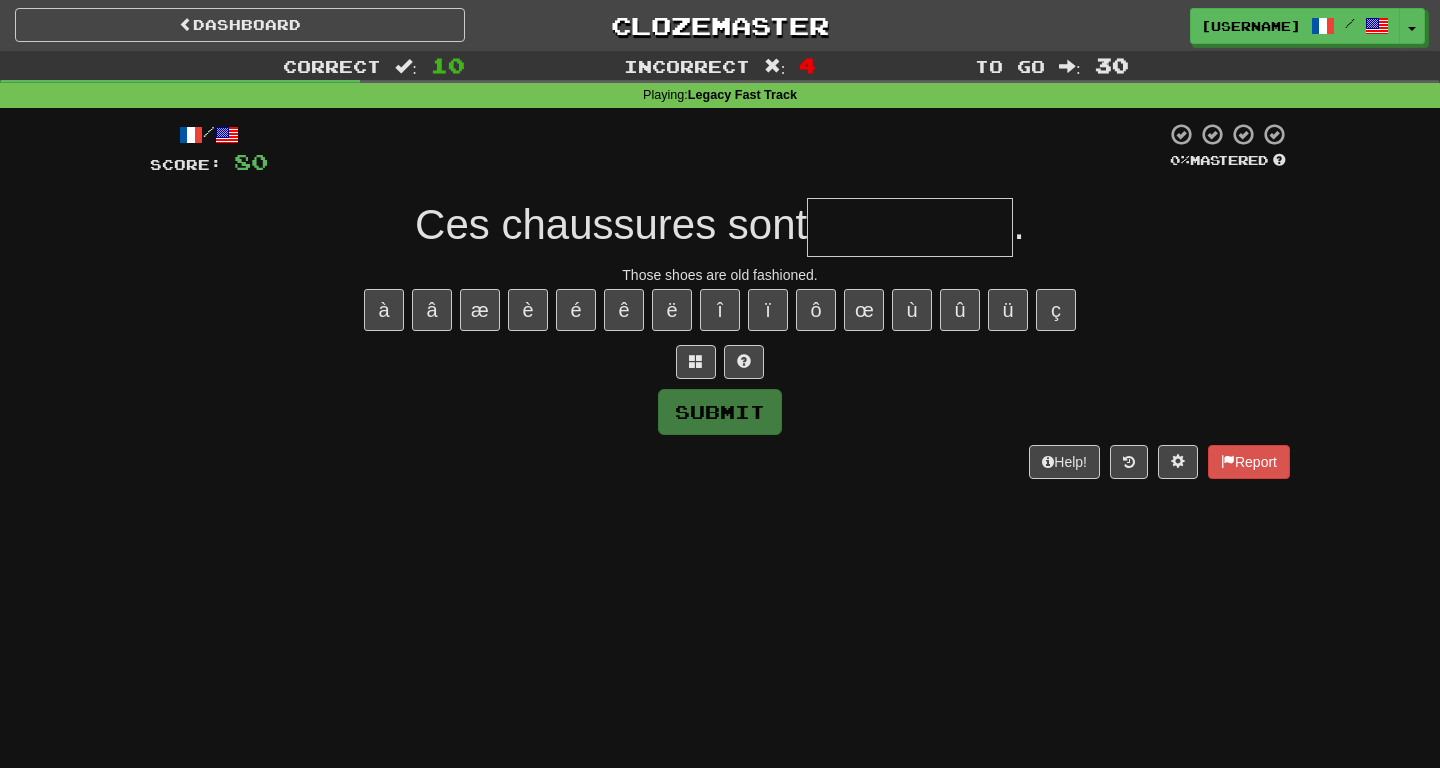 type on "*" 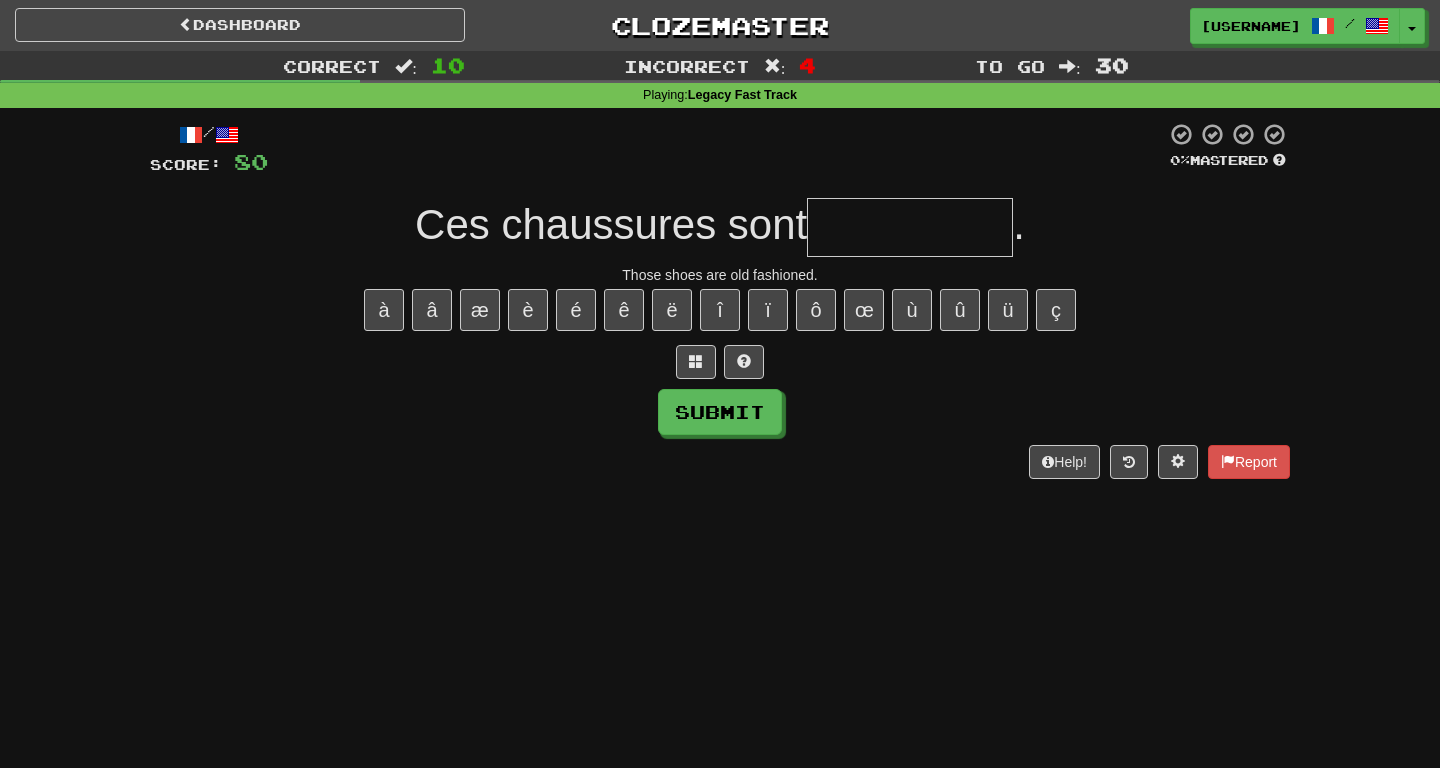 type on "*" 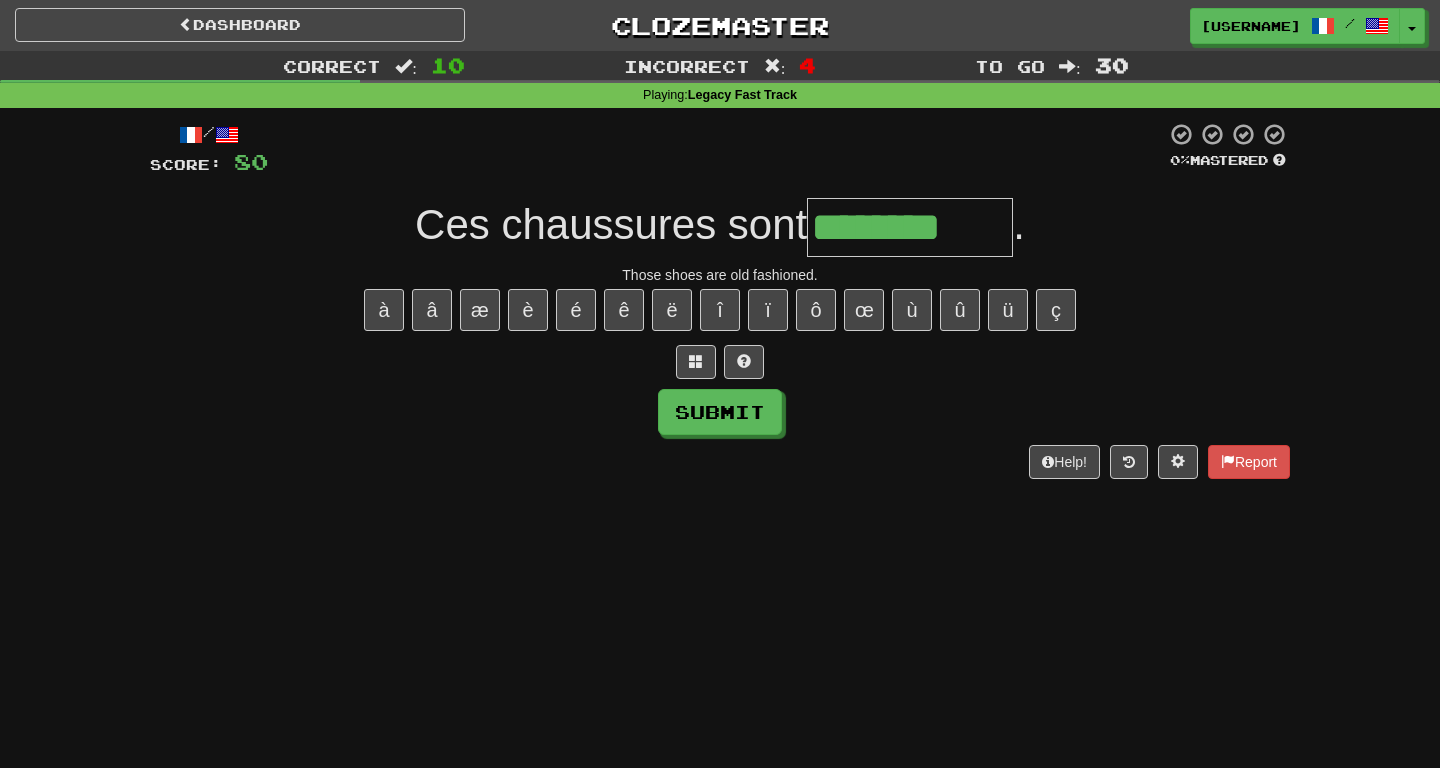 type on "********" 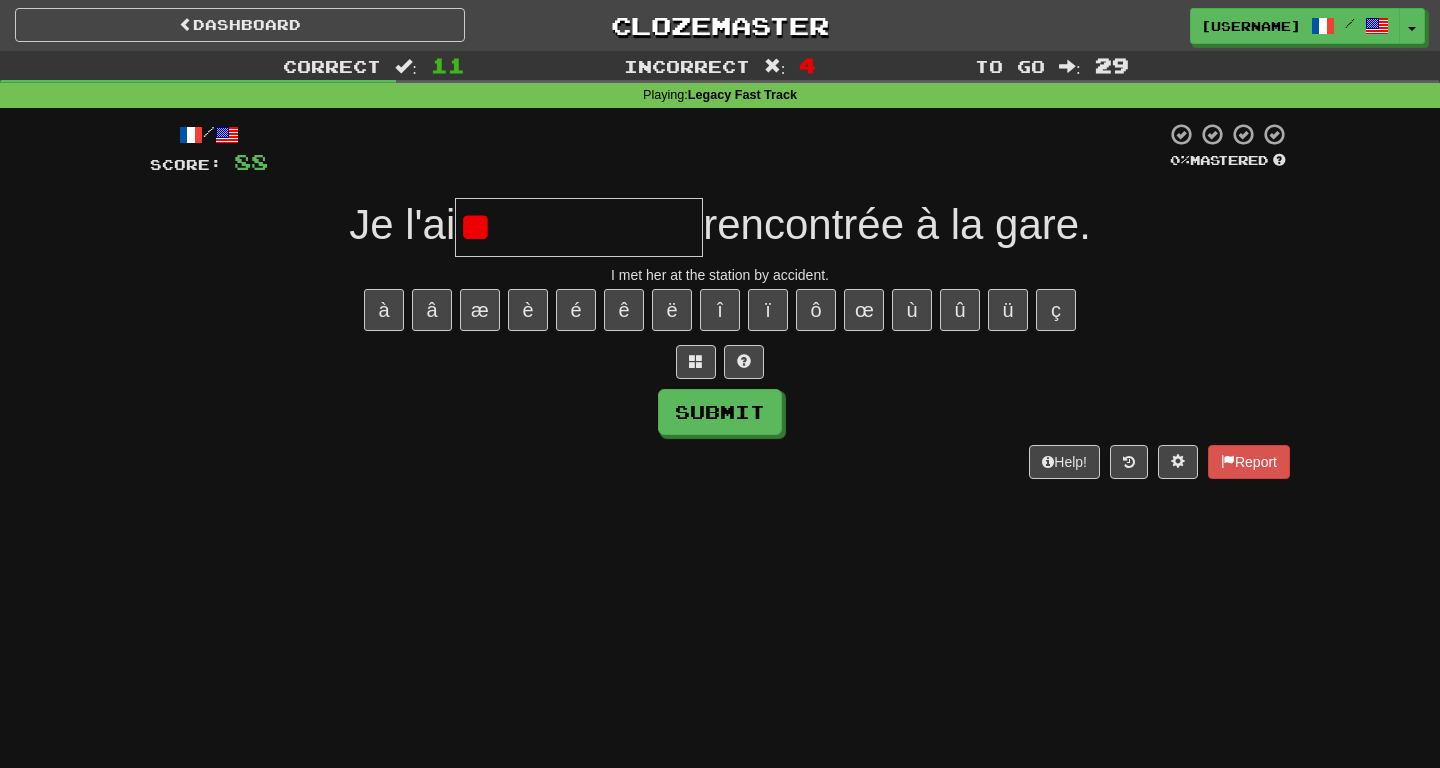 type on "*" 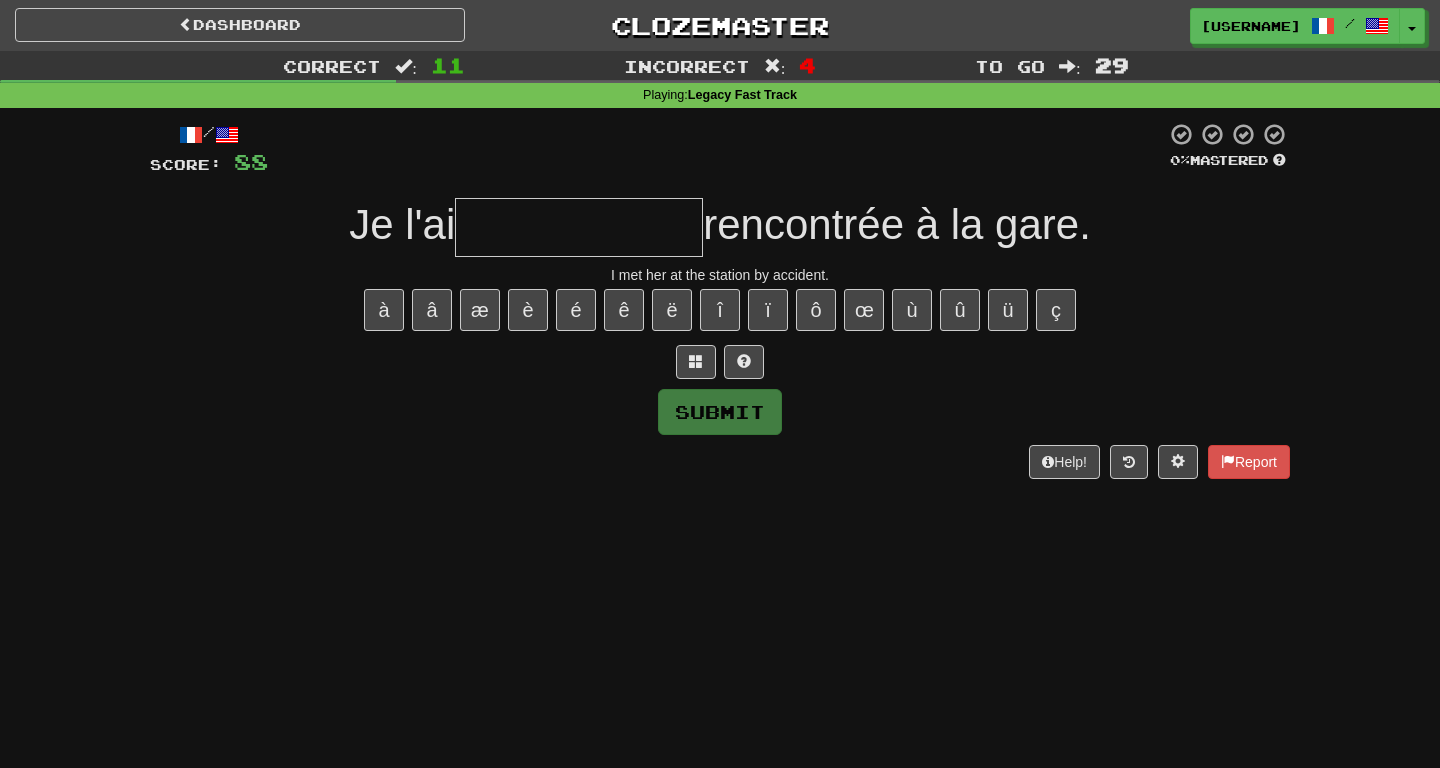 type on "*" 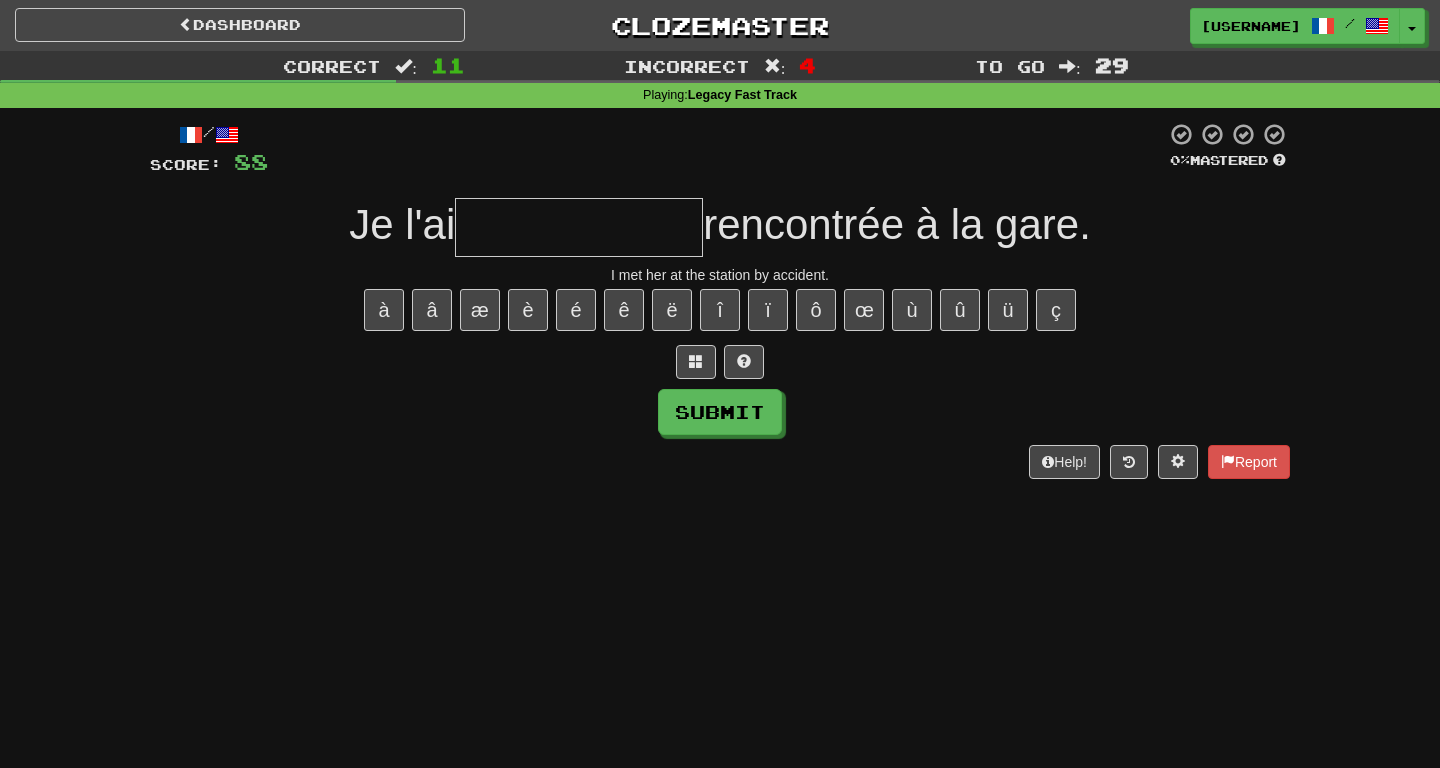 type on "*" 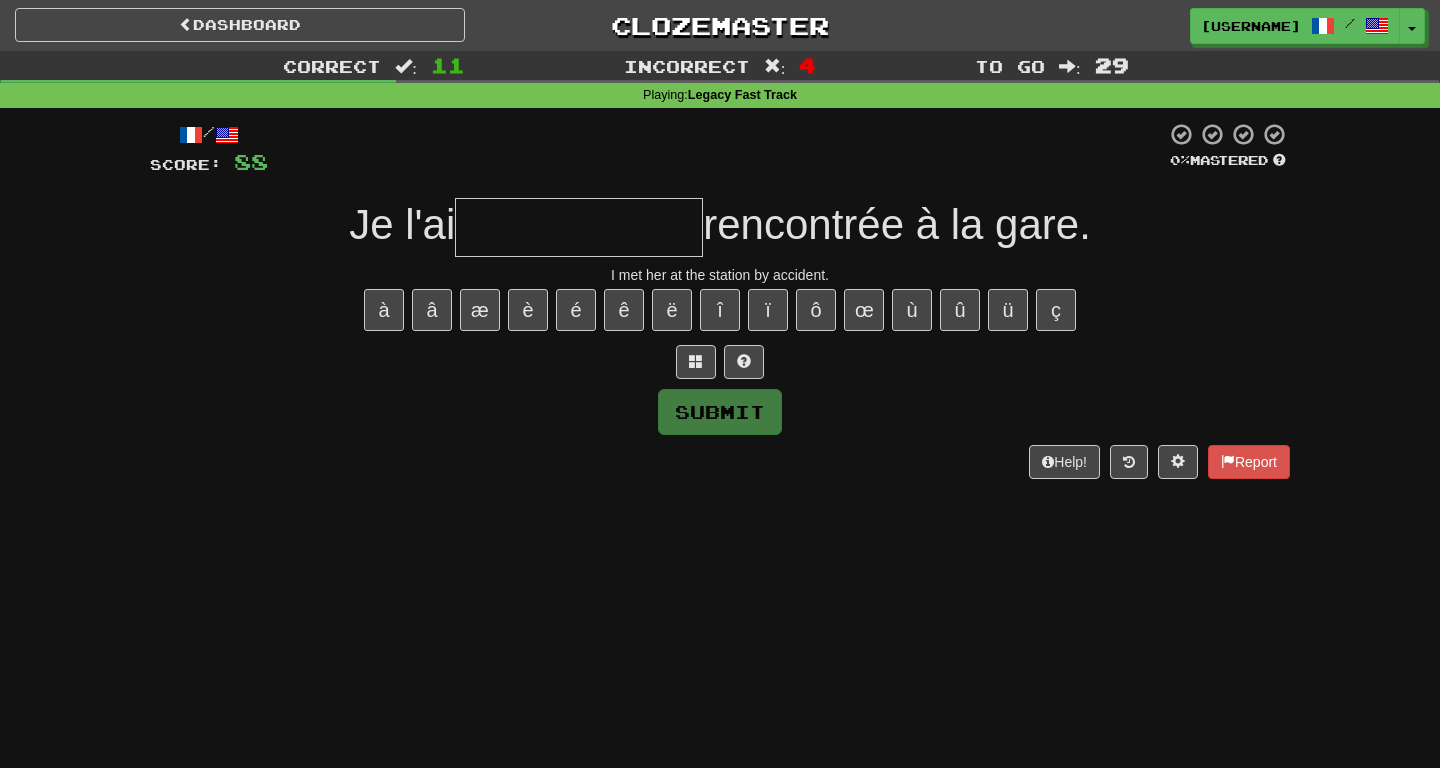 type on "**********" 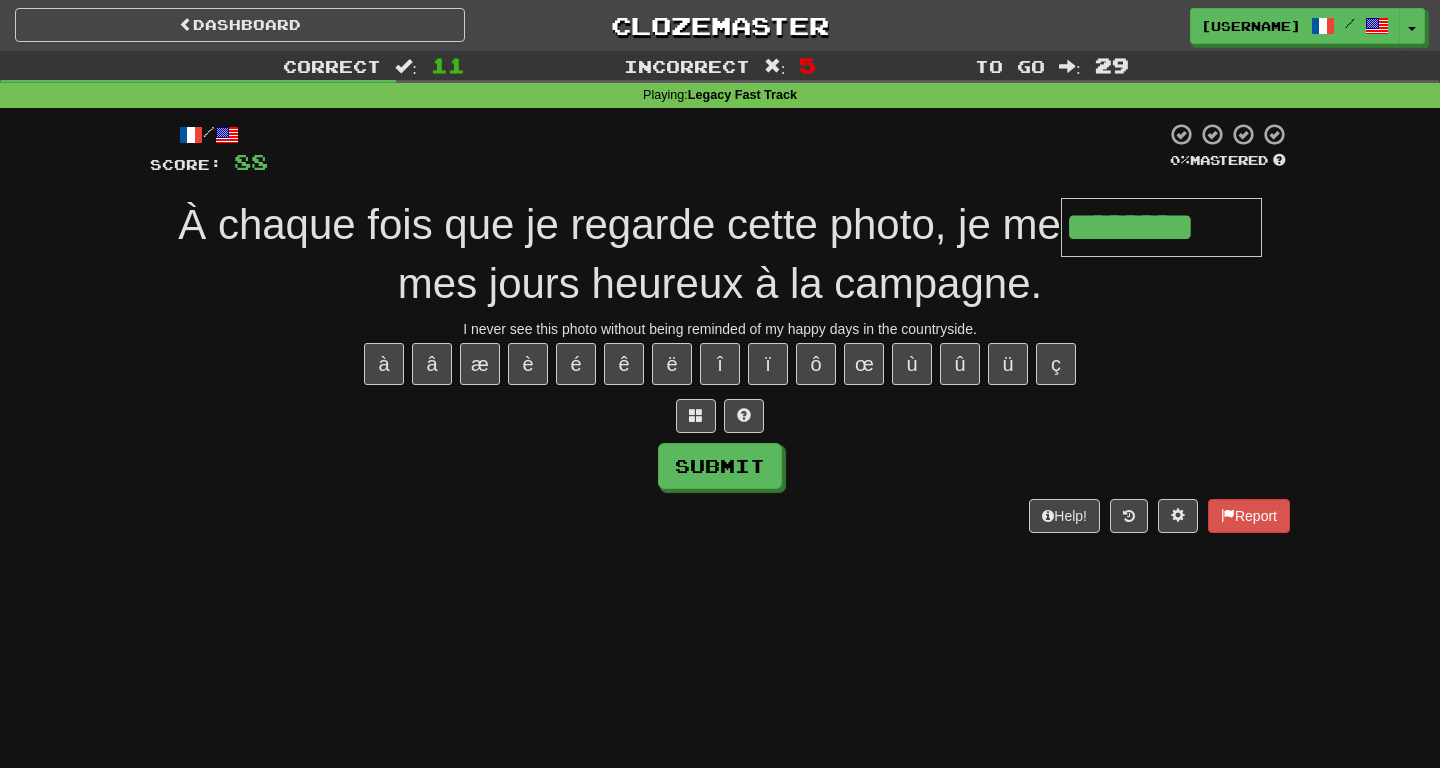 type on "********" 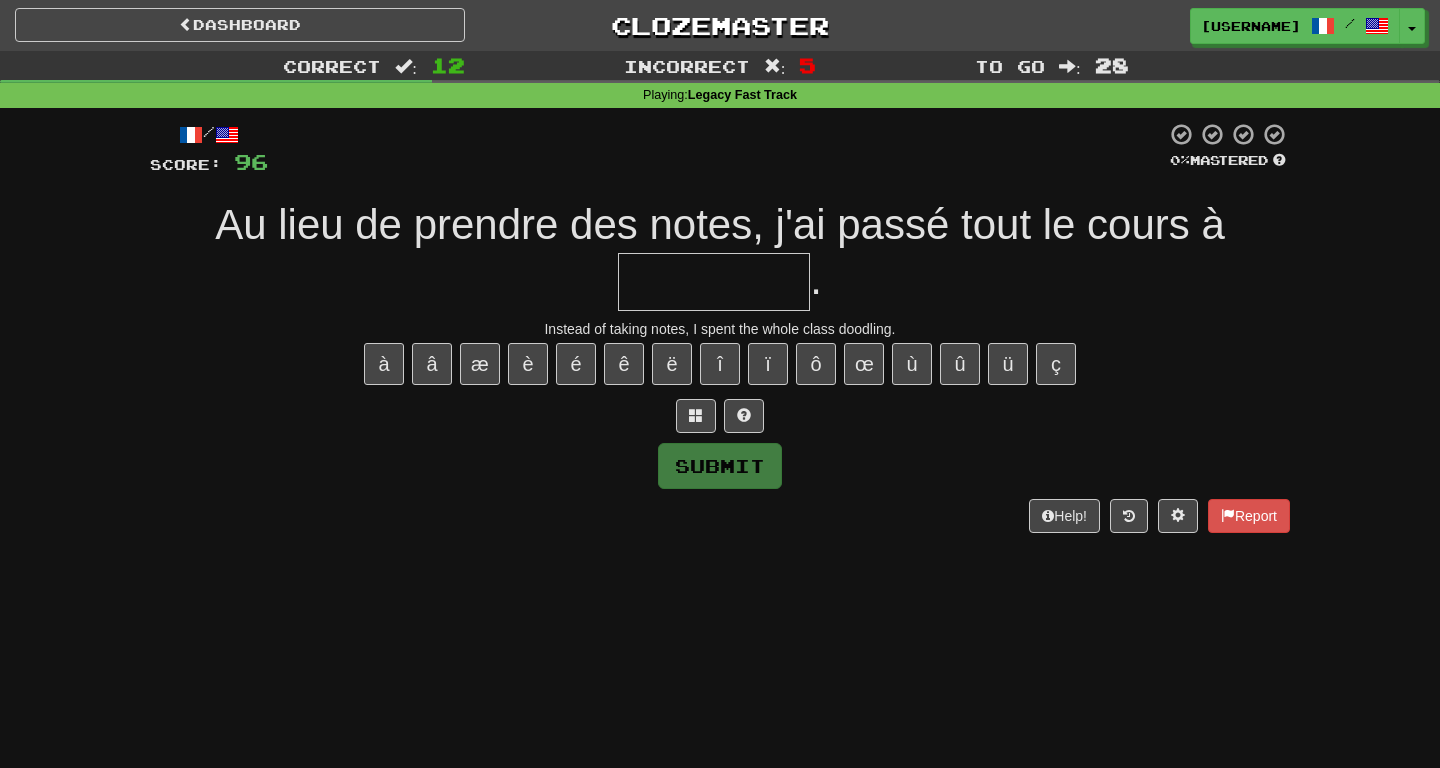 type on "*" 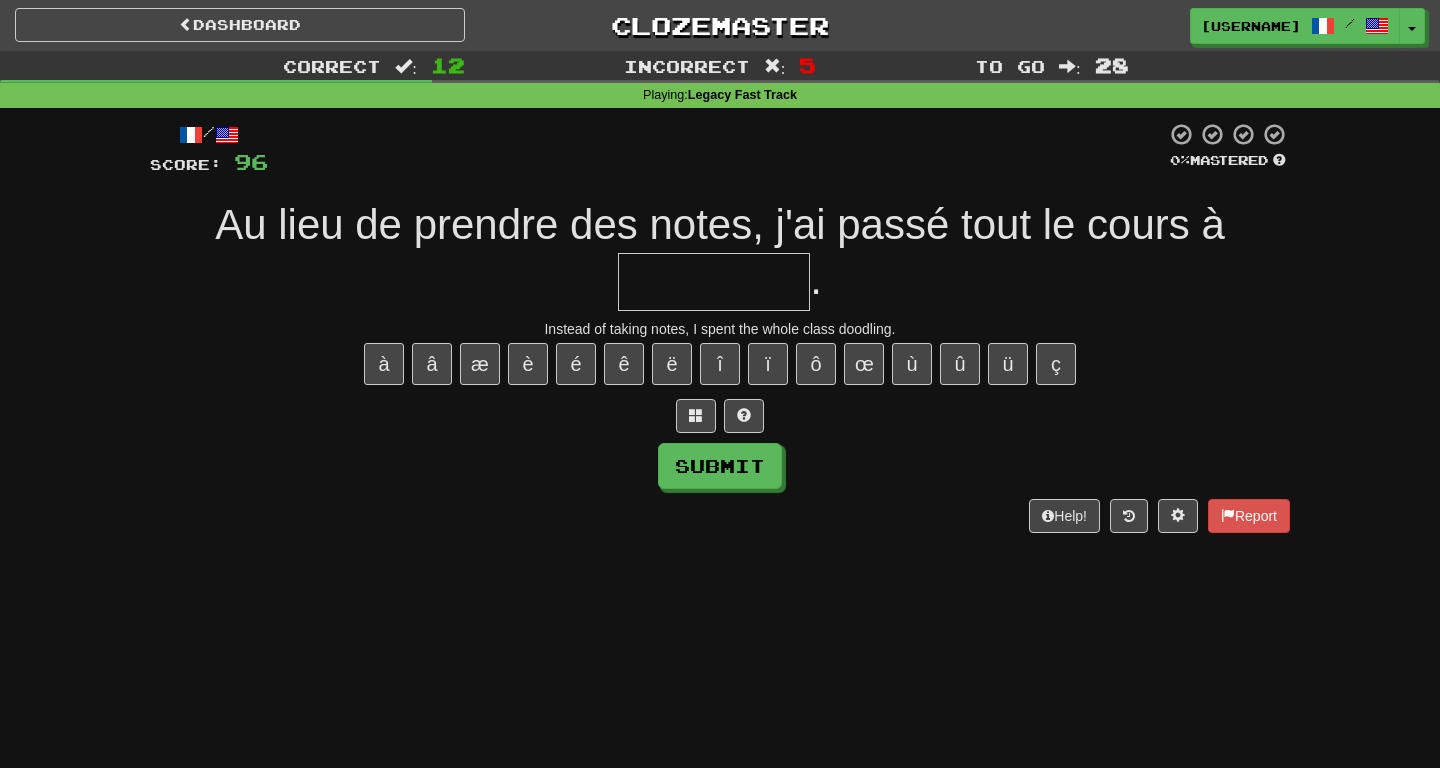 type on "*" 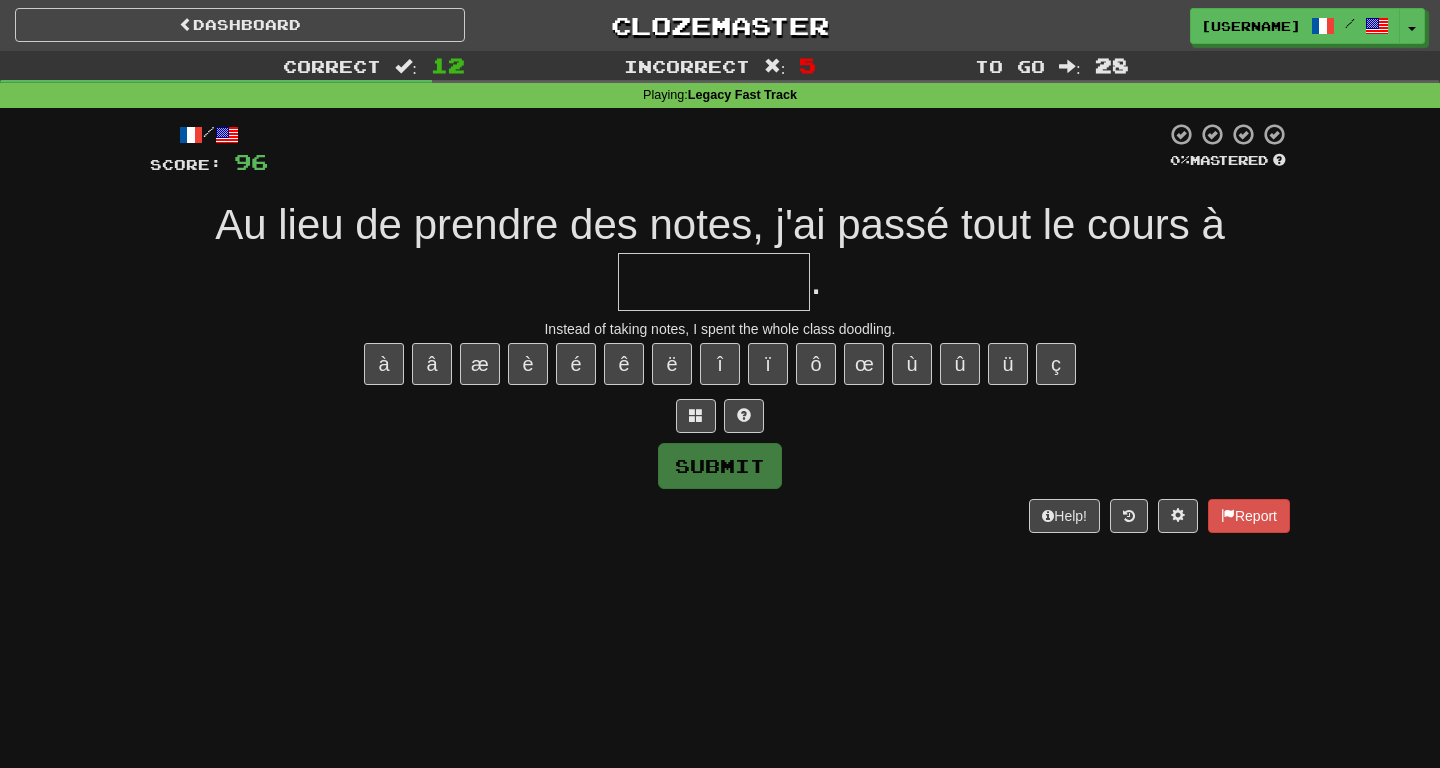 type on "**********" 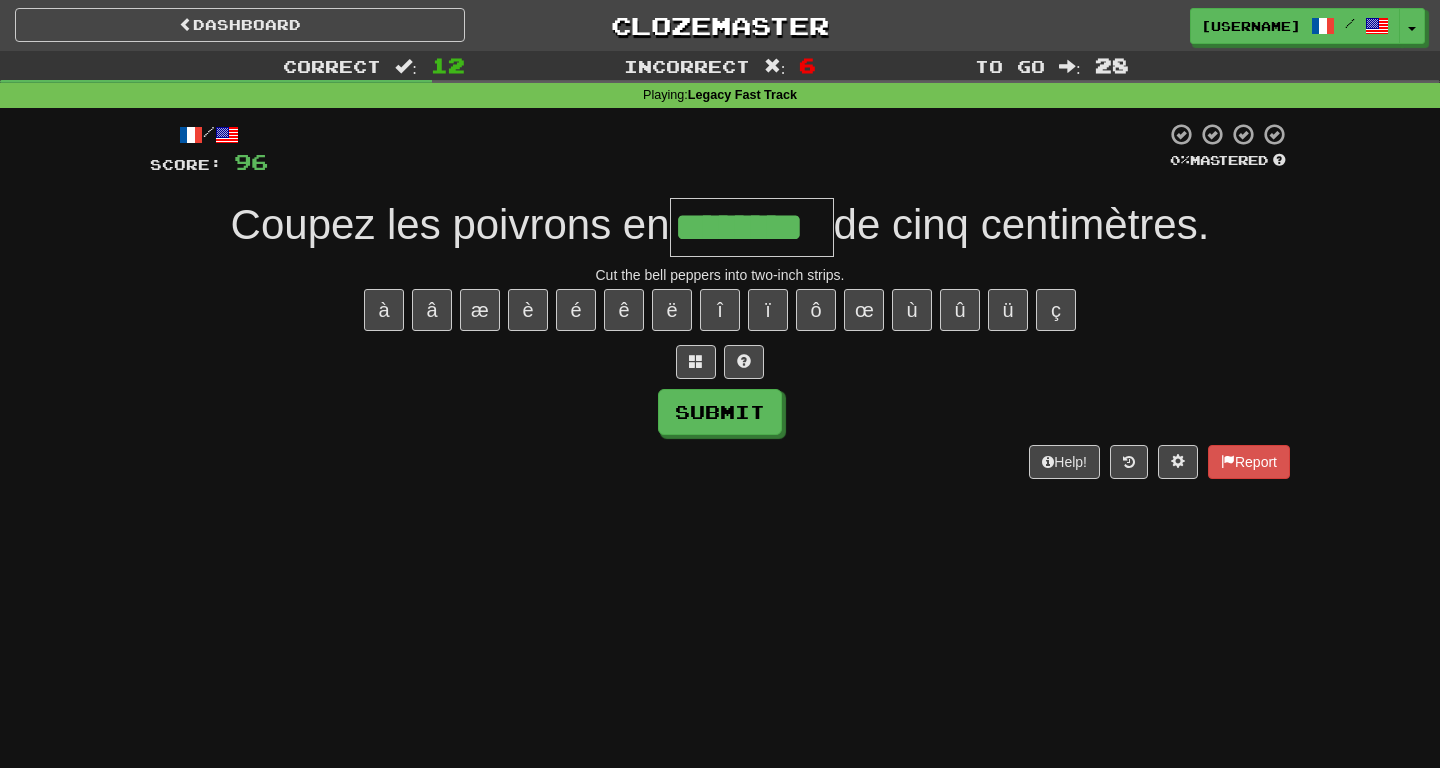 type on "********" 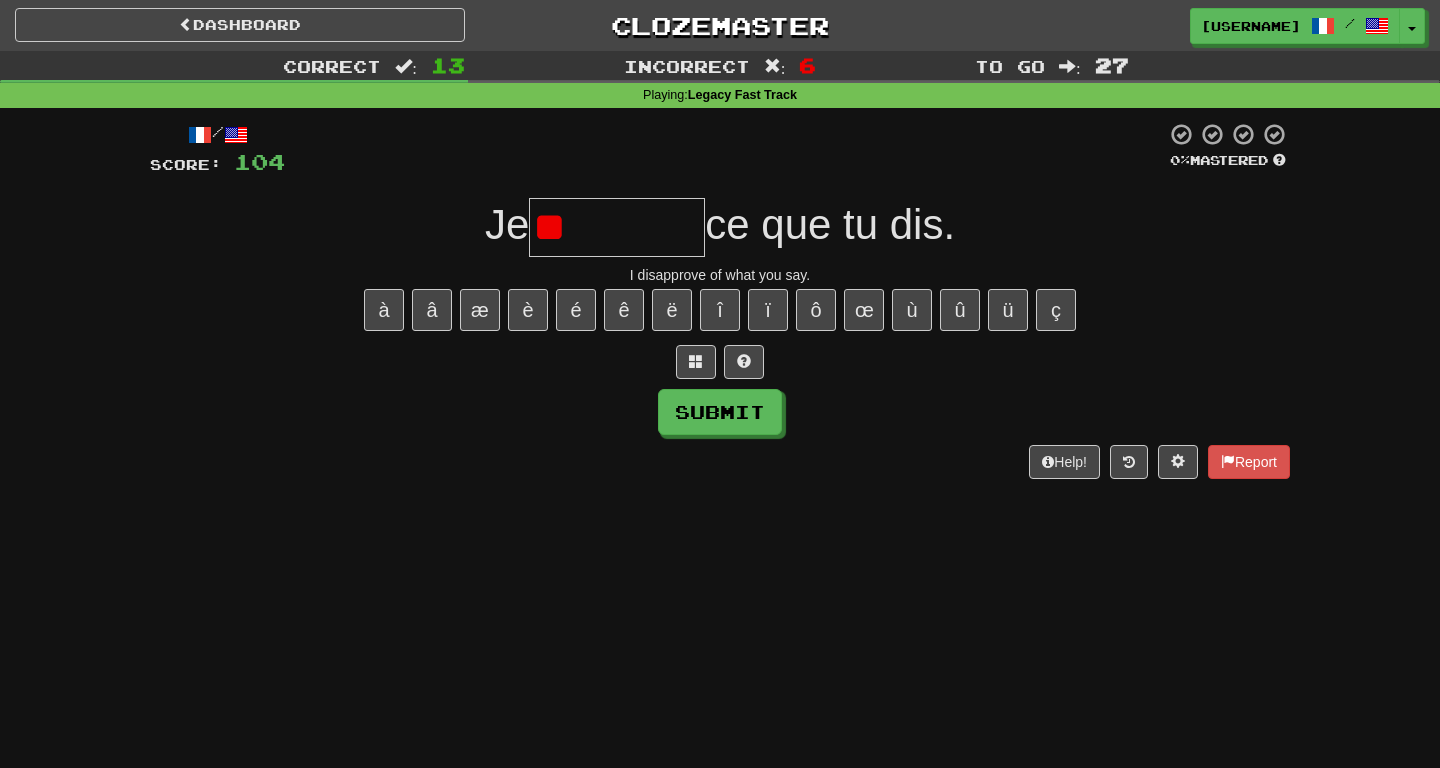 type on "*" 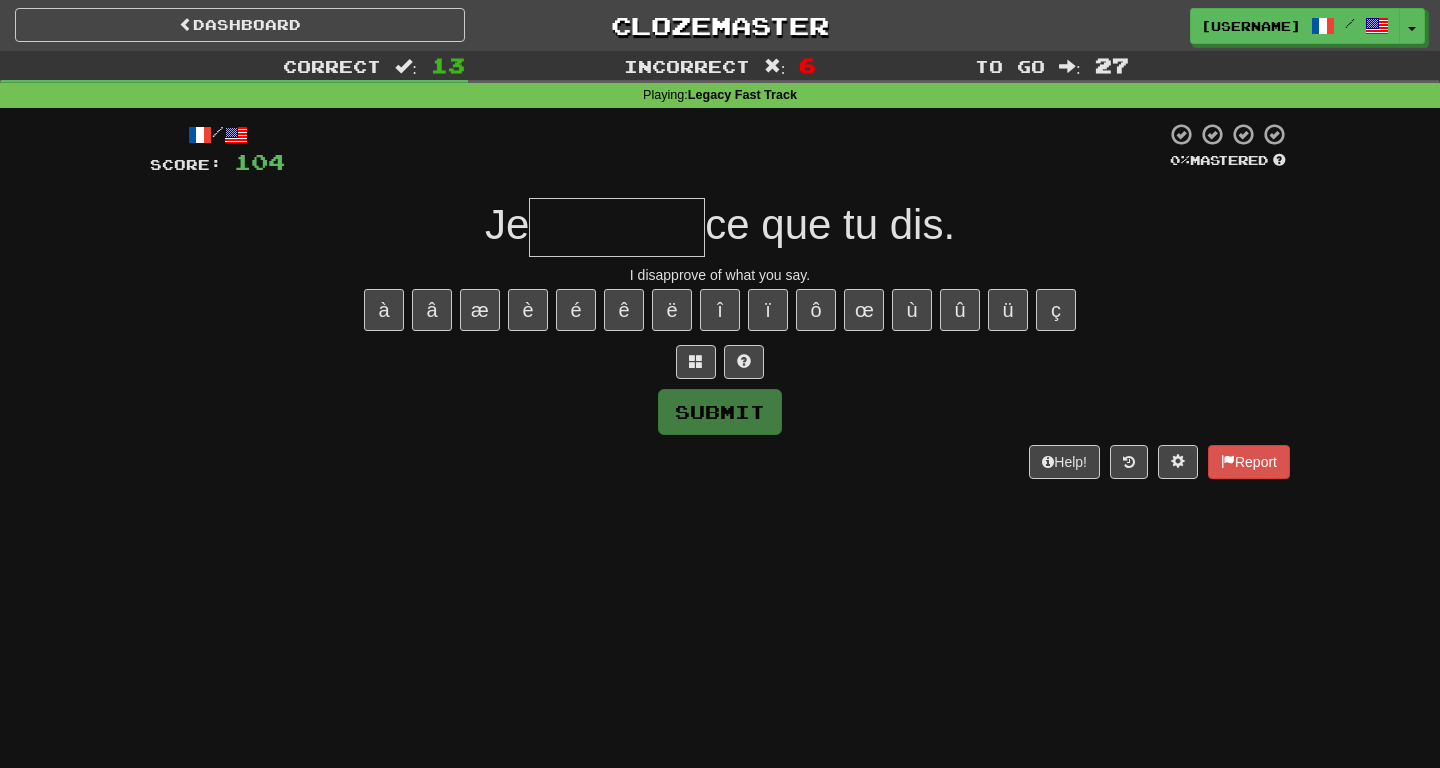 type on "********" 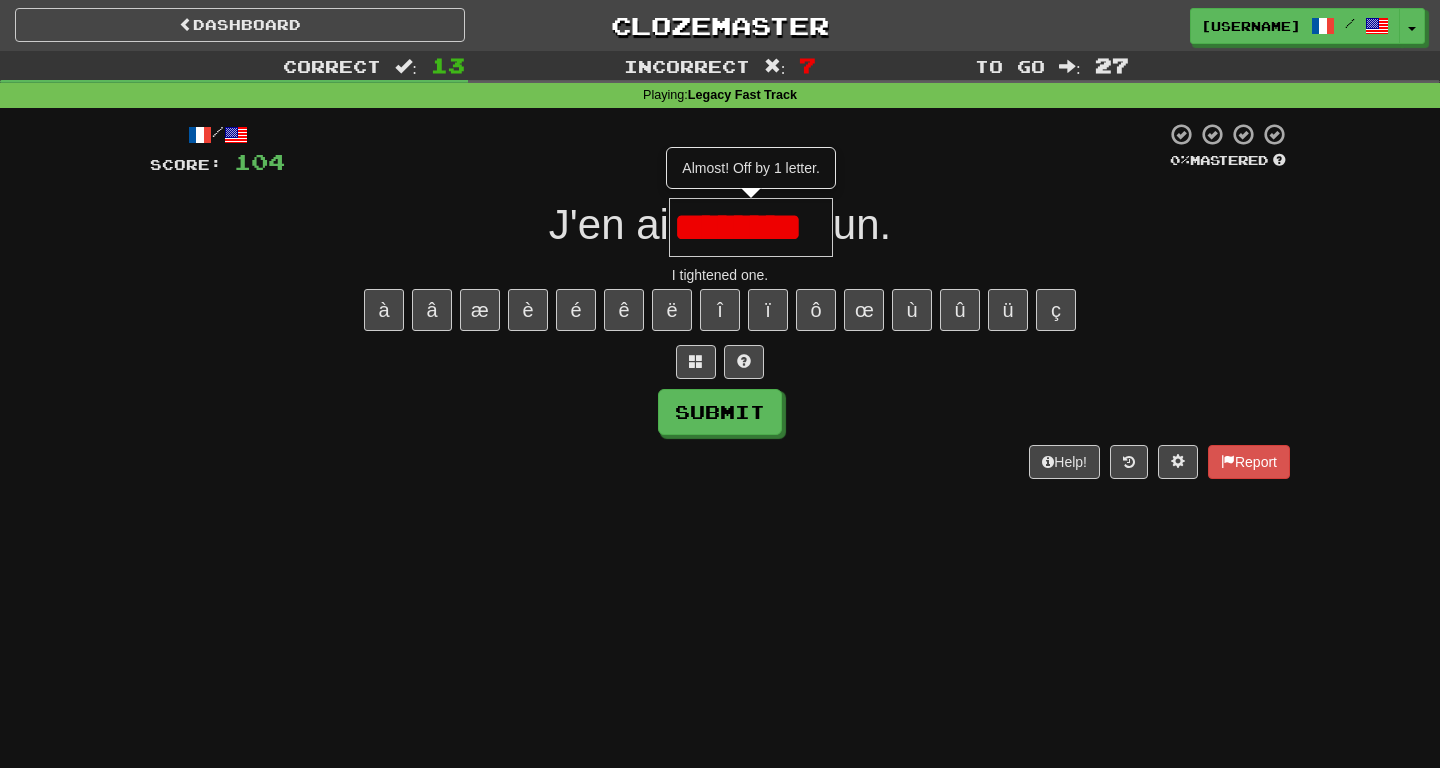 type on "********" 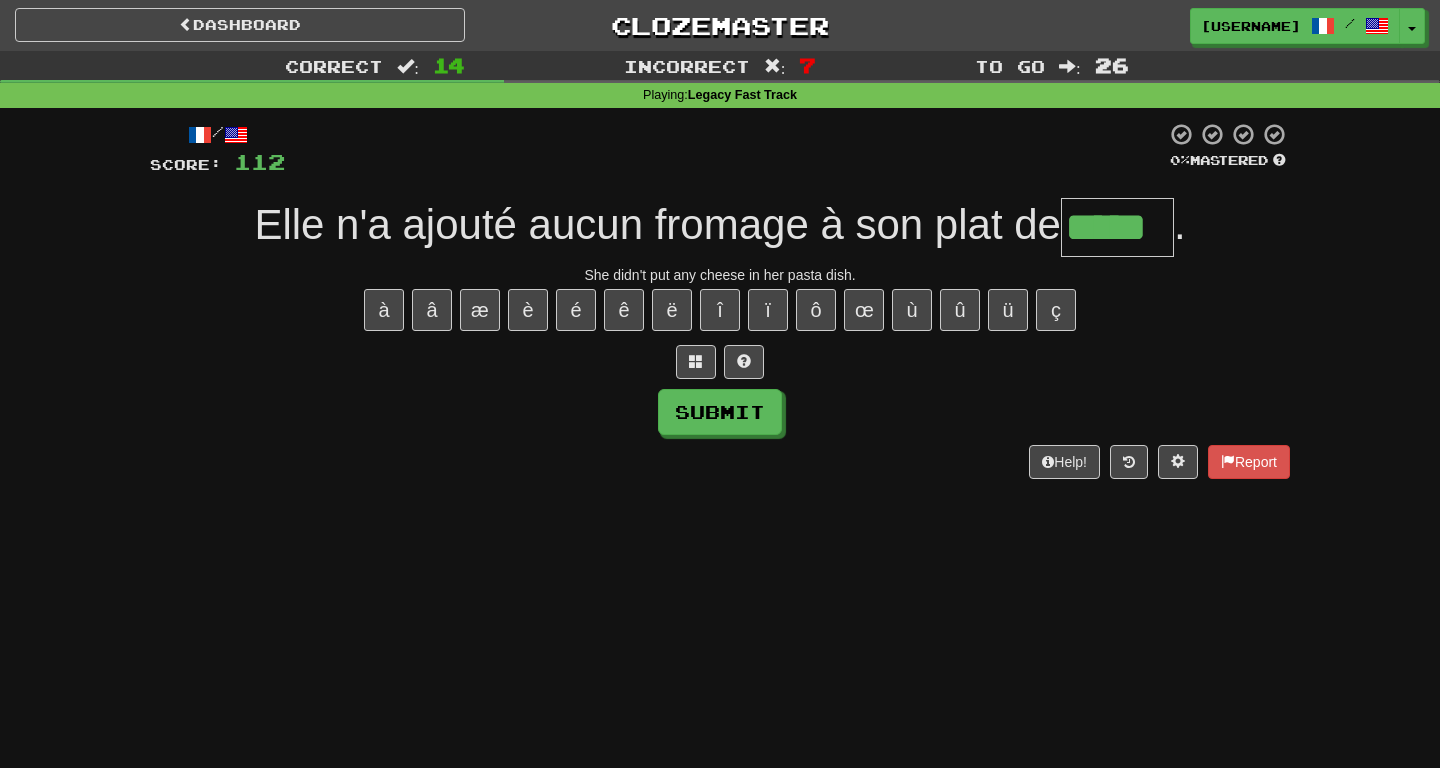 type on "*****" 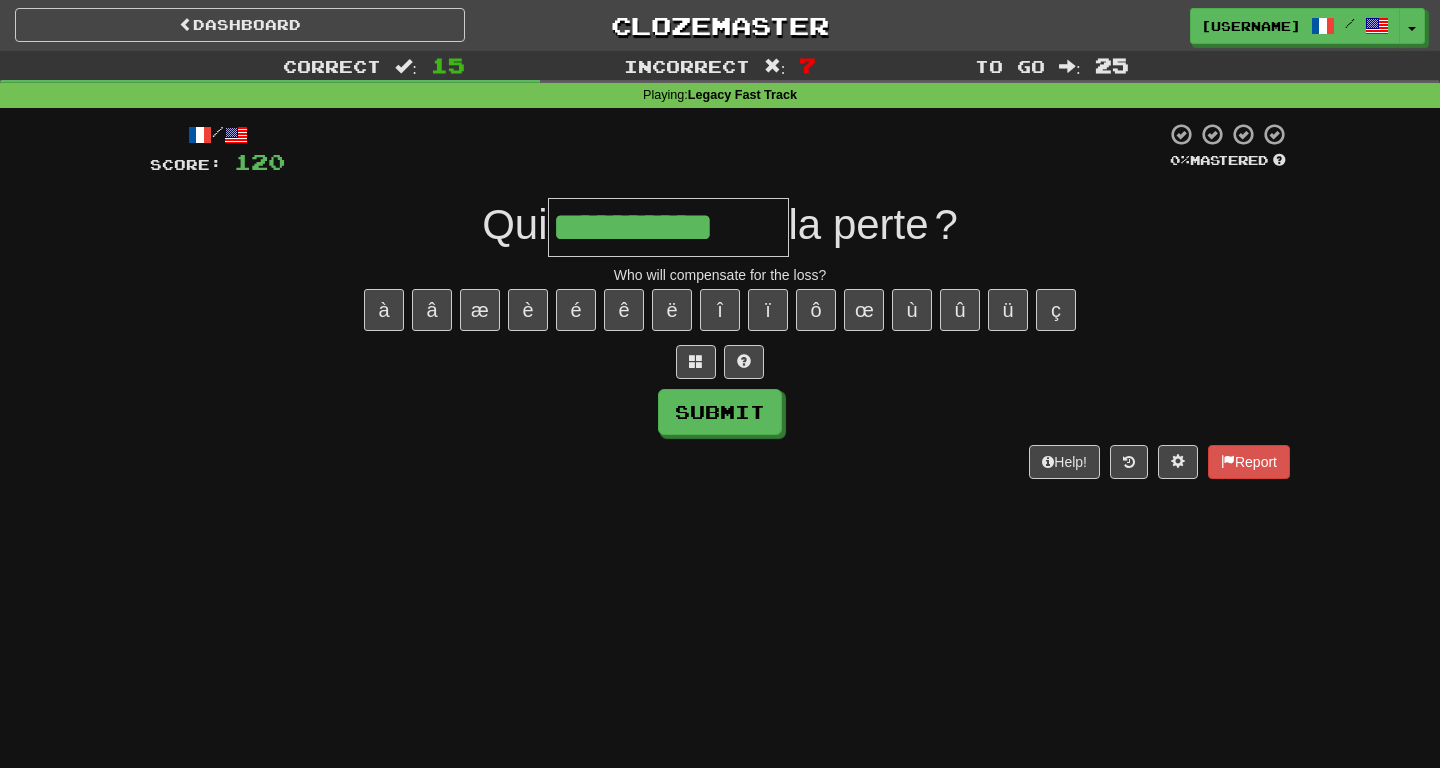 type on "**********" 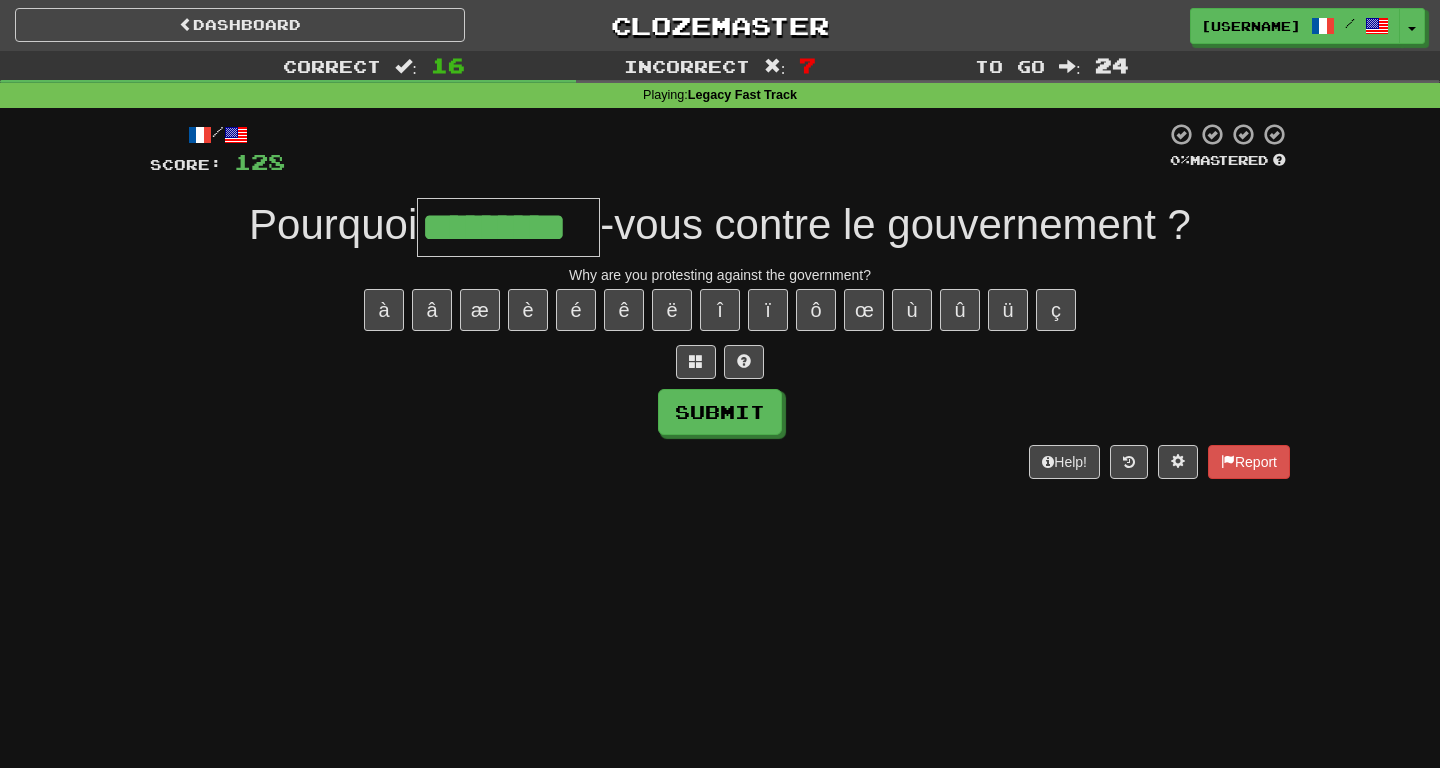 type on "*********" 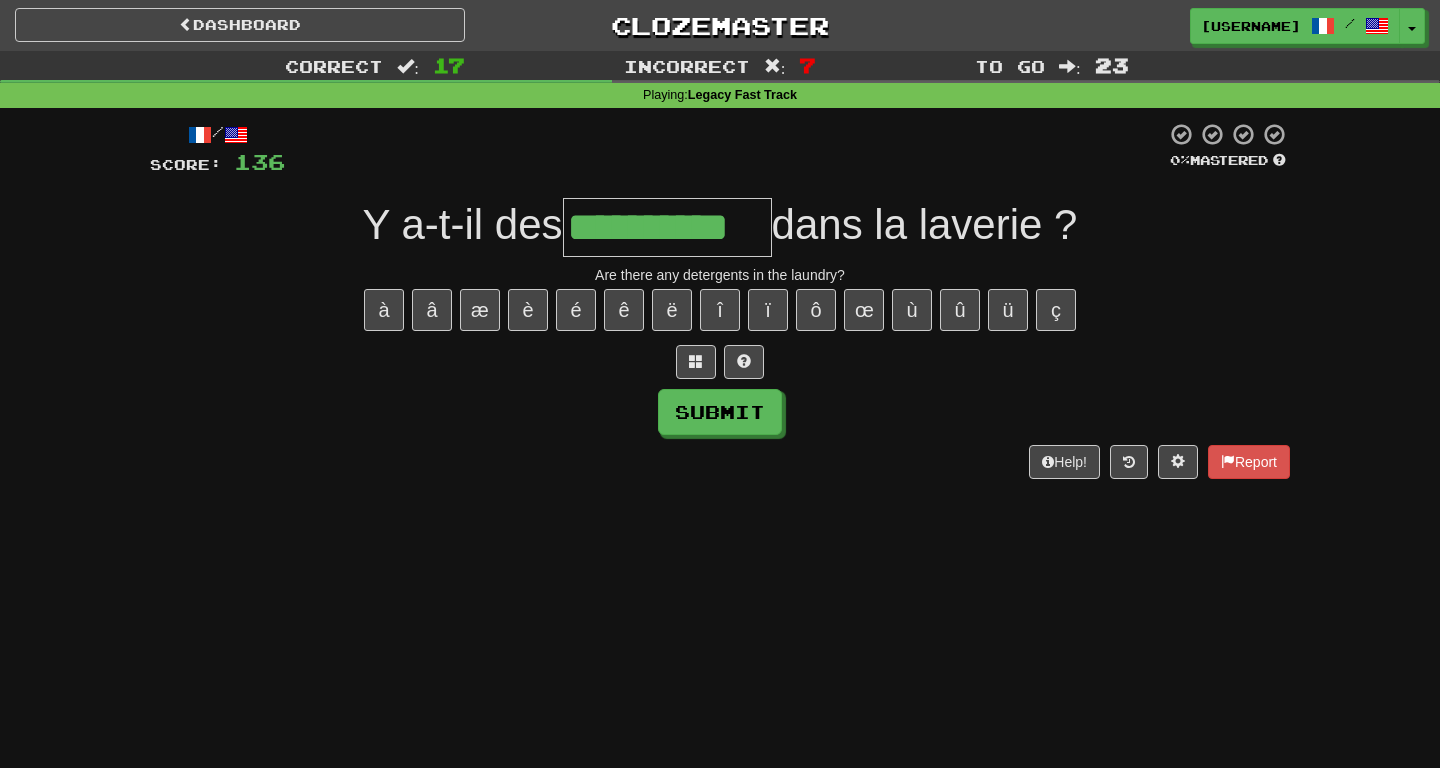 type on "**********" 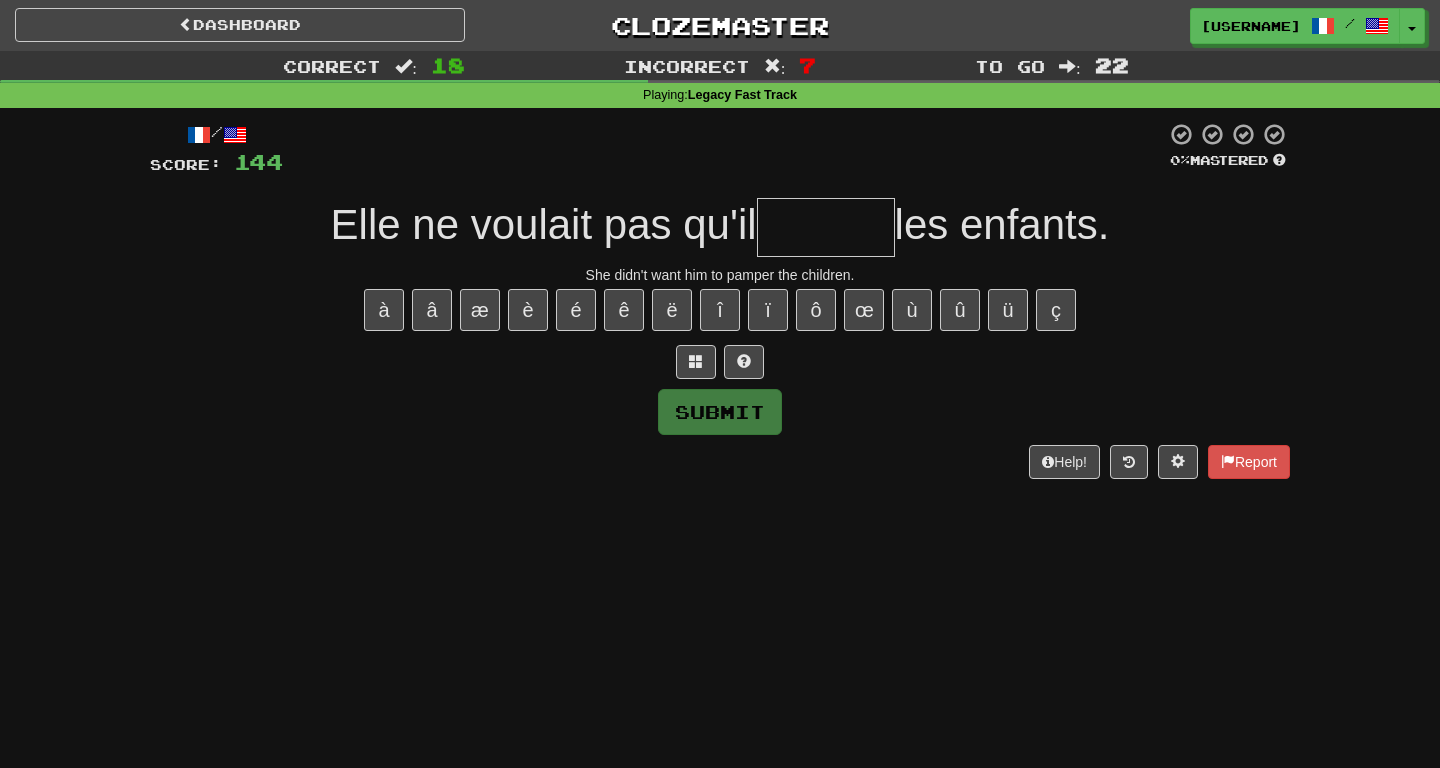 type on "*" 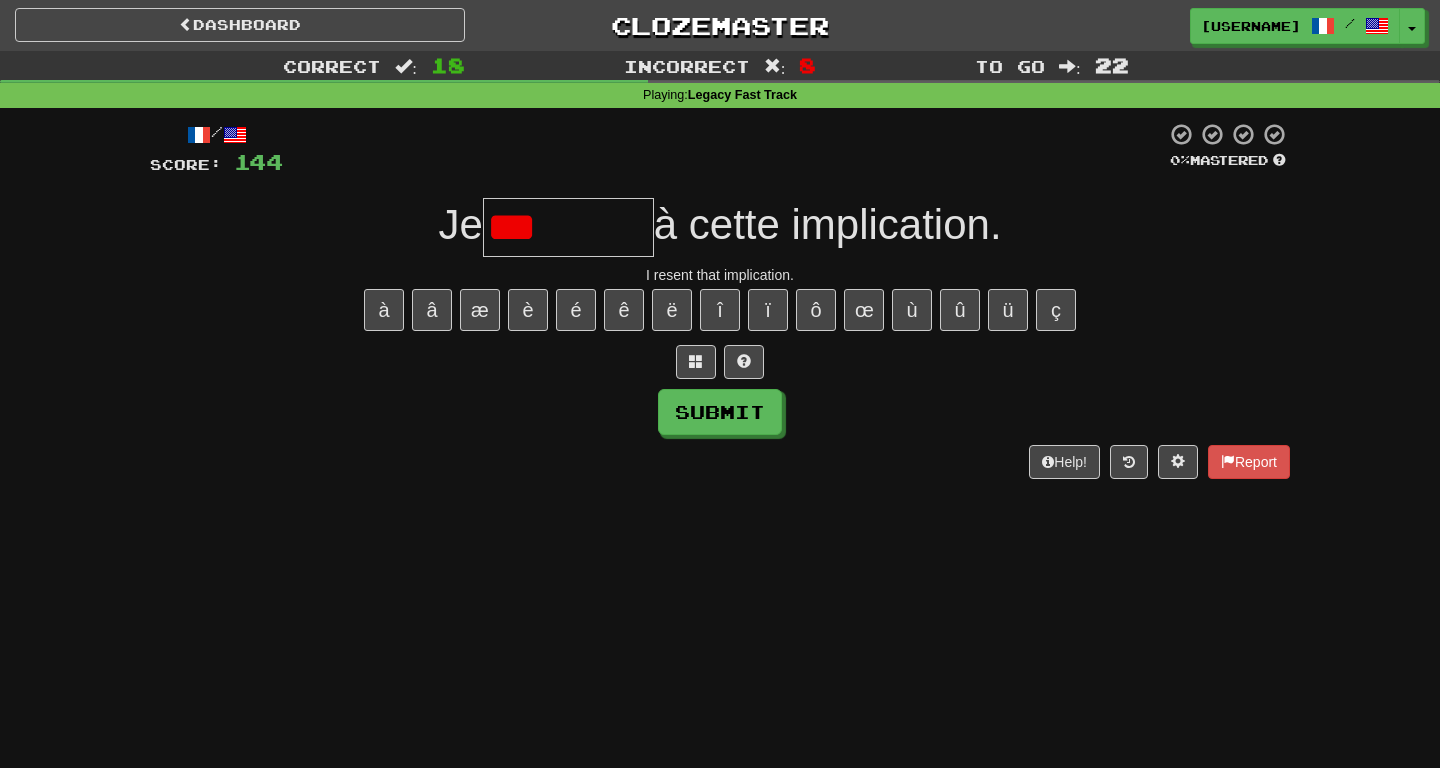 type on "********" 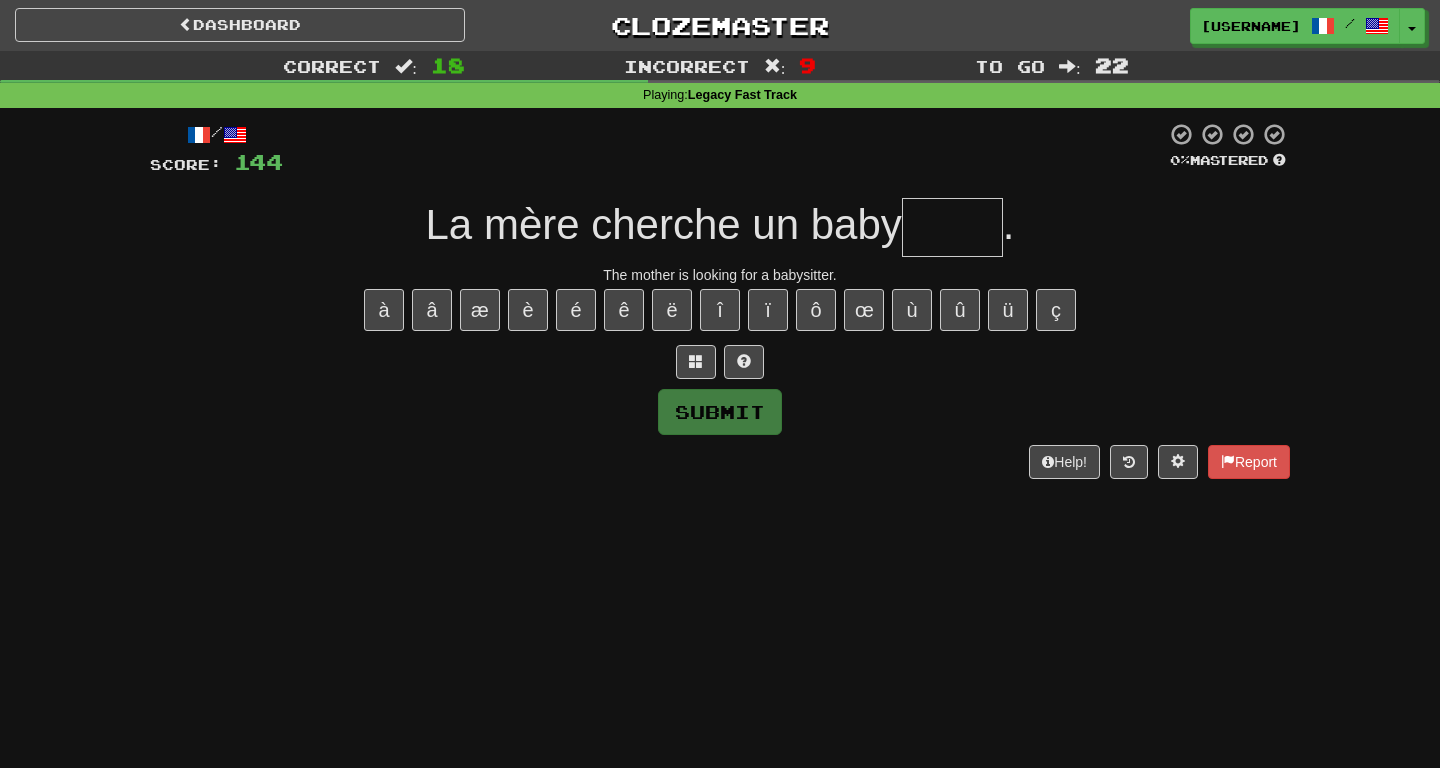 type on "******" 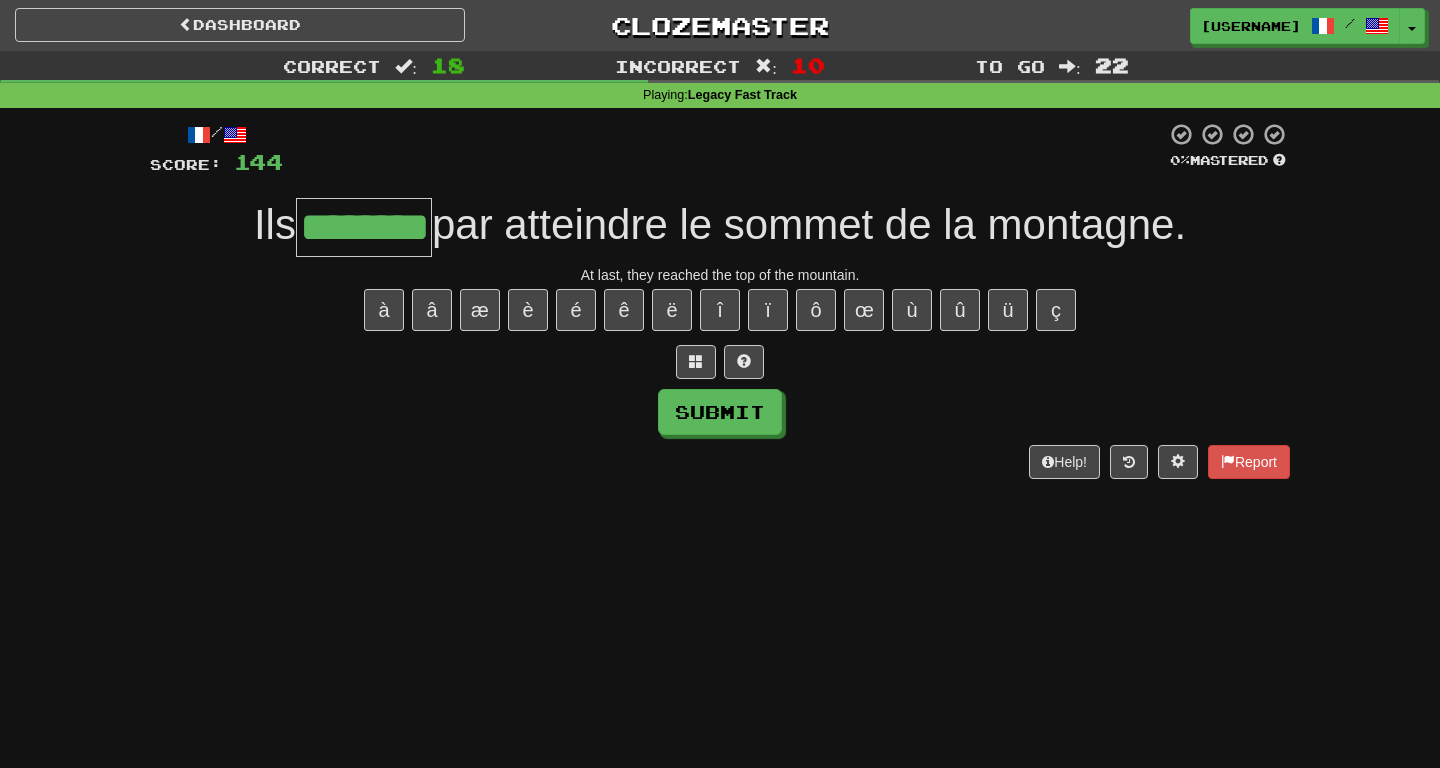 type on "********" 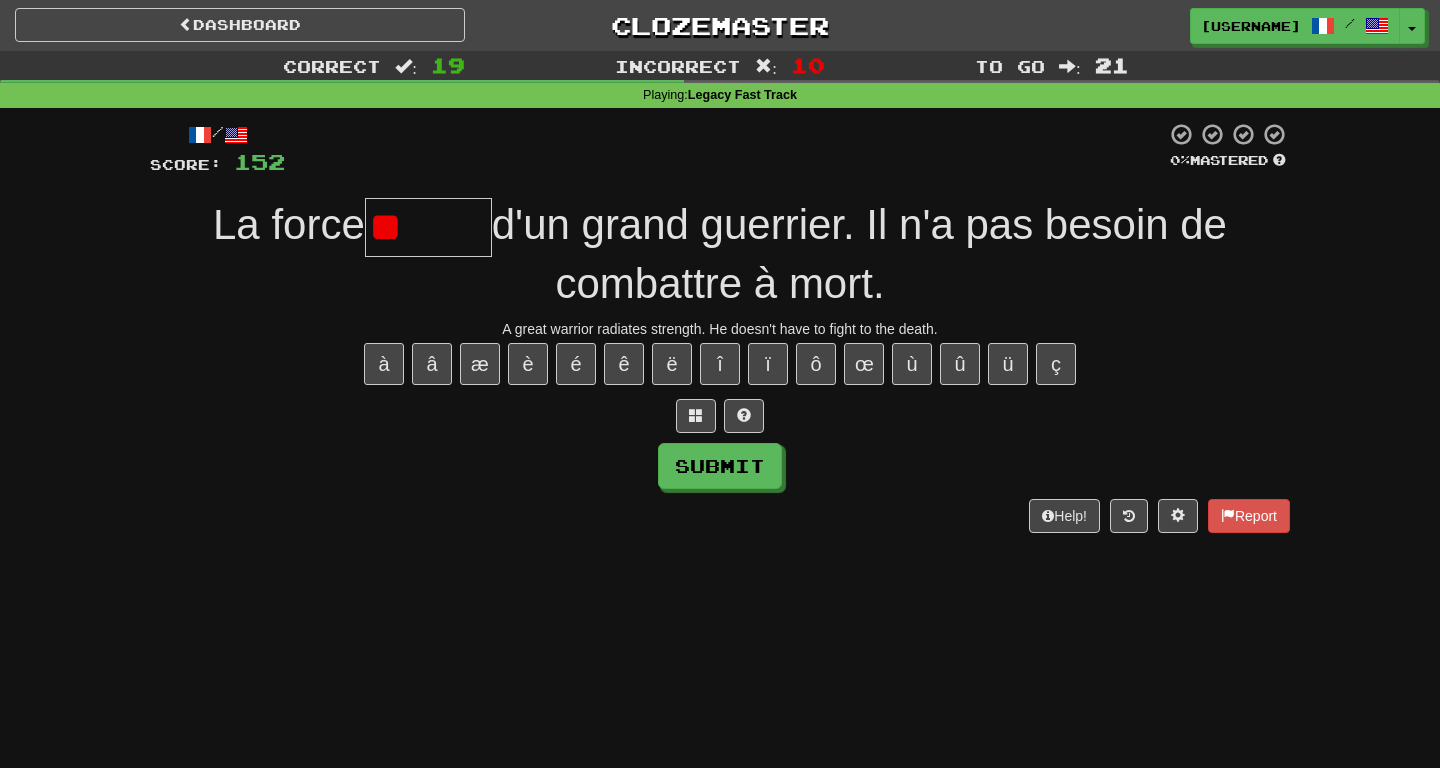 type on "*" 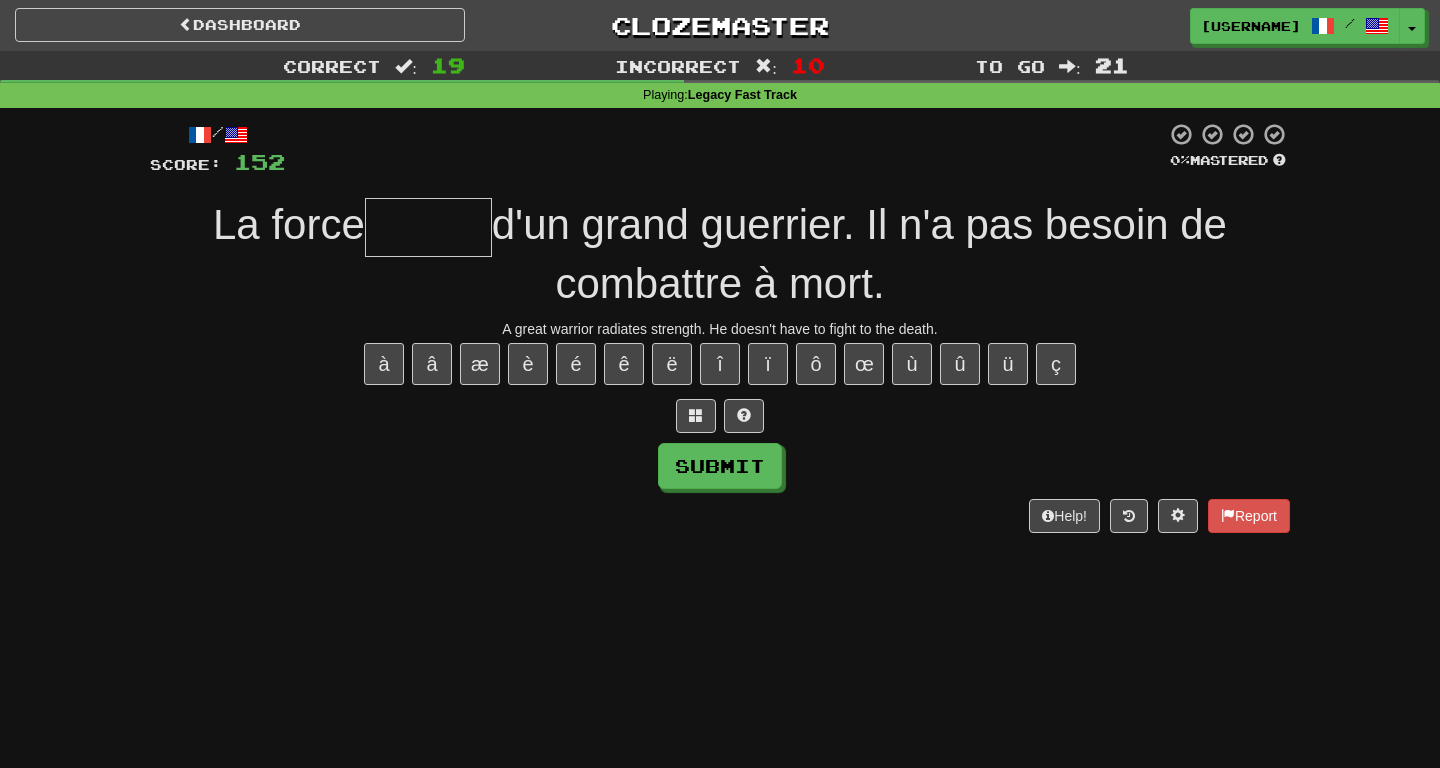 type on "*******" 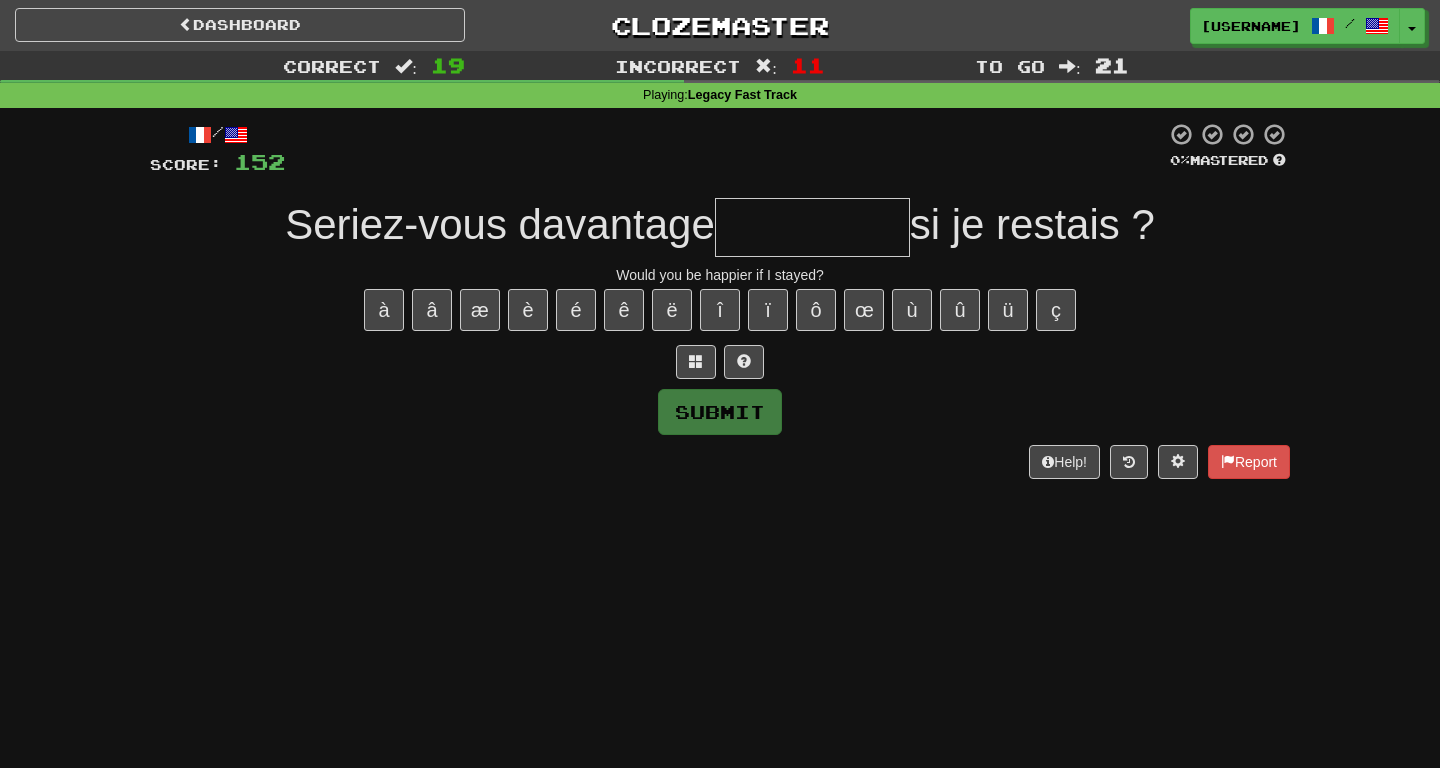 type on "*" 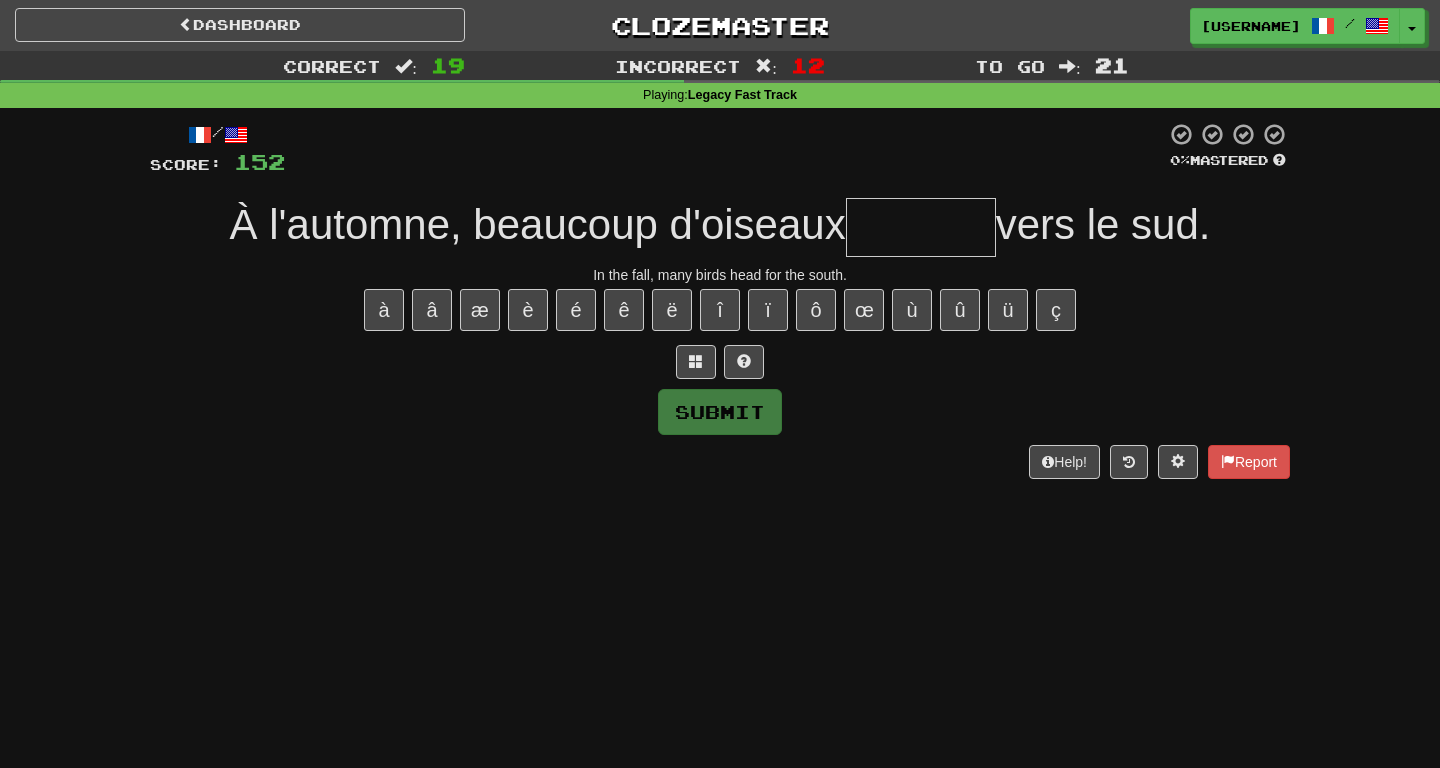 type on "*******" 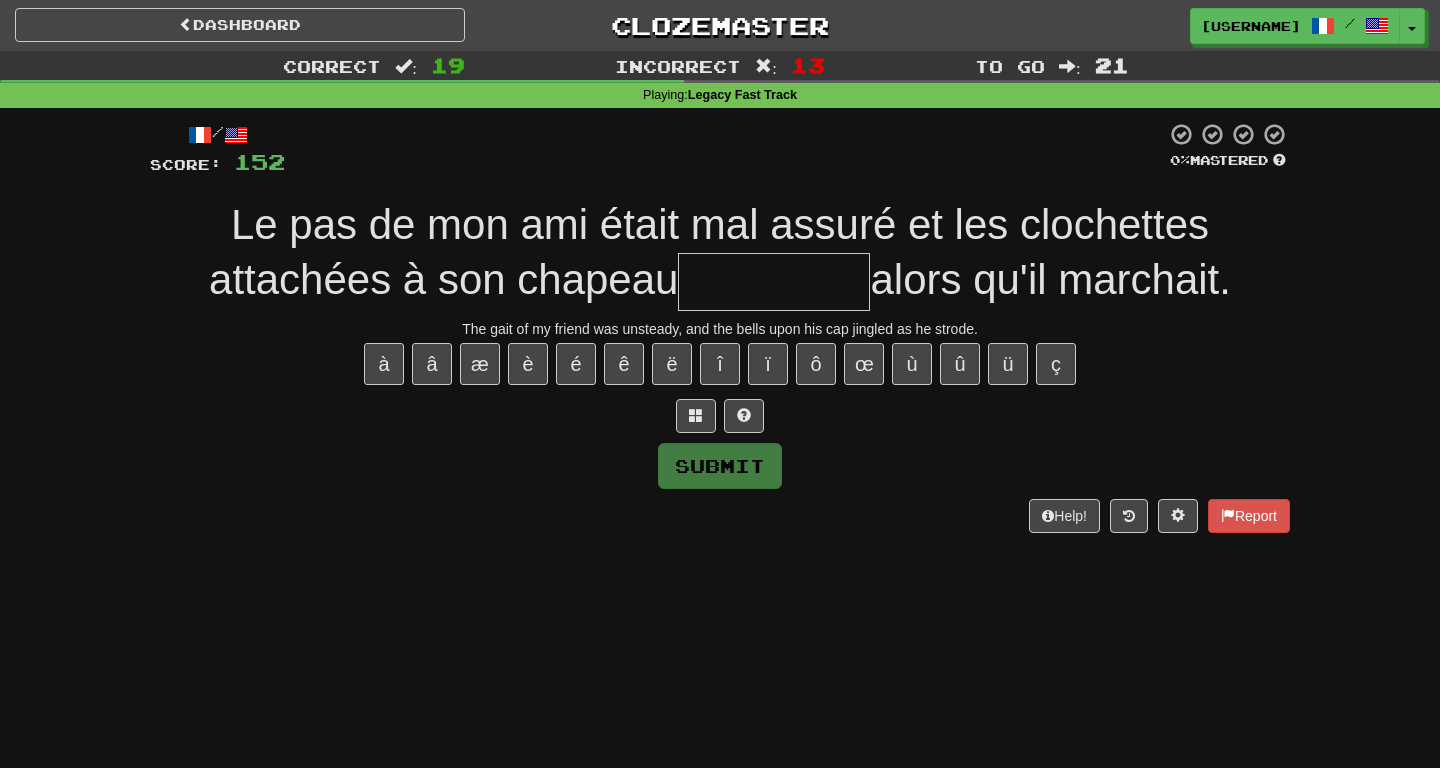 type on "*********" 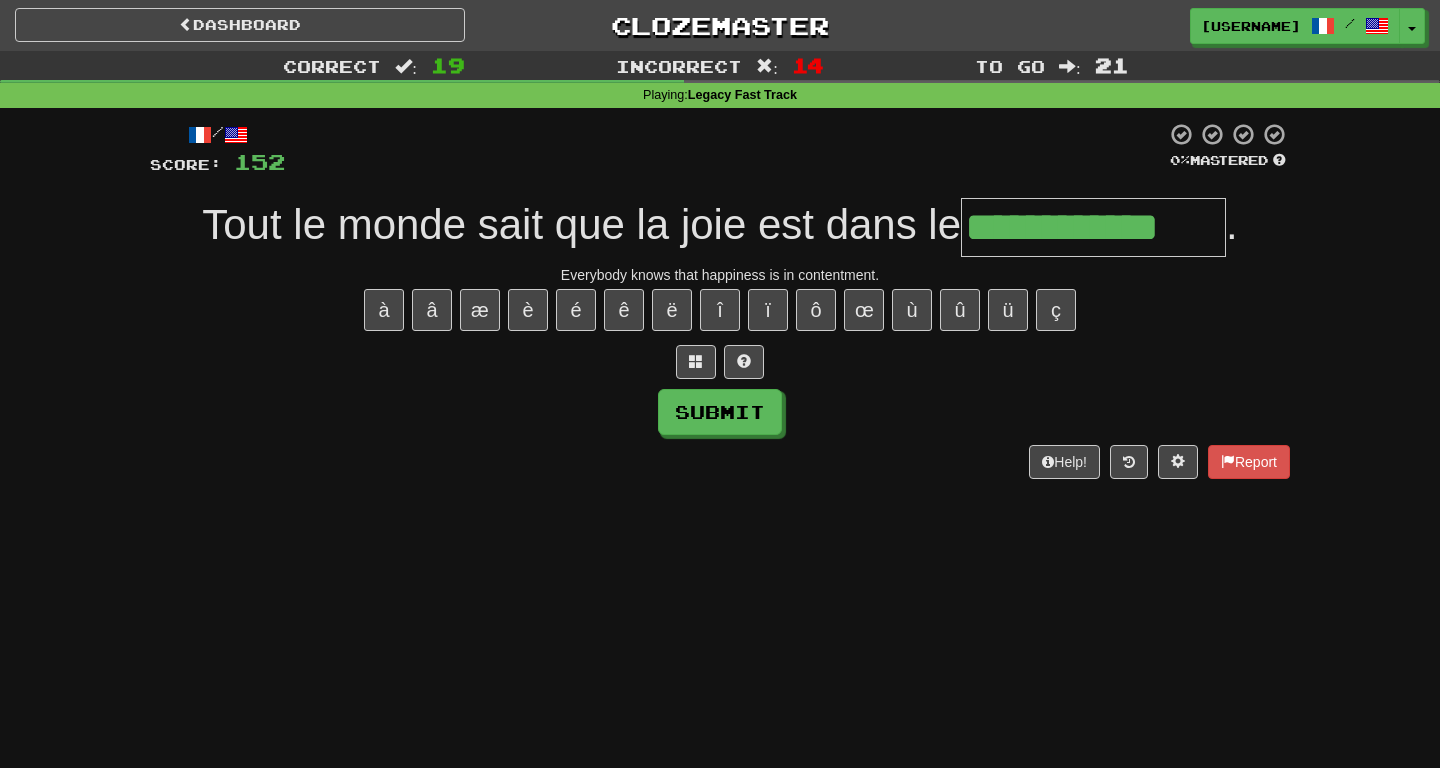 type on "**********" 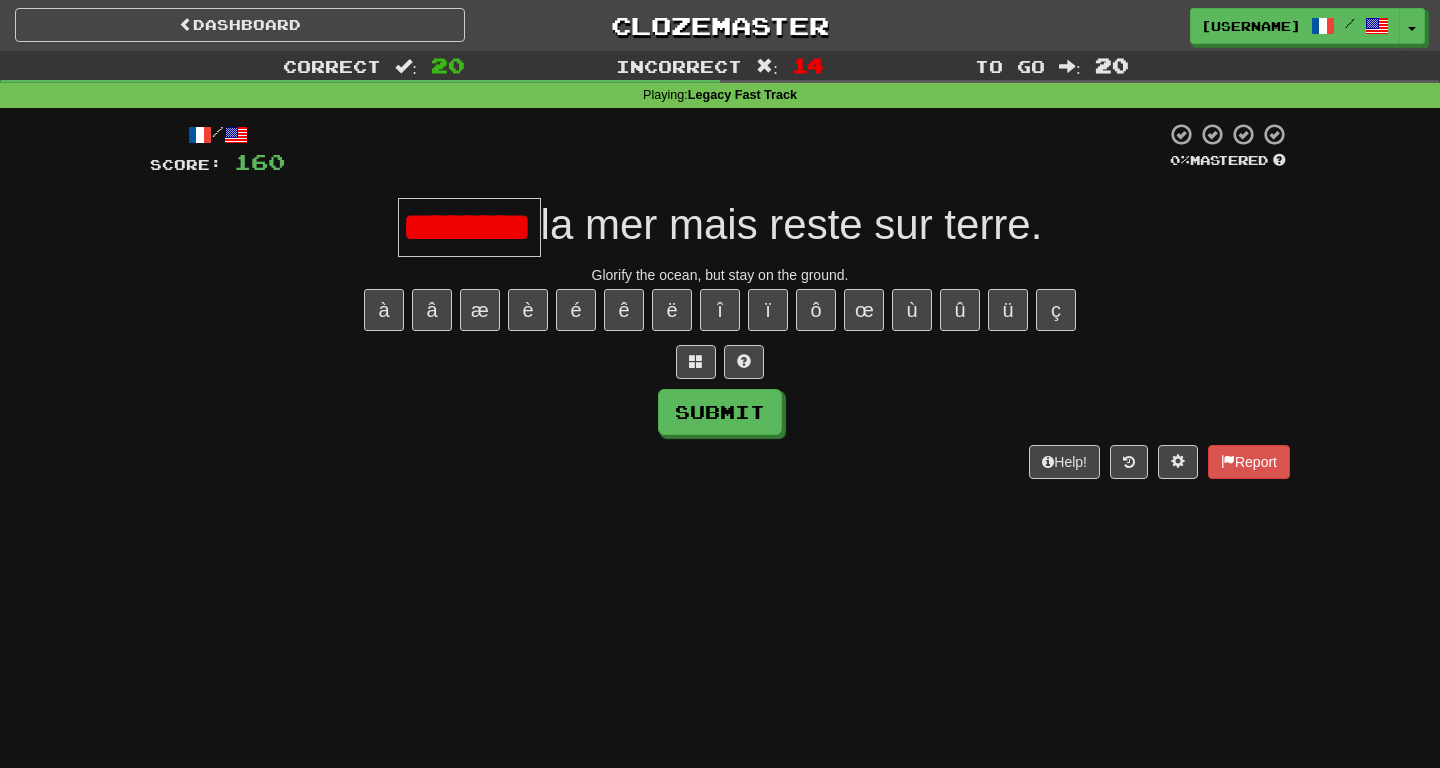 scroll, scrollTop: 0, scrollLeft: 0, axis: both 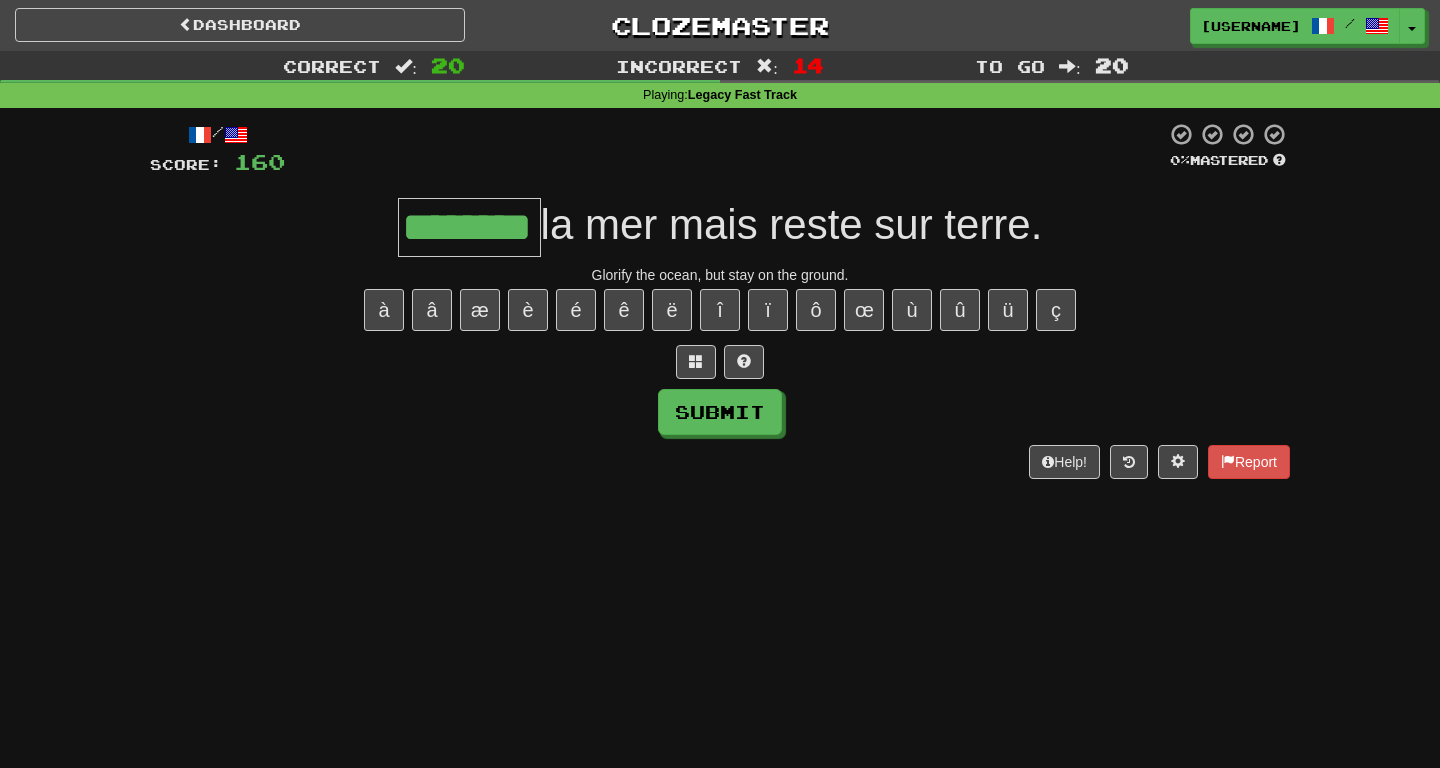 type on "********" 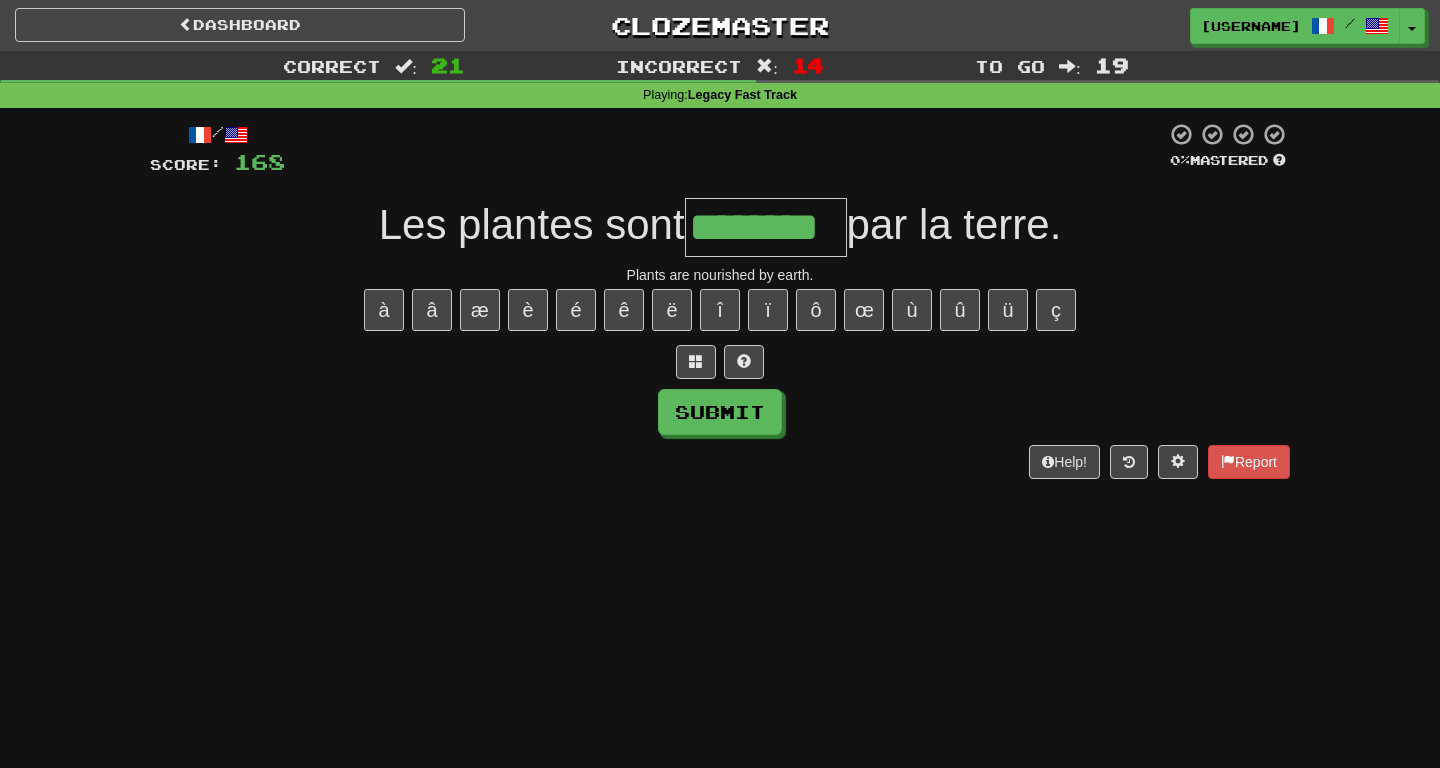 type on "********" 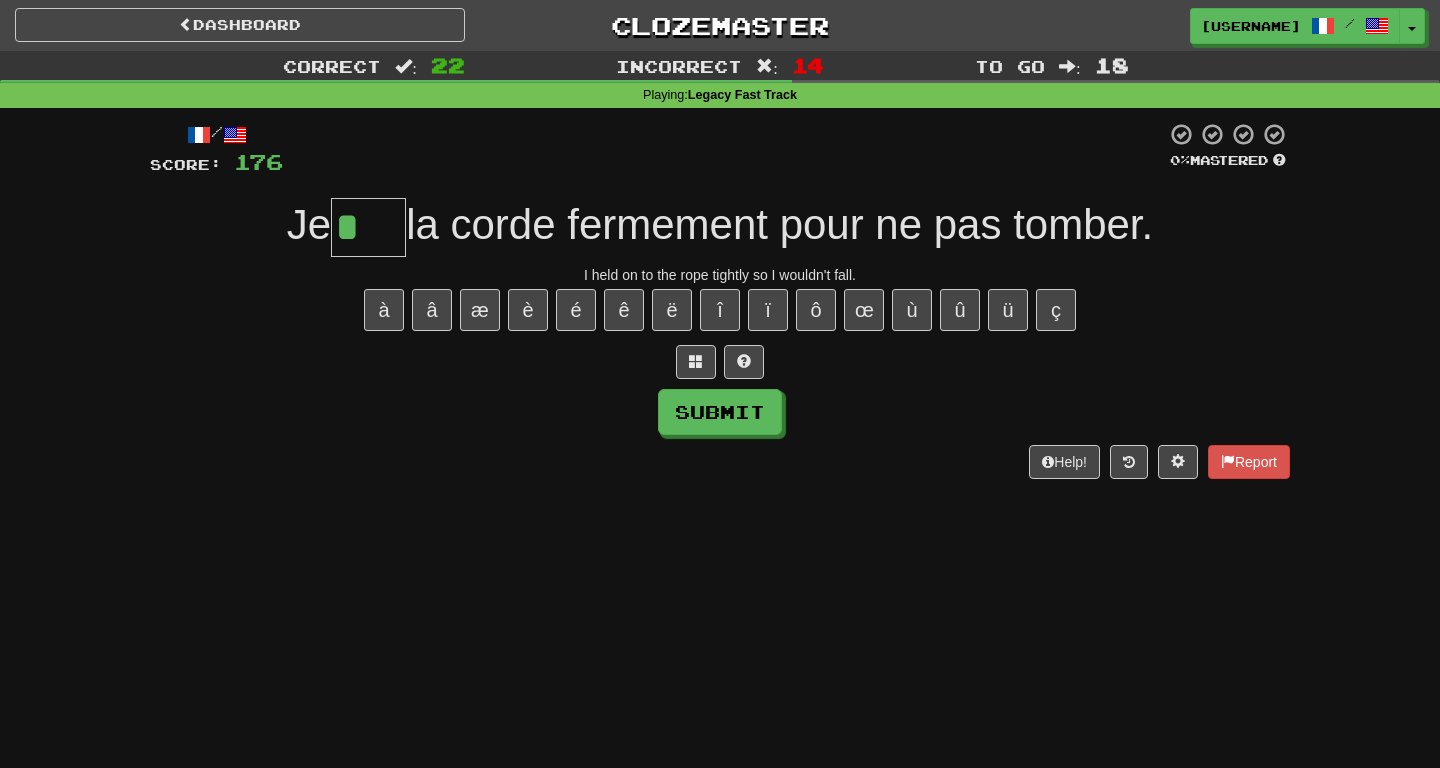 type on "****" 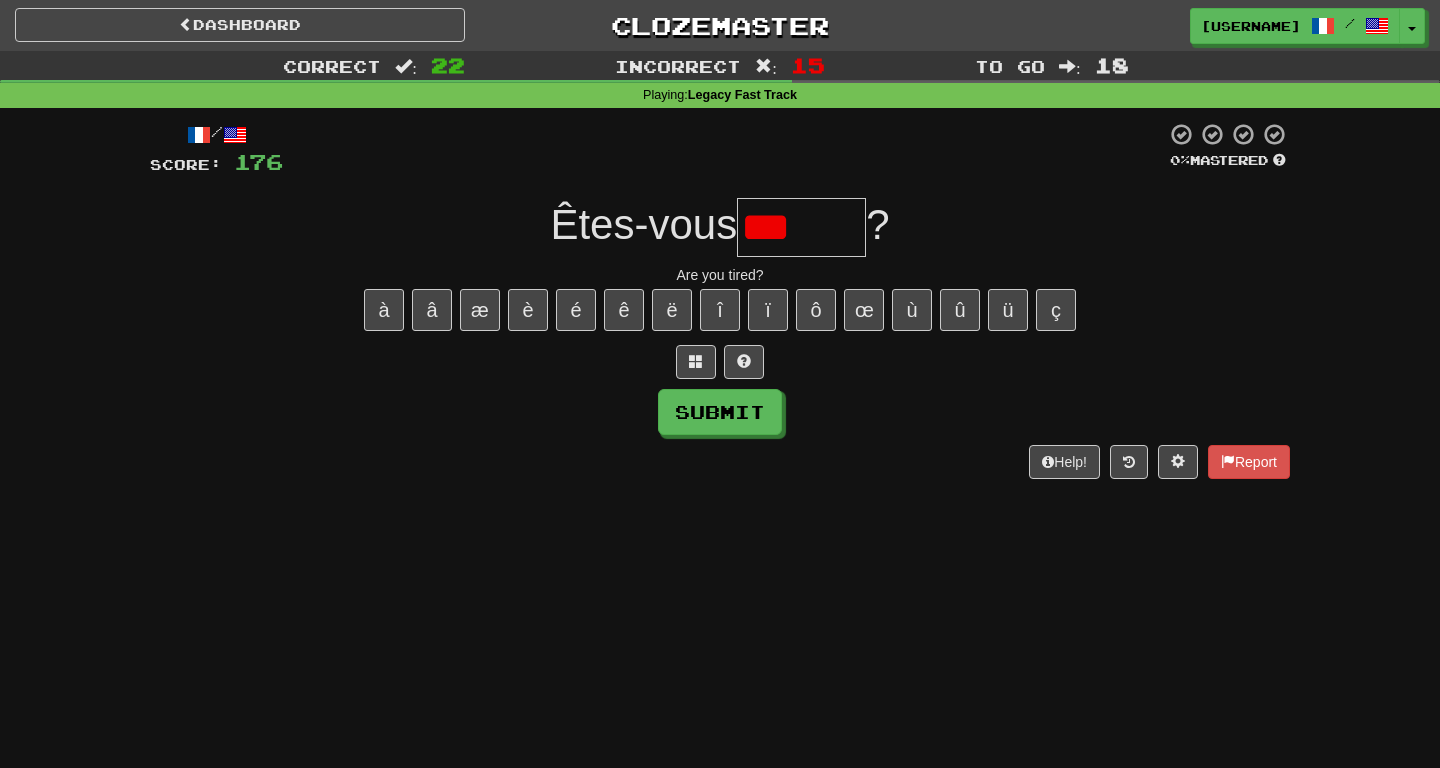type on "******" 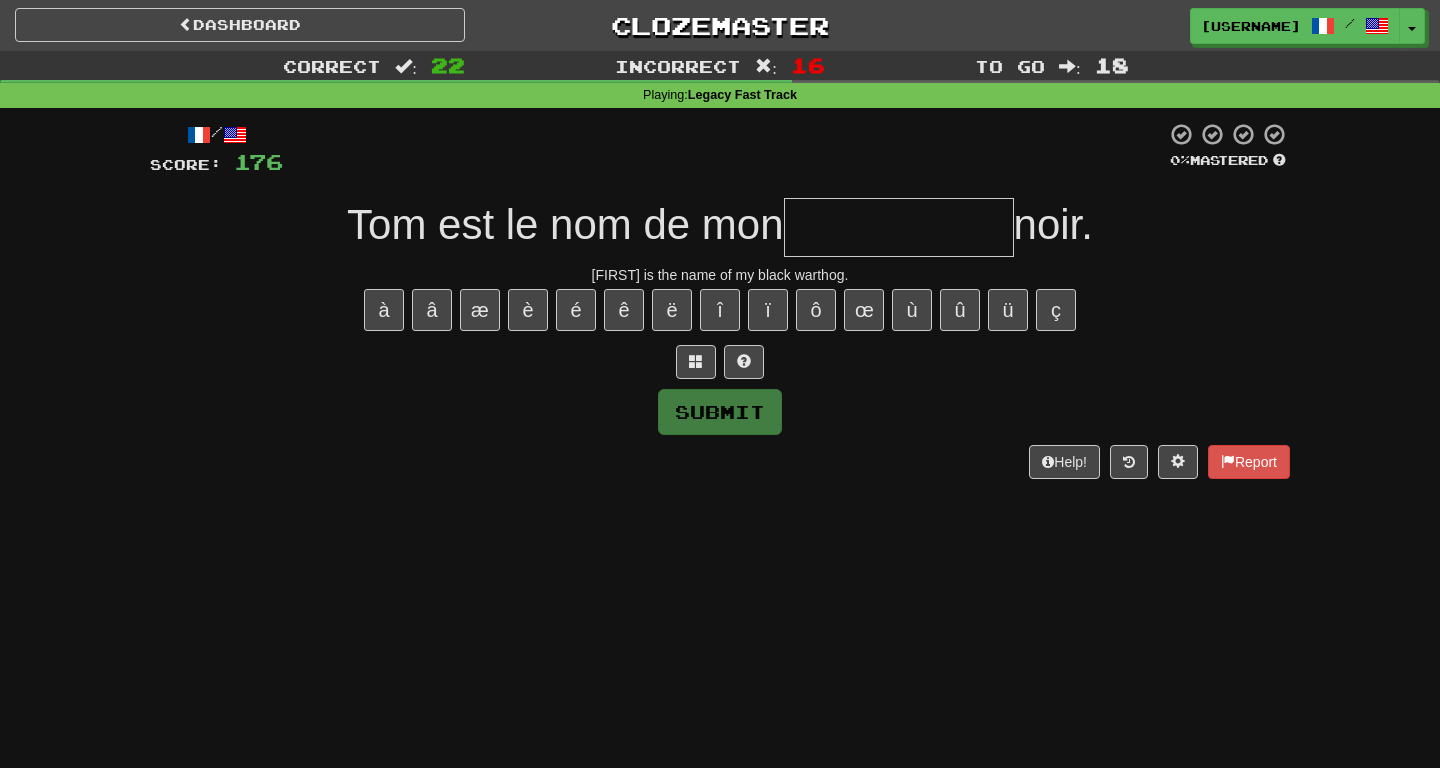 type on "**********" 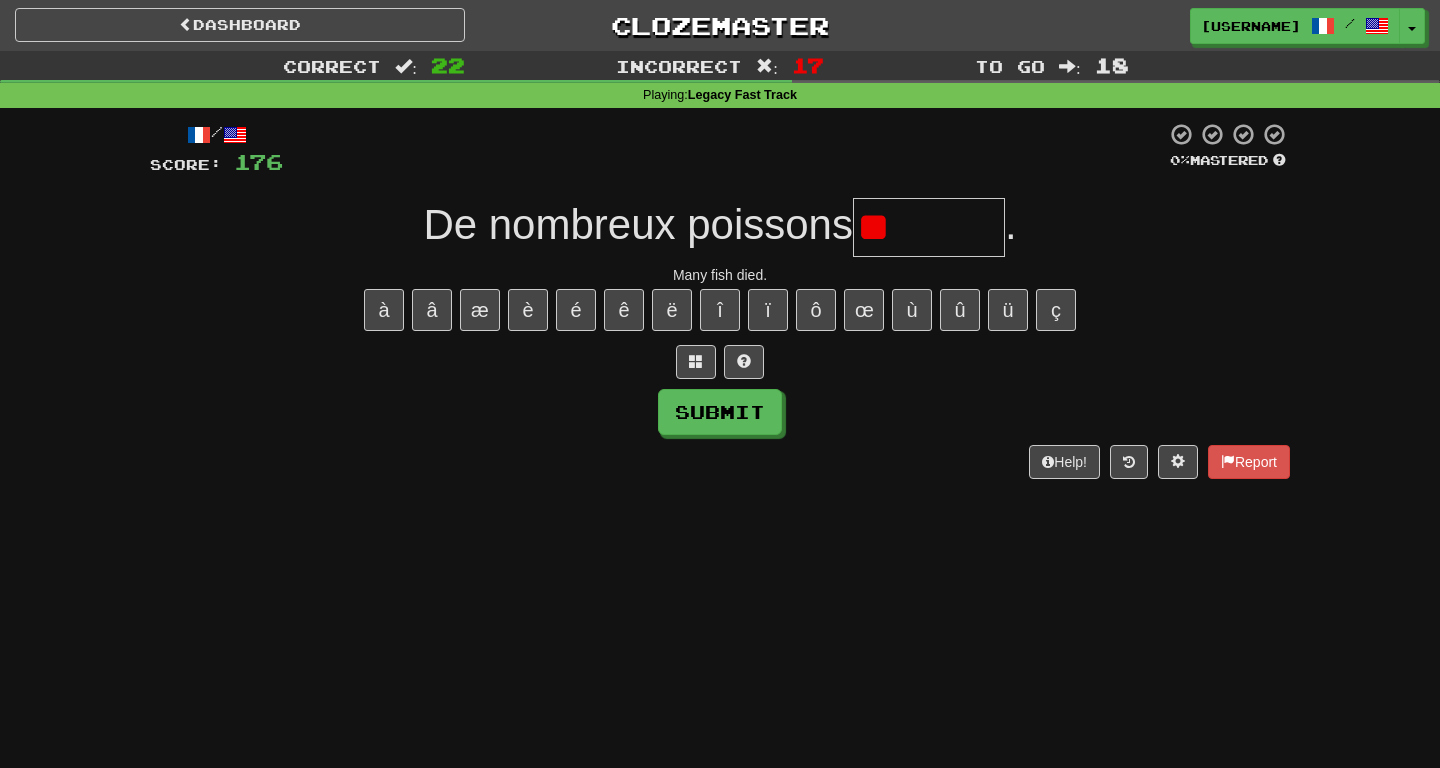 type on "*" 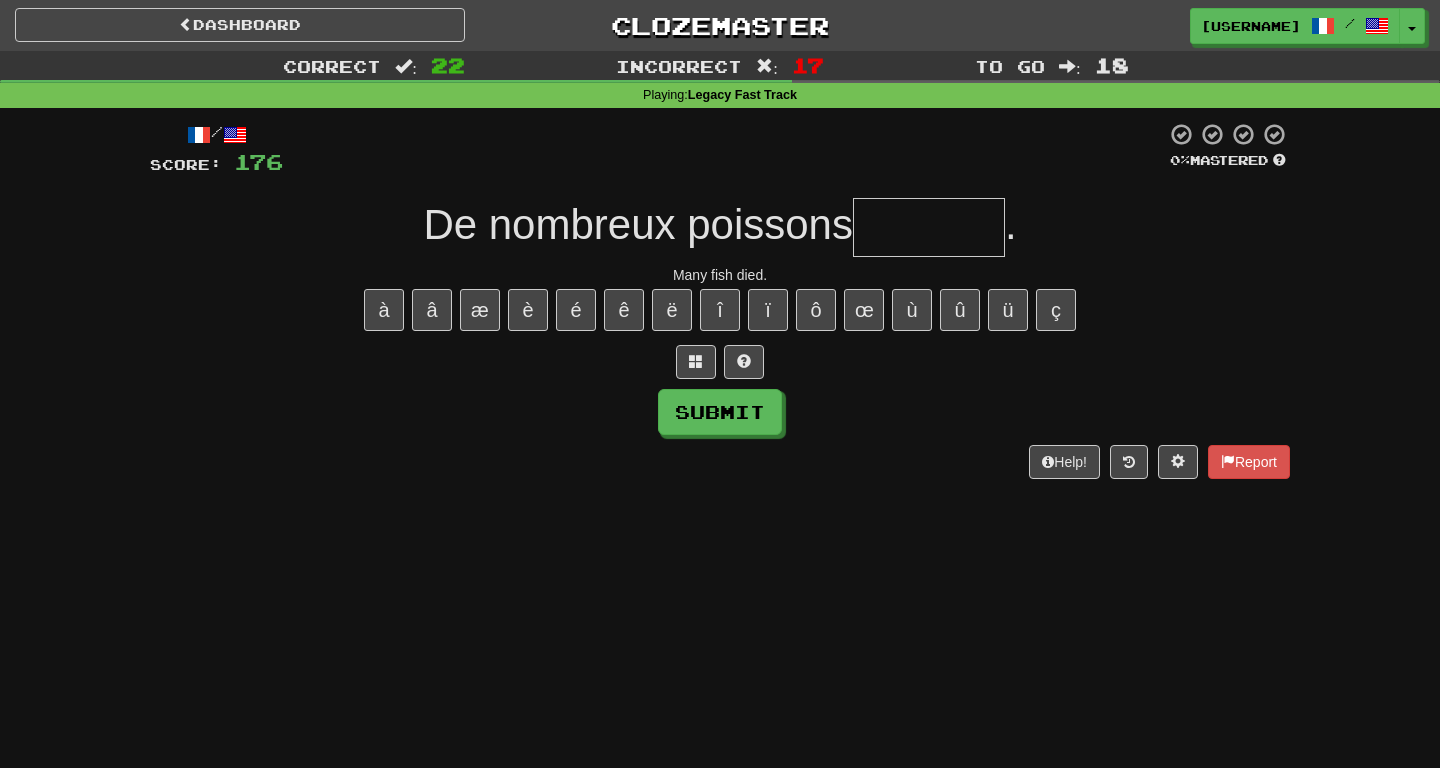 type on "********" 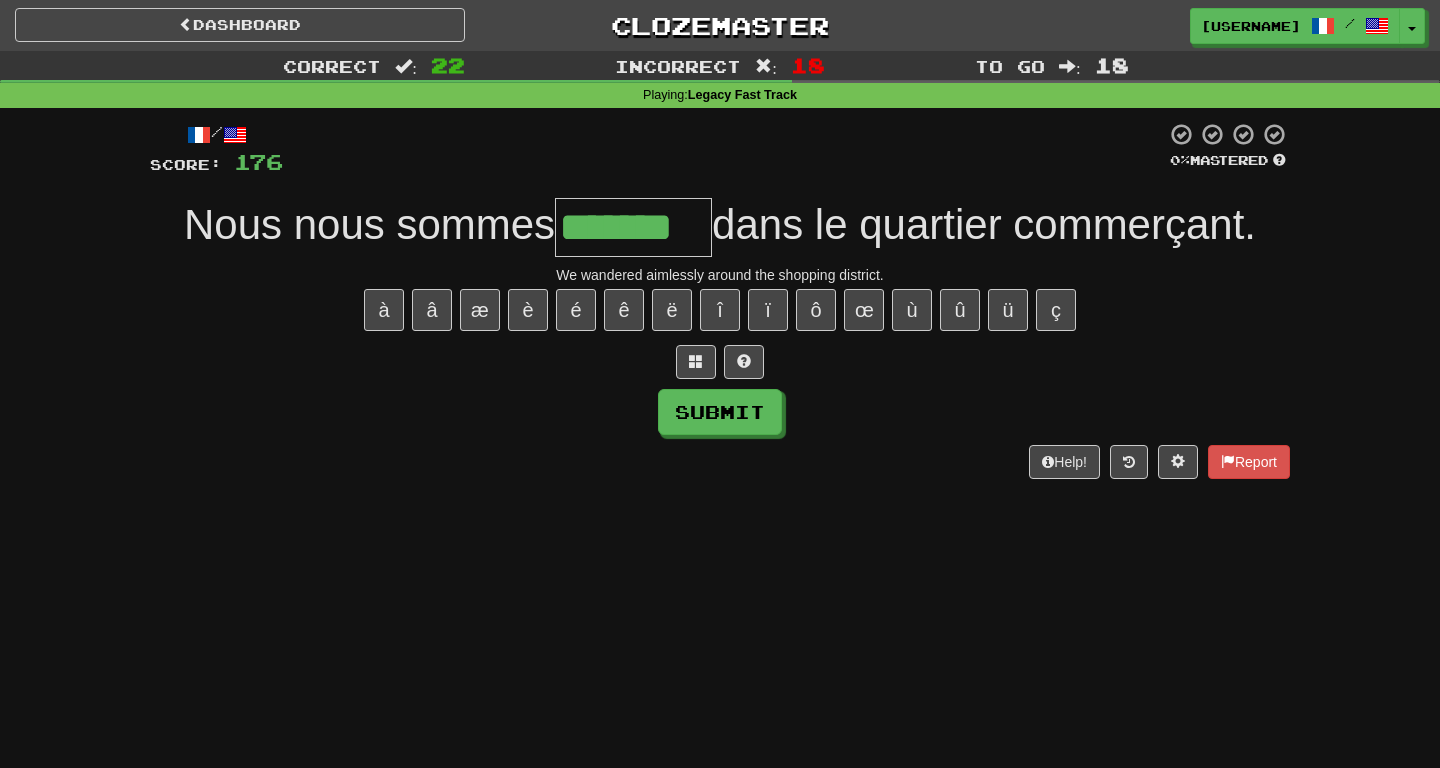 type on "*******" 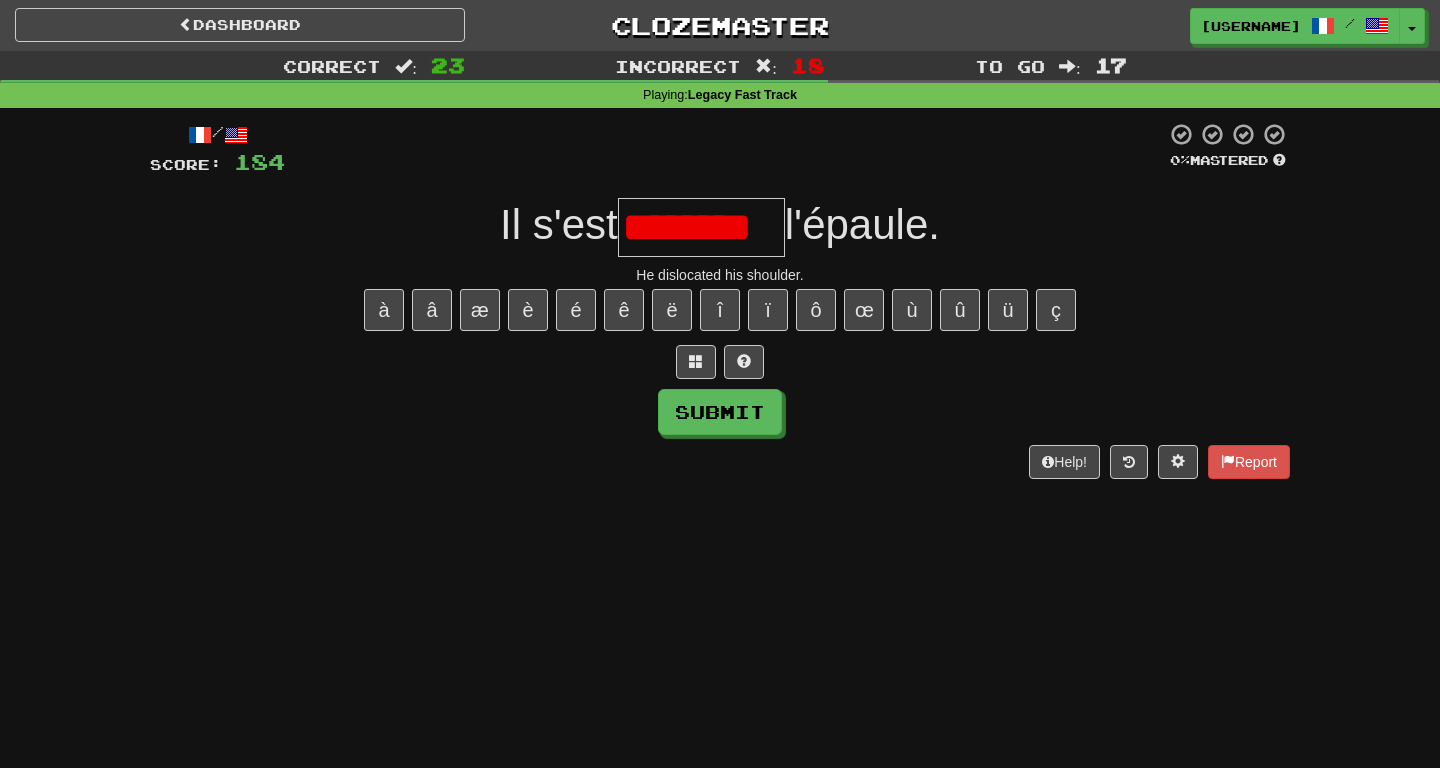 type on "********" 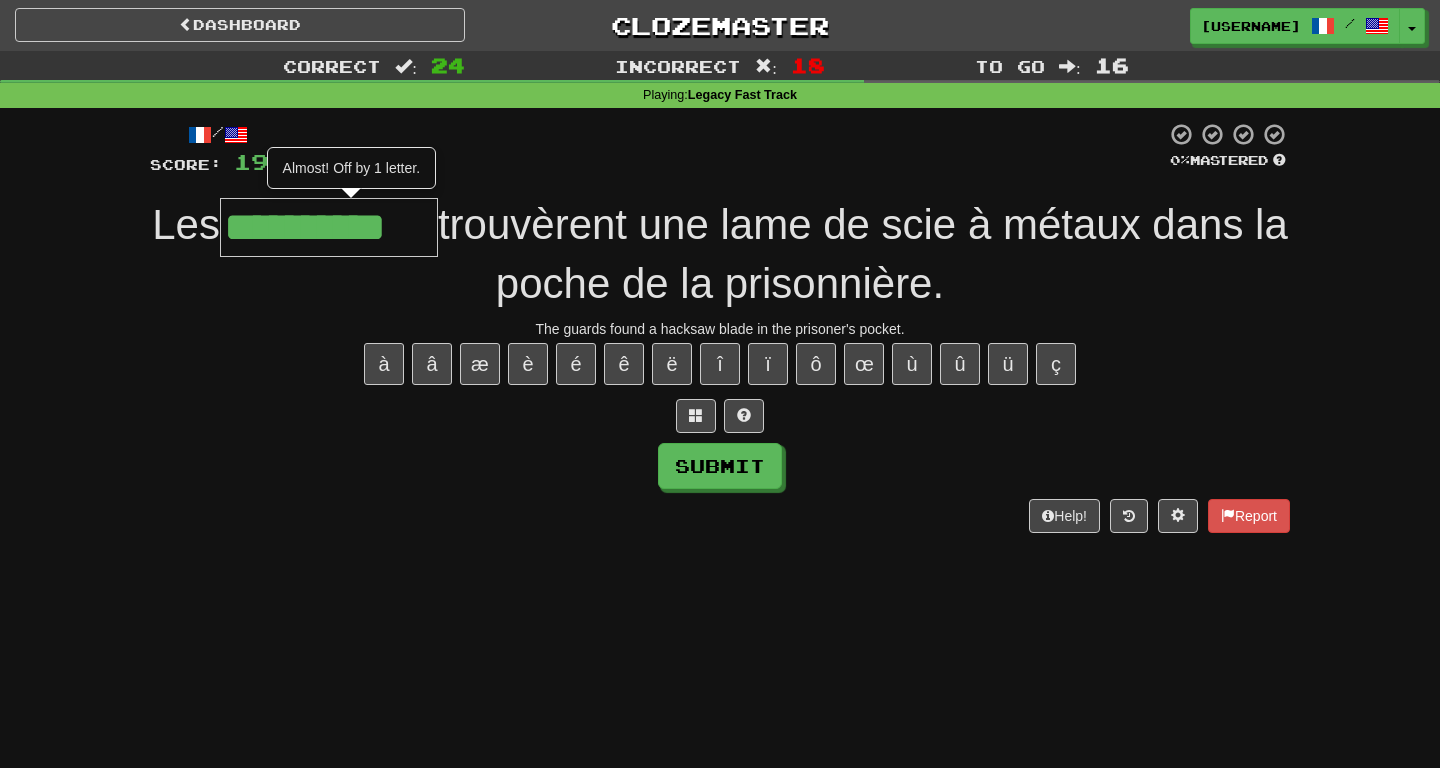 type on "**********" 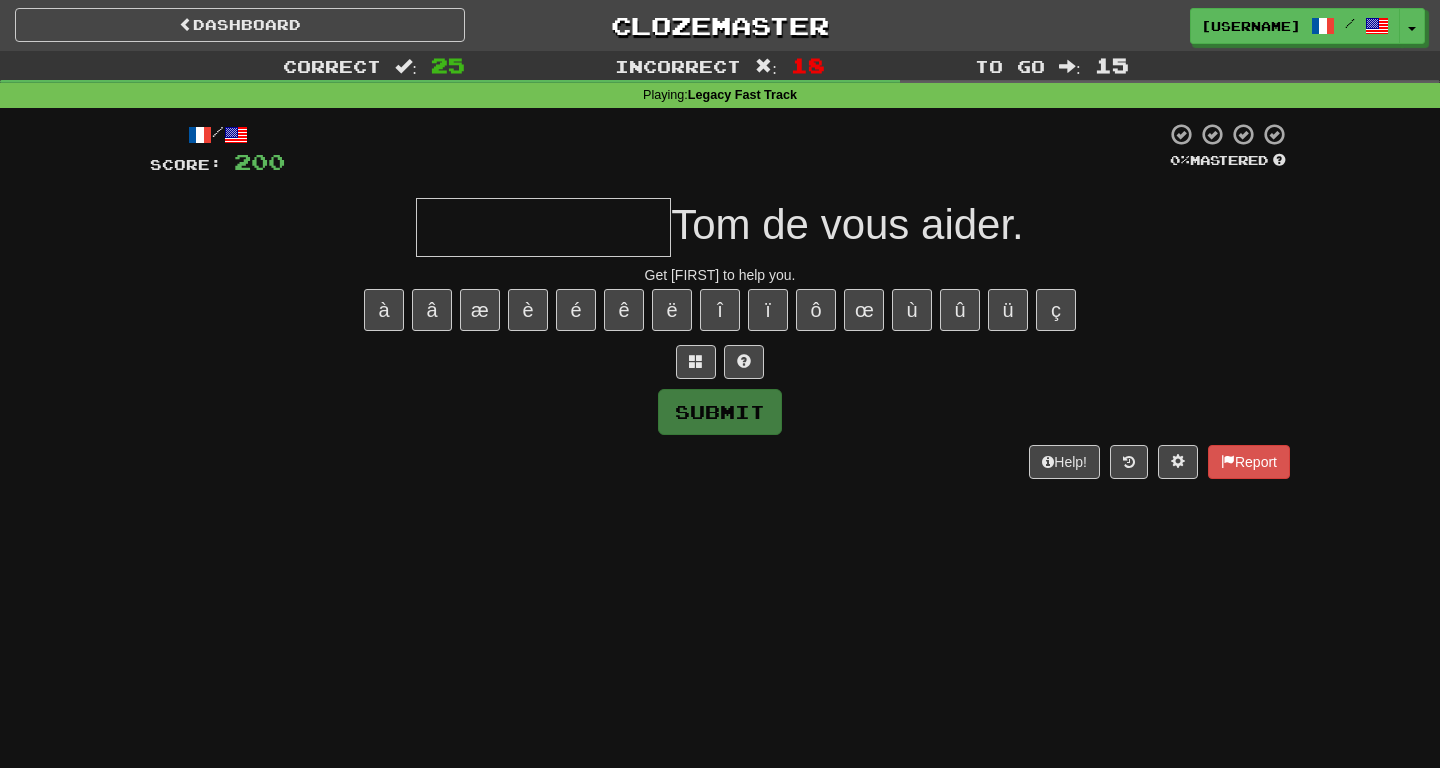 type on "**********" 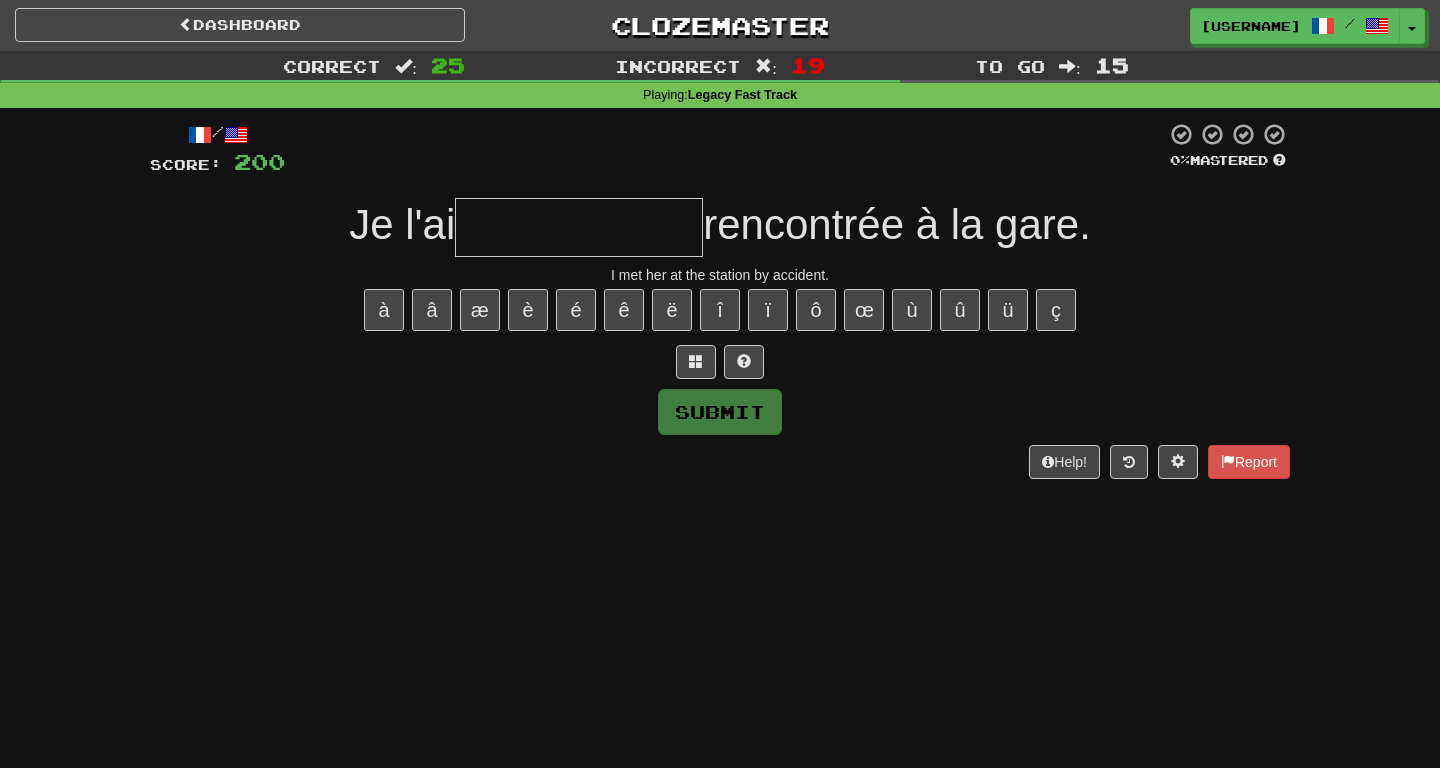 type on "*" 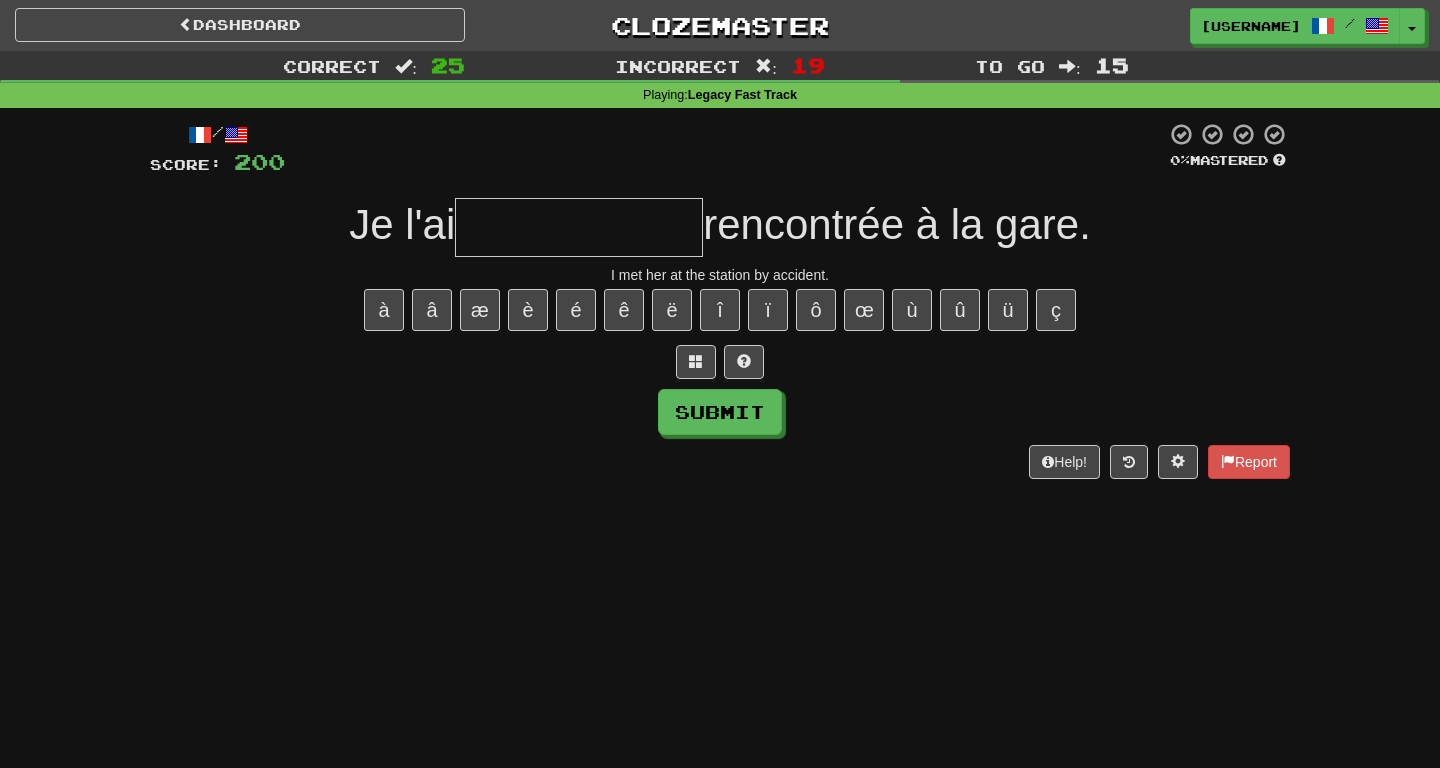 type on "*" 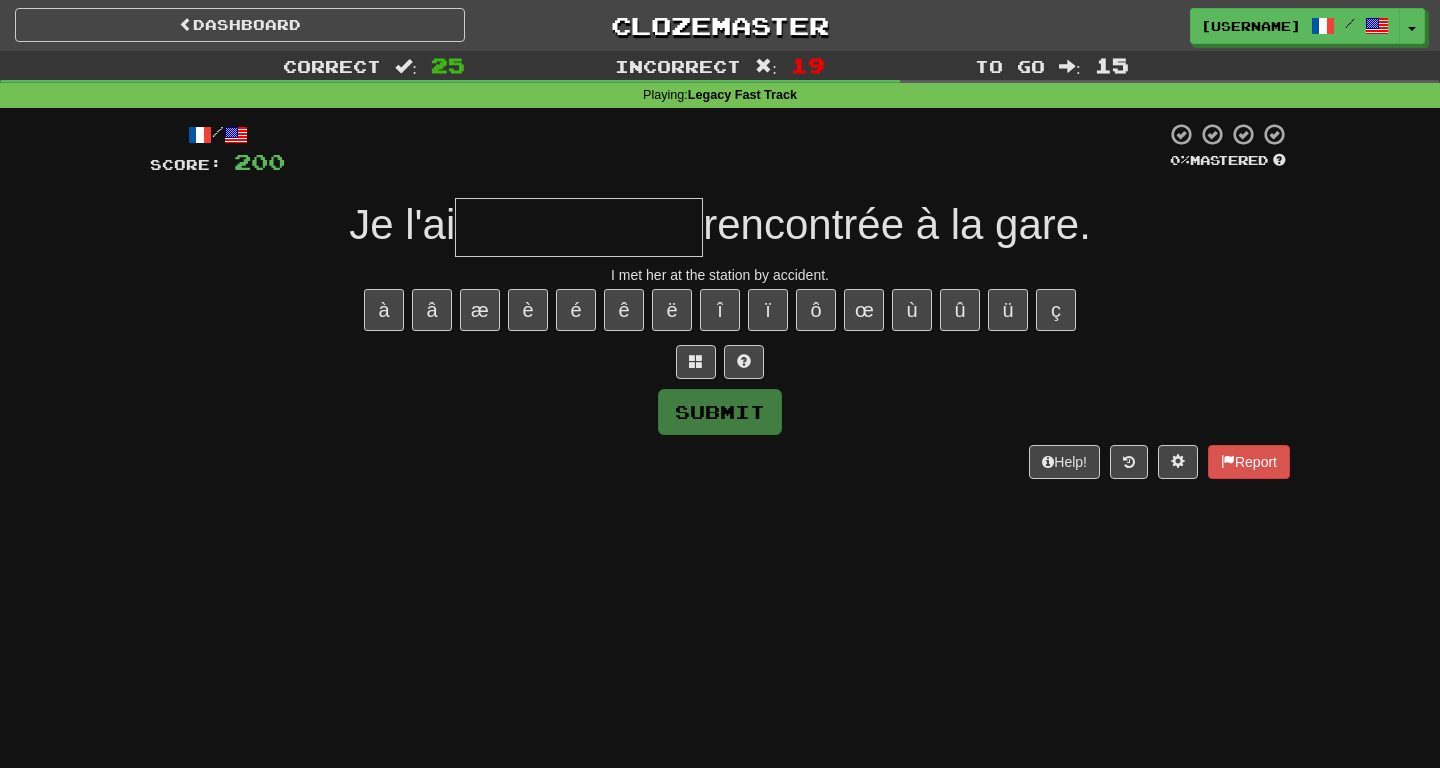type on "**********" 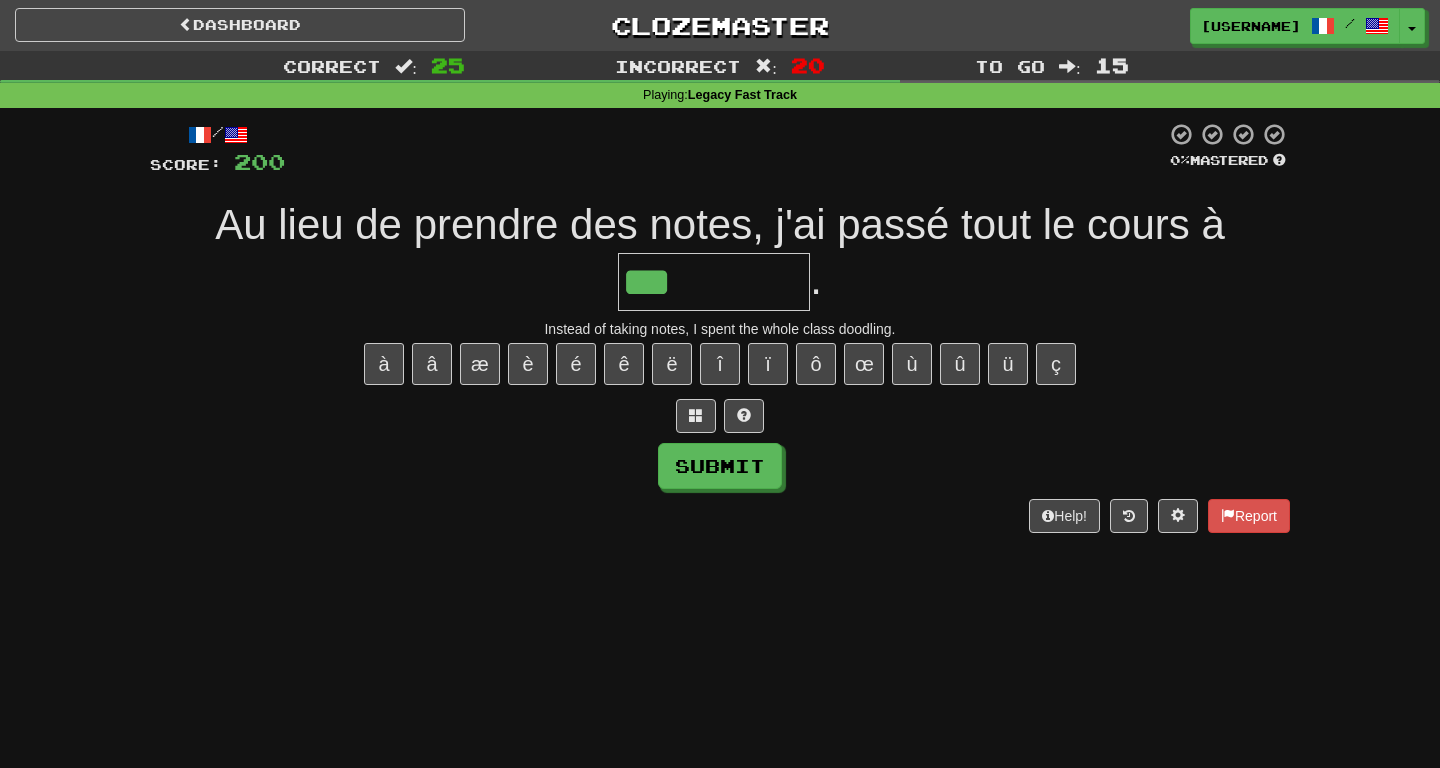 type on "**********" 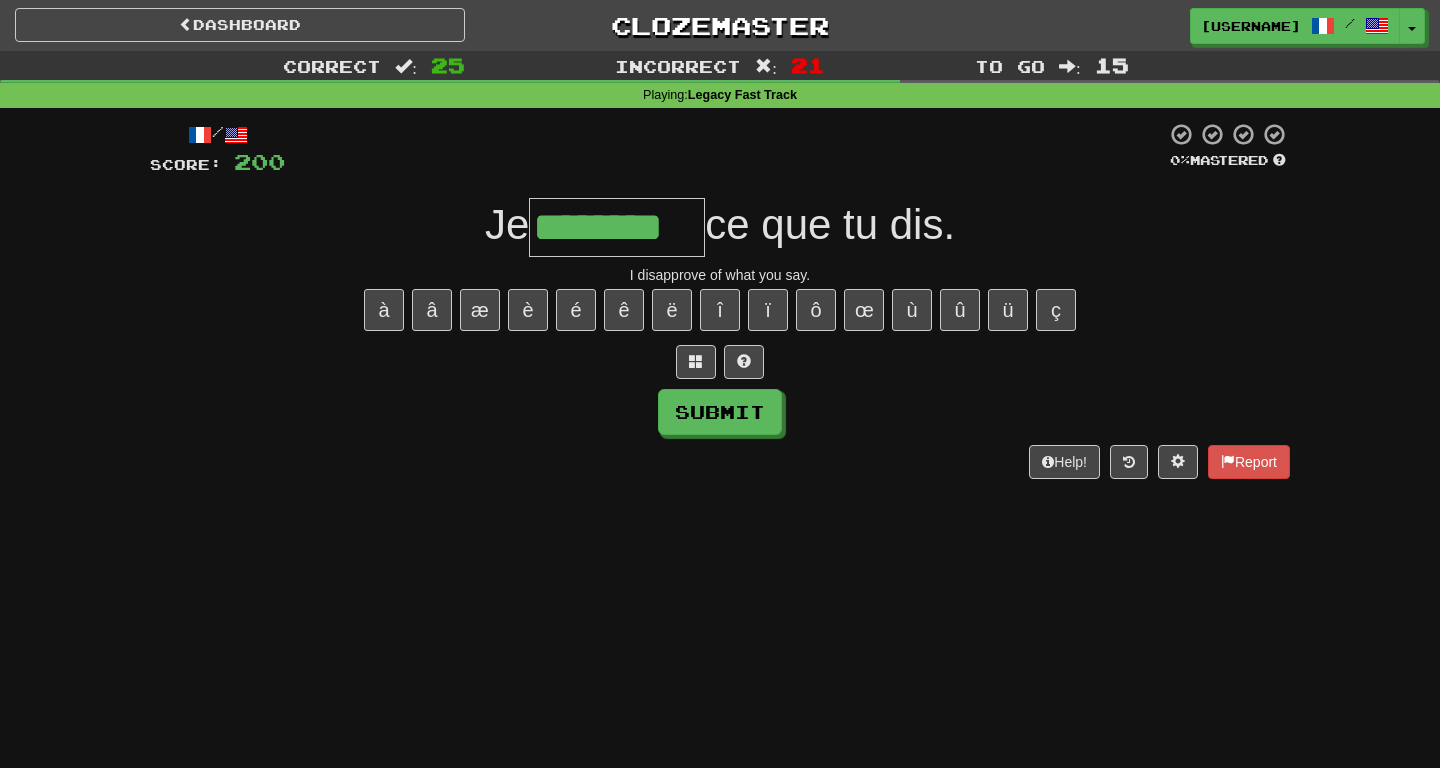 type on "********" 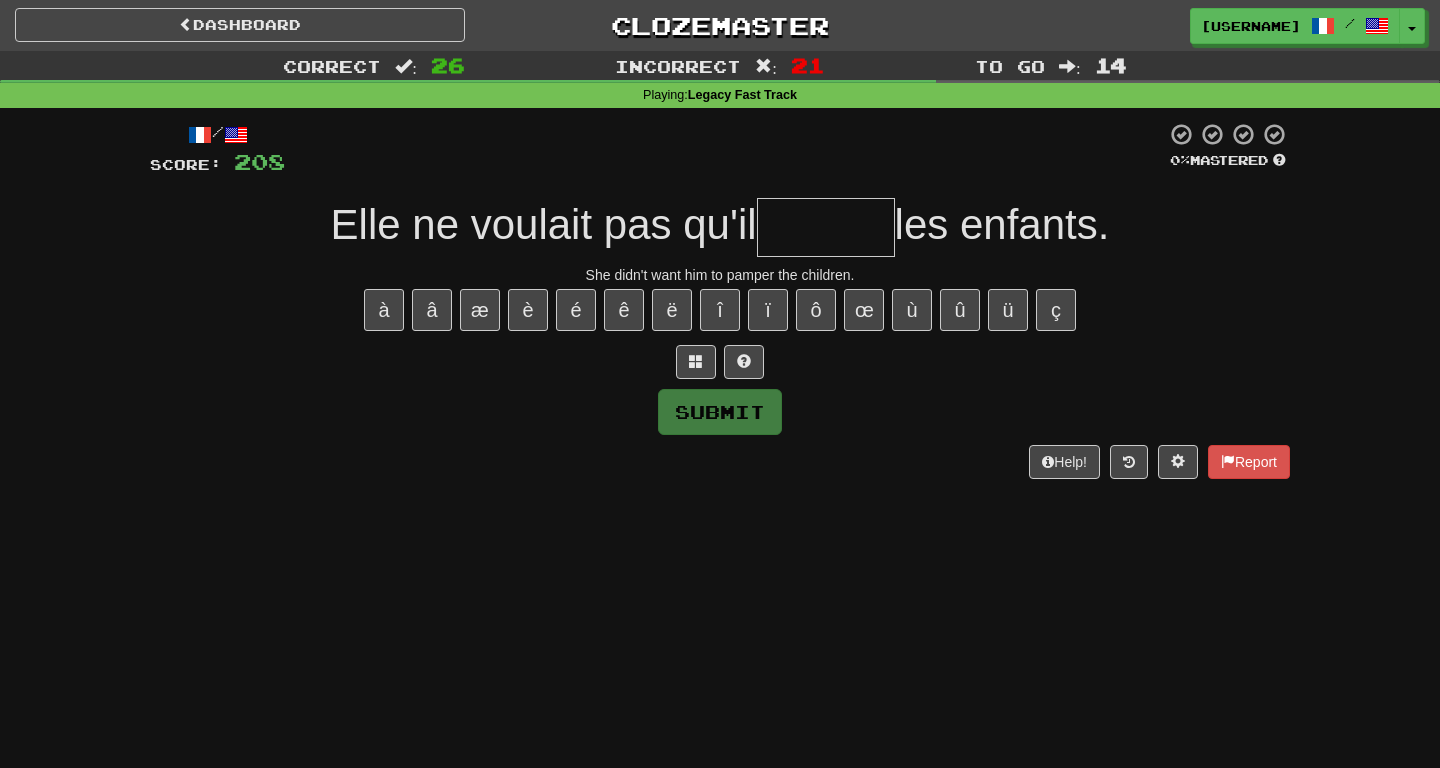 type on "*******" 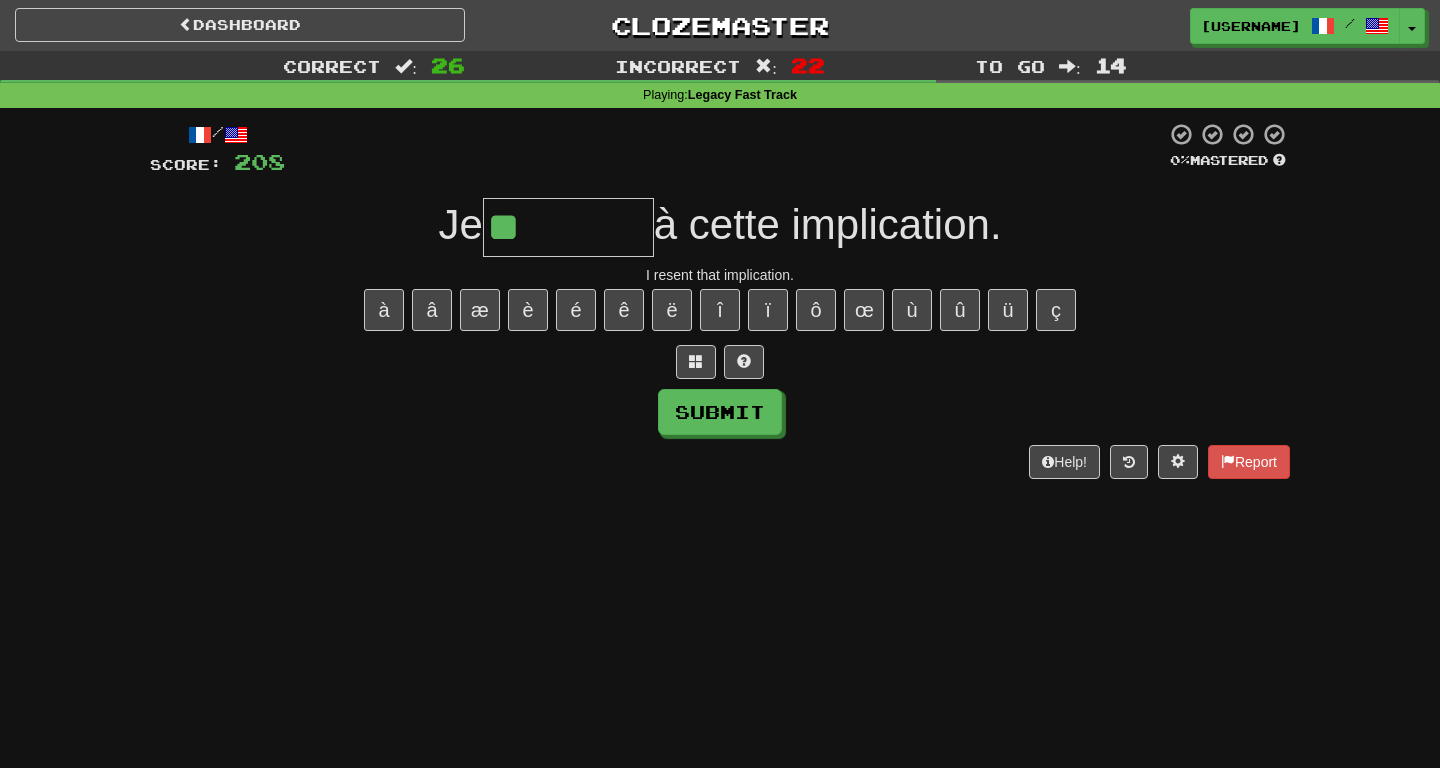 type on "********" 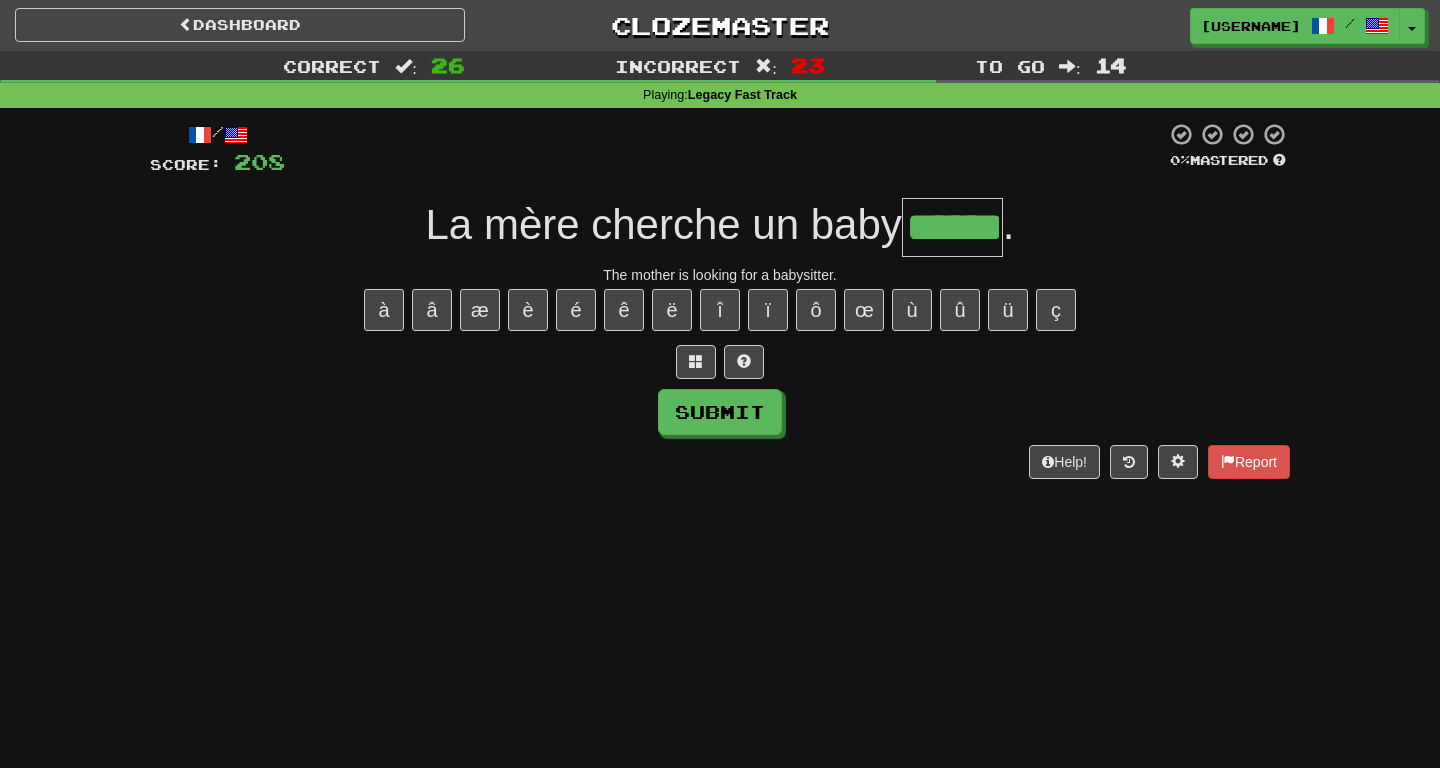 type on "******" 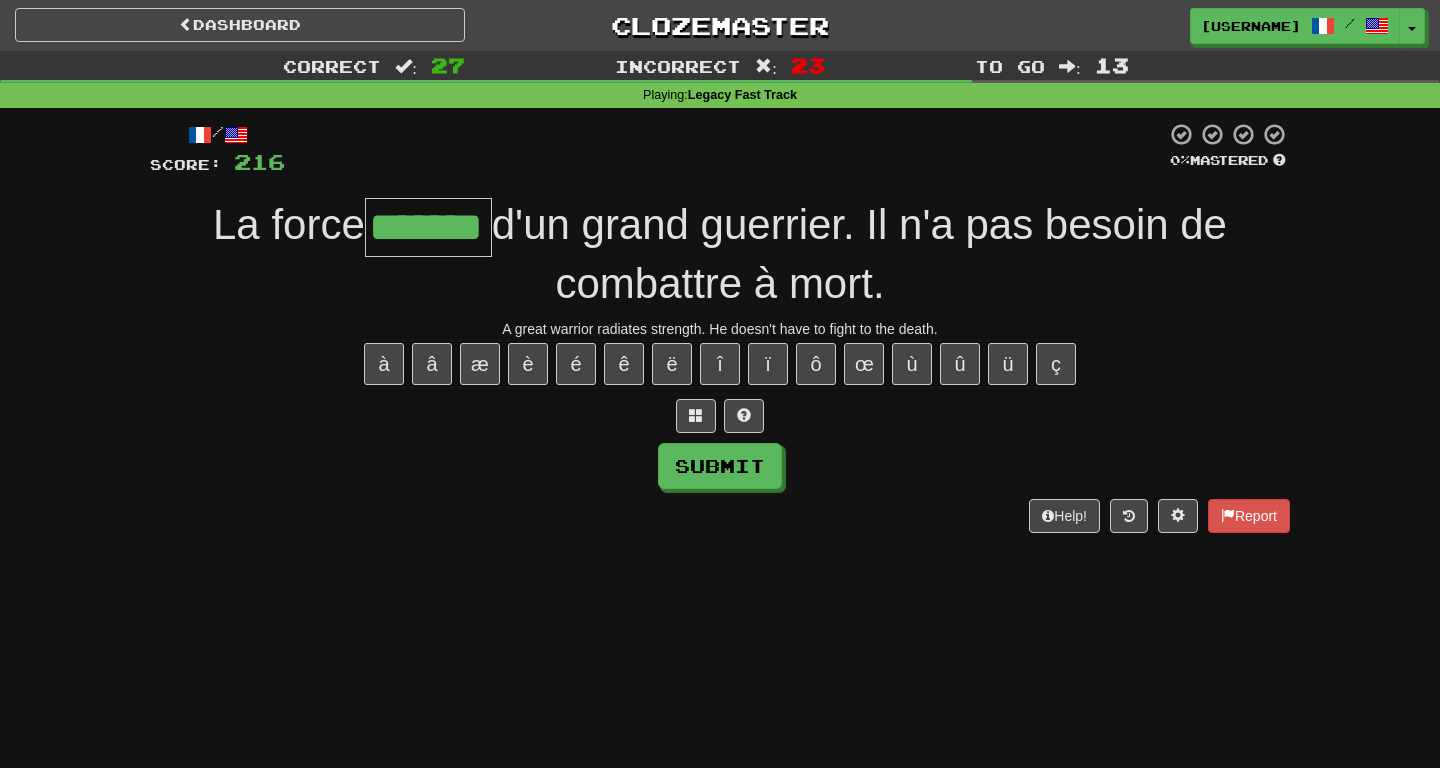 type on "*******" 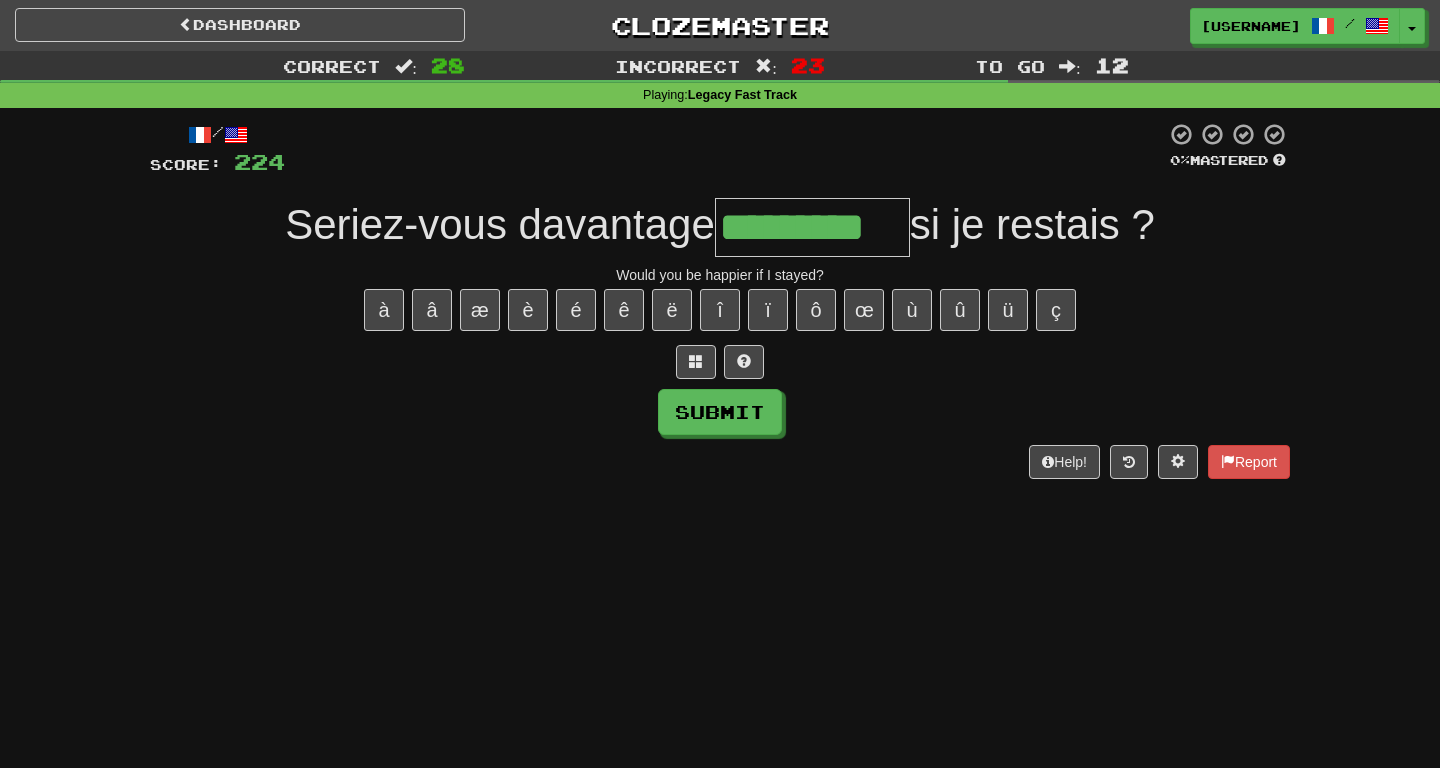 type on "*********" 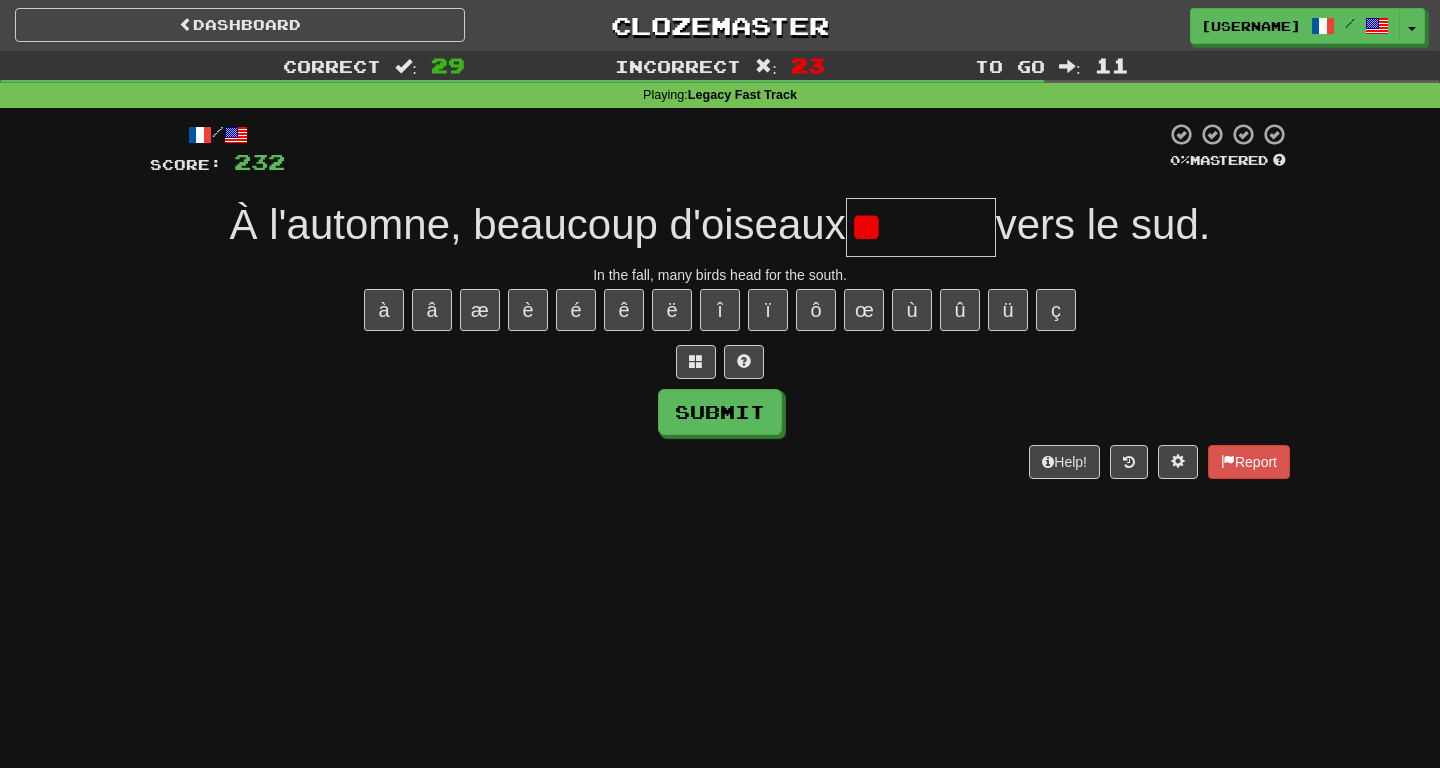 type on "*" 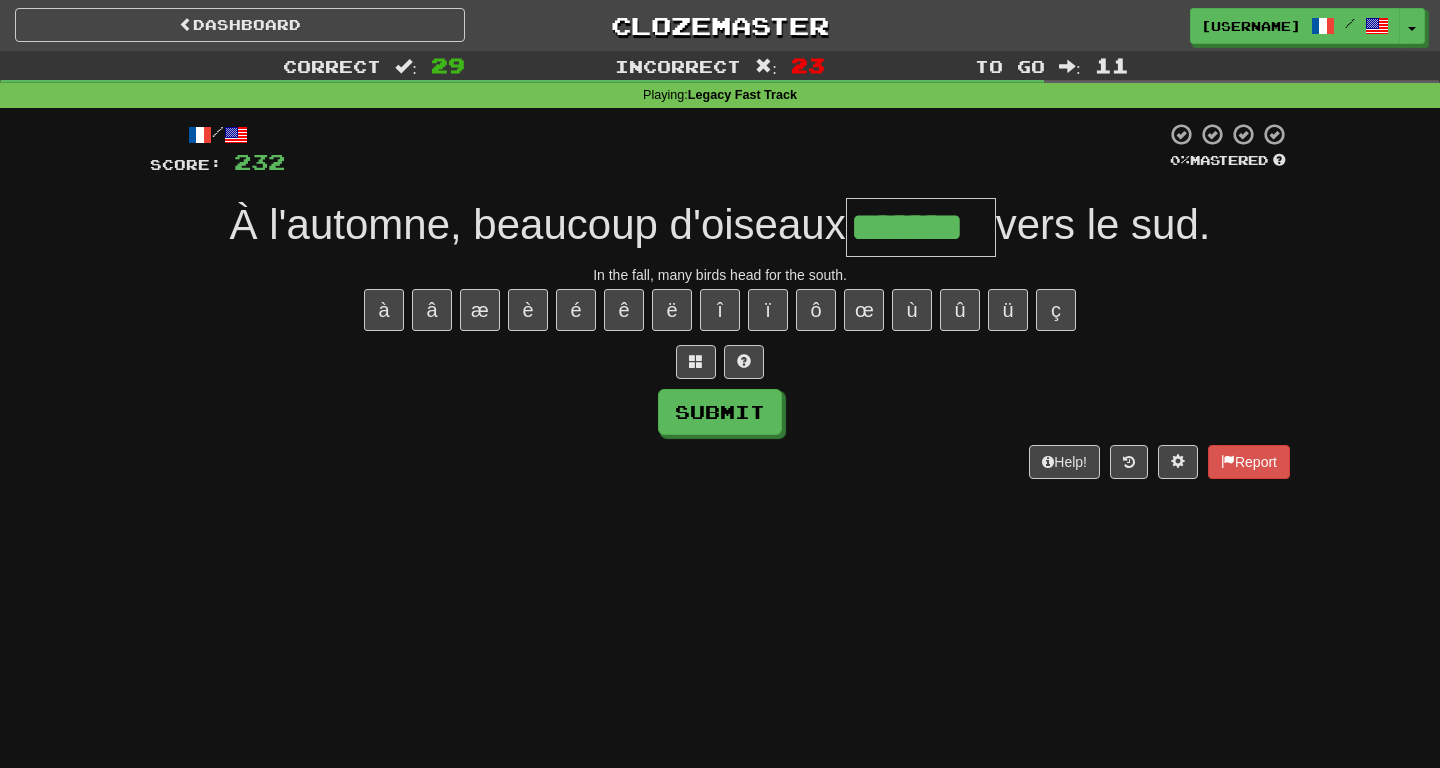type on "*******" 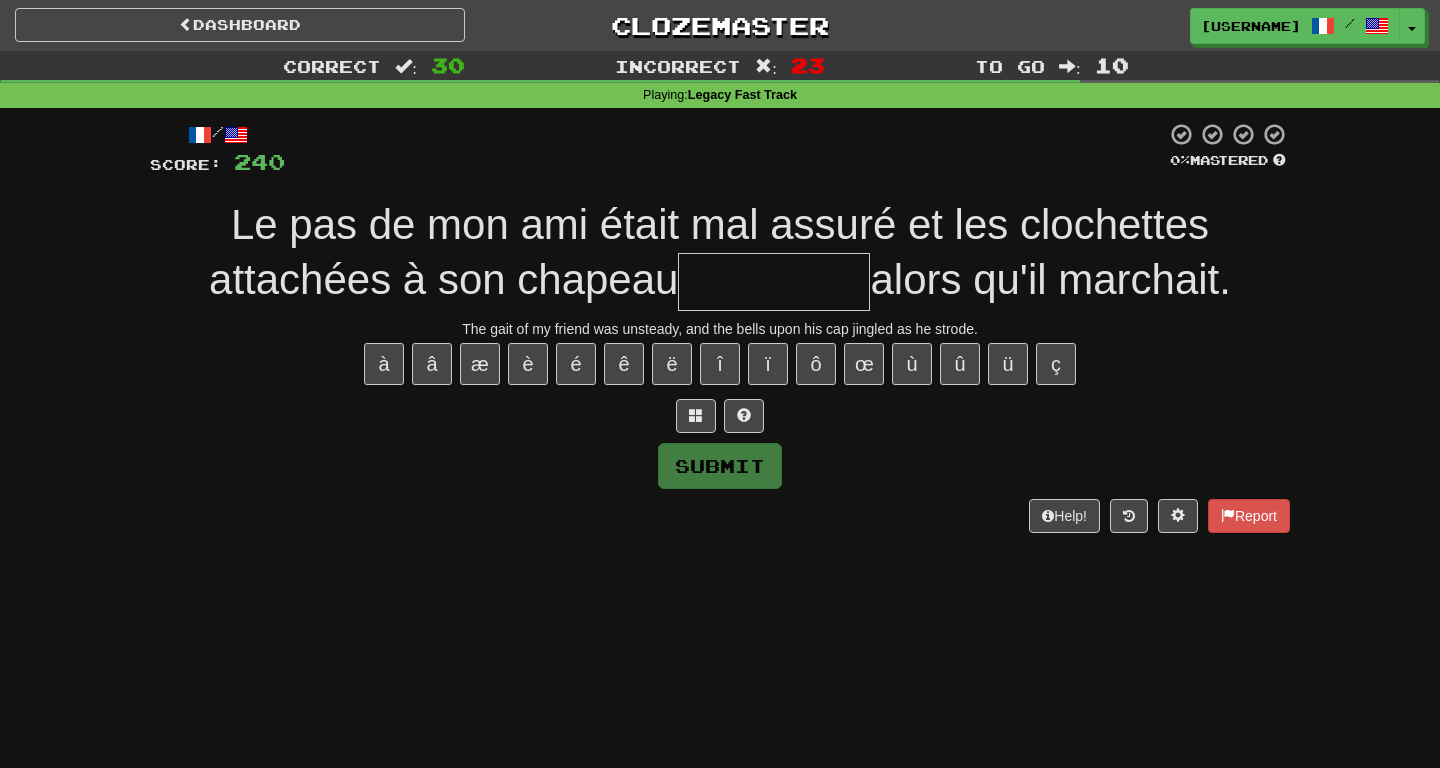 type on "*********" 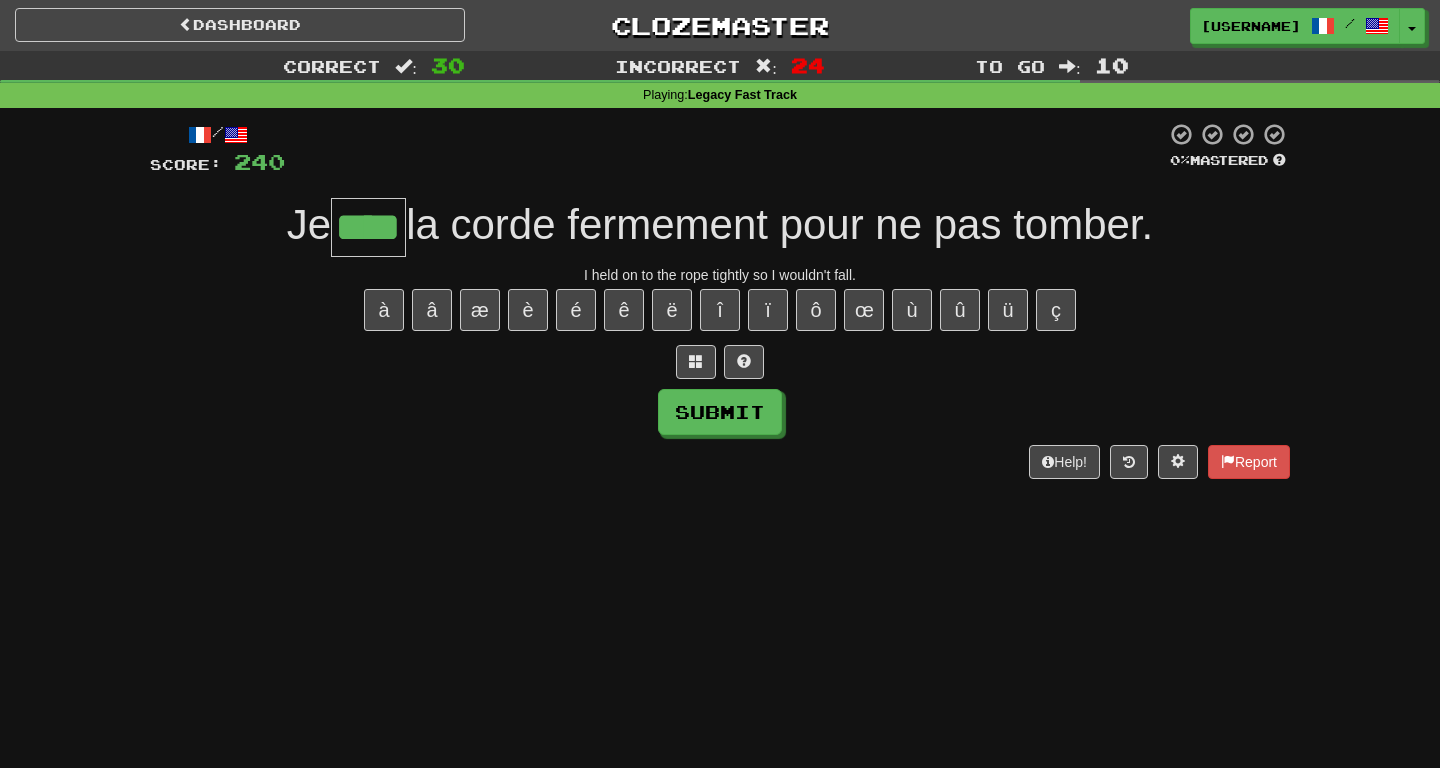type on "****" 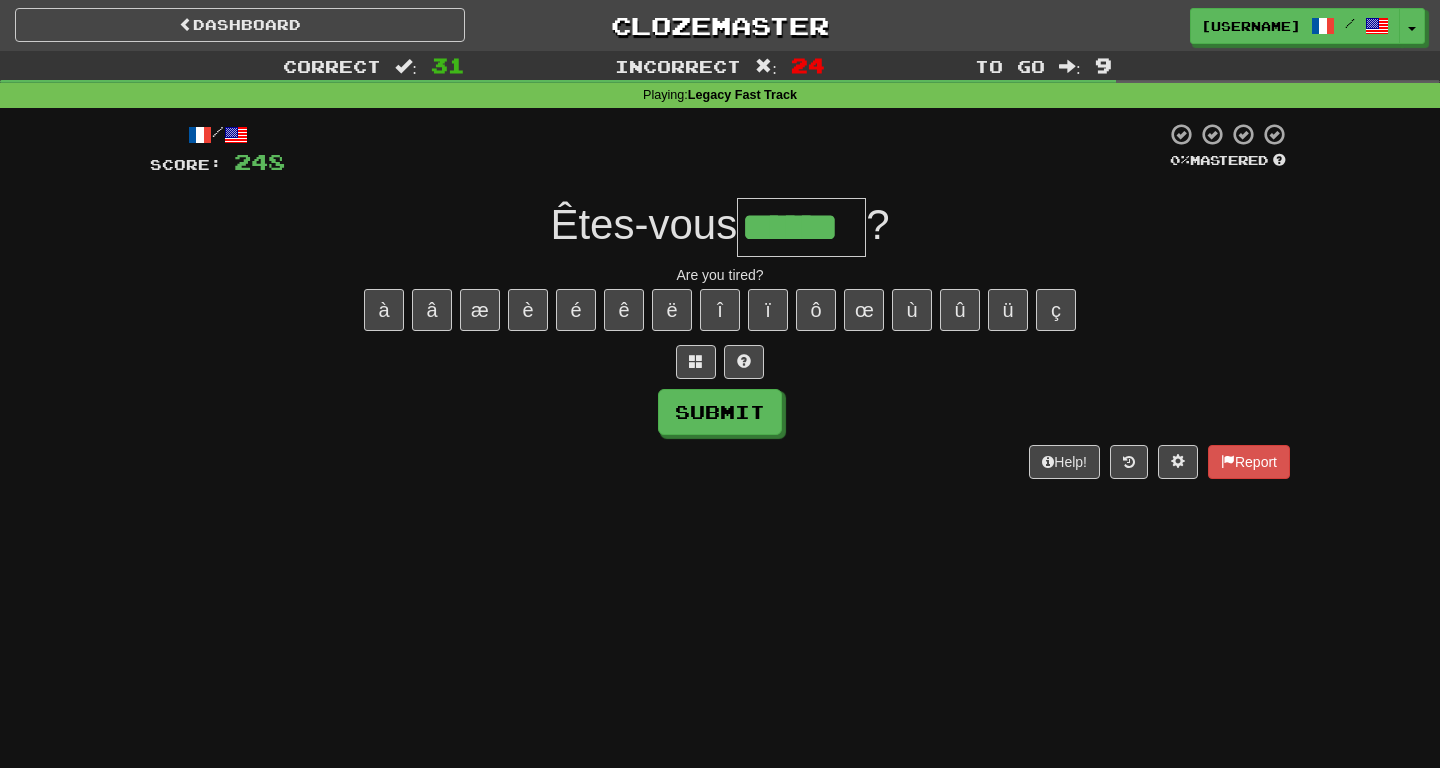 type on "******" 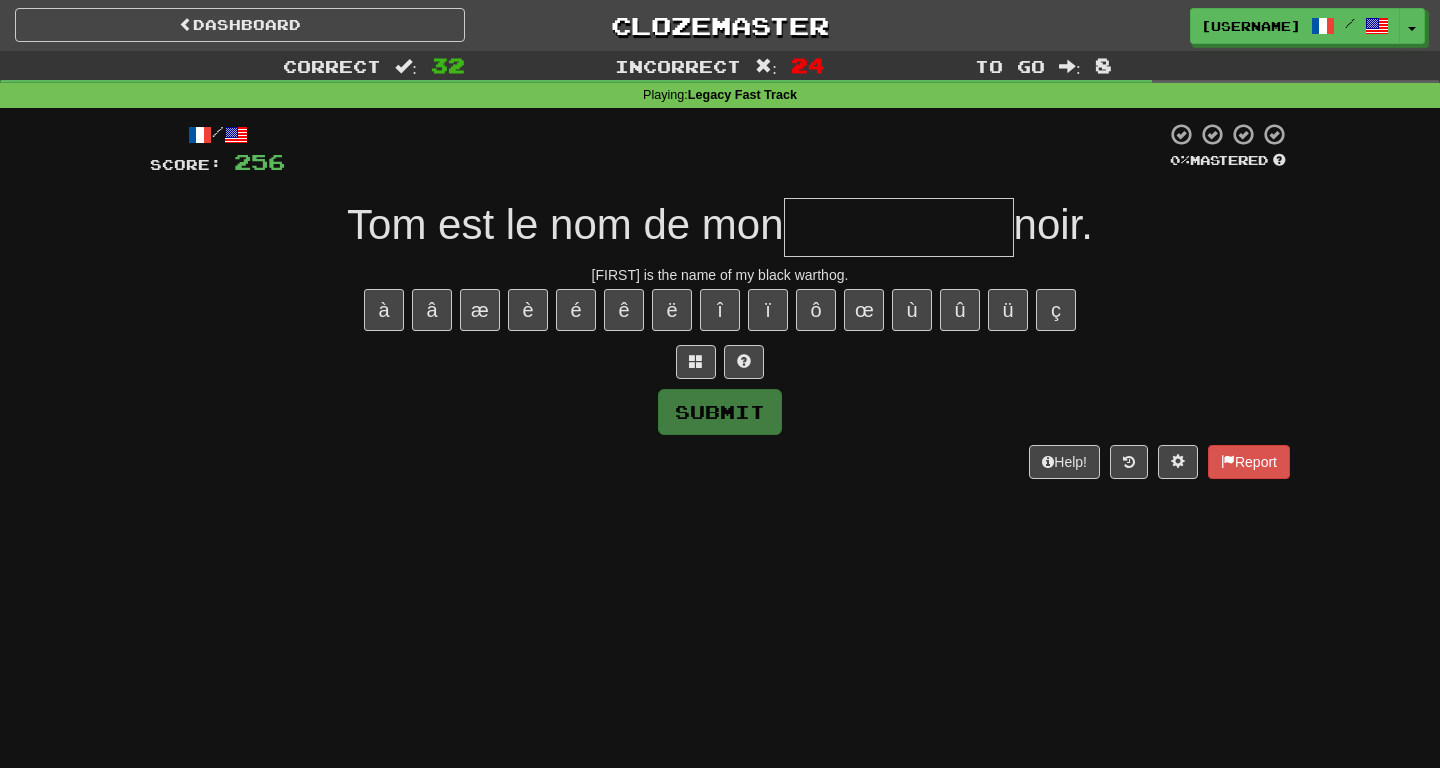 type on "*" 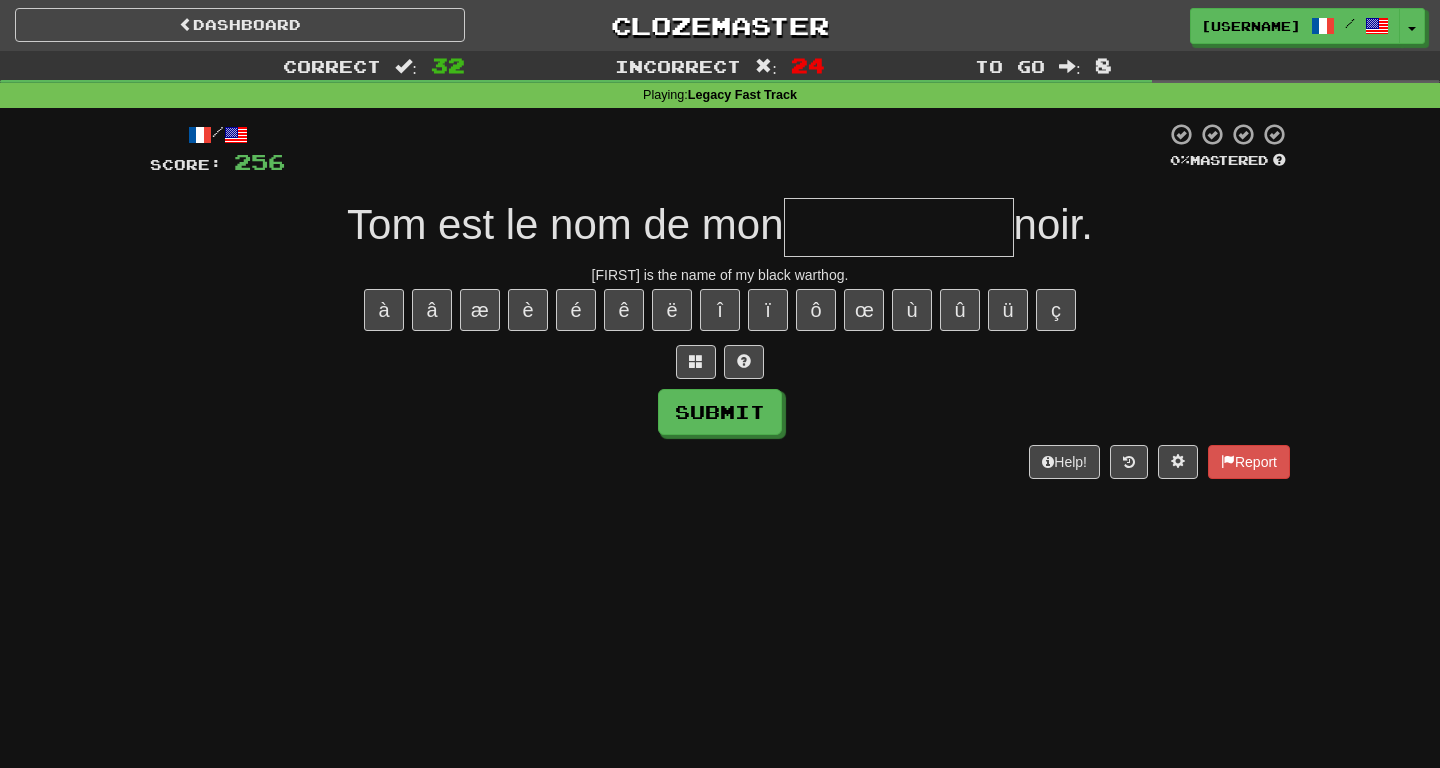 type on "*" 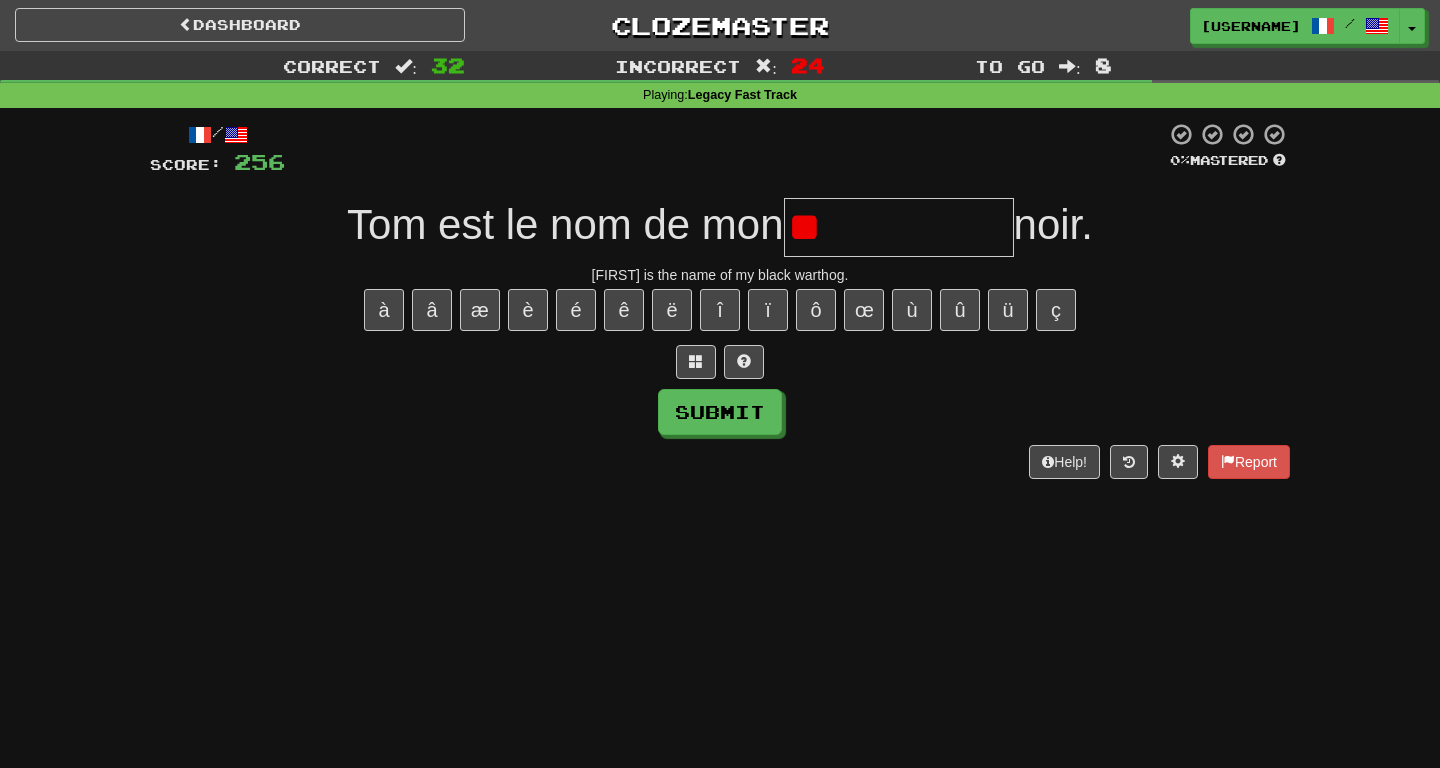 type on "*" 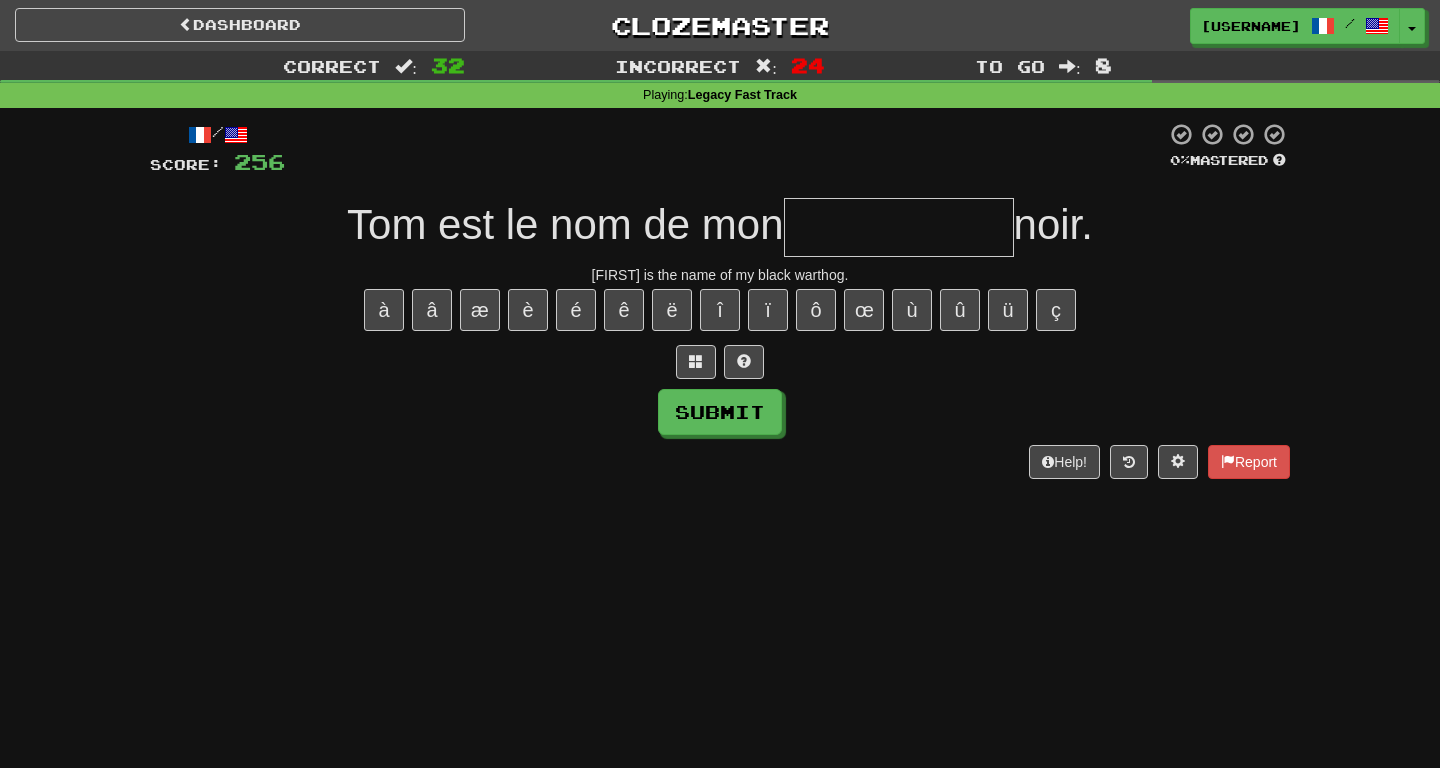 type on "*" 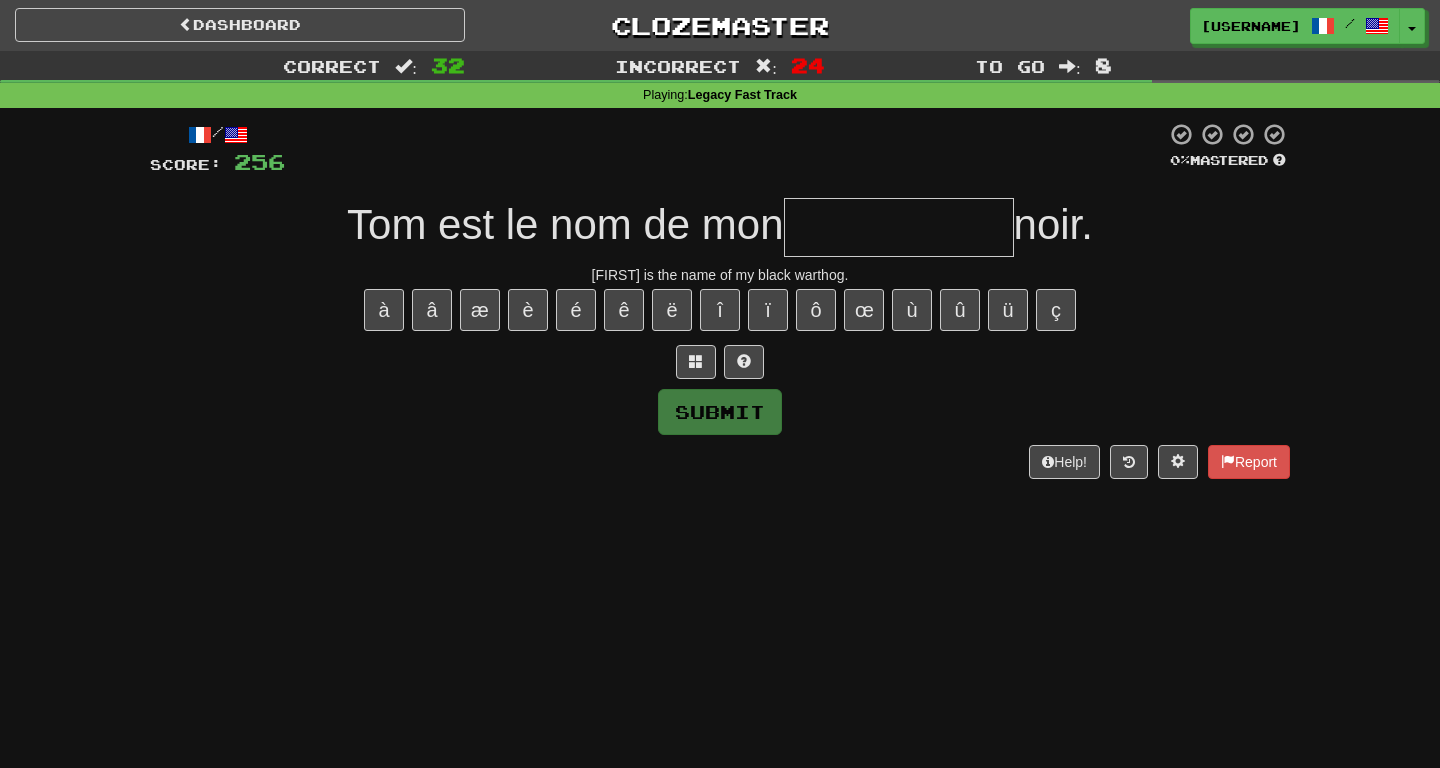 type on "**********" 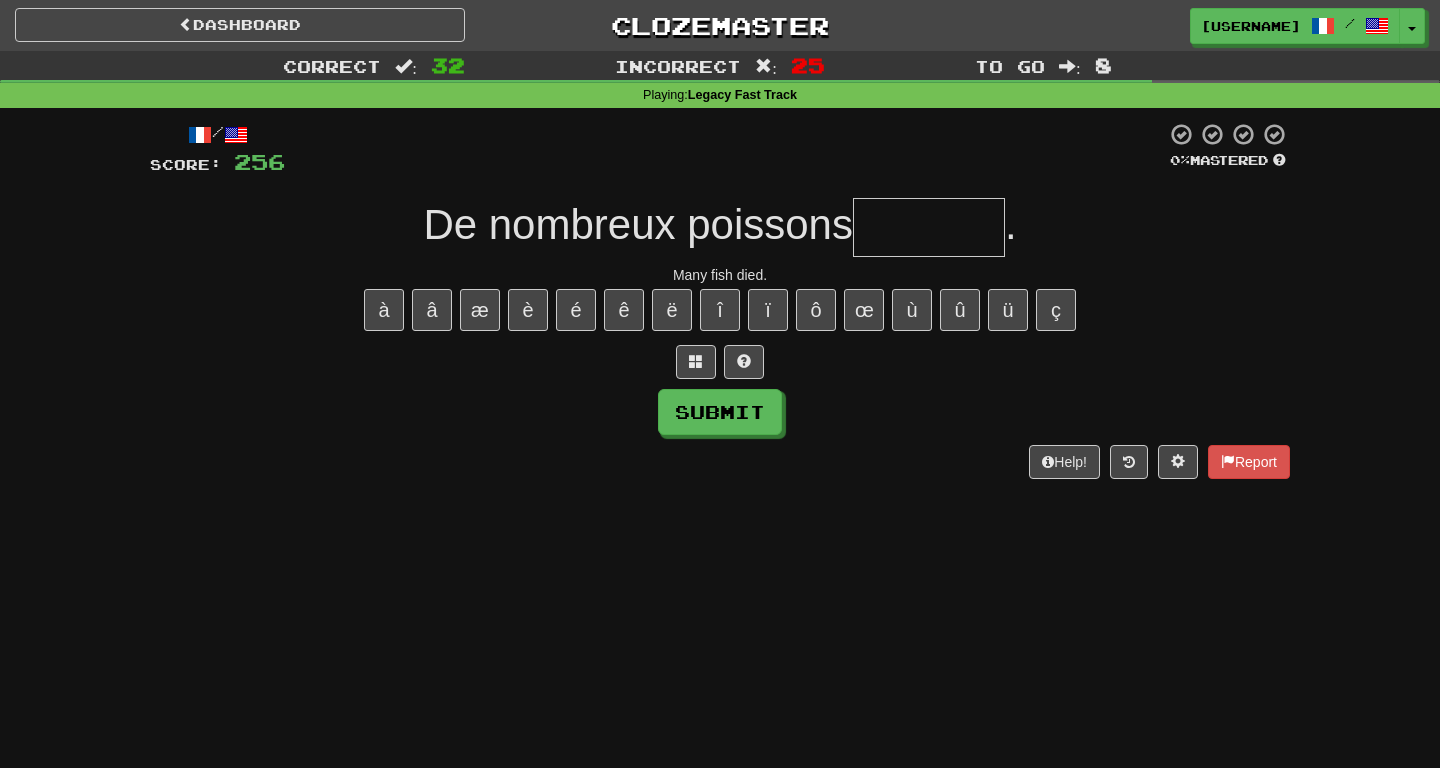 type on "*" 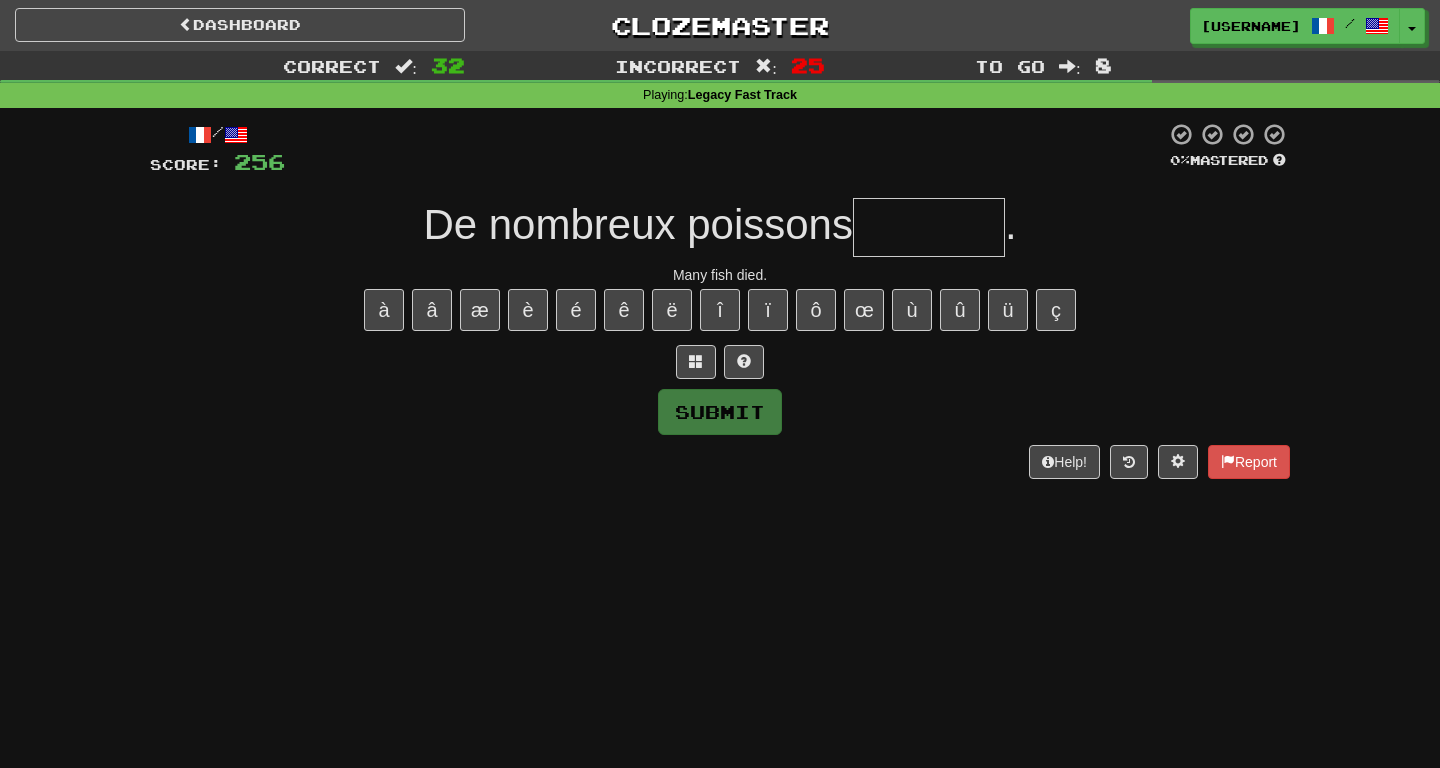 type on "*" 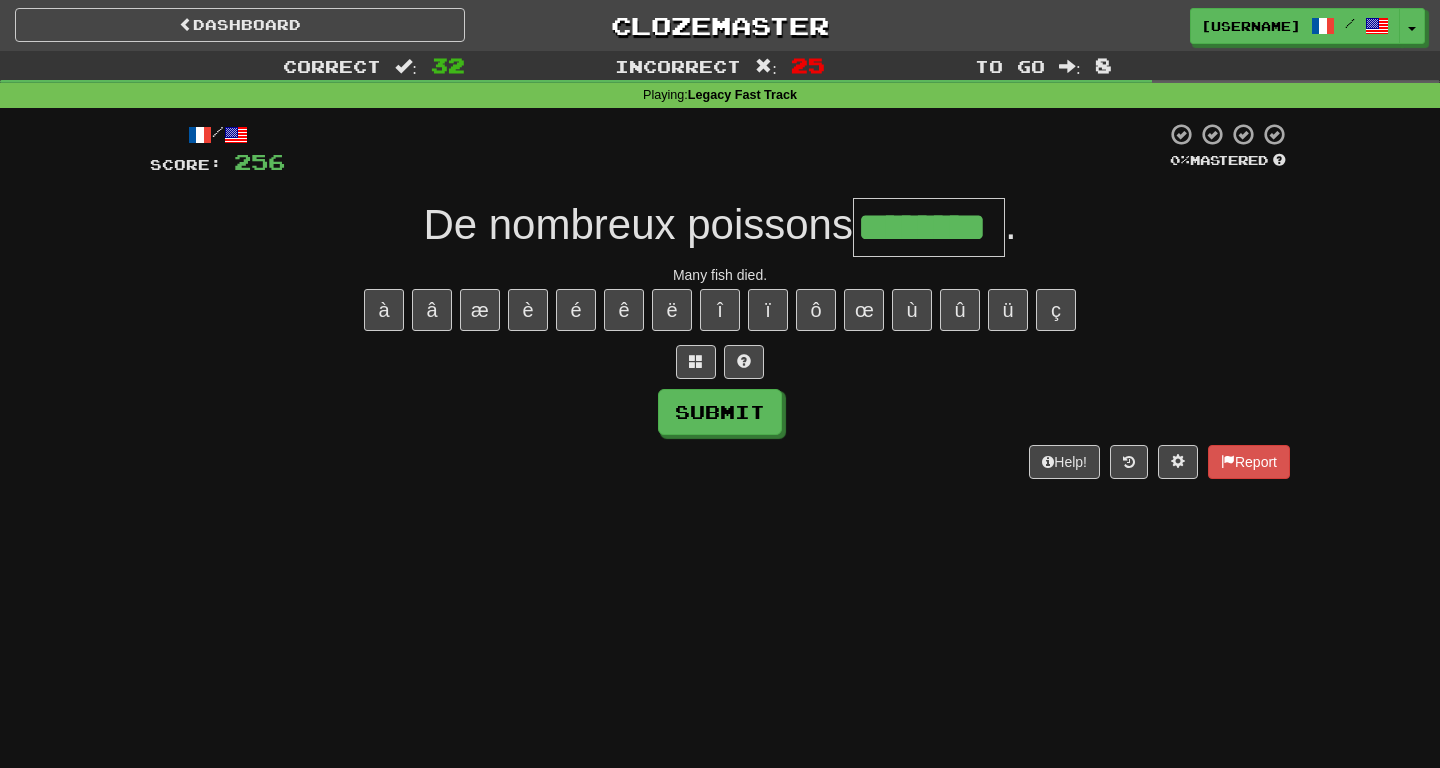 type on "********" 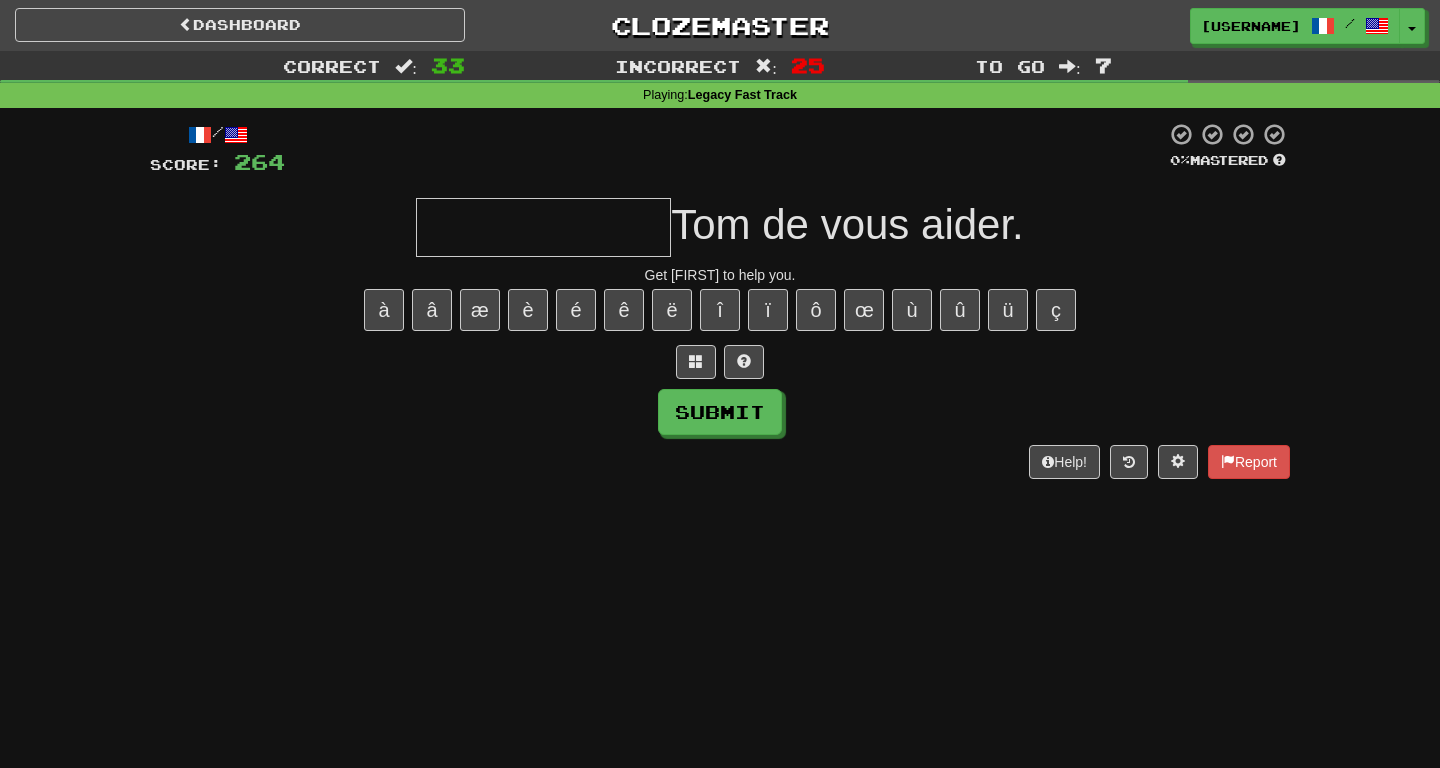 type on "*" 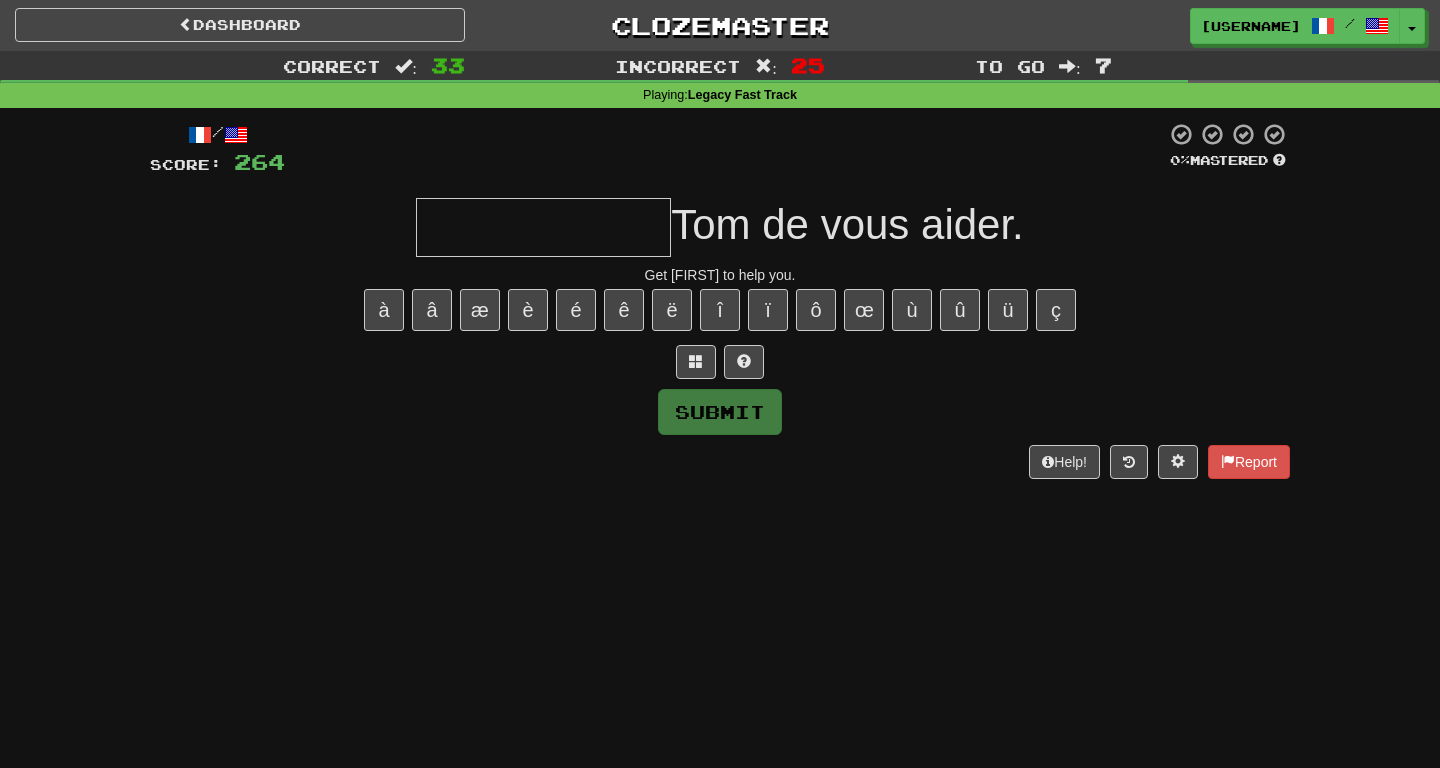 type on "*" 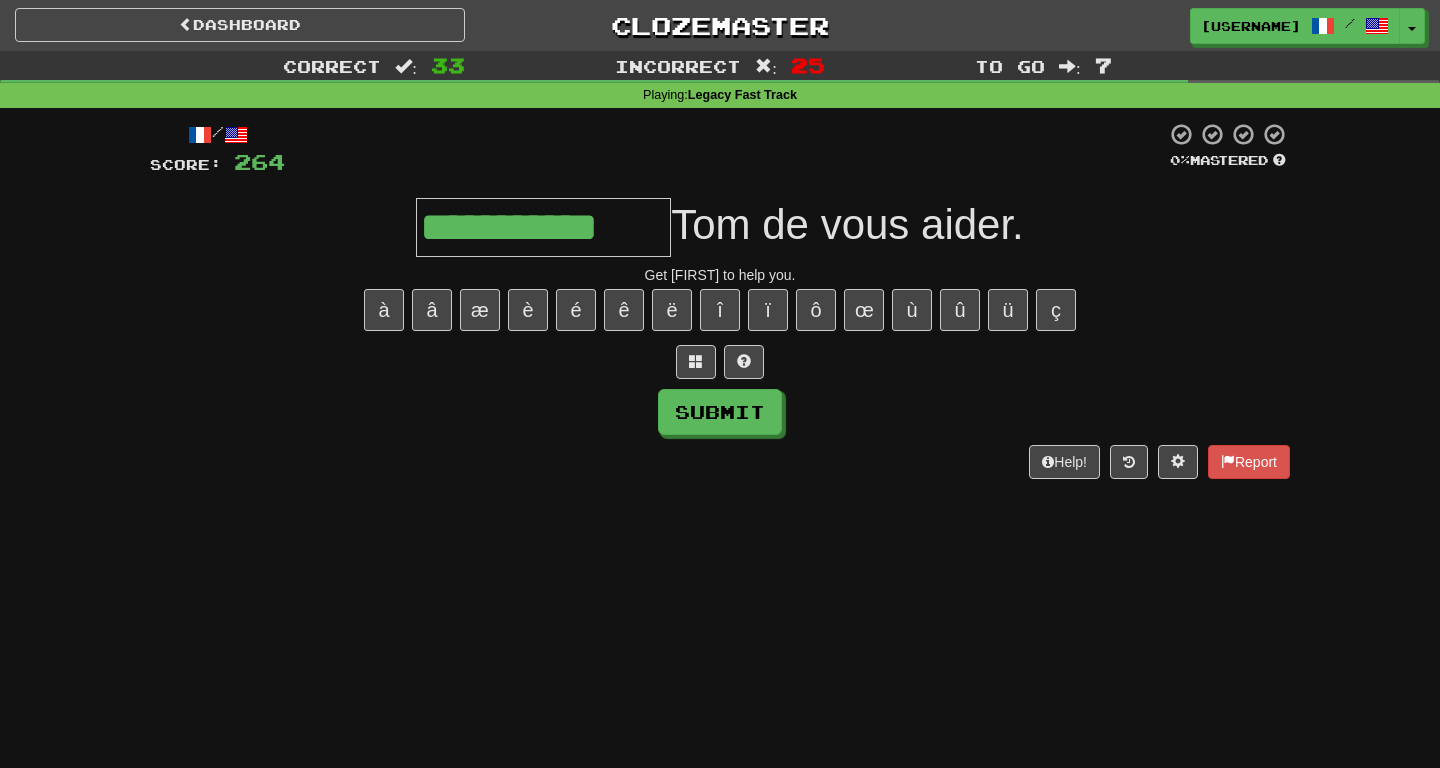 type on "**********" 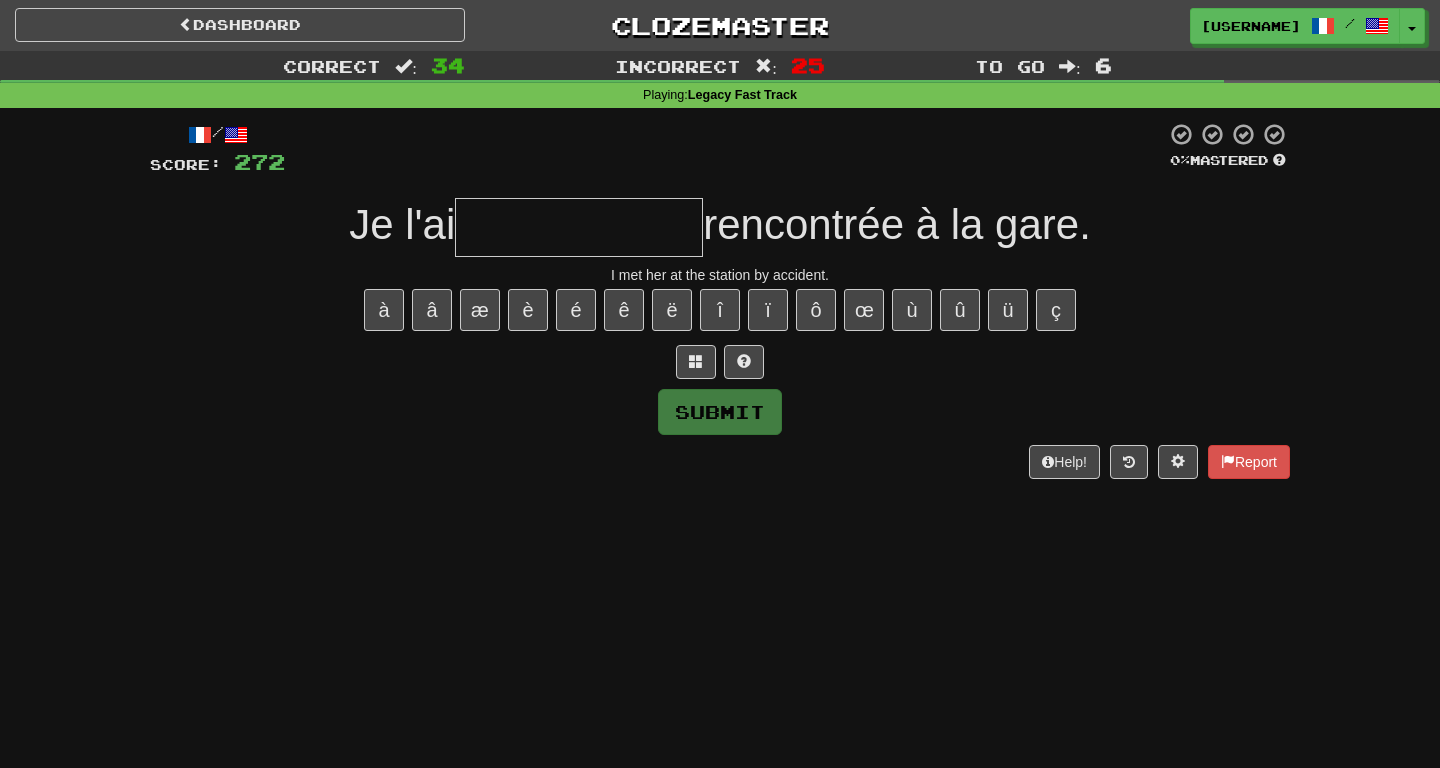type on "**********" 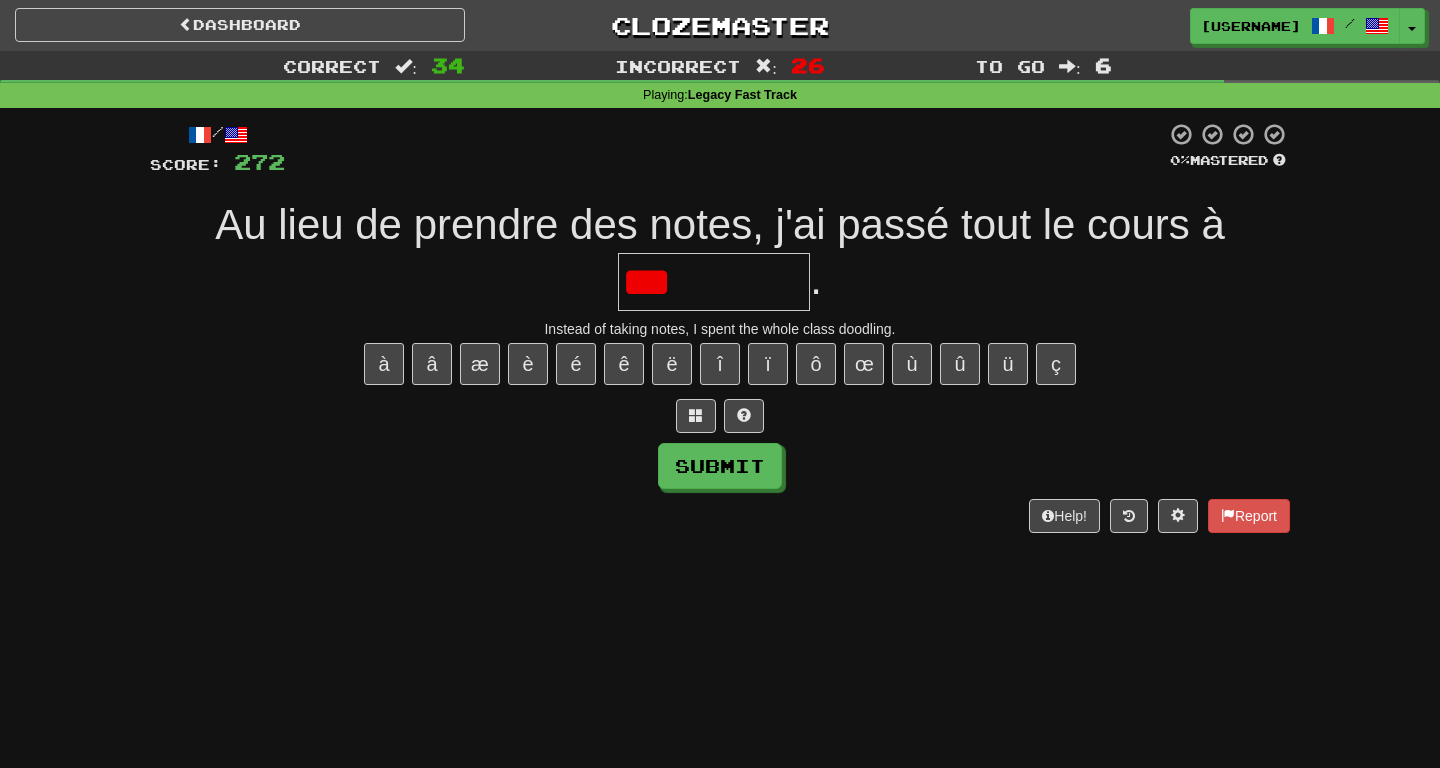 type on "**********" 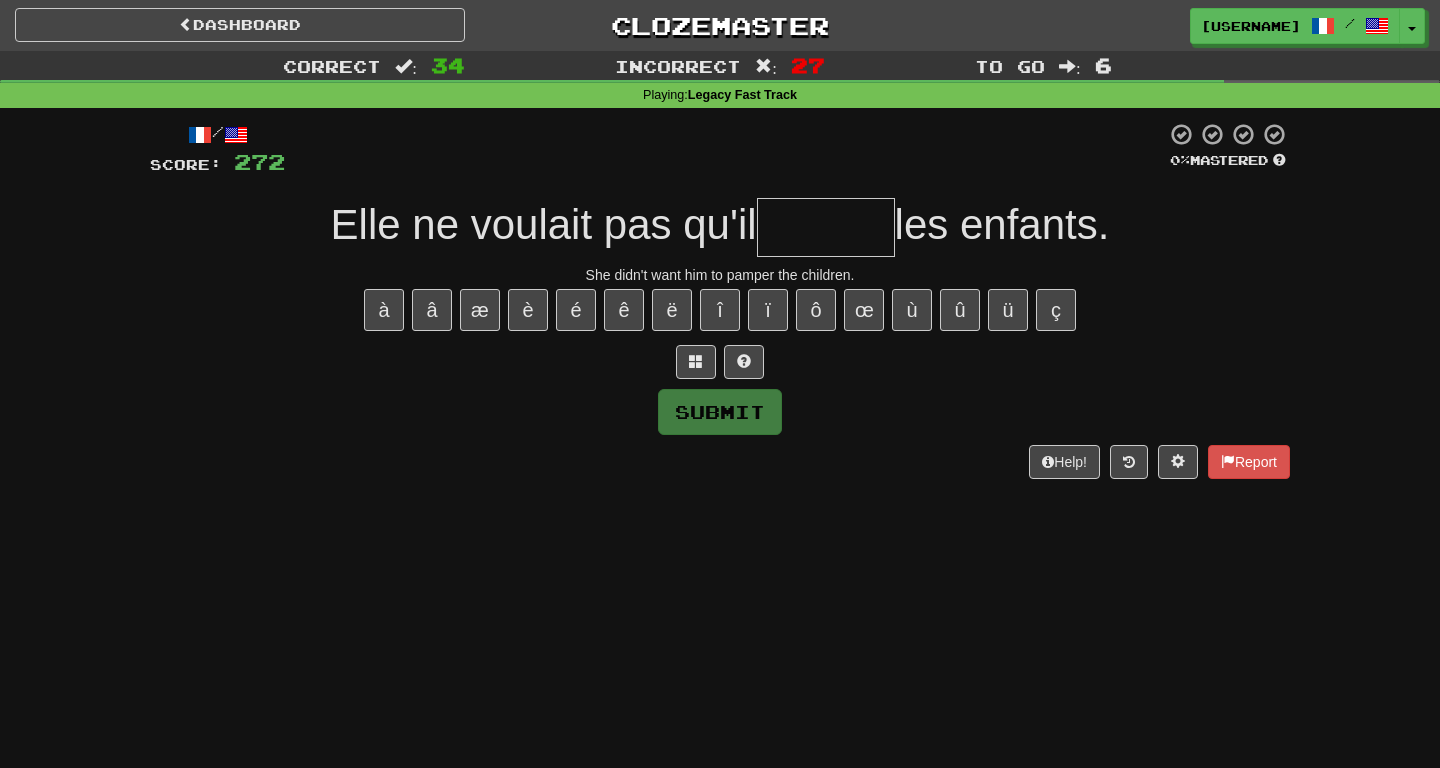 type on "*" 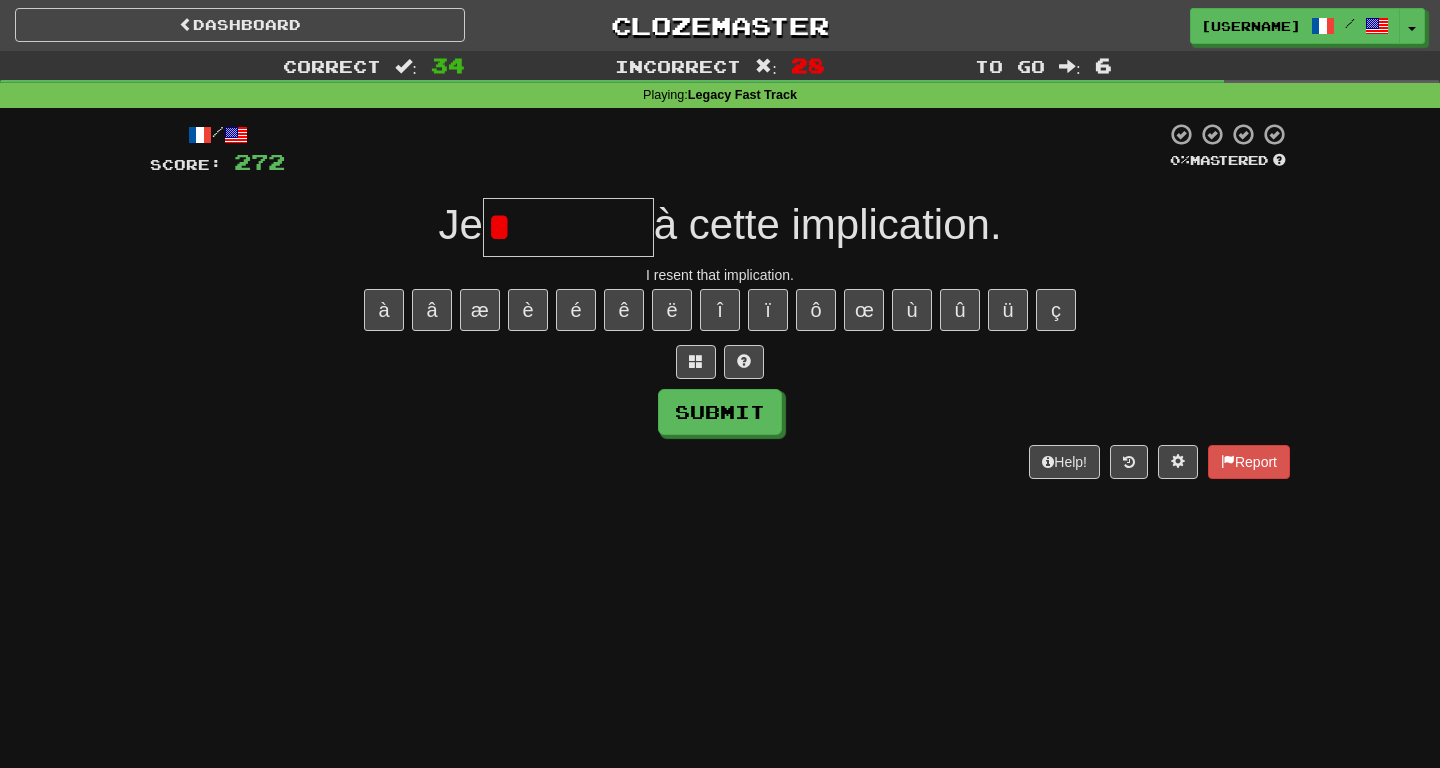 type on "********" 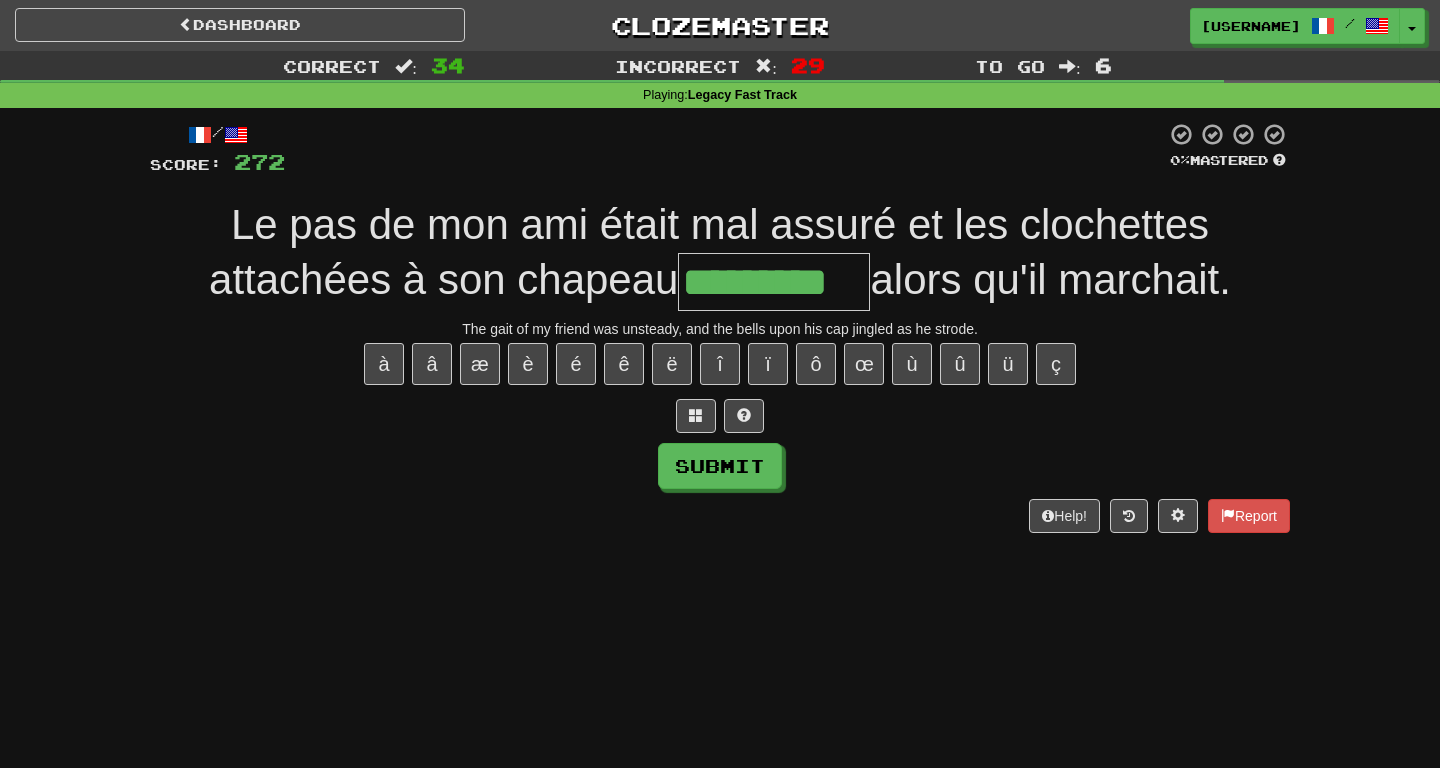 type on "*********" 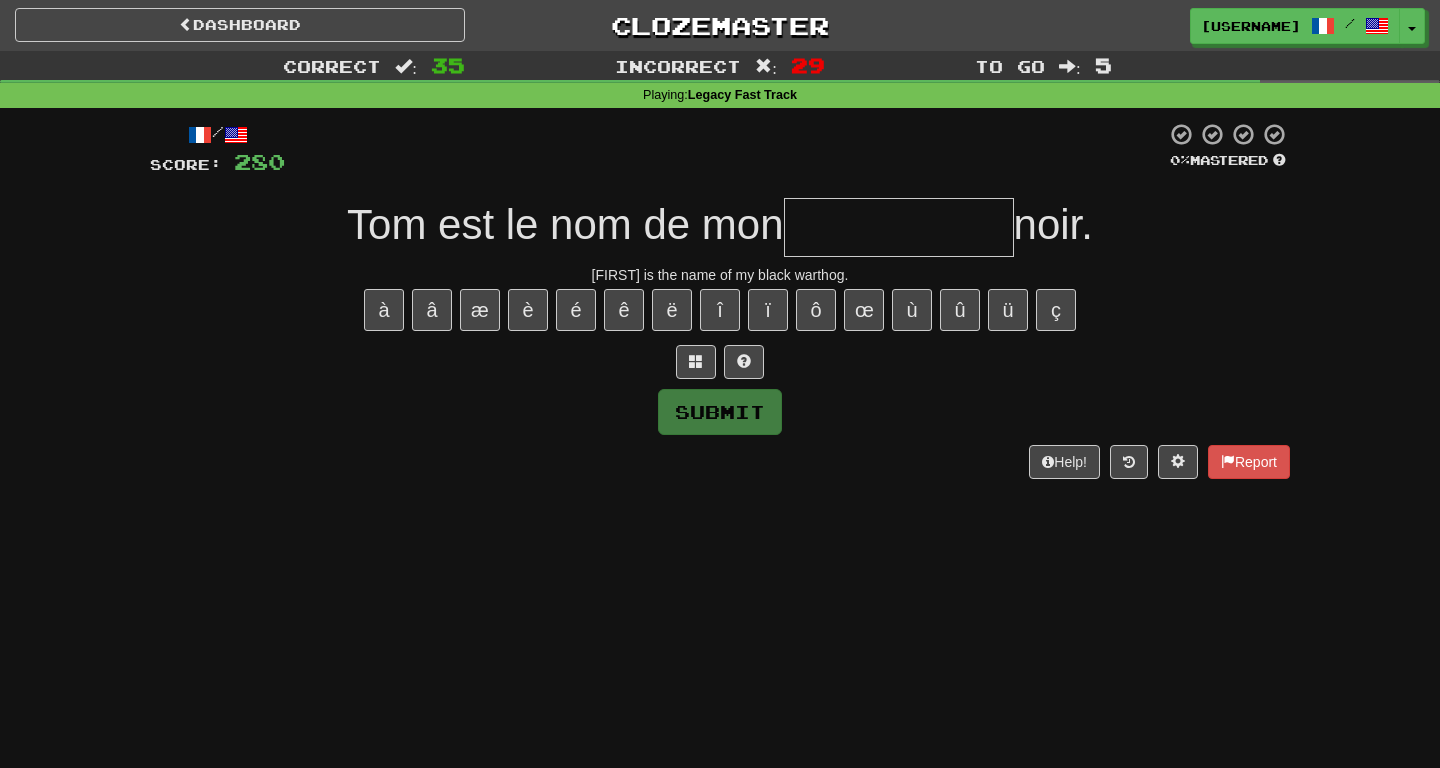 type on "*" 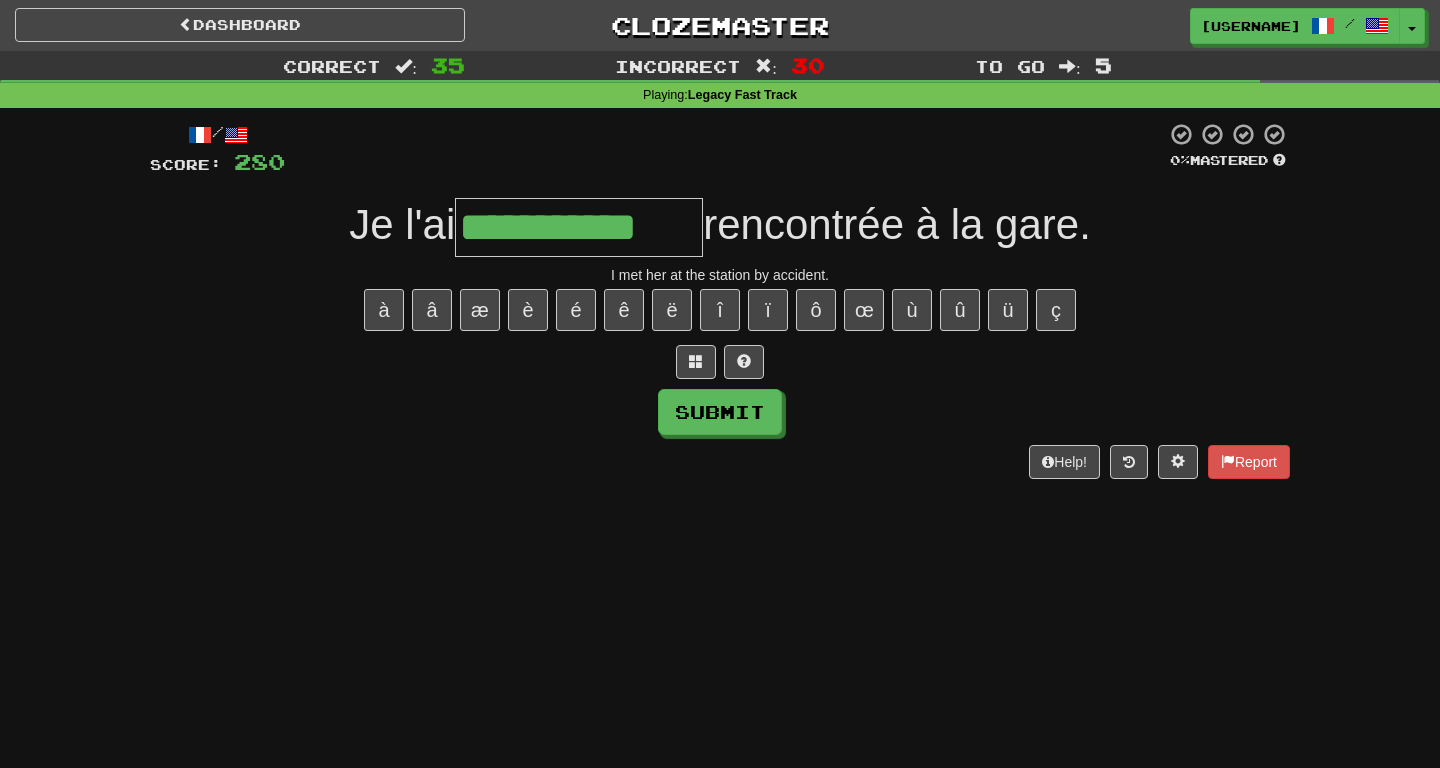 type on "**********" 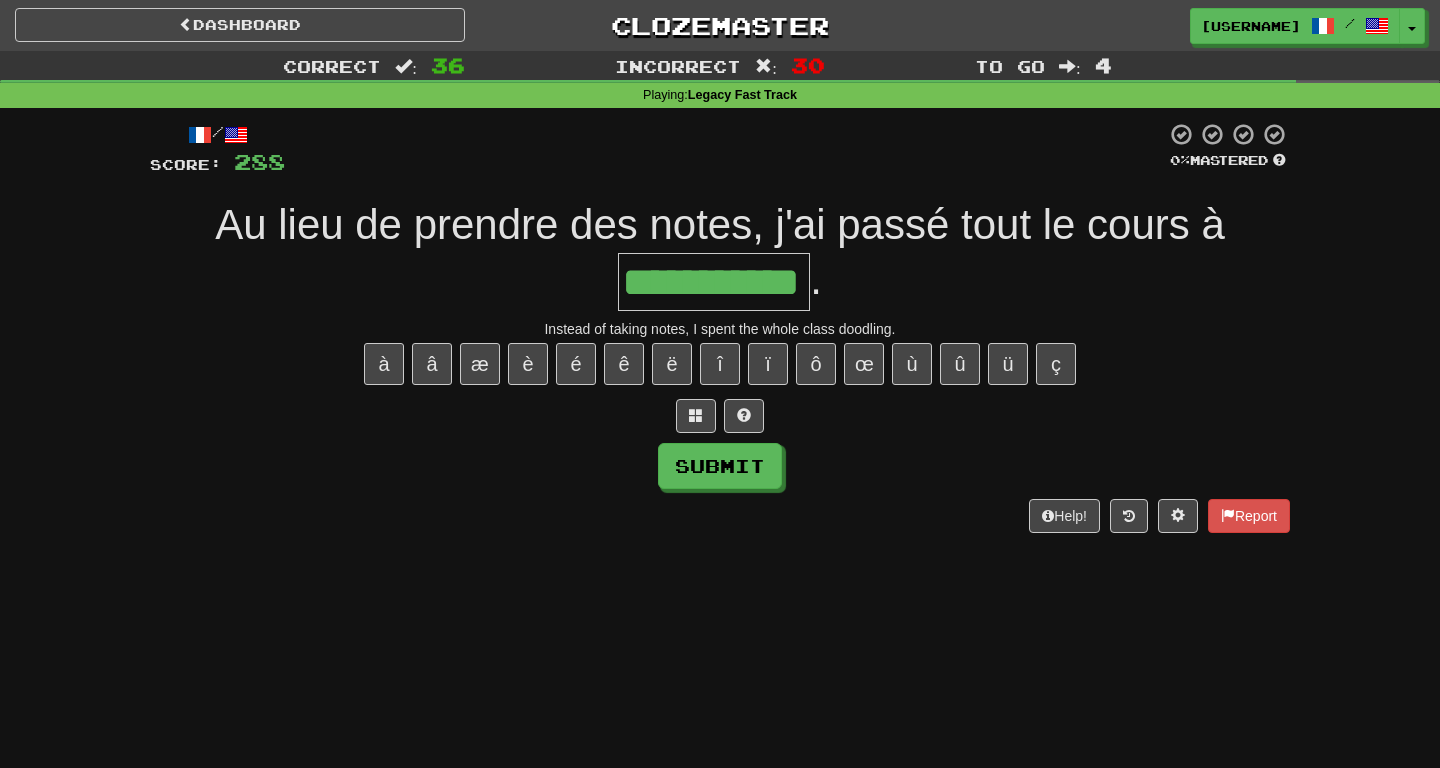 type on "**********" 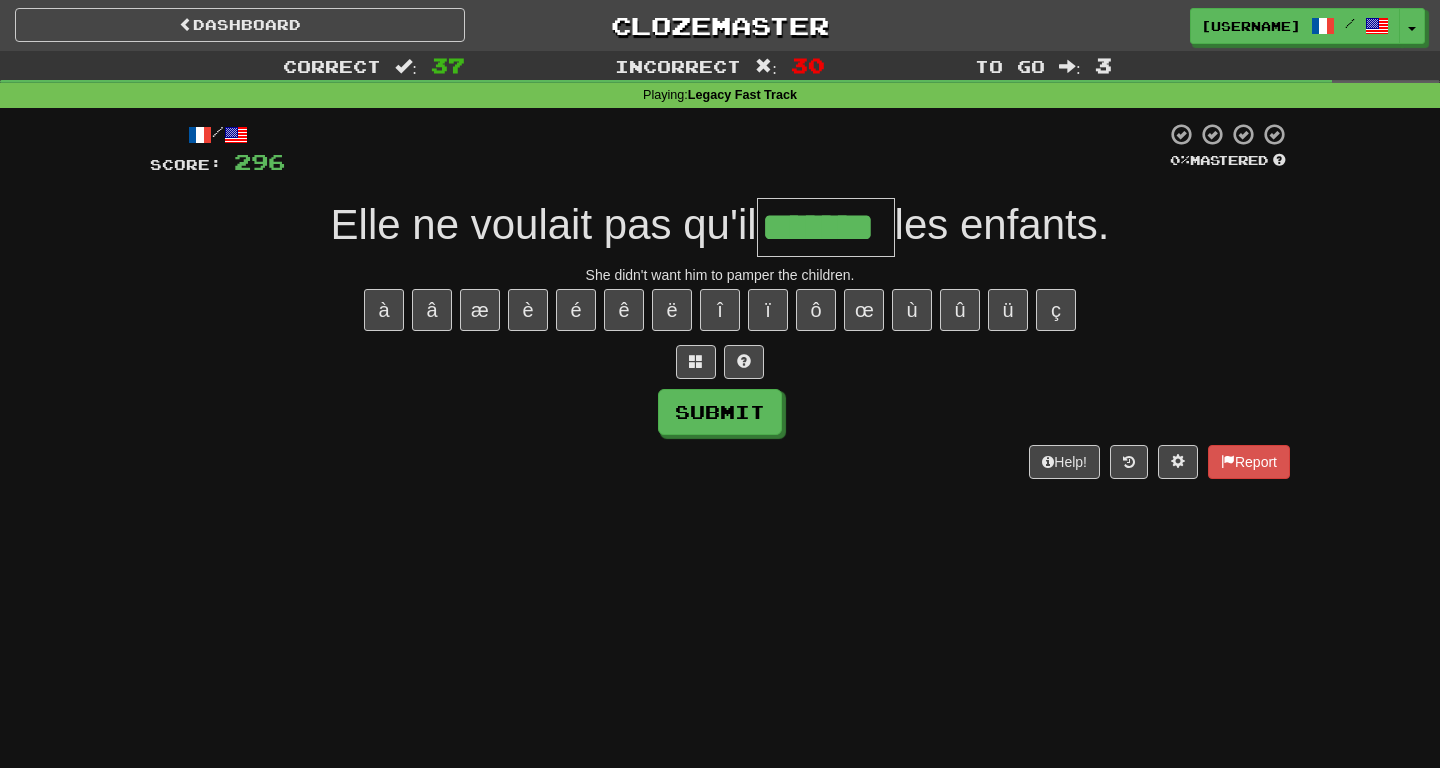 type on "*******" 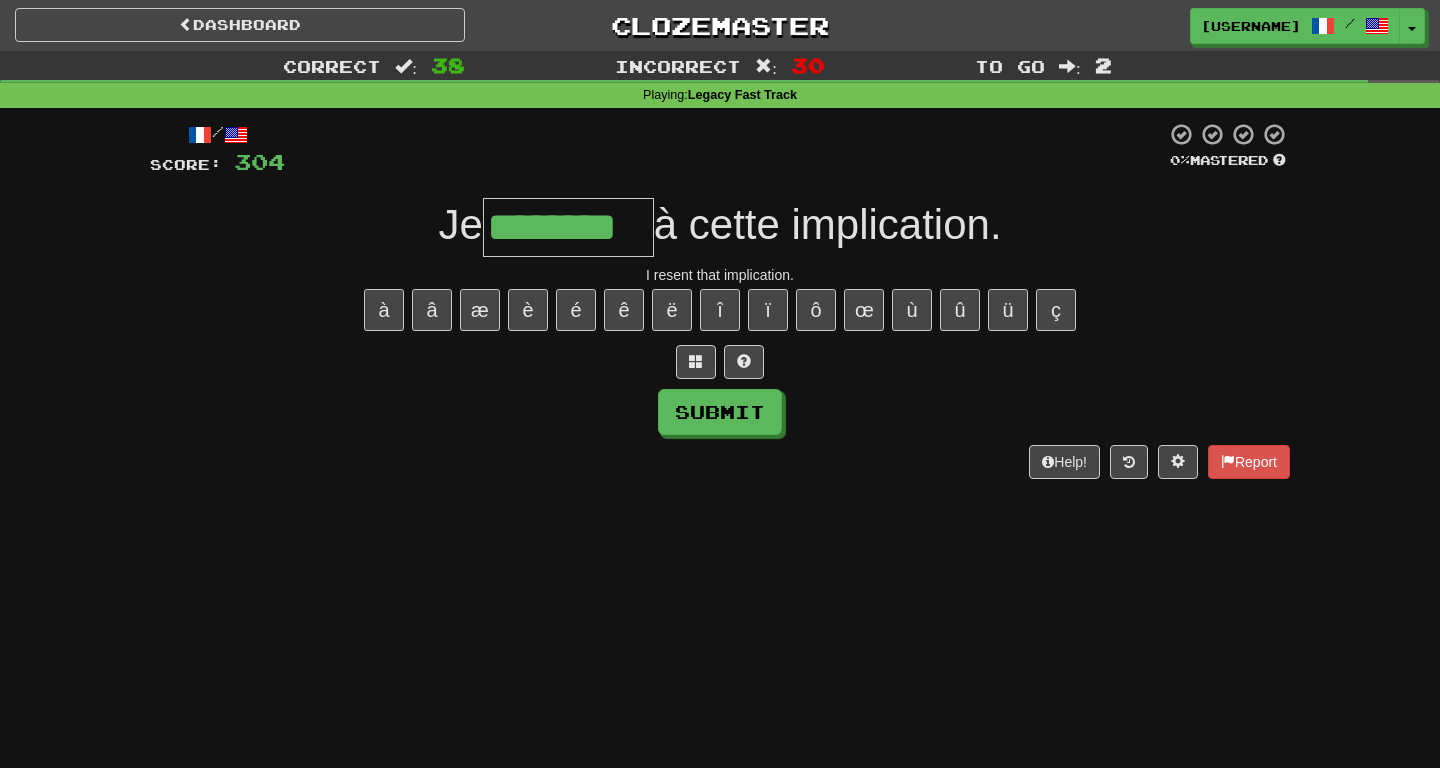 type on "********" 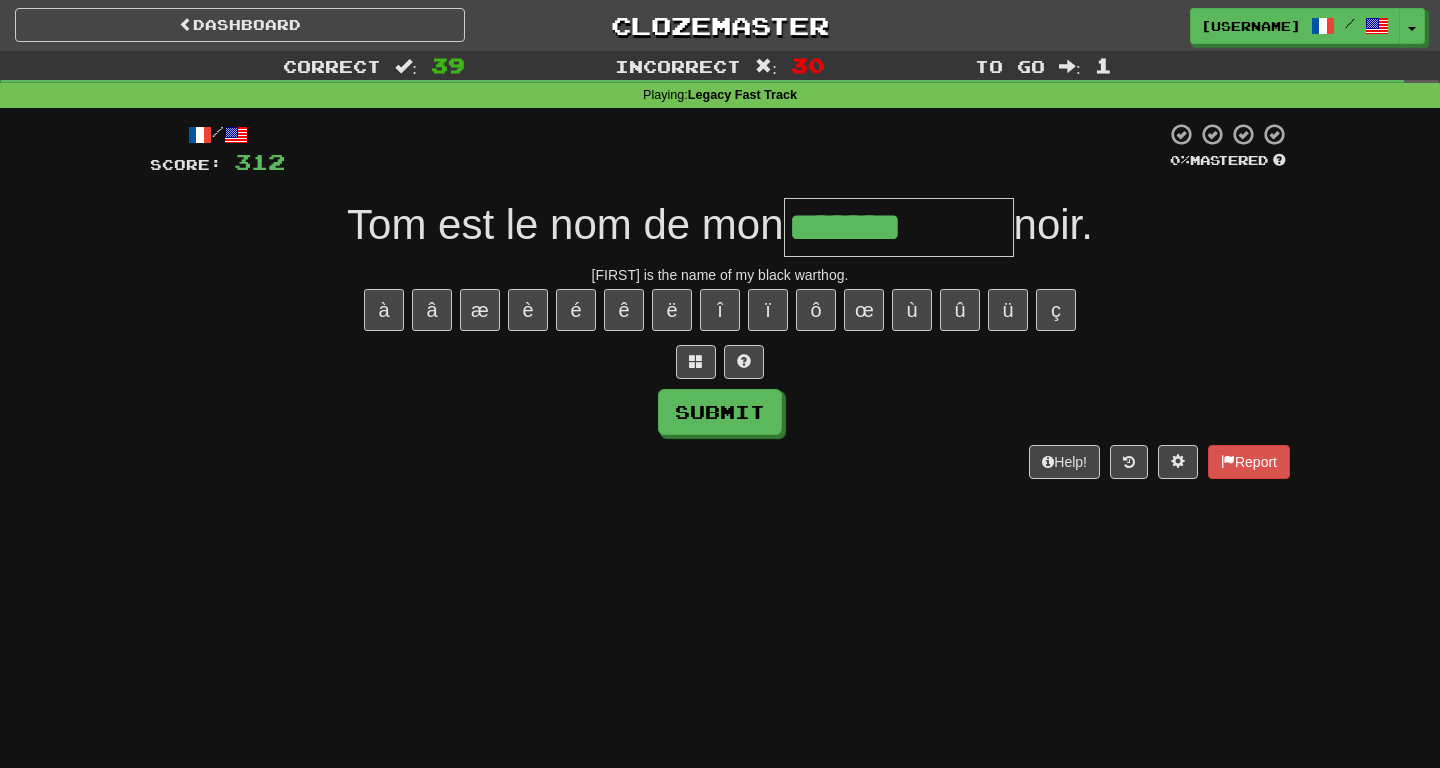 click on "*******" at bounding box center (899, 227) 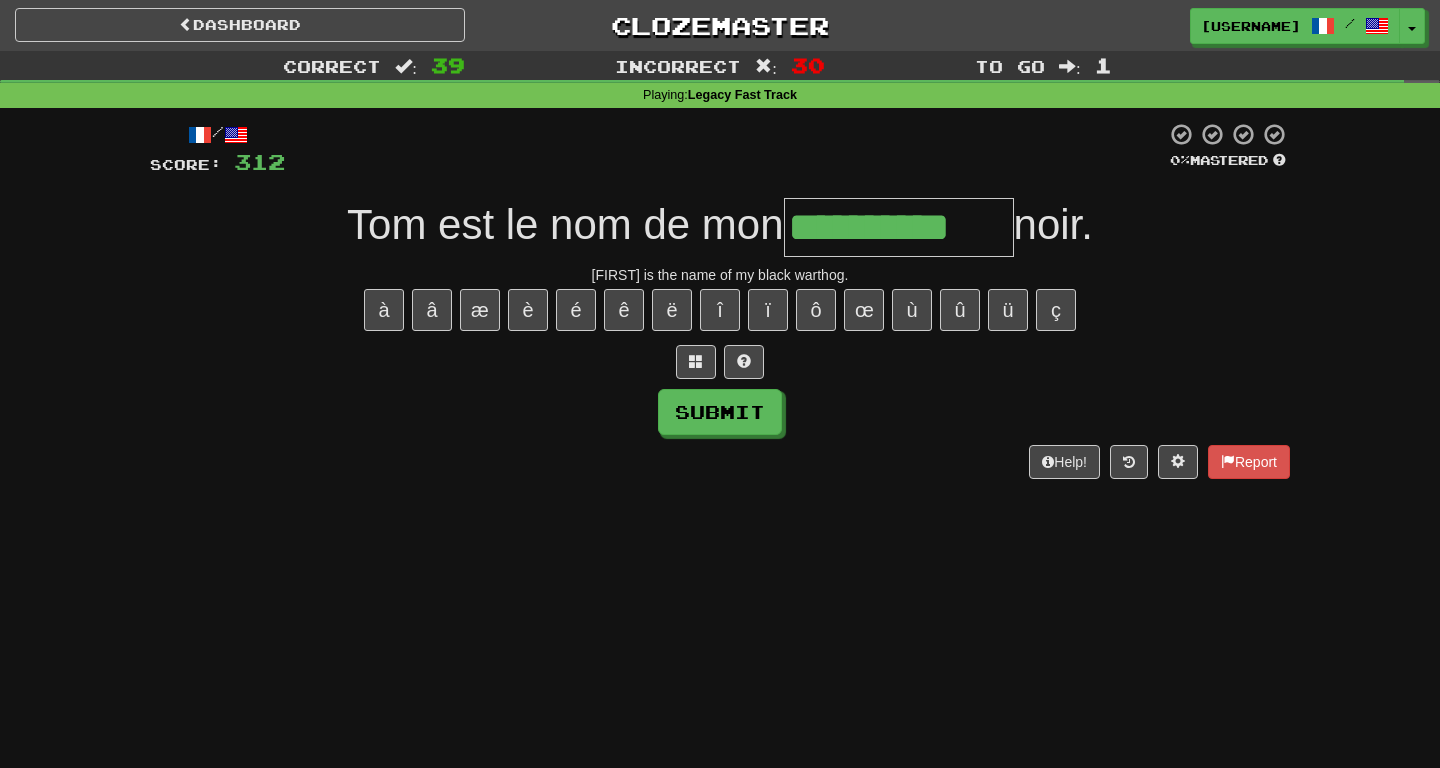type on "**********" 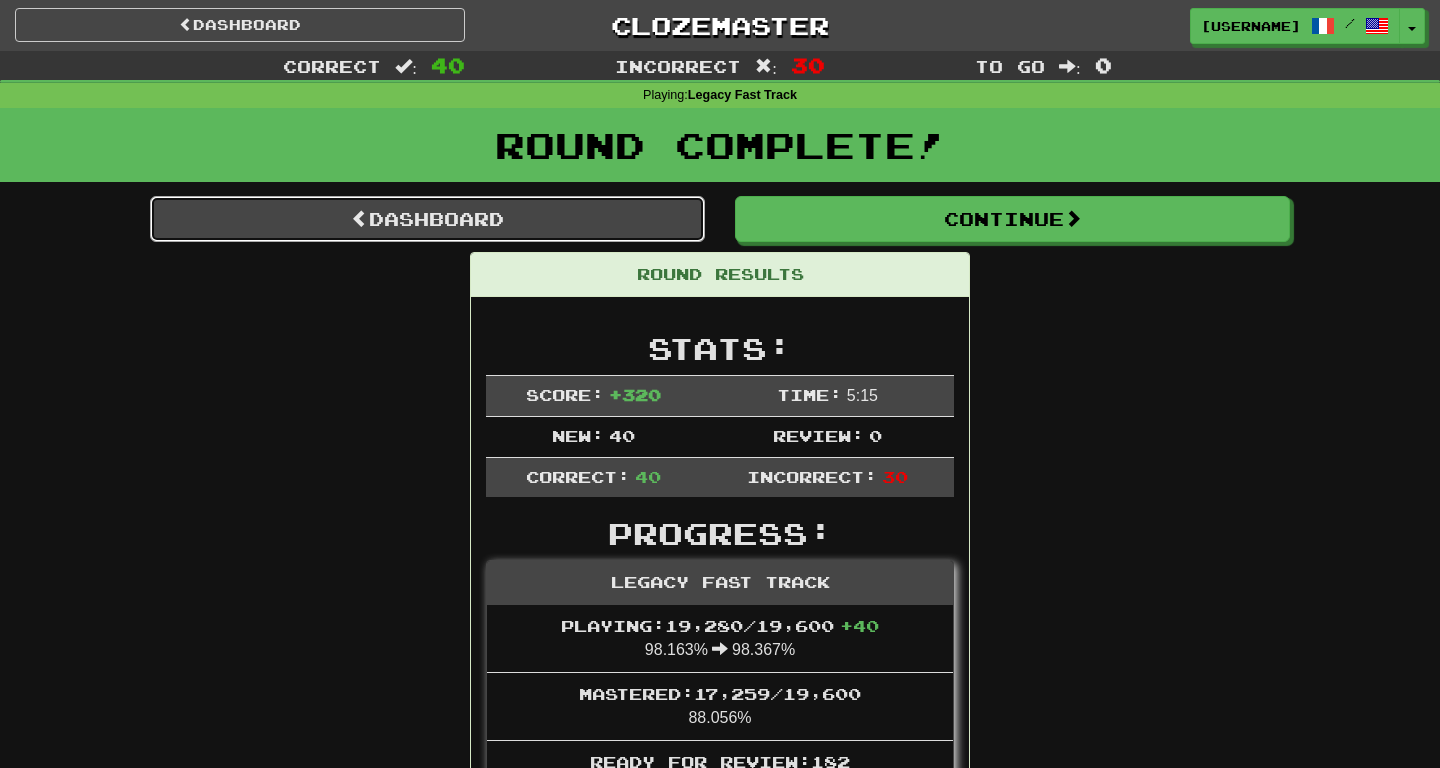click on "Dashboard" at bounding box center [427, 219] 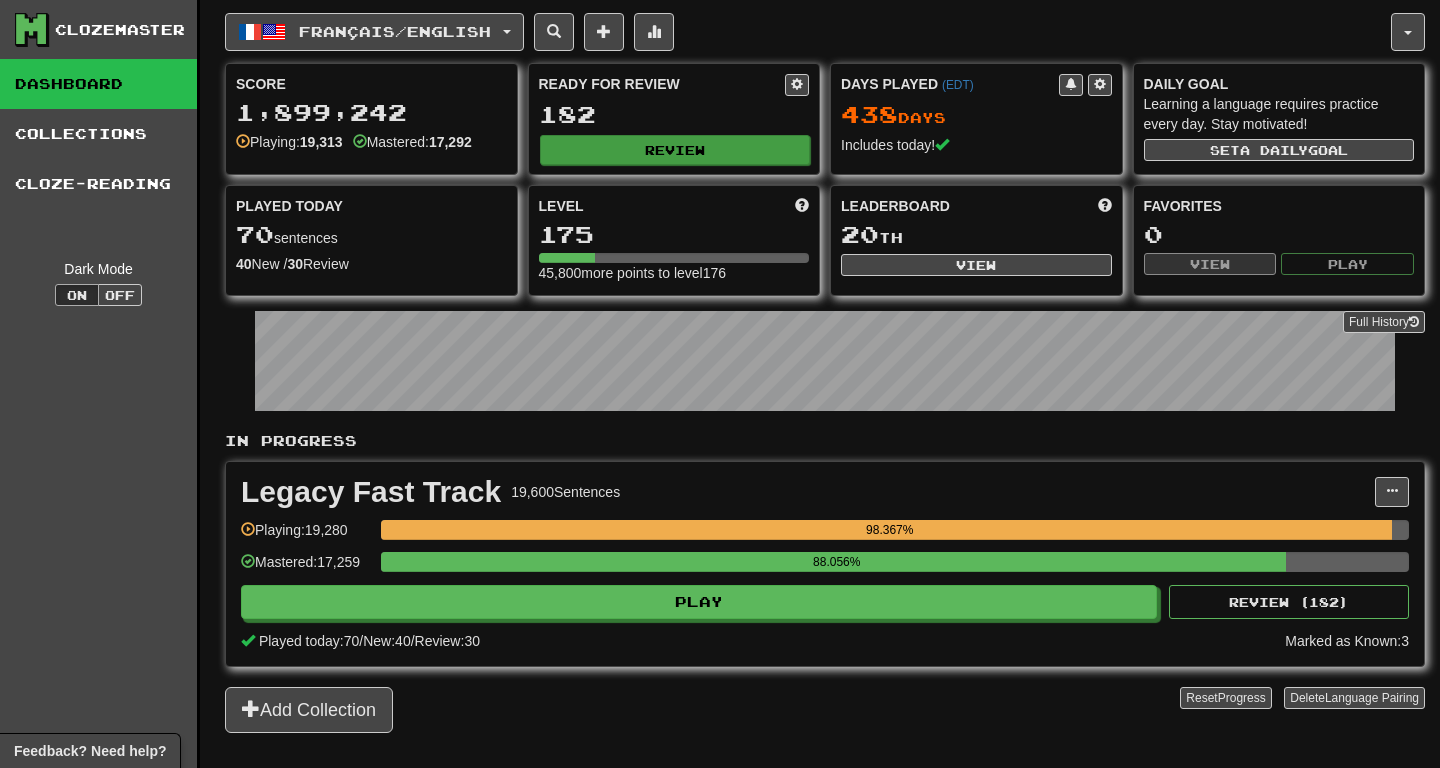 scroll, scrollTop: 0, scrollLeft: 0, axis: both 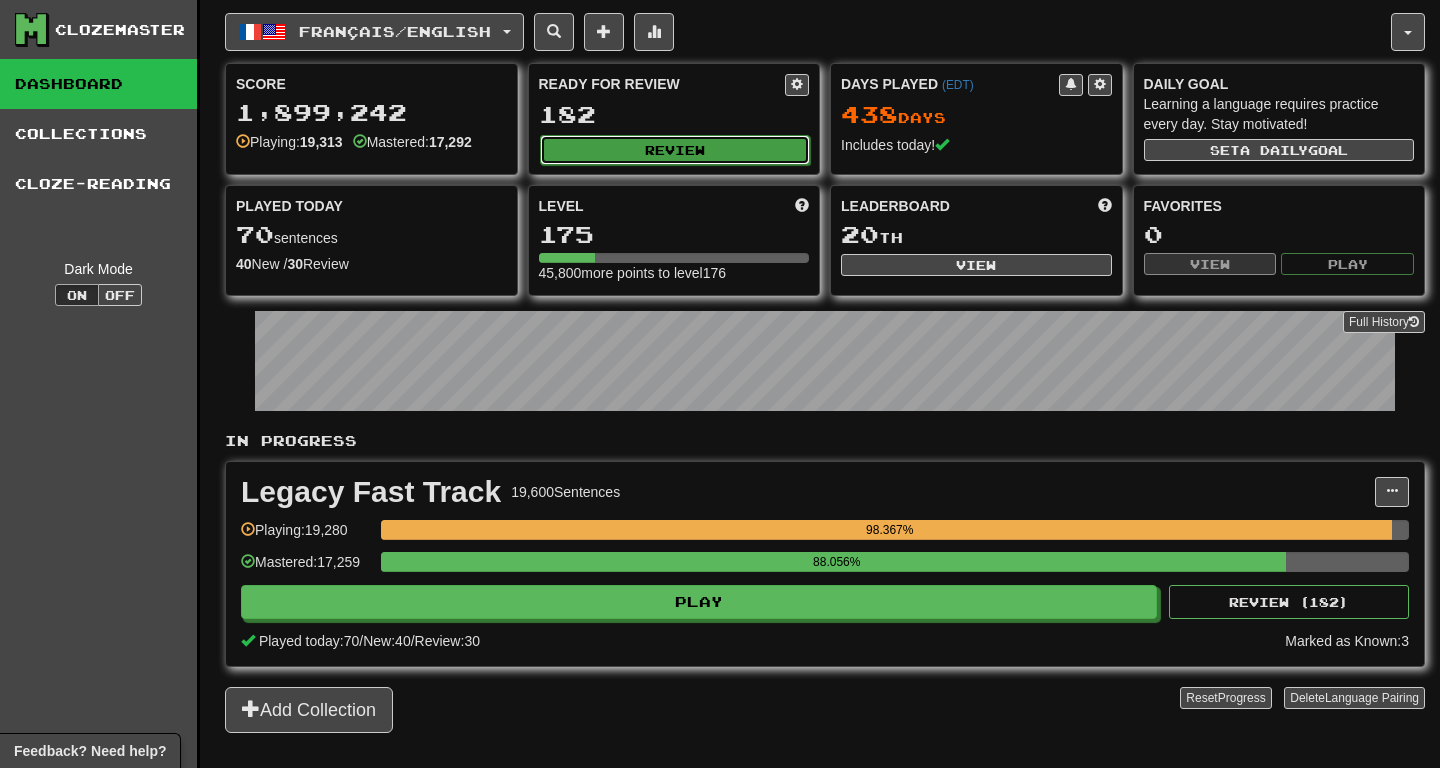 click on "Review" at bounding box center (675, 150) 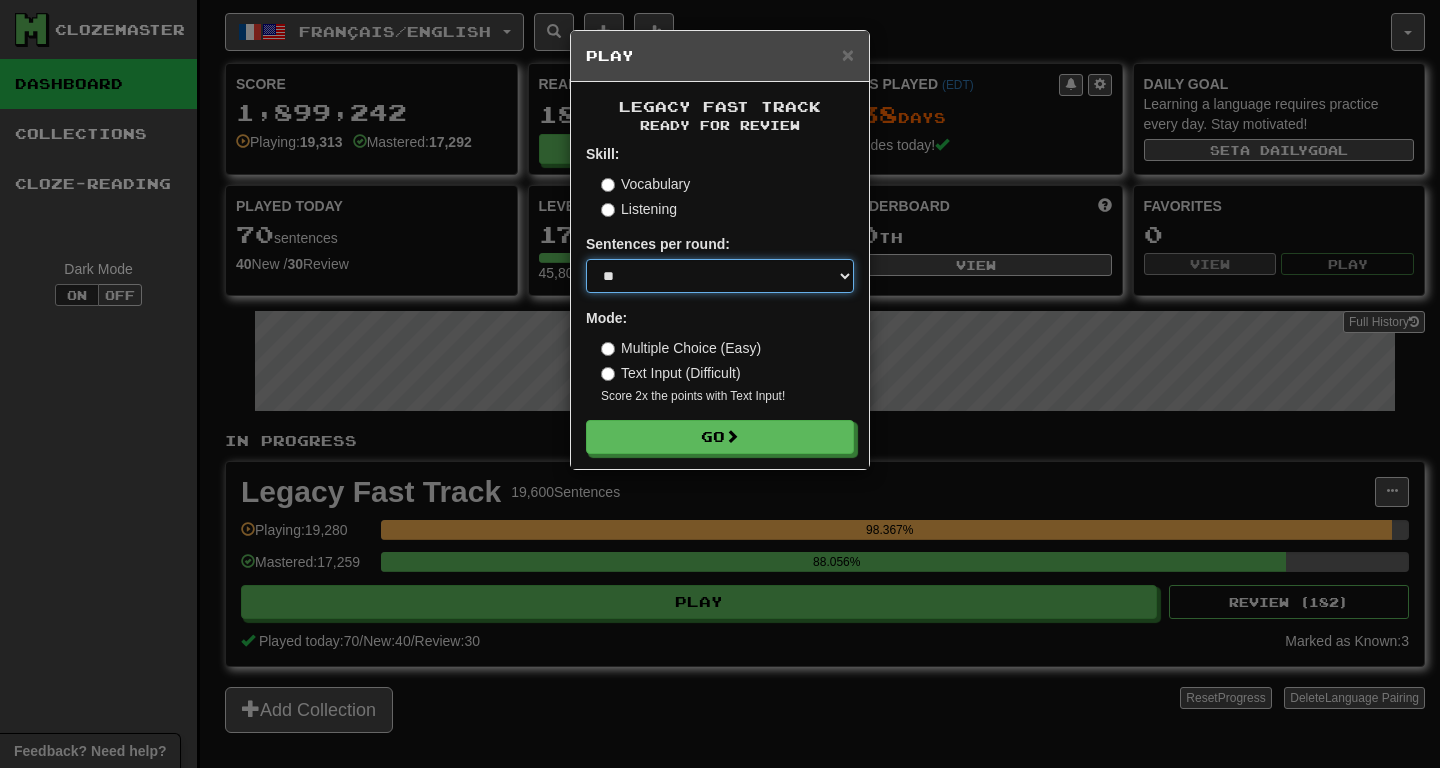 click on "* ** ** ** ** ** *** ********" at bounding box center (720, 276) 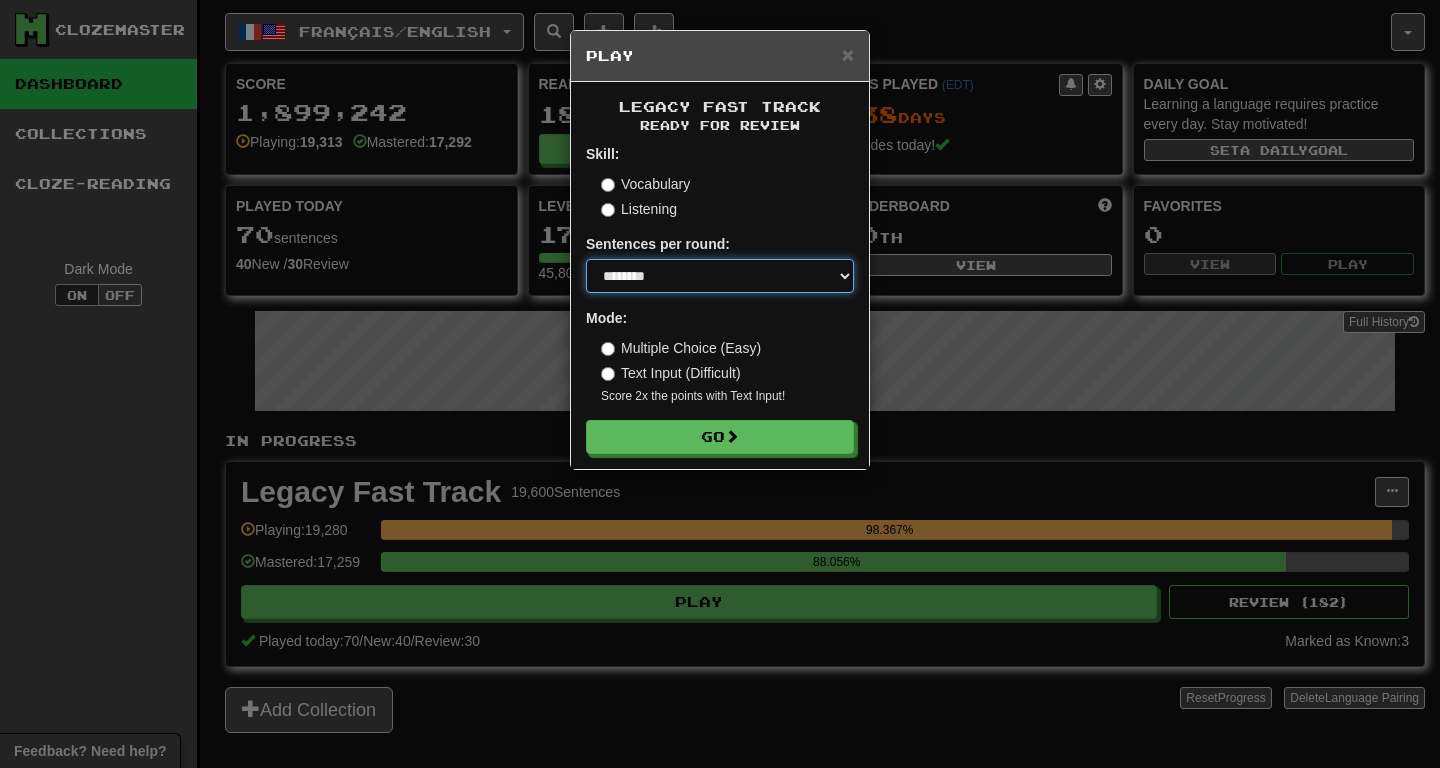 click on "********" at bounding box center [0, 0] 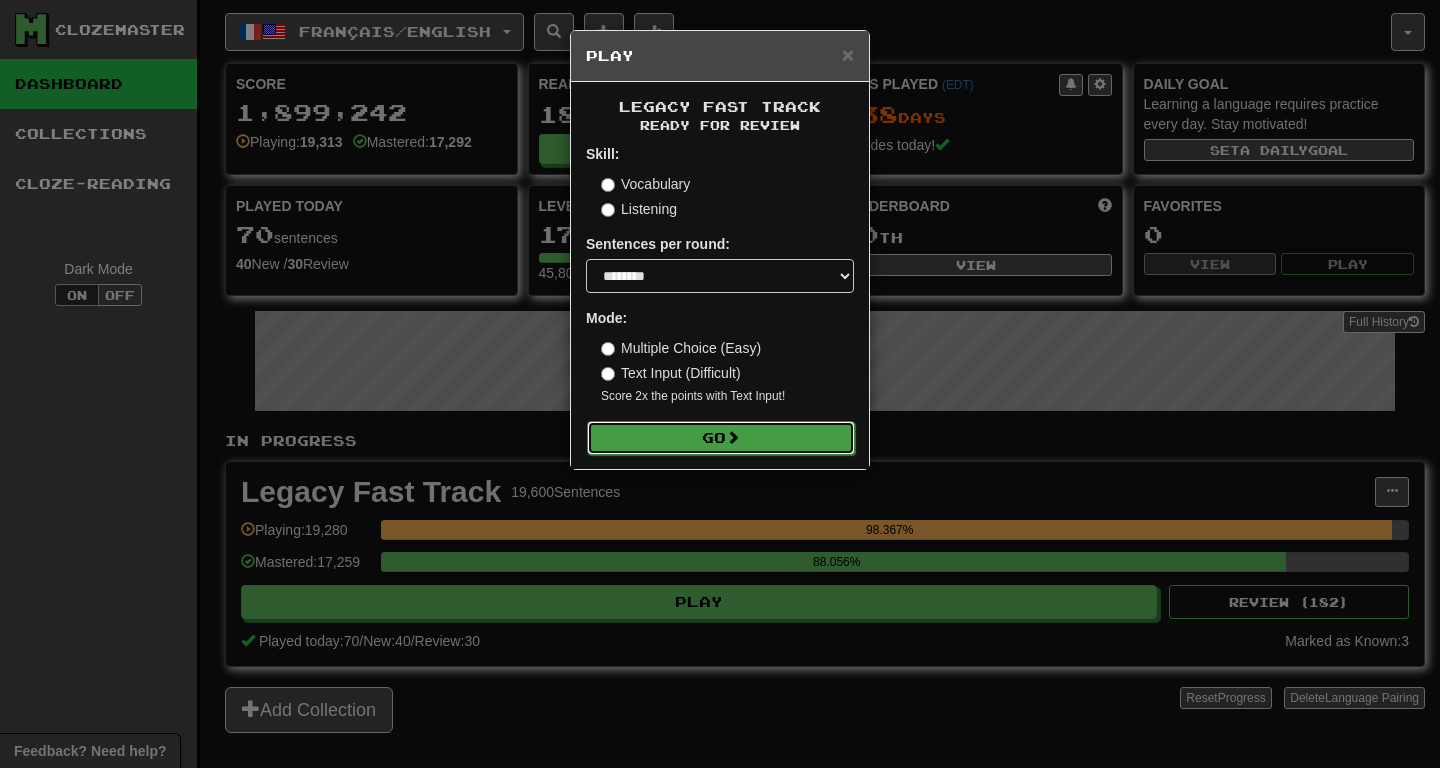click on "Go" at bounding box center (721, 438) 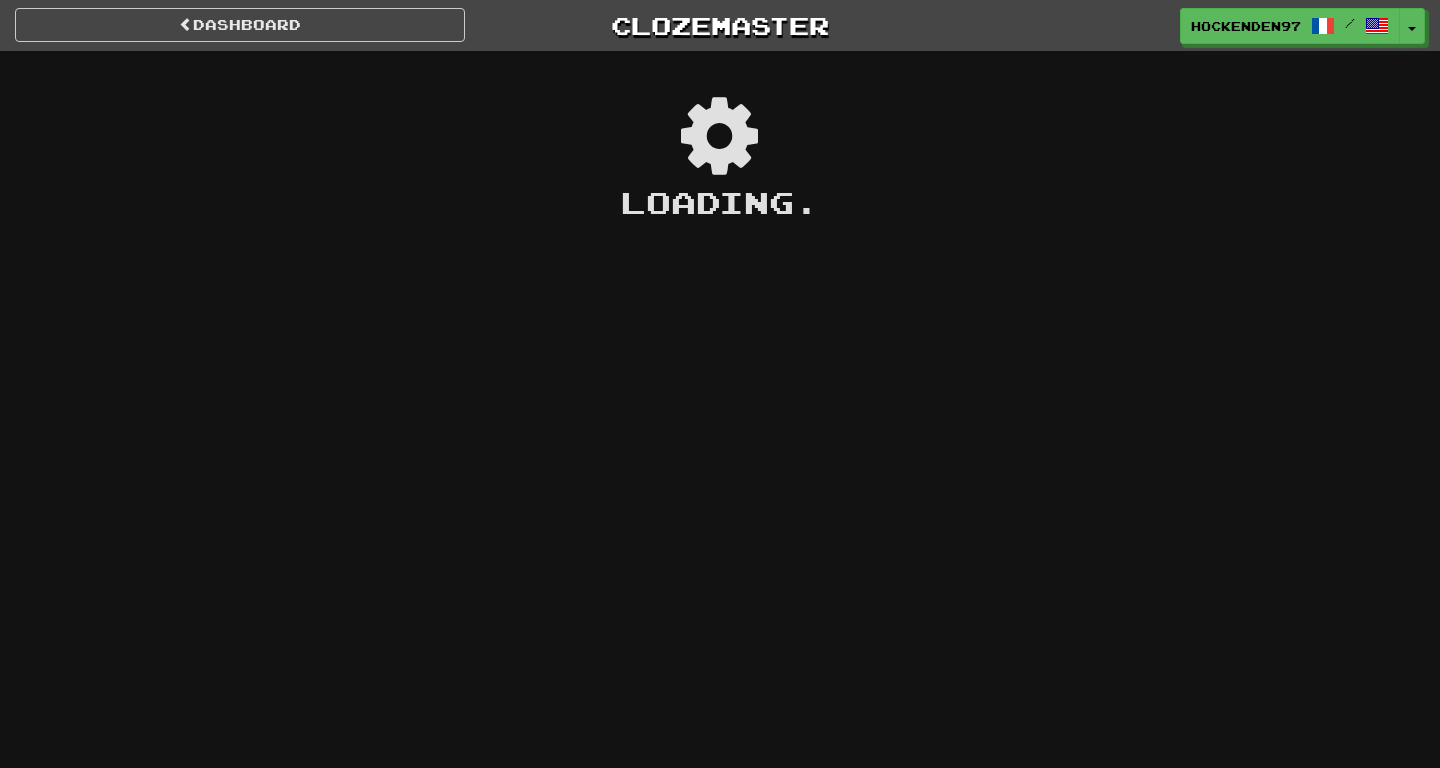 scroll, scrollTop: 0, scrollLeft: 0, axis: both 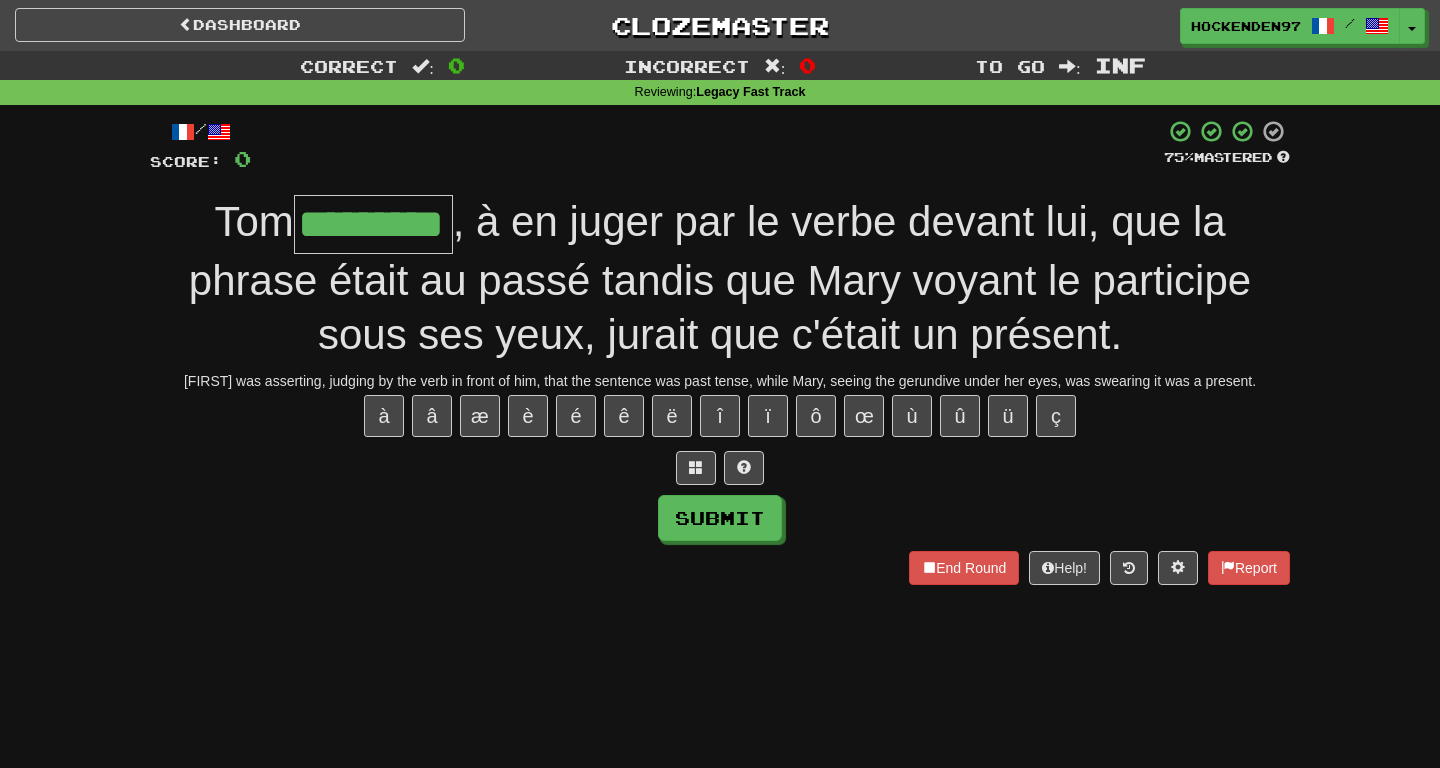 type on "*********" 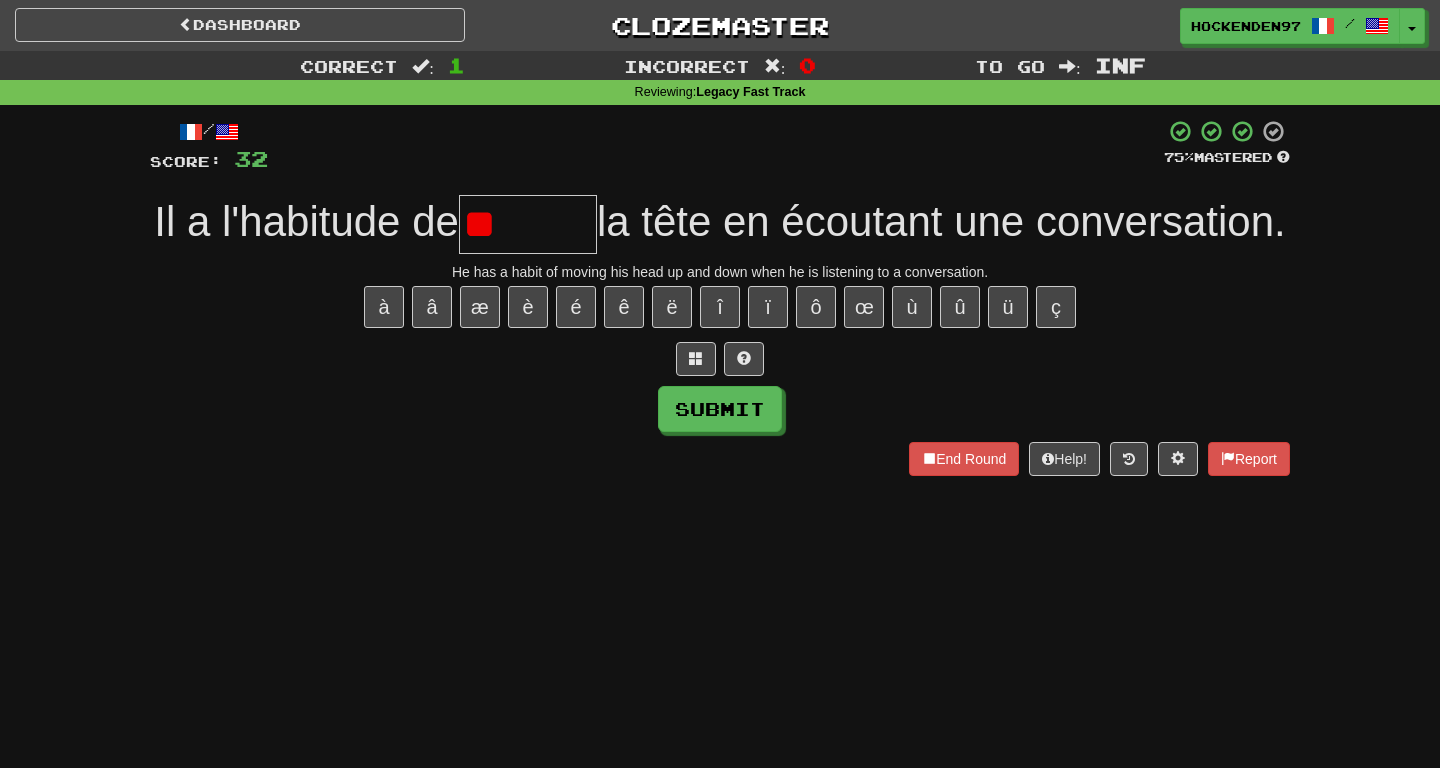 type on "*" 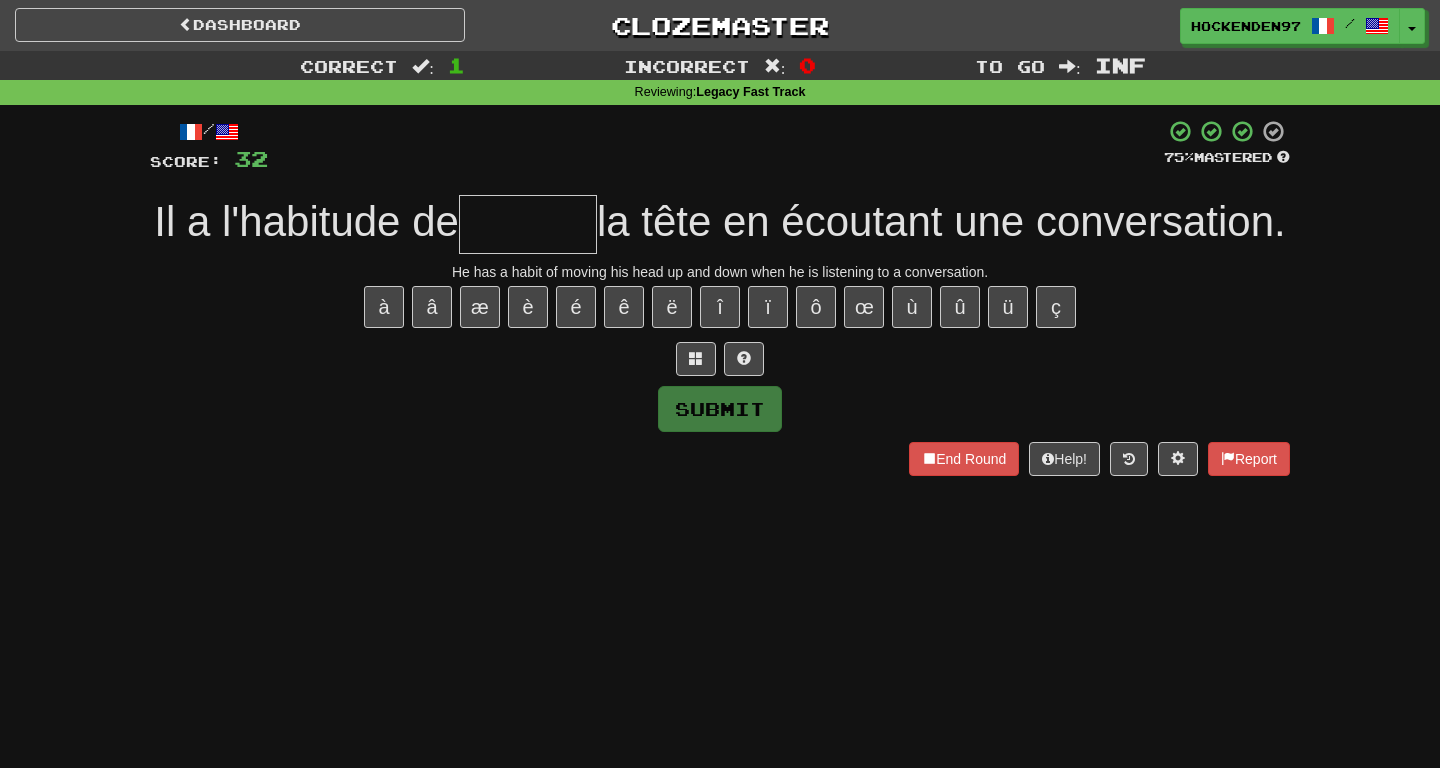 type on "*" 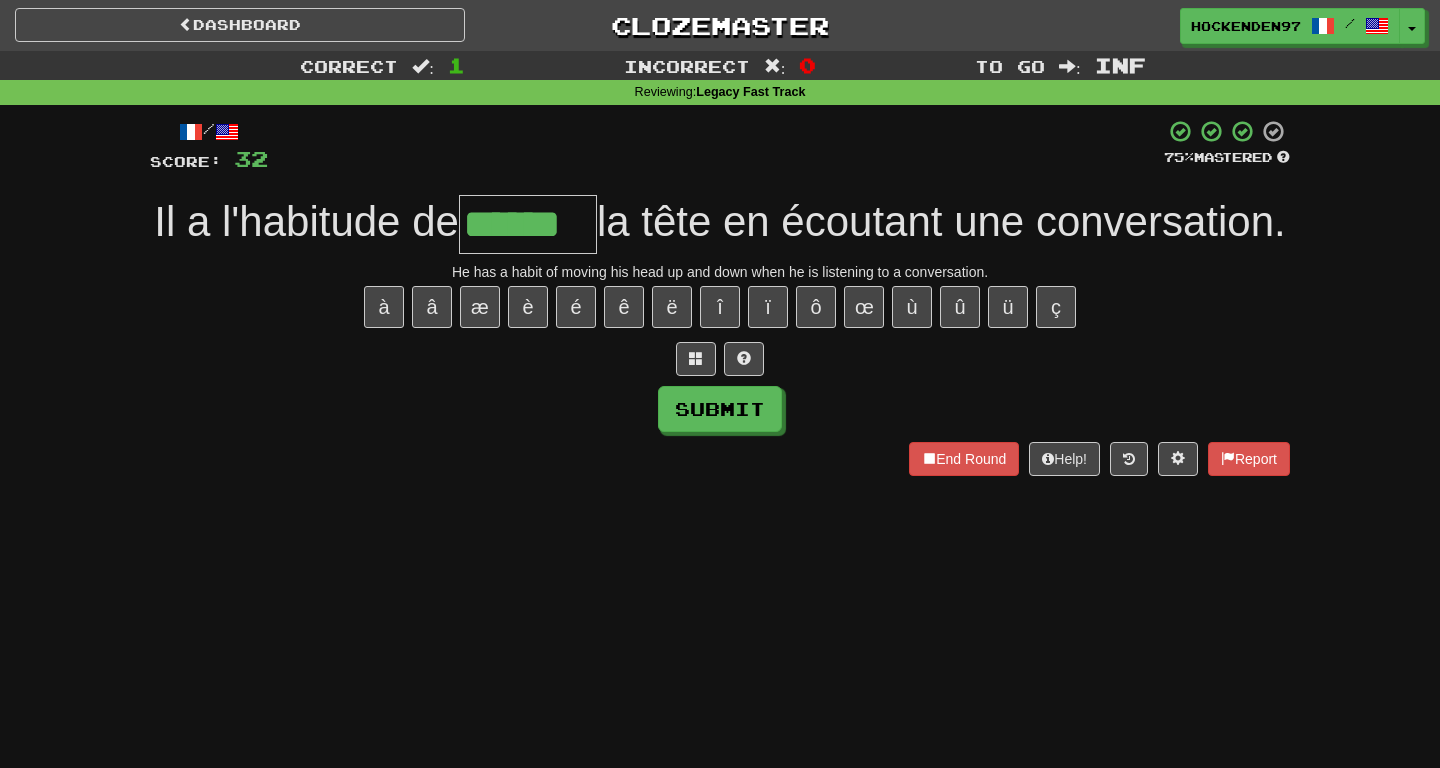 type on "******" 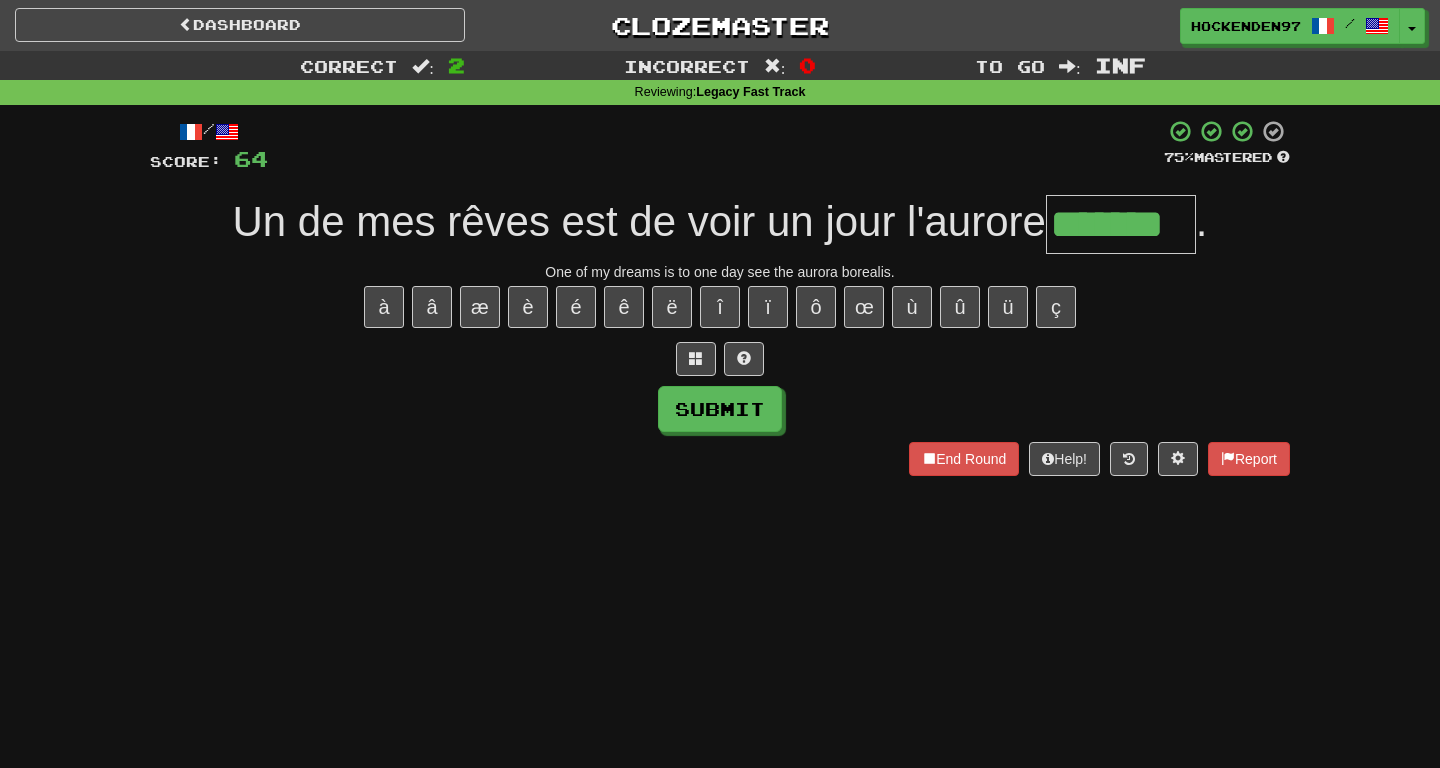 type on "*******" 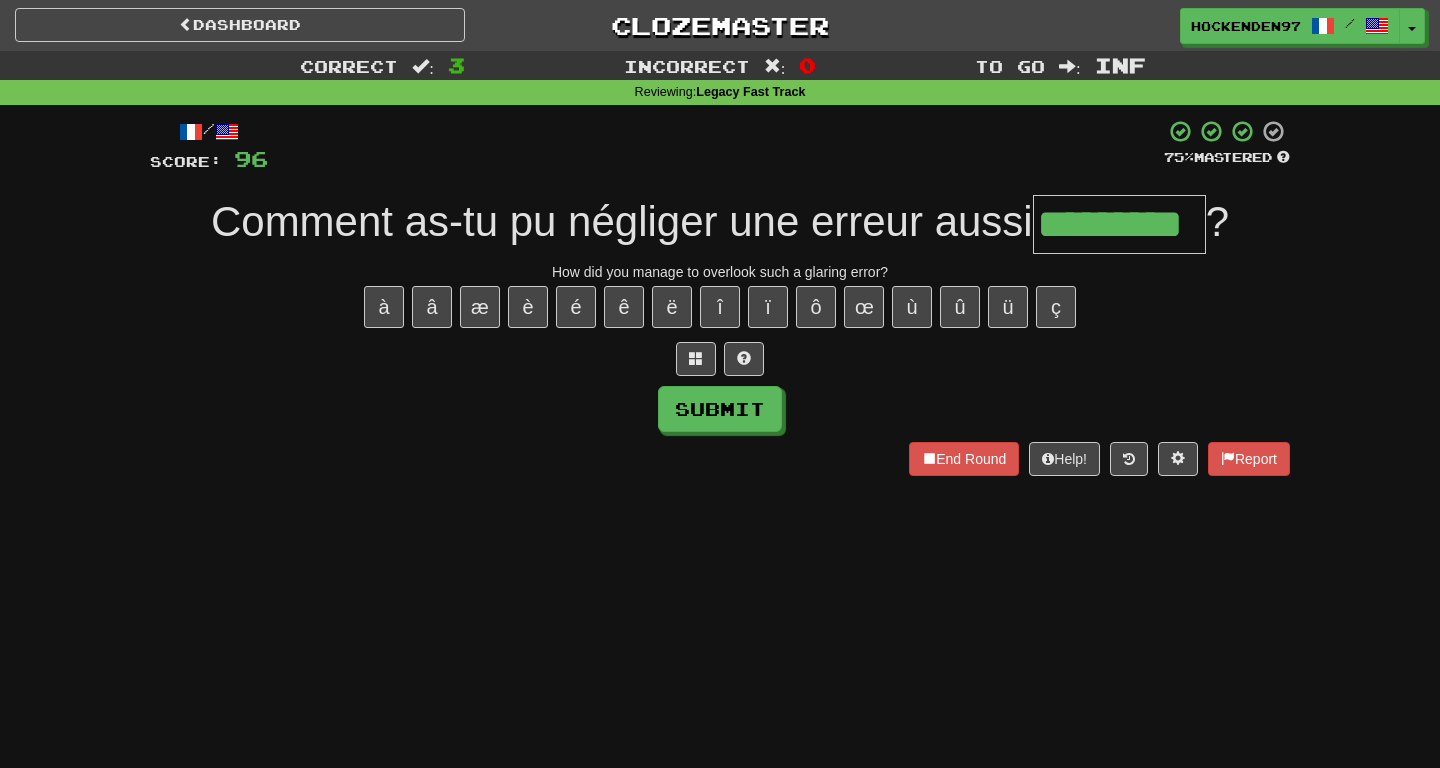 type on "*********" 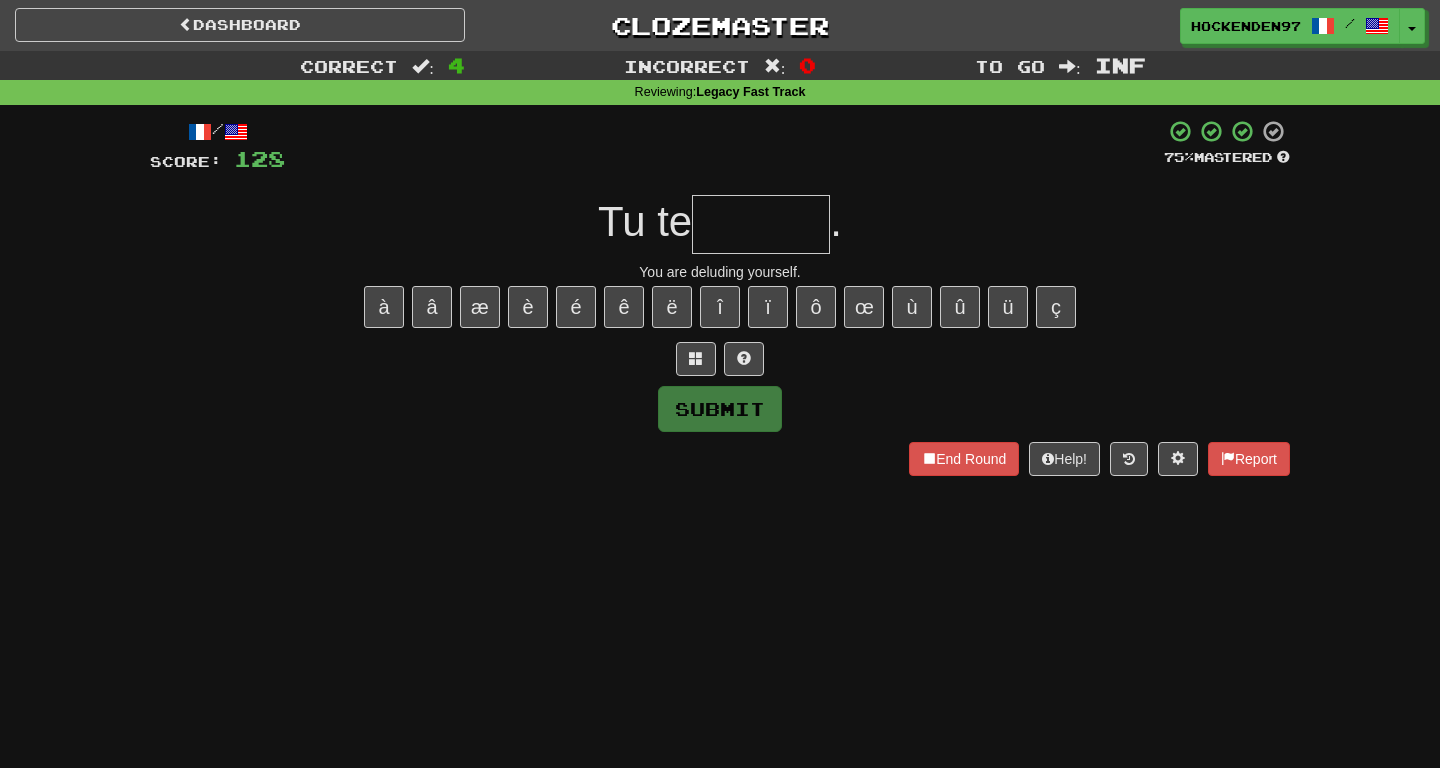 type on "*" 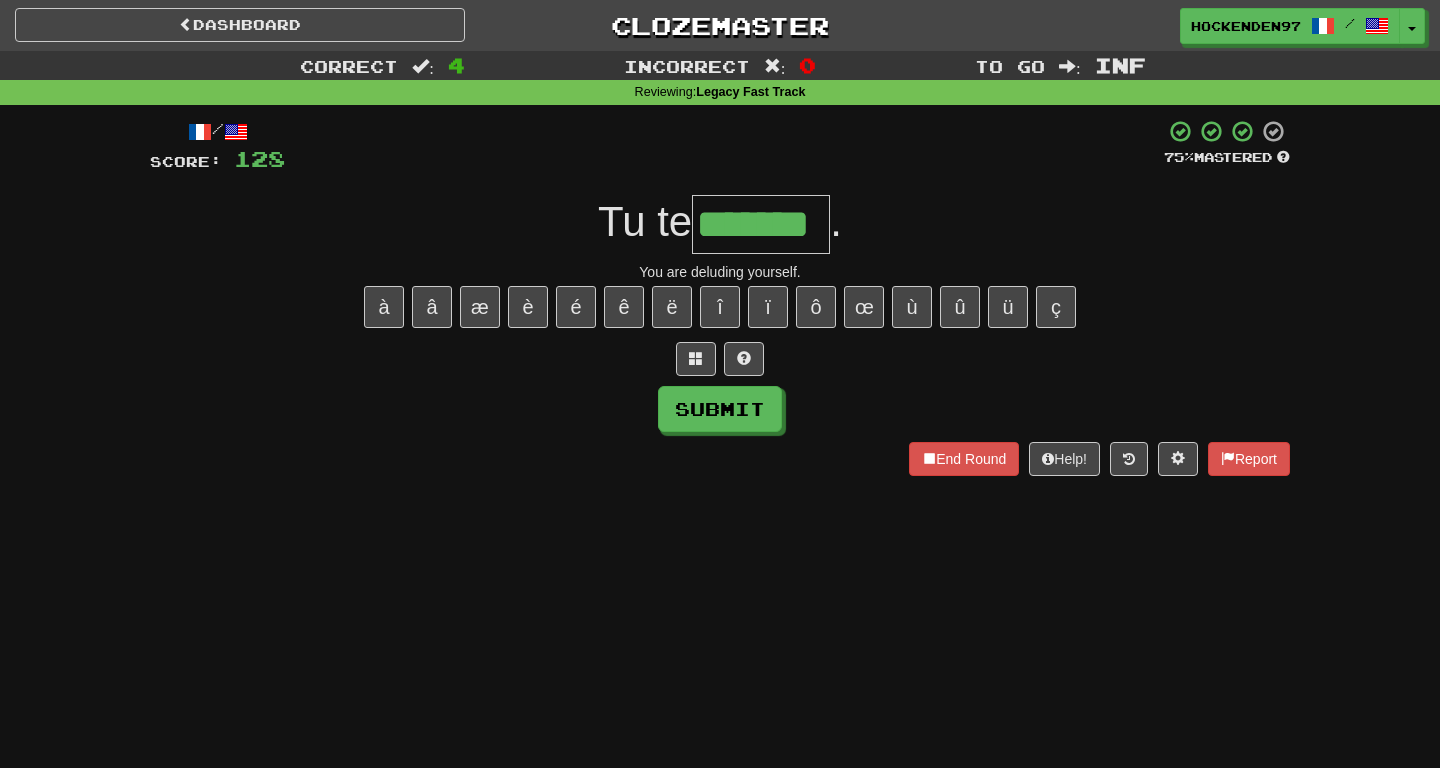 type on "*******" 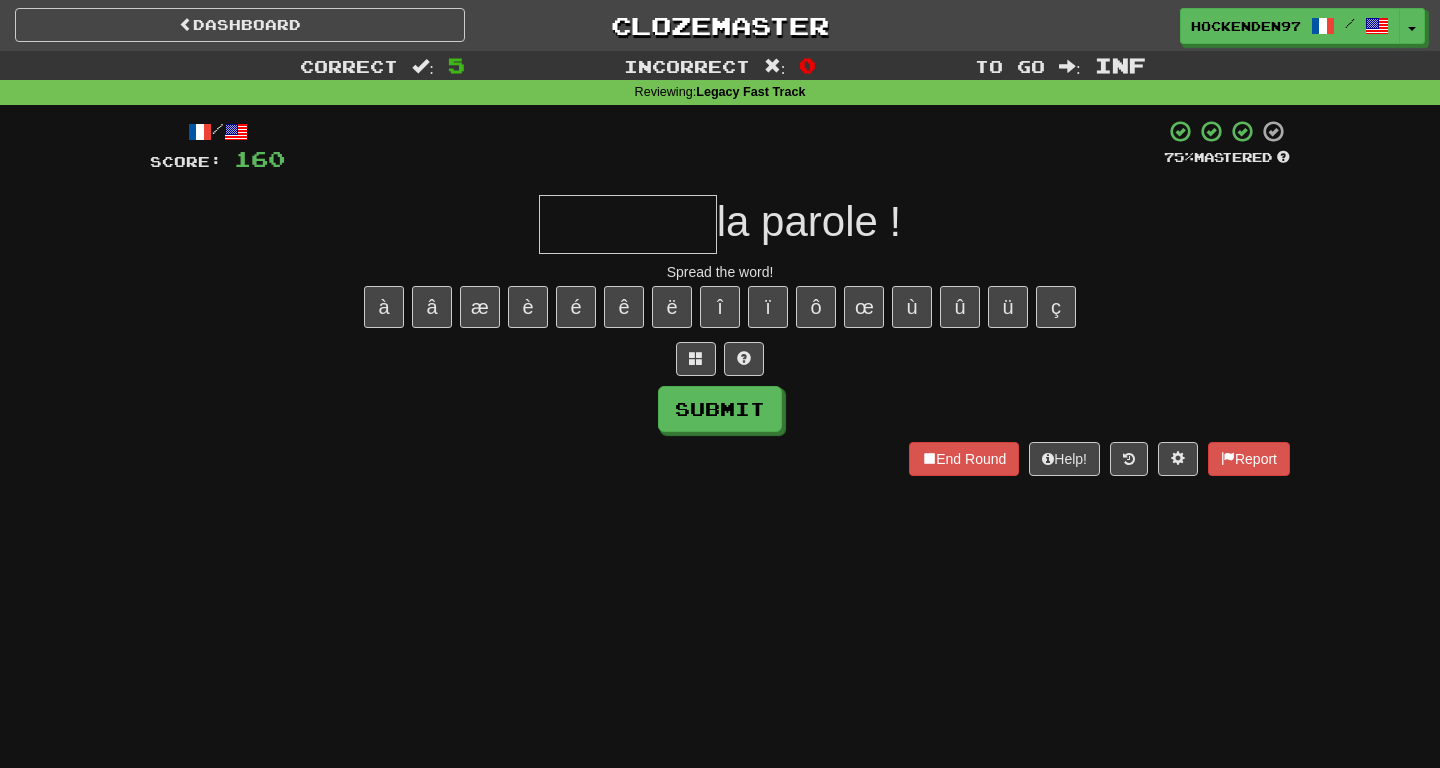 type on "*" 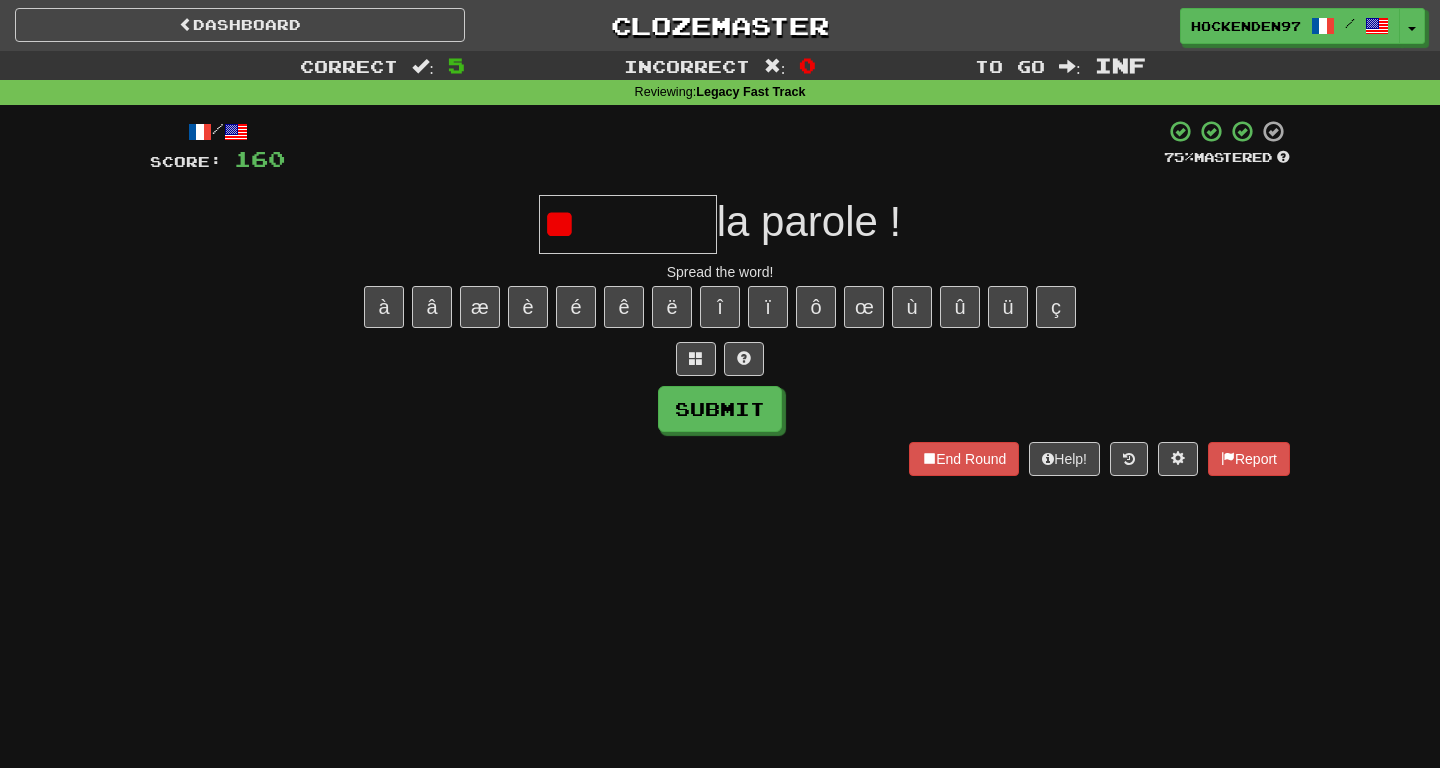 type on "*" 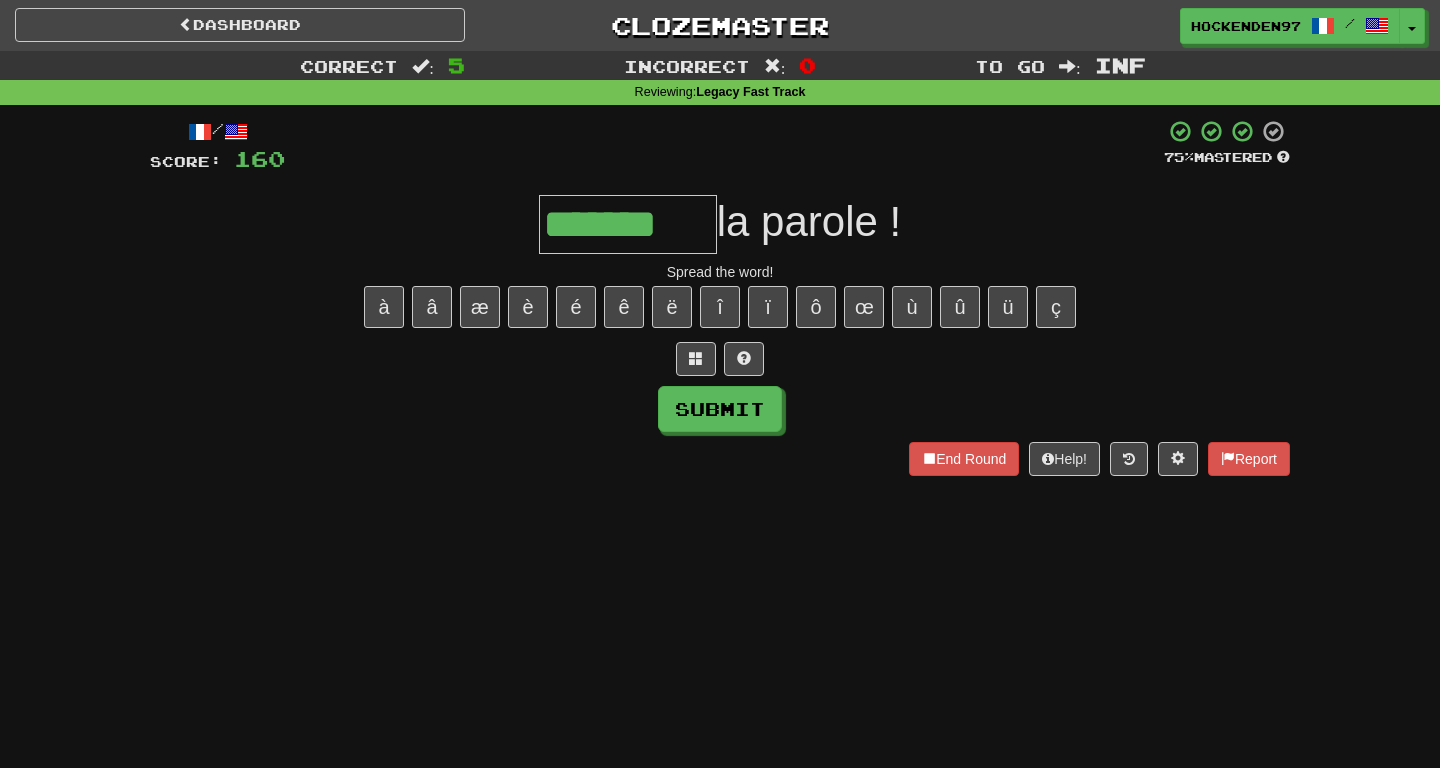 type on "*******" 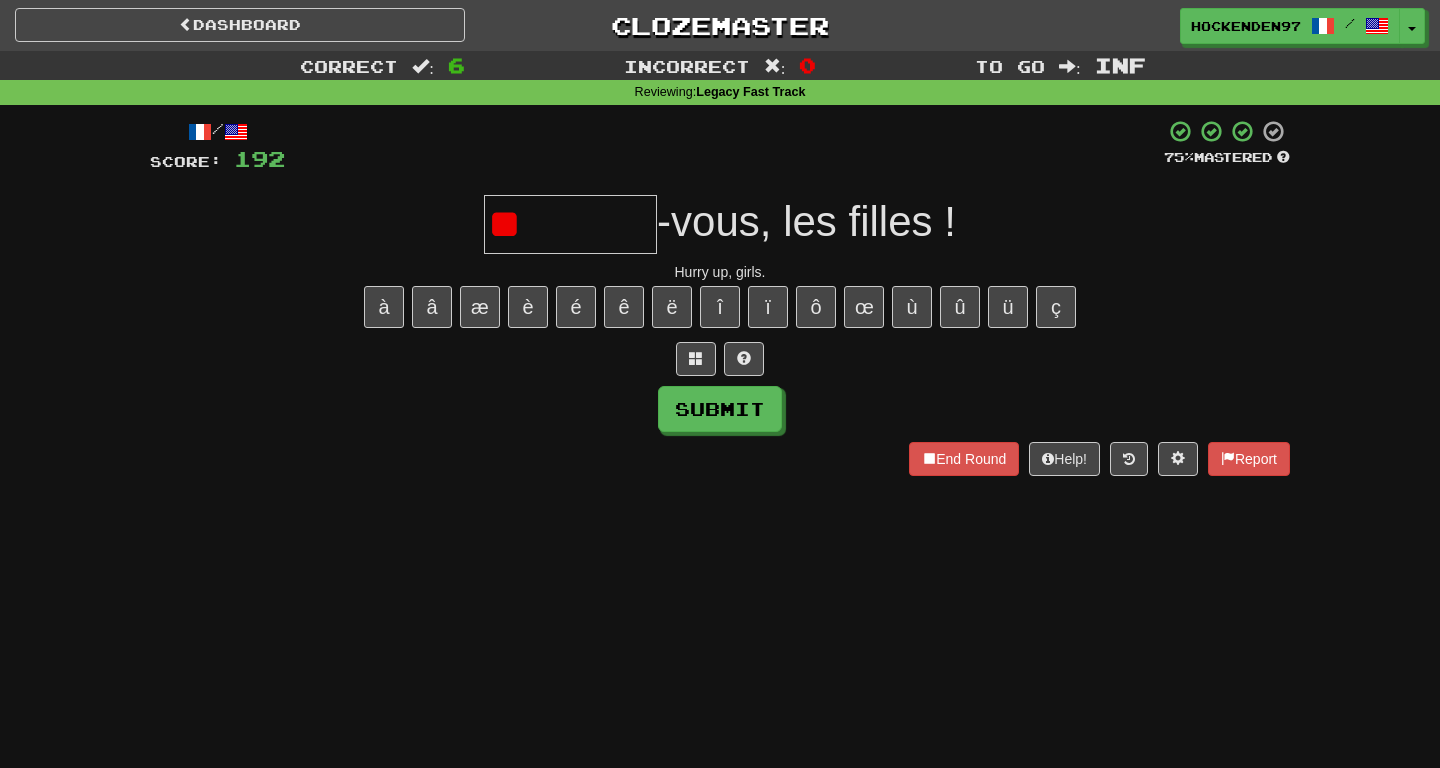 type on "*" 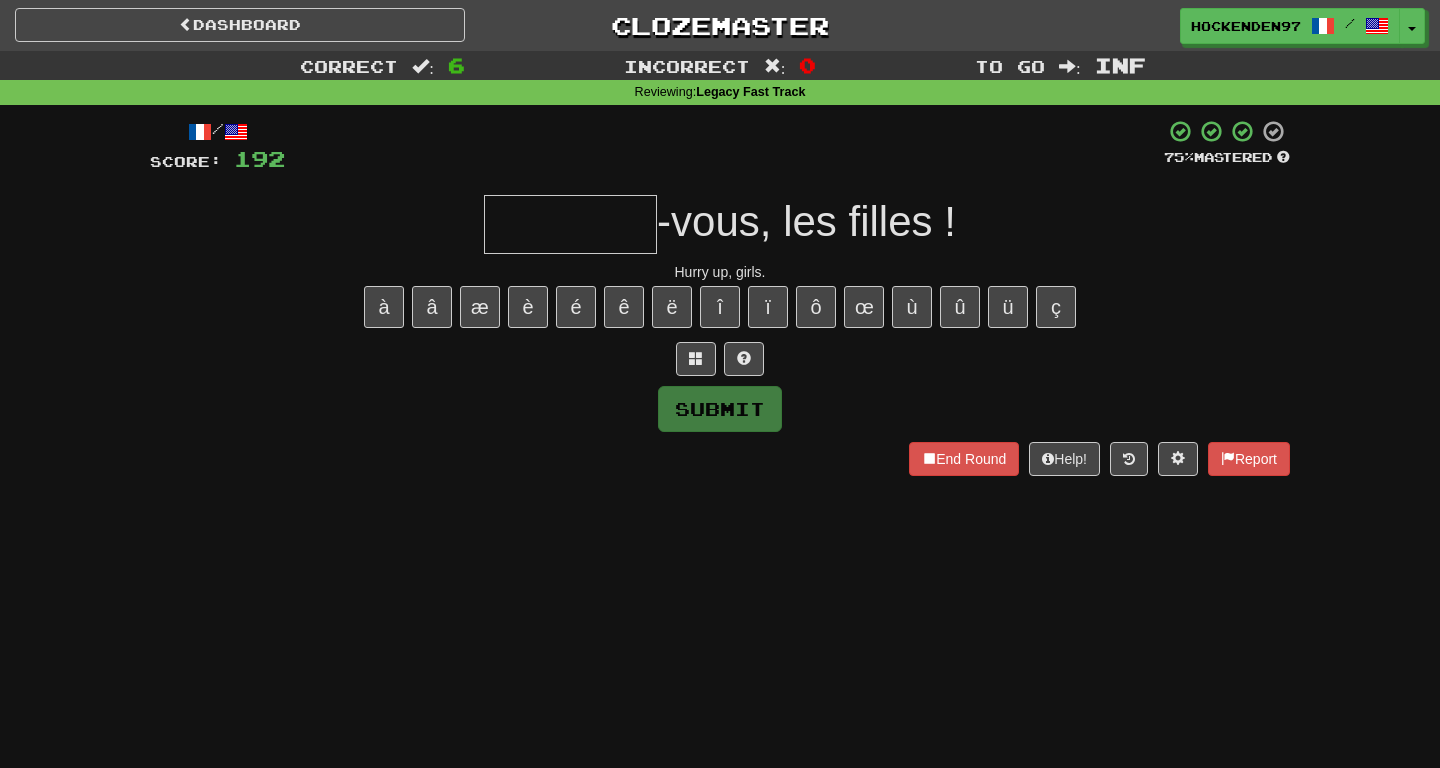 type on "*" 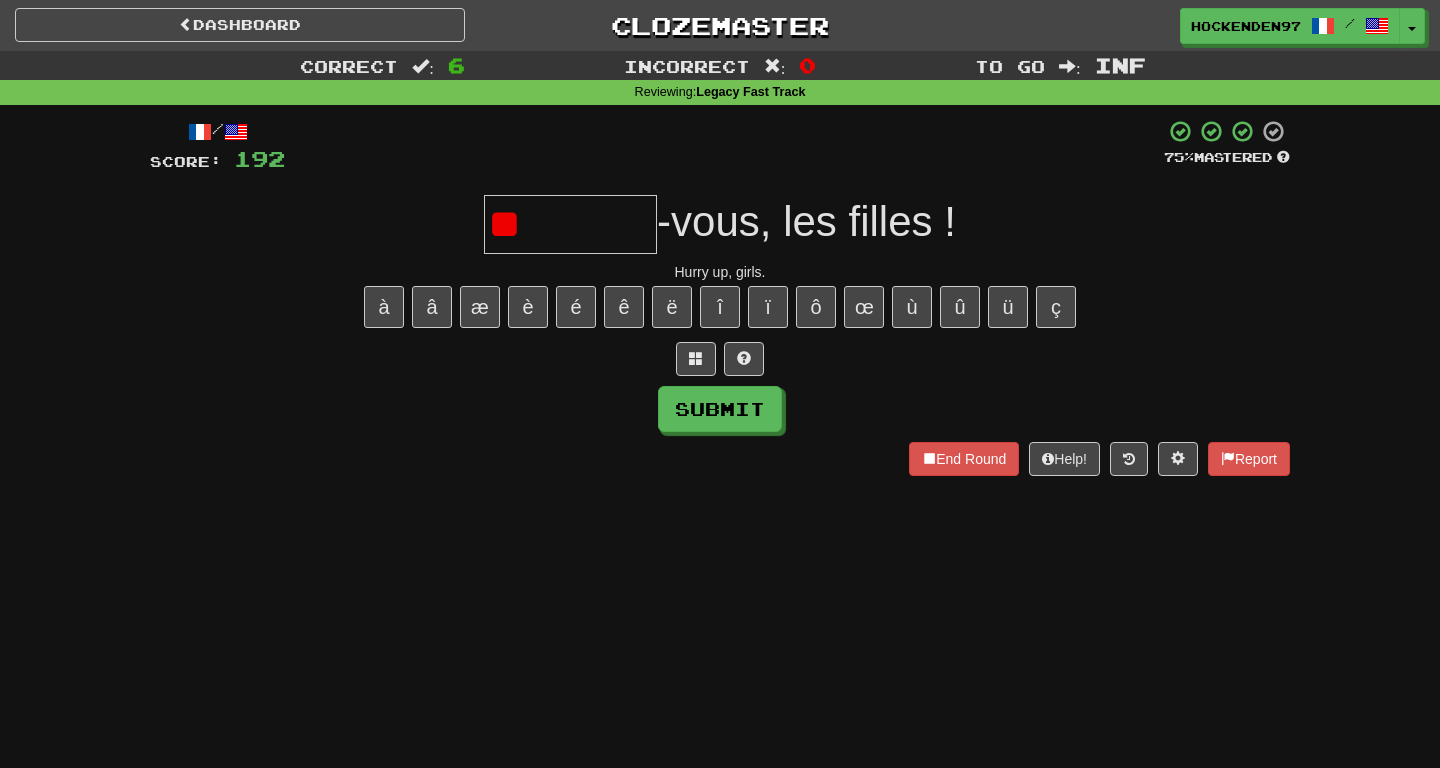 type on "*" 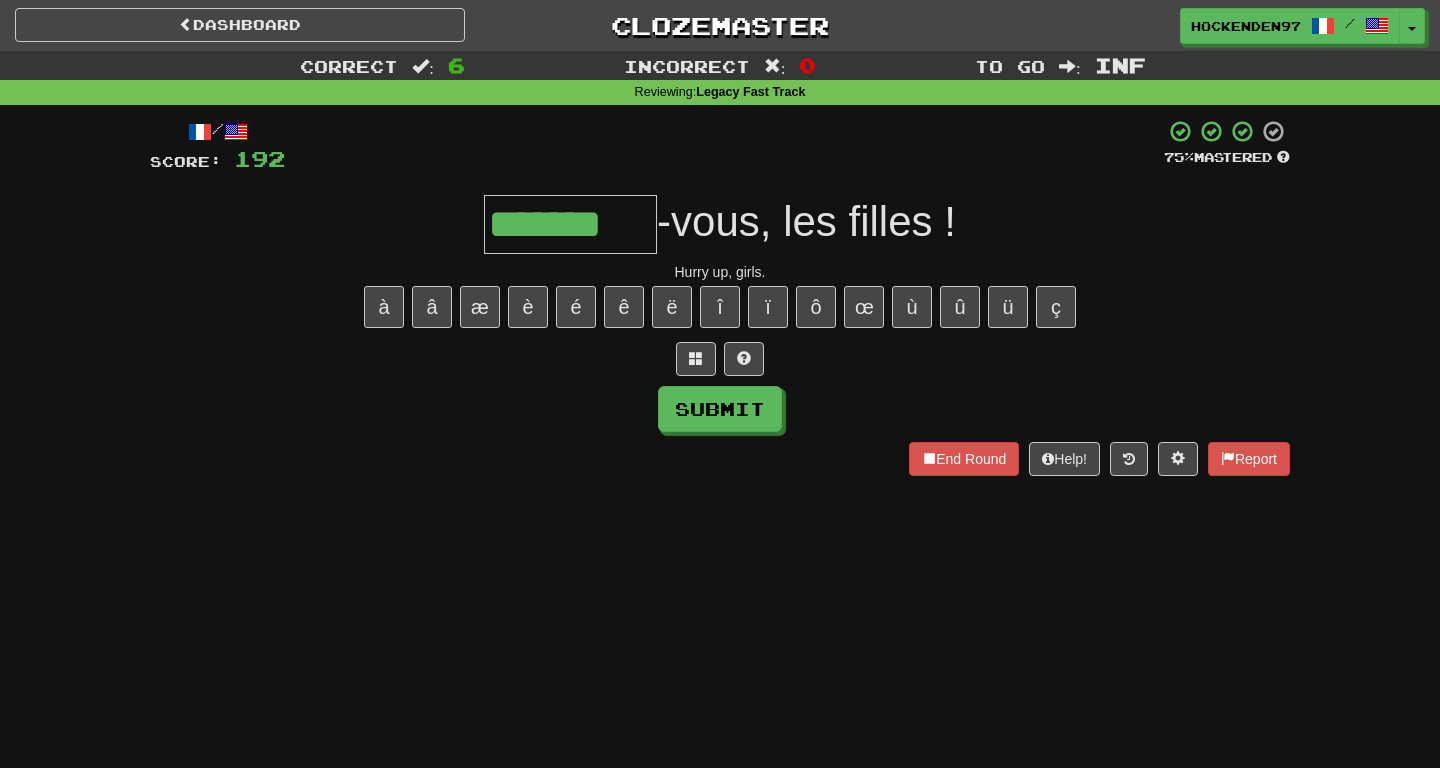 type on "*******" 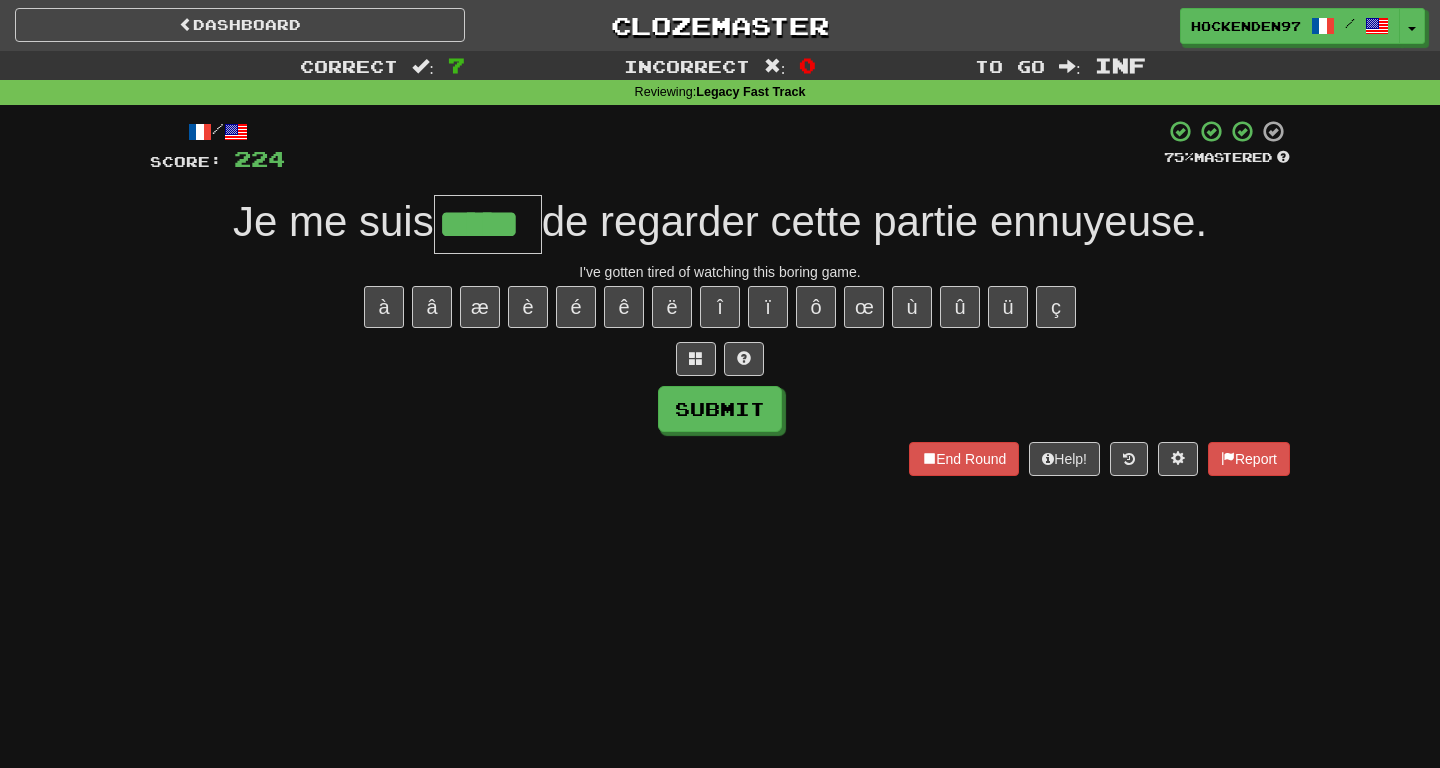 type on "*****" 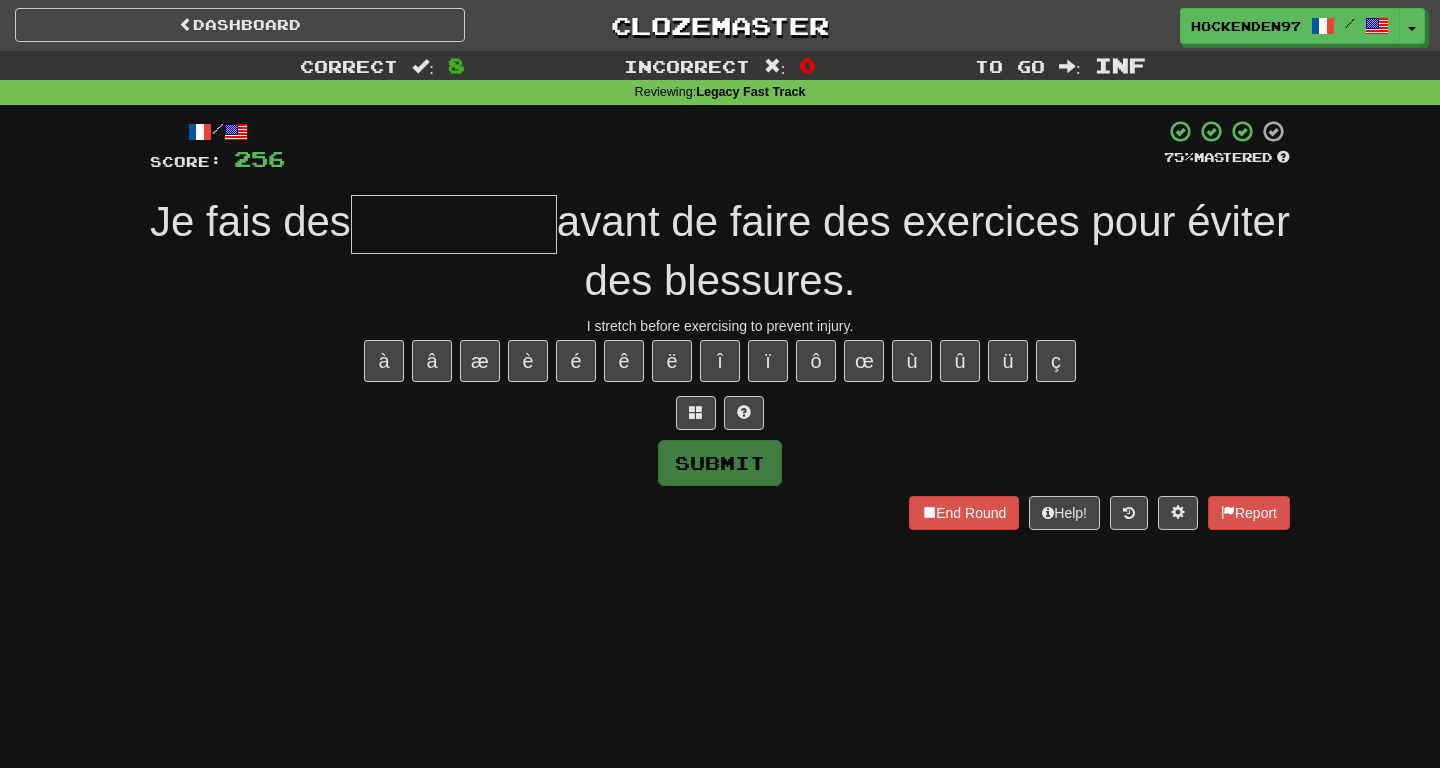 type on "*" 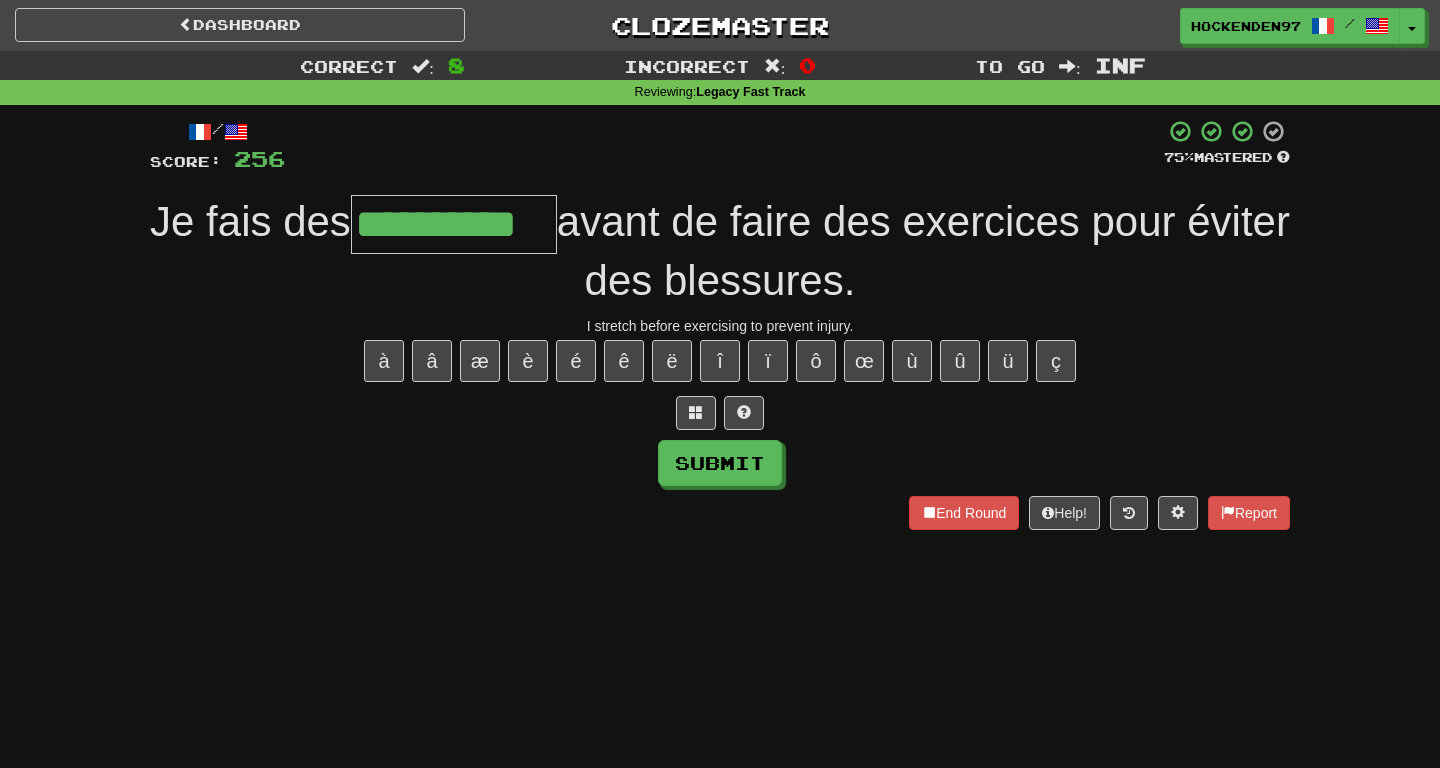 type on "**********" 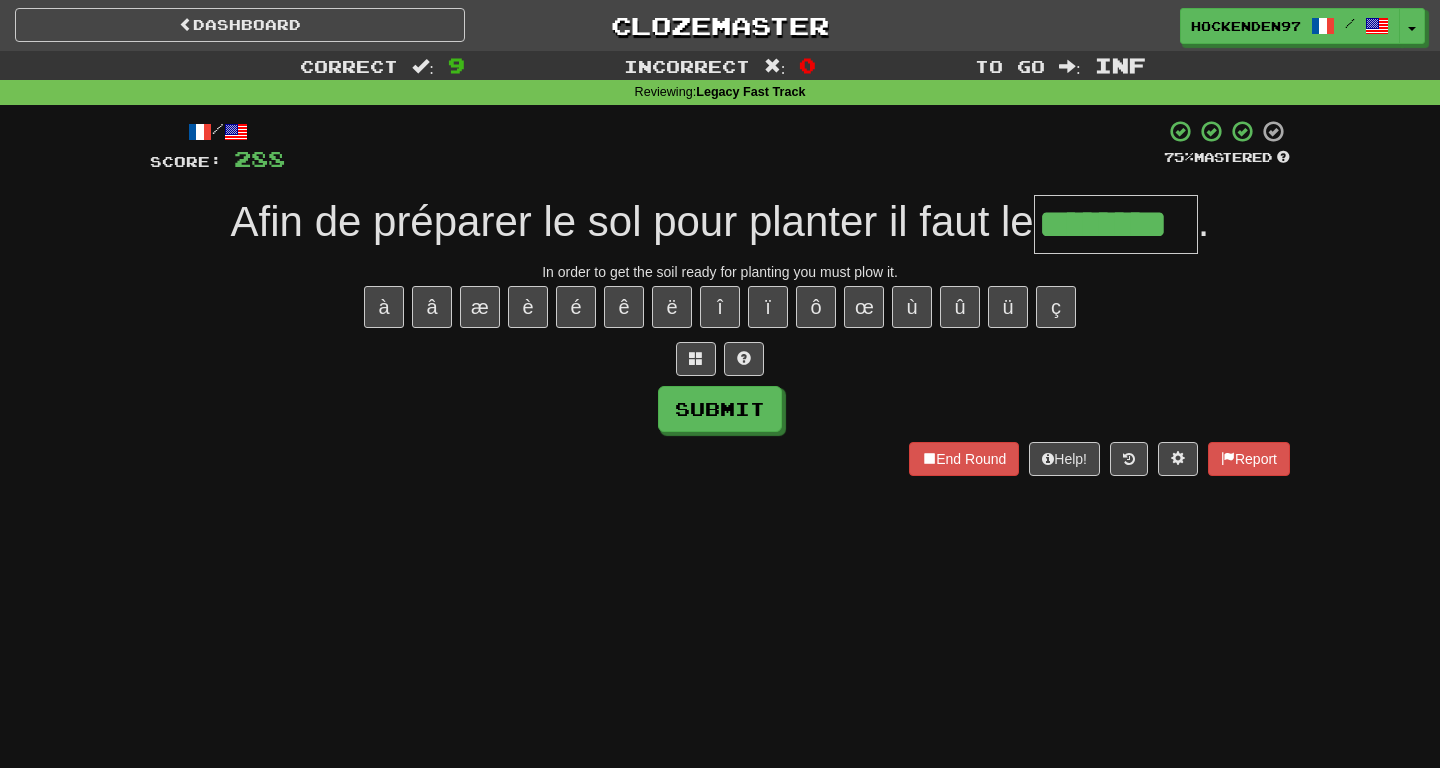 type on "********" 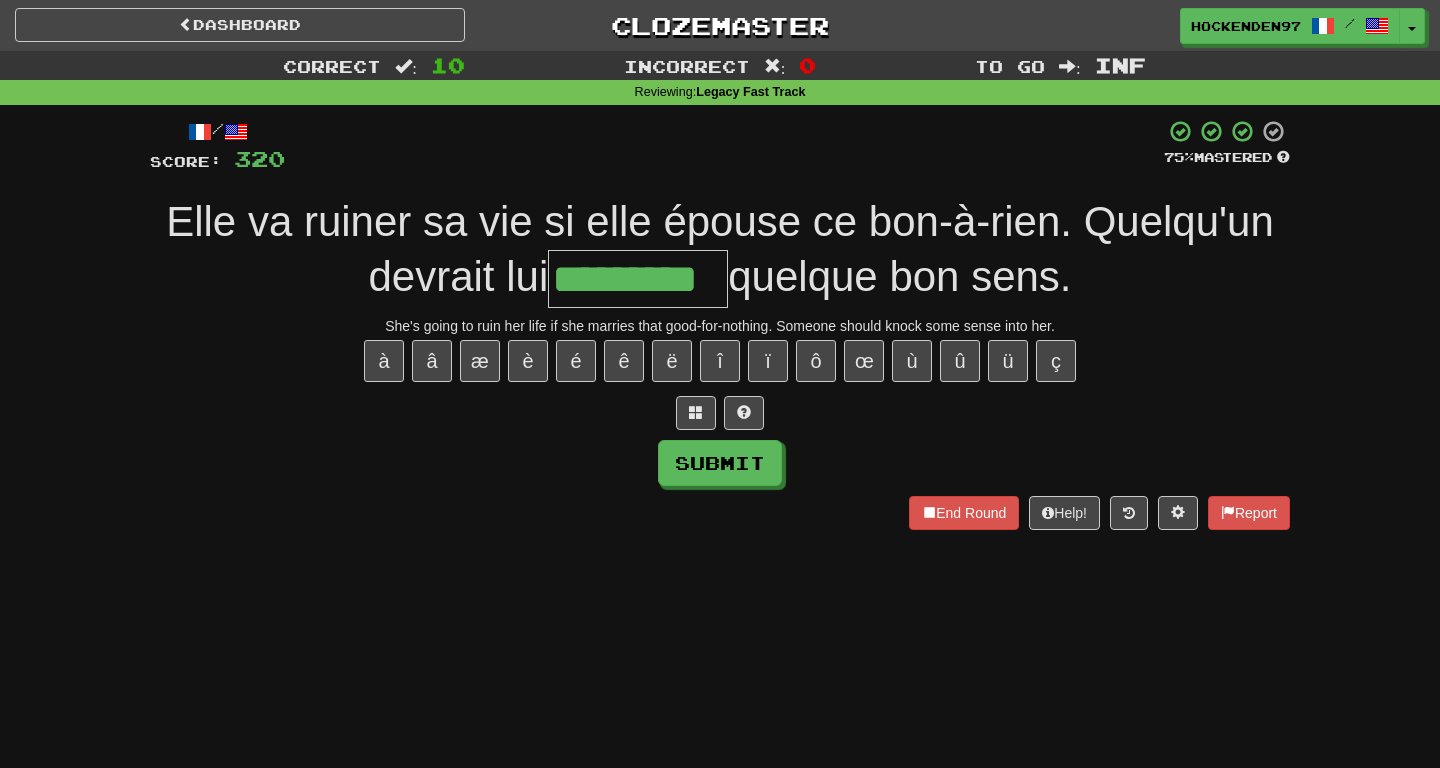 type on "*********" 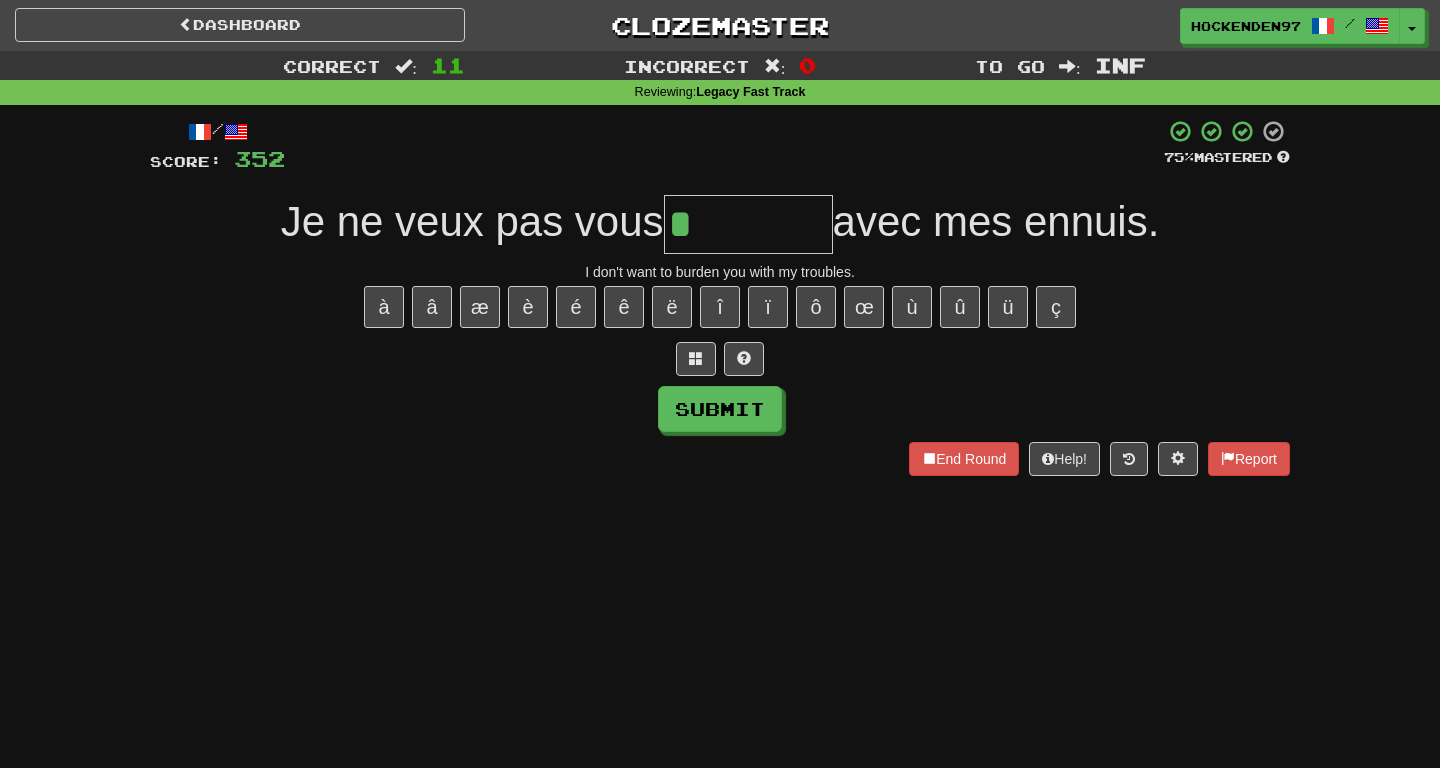 type on "********" 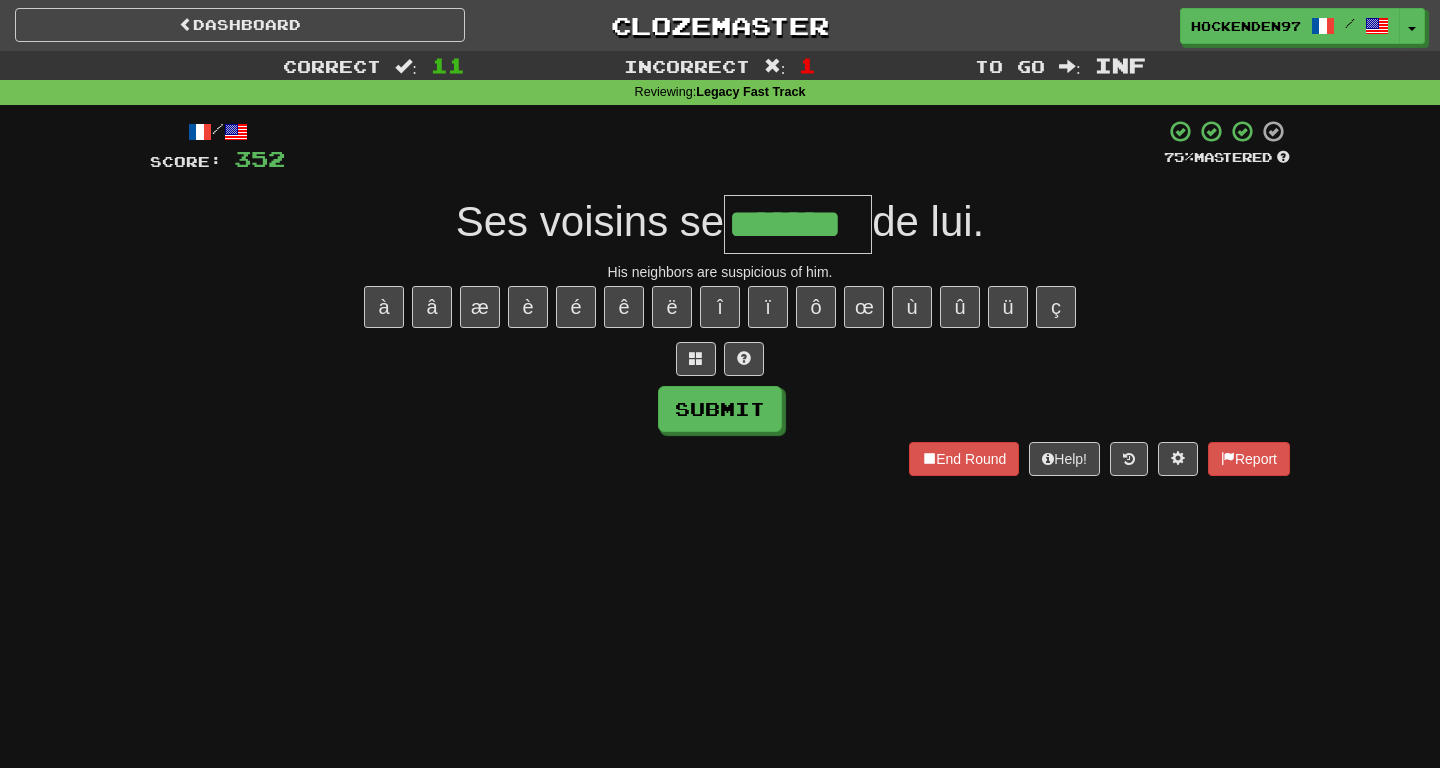 type on "*******" 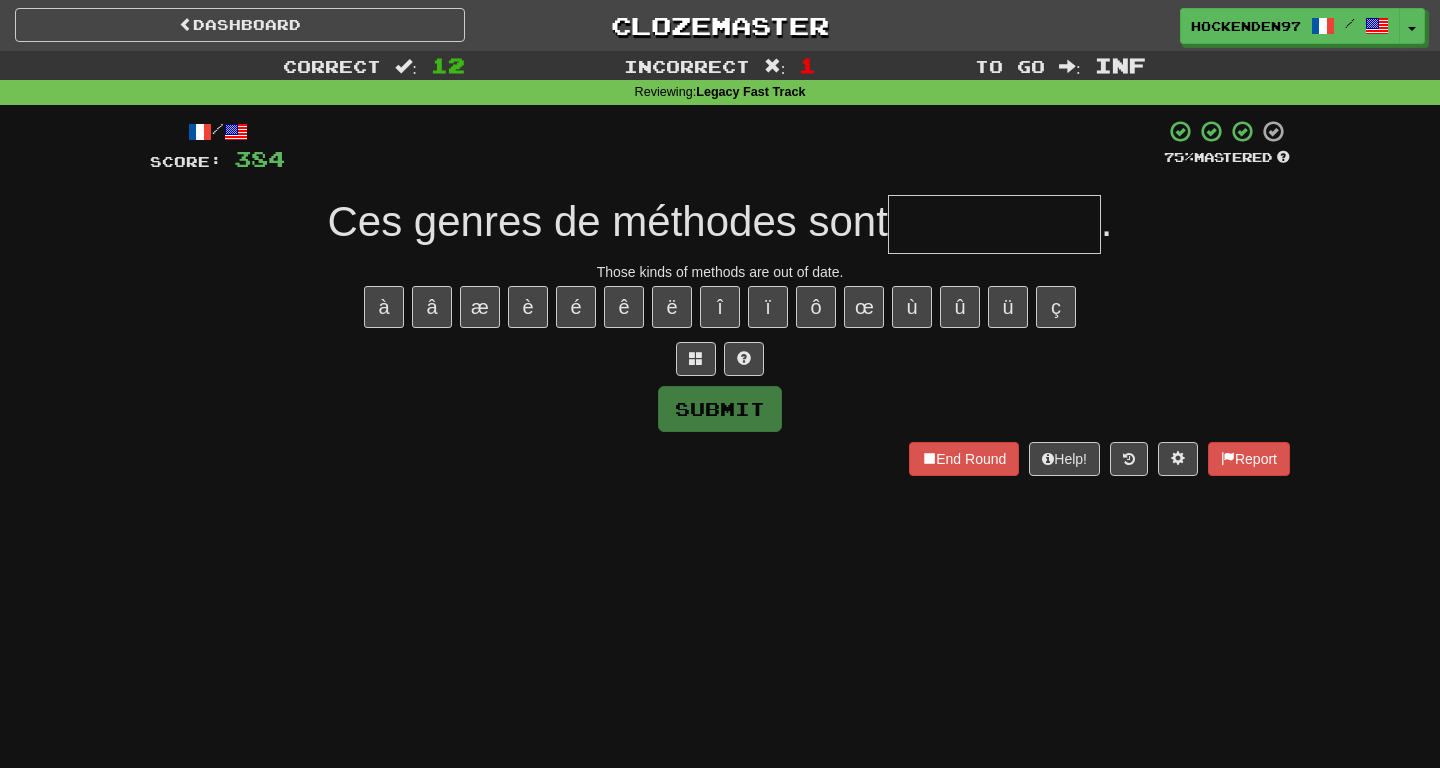 type on "*" 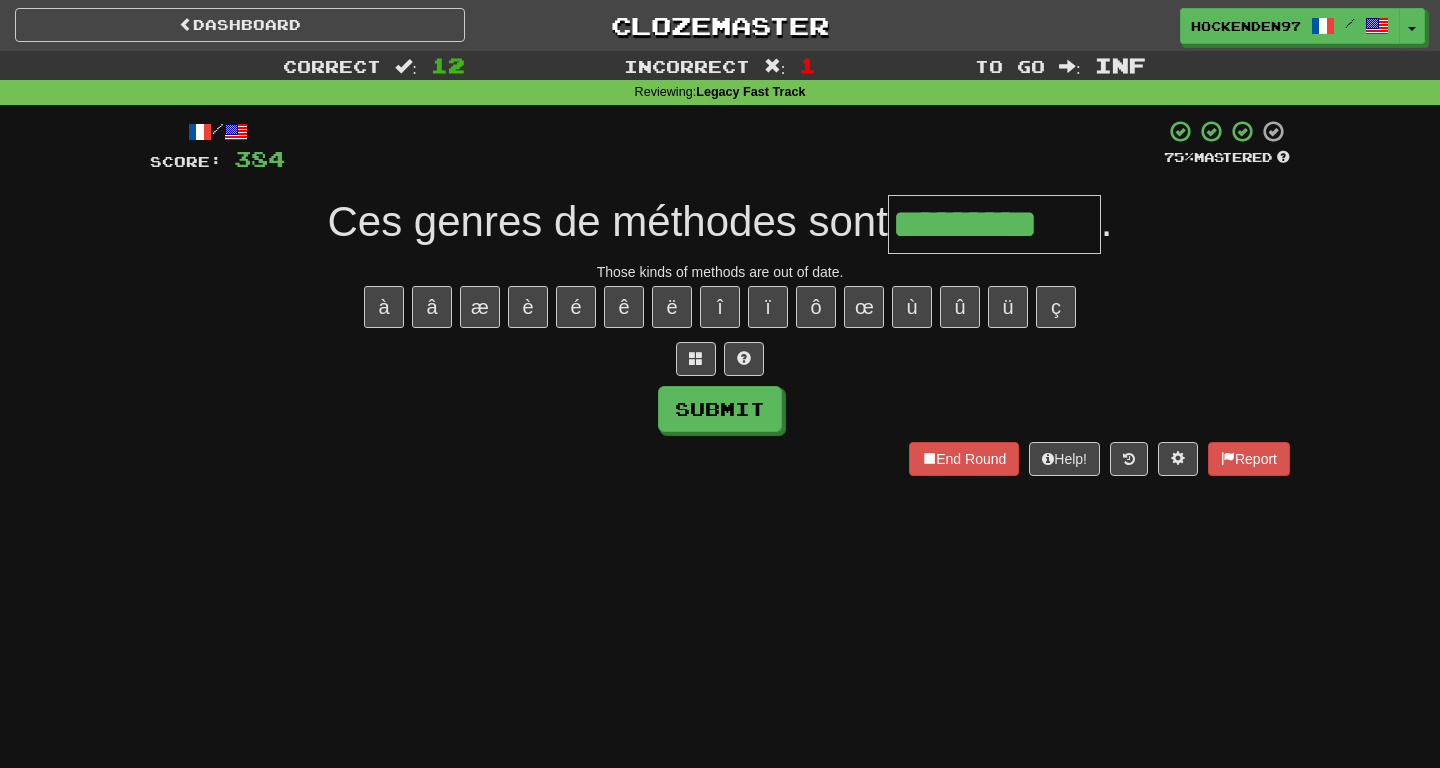 type on "*********" 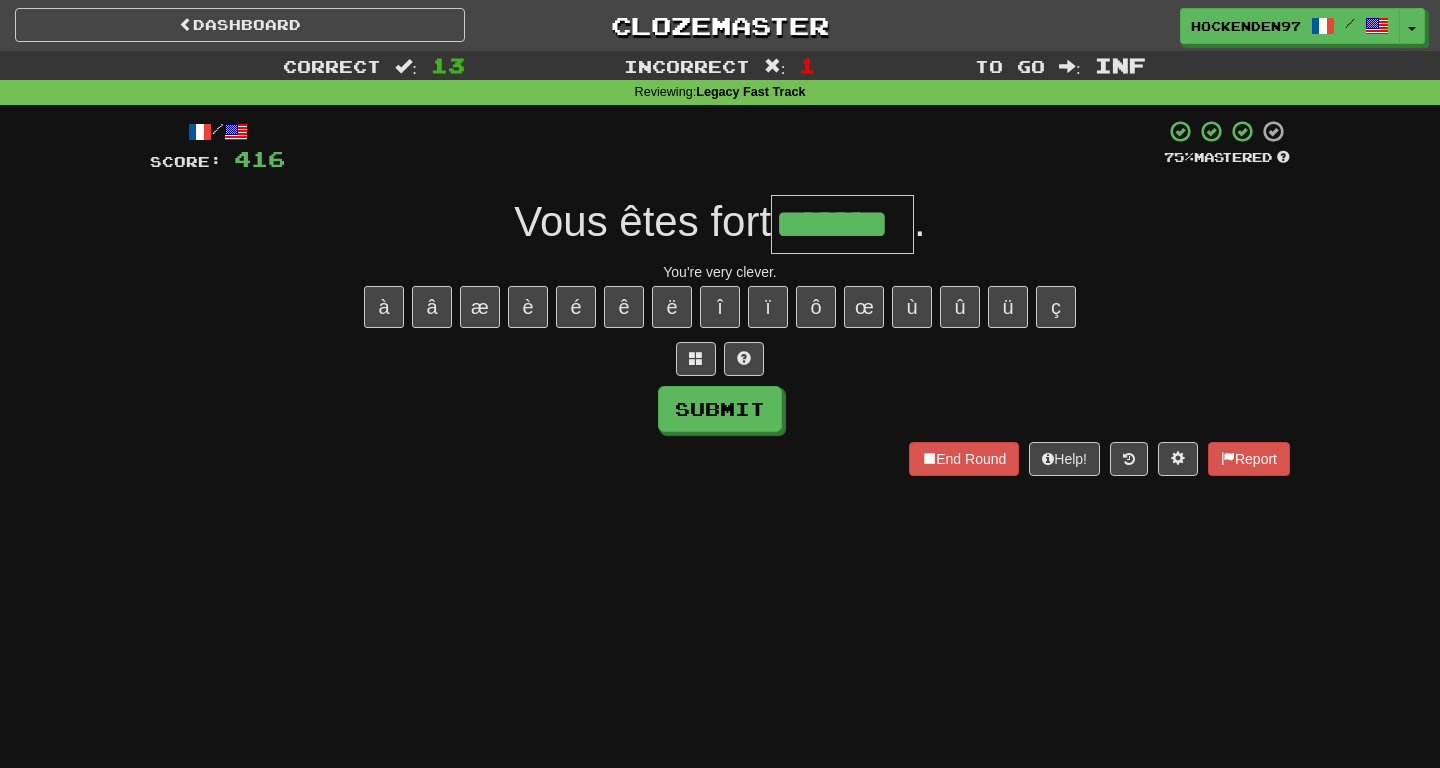 type on "*******" 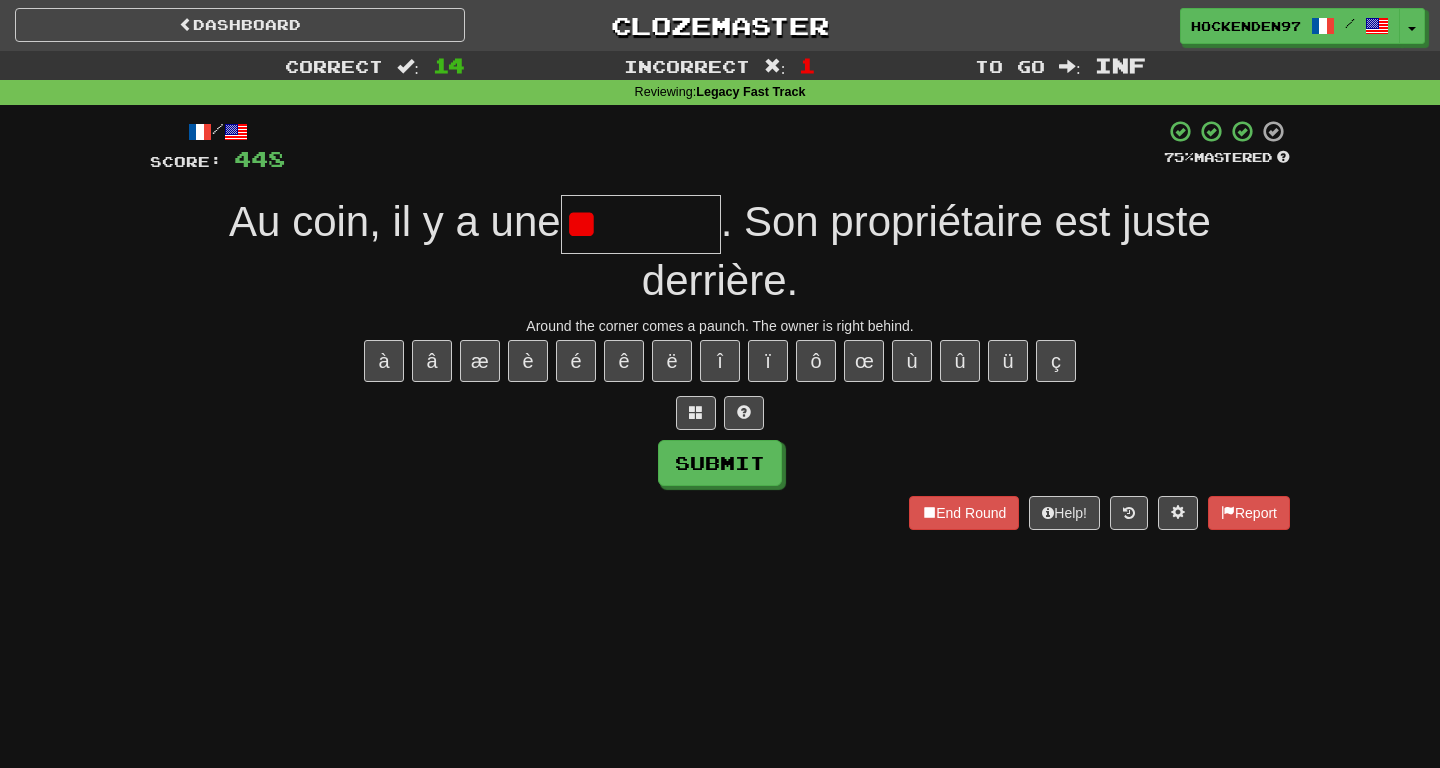 type on "*" 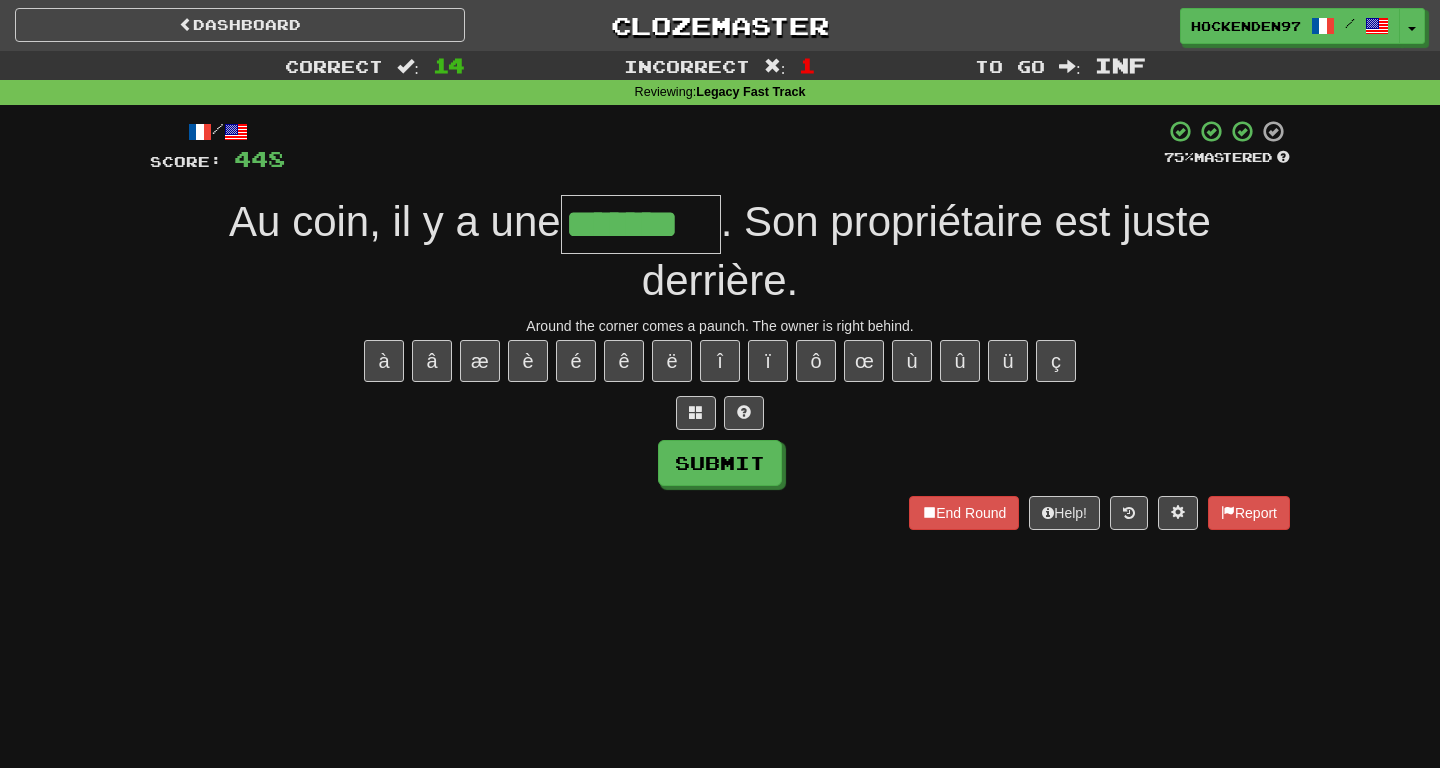 type on "*******" 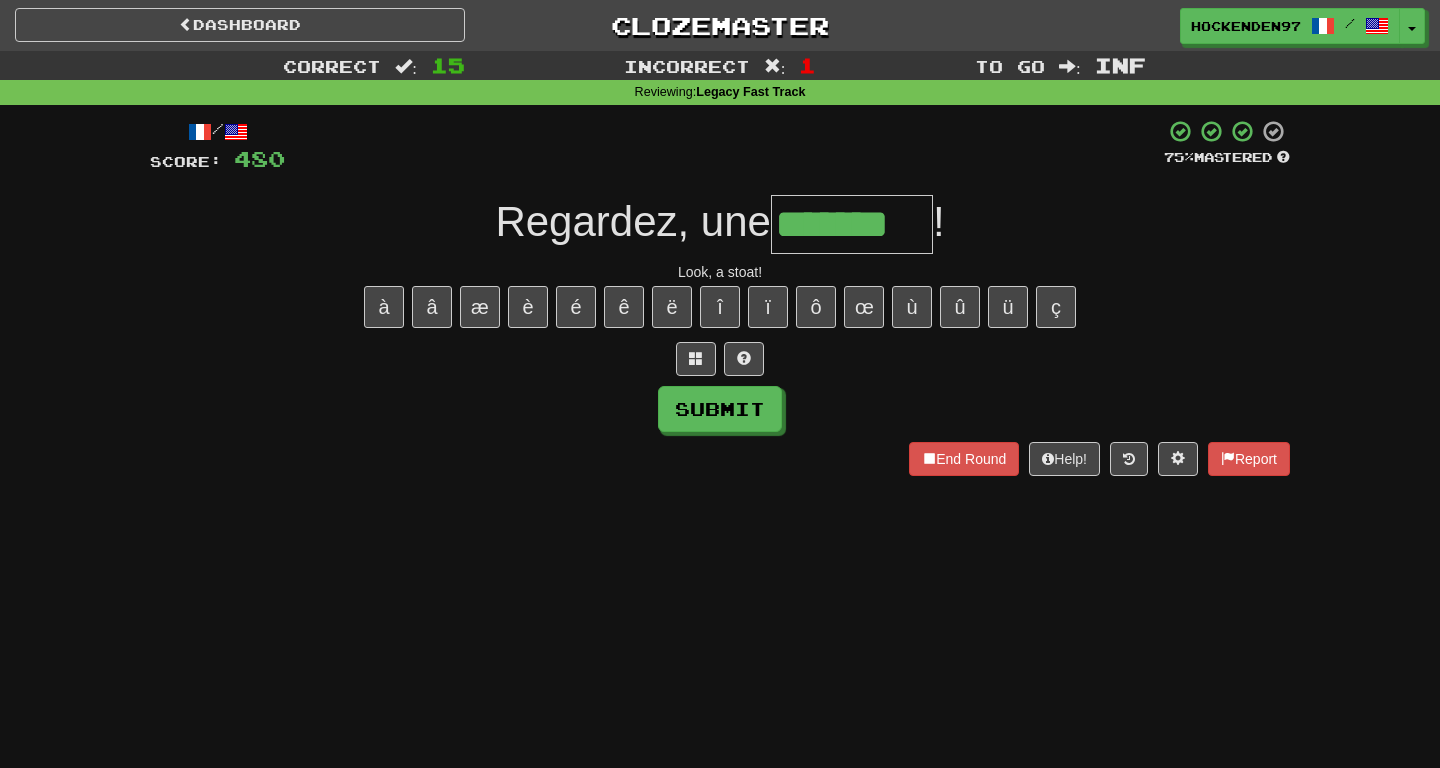 type on "*******" 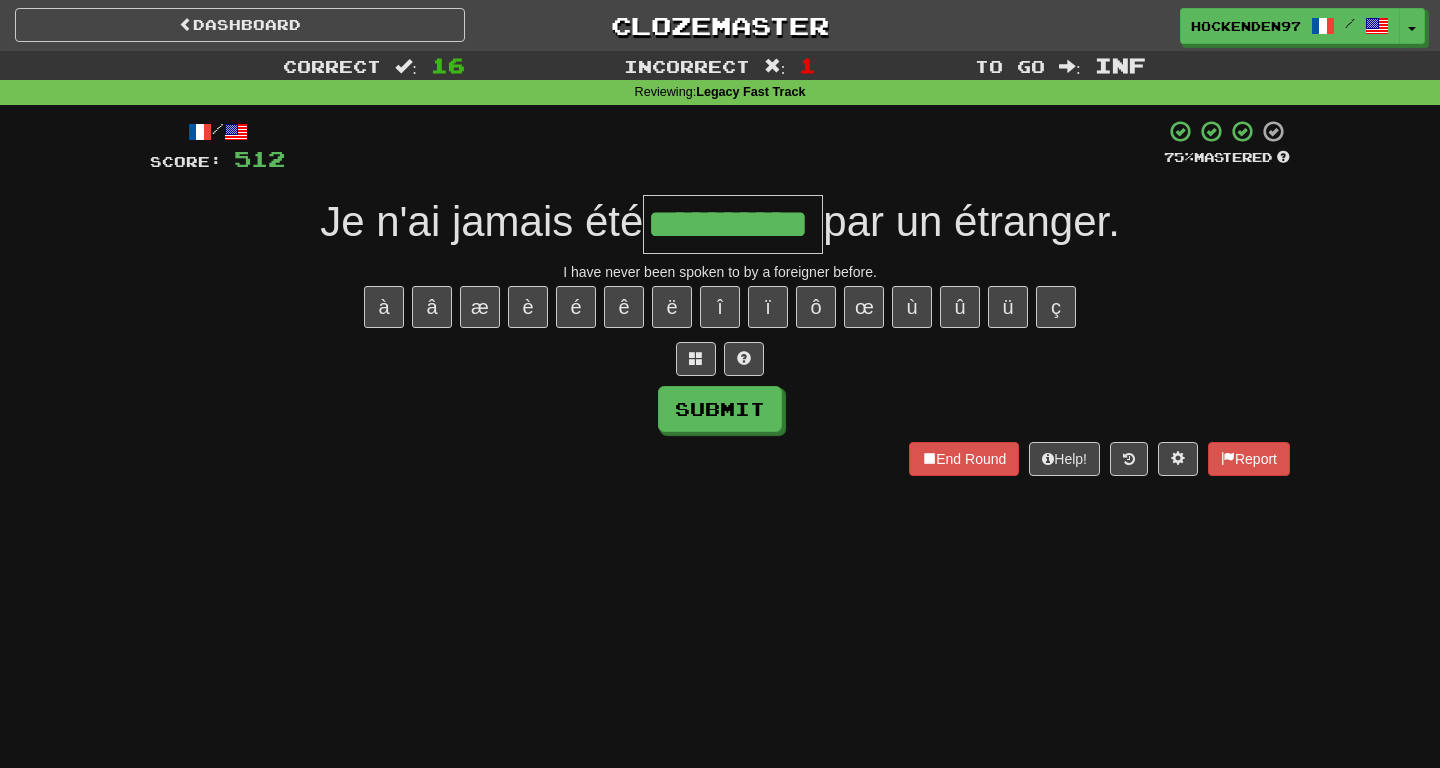 type on "**********" 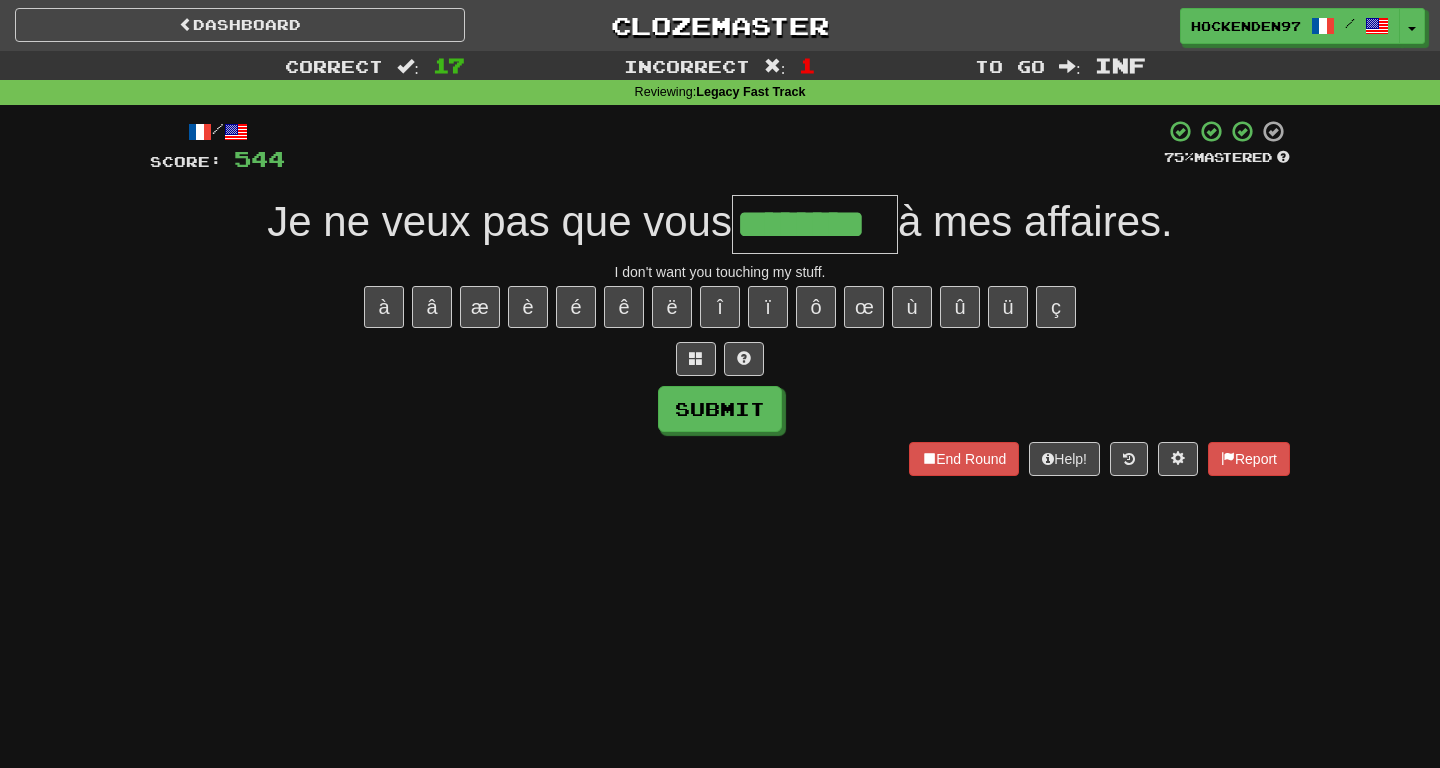 type on "********" 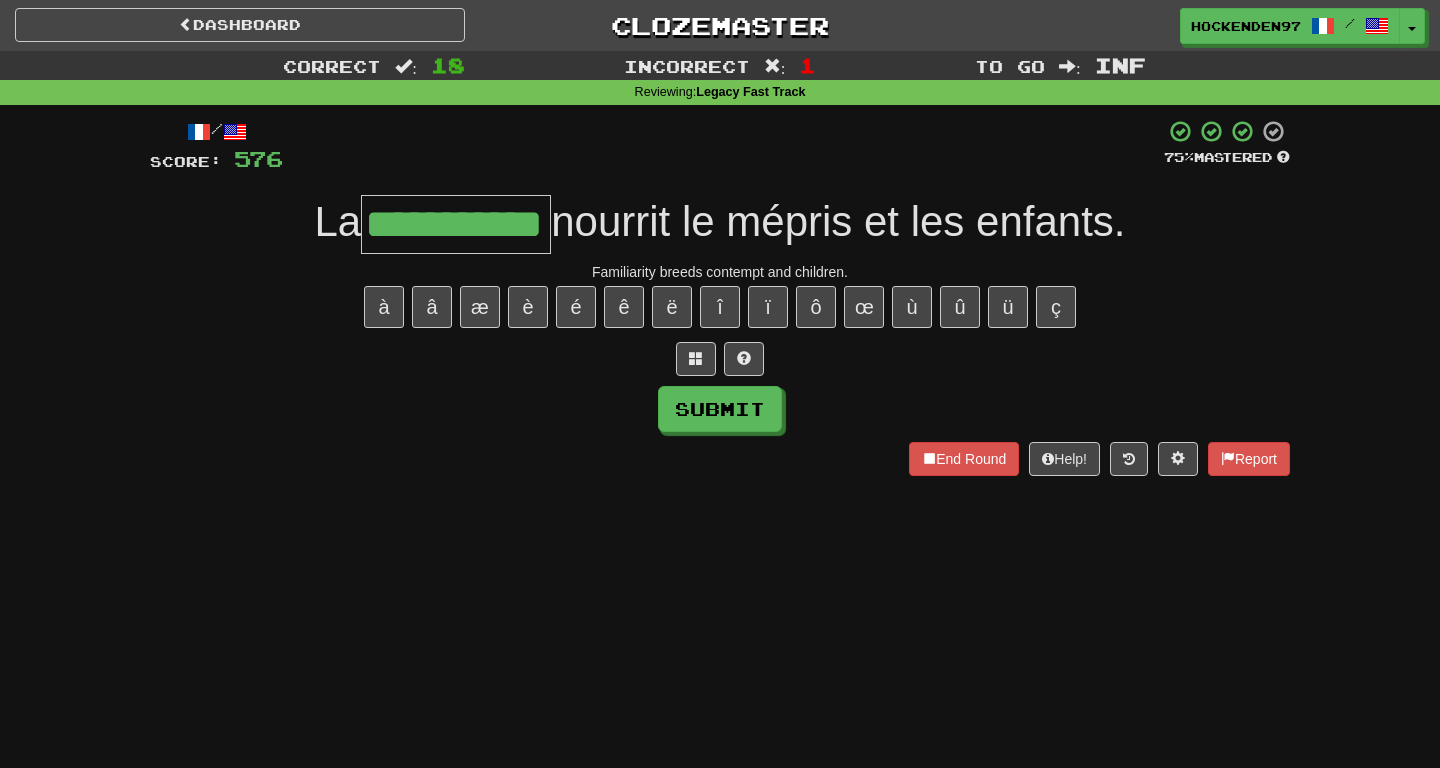 type on "**********" 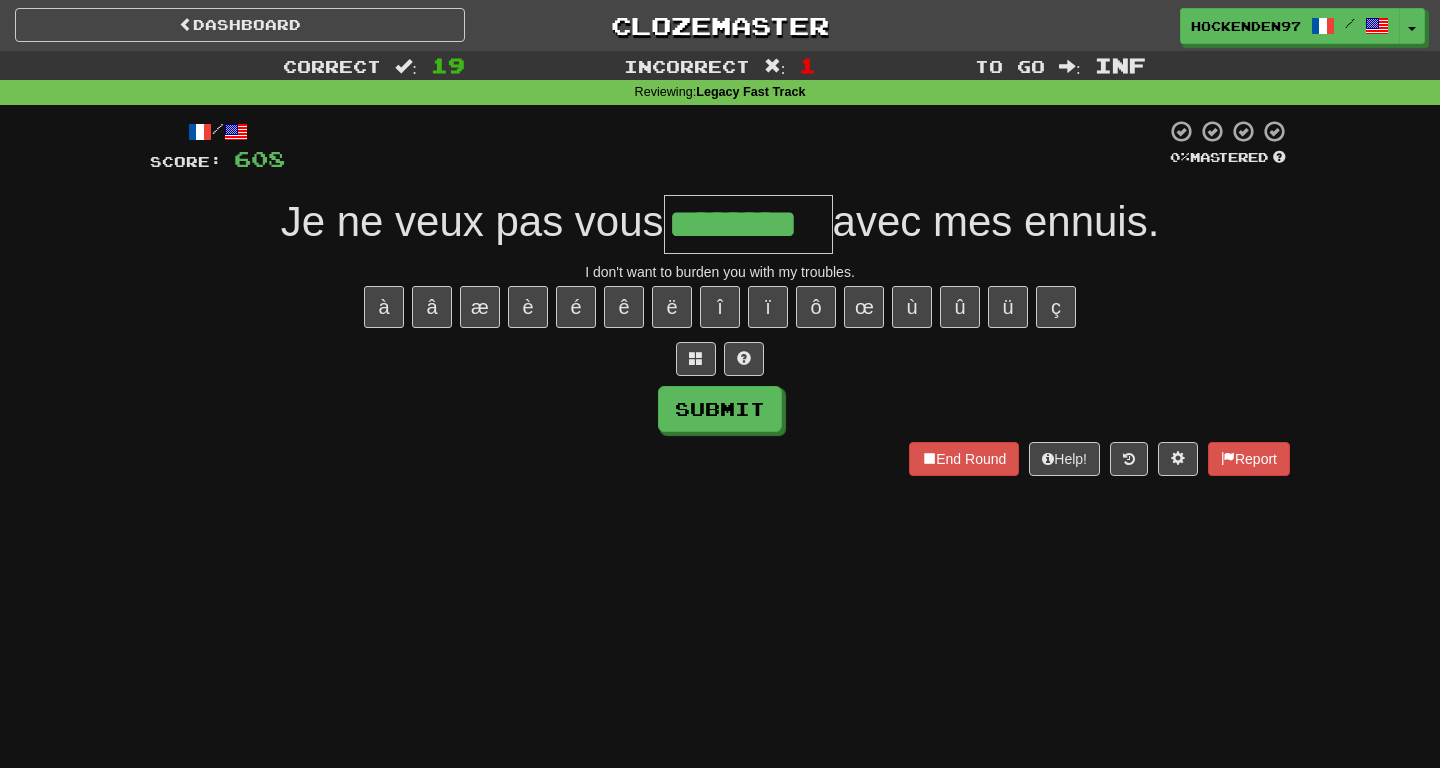 type on "********" 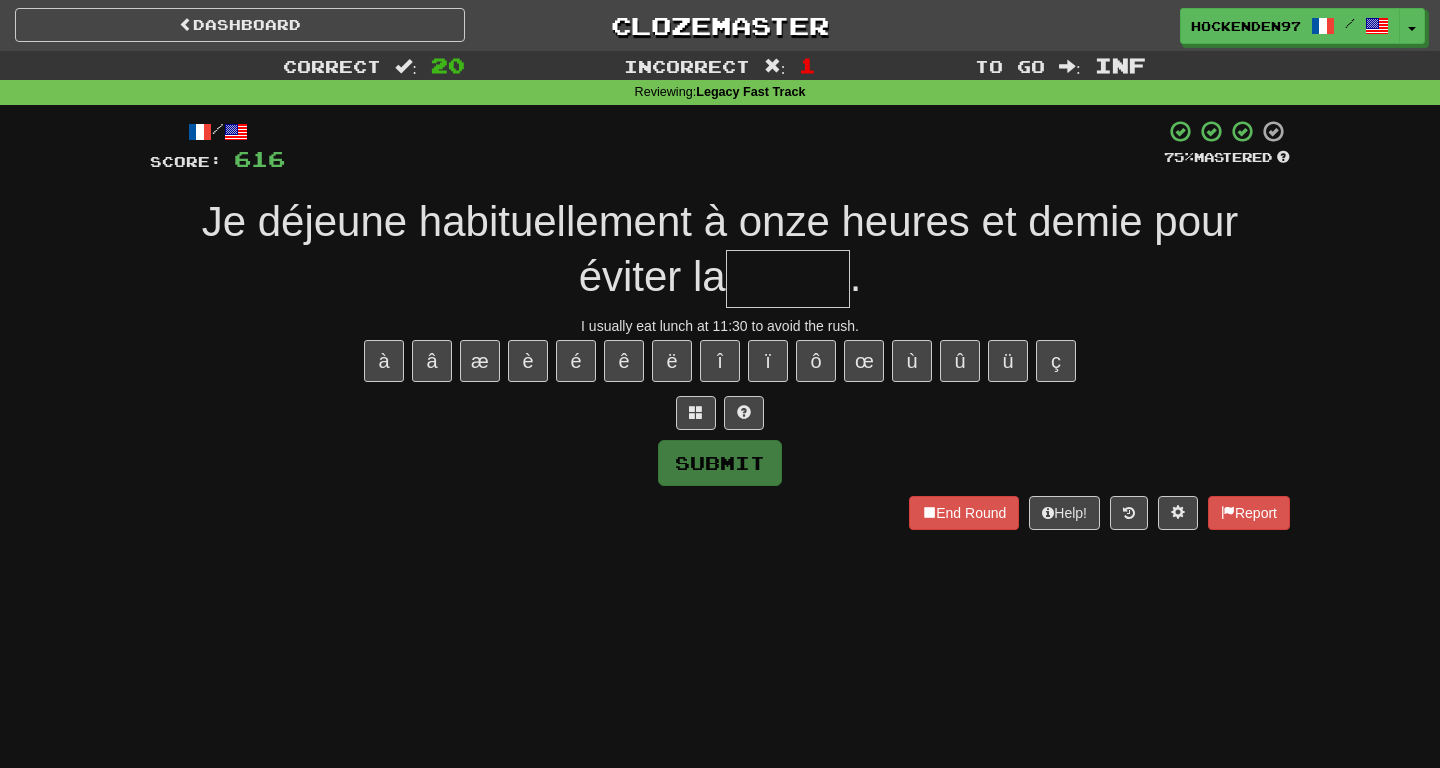 type on "*" 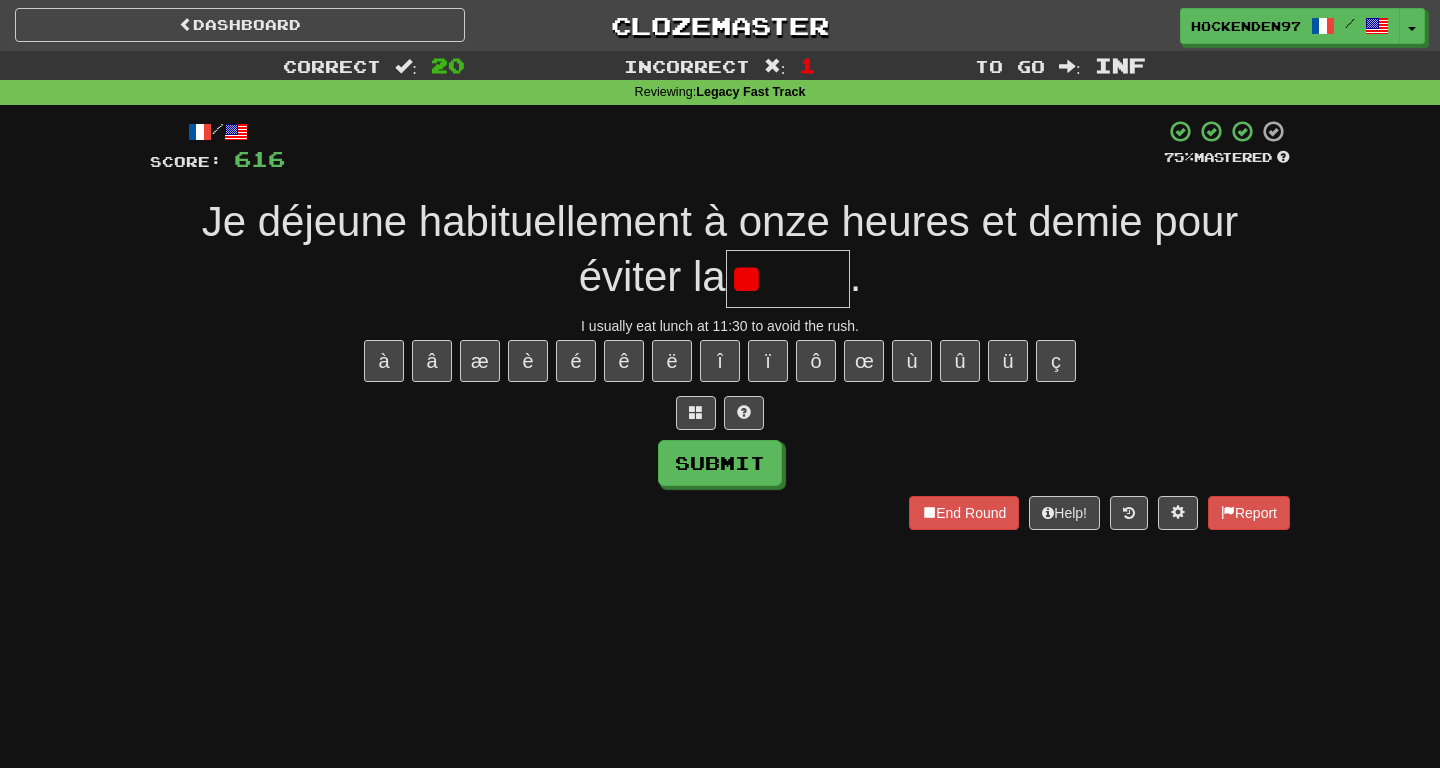 type on "*****" 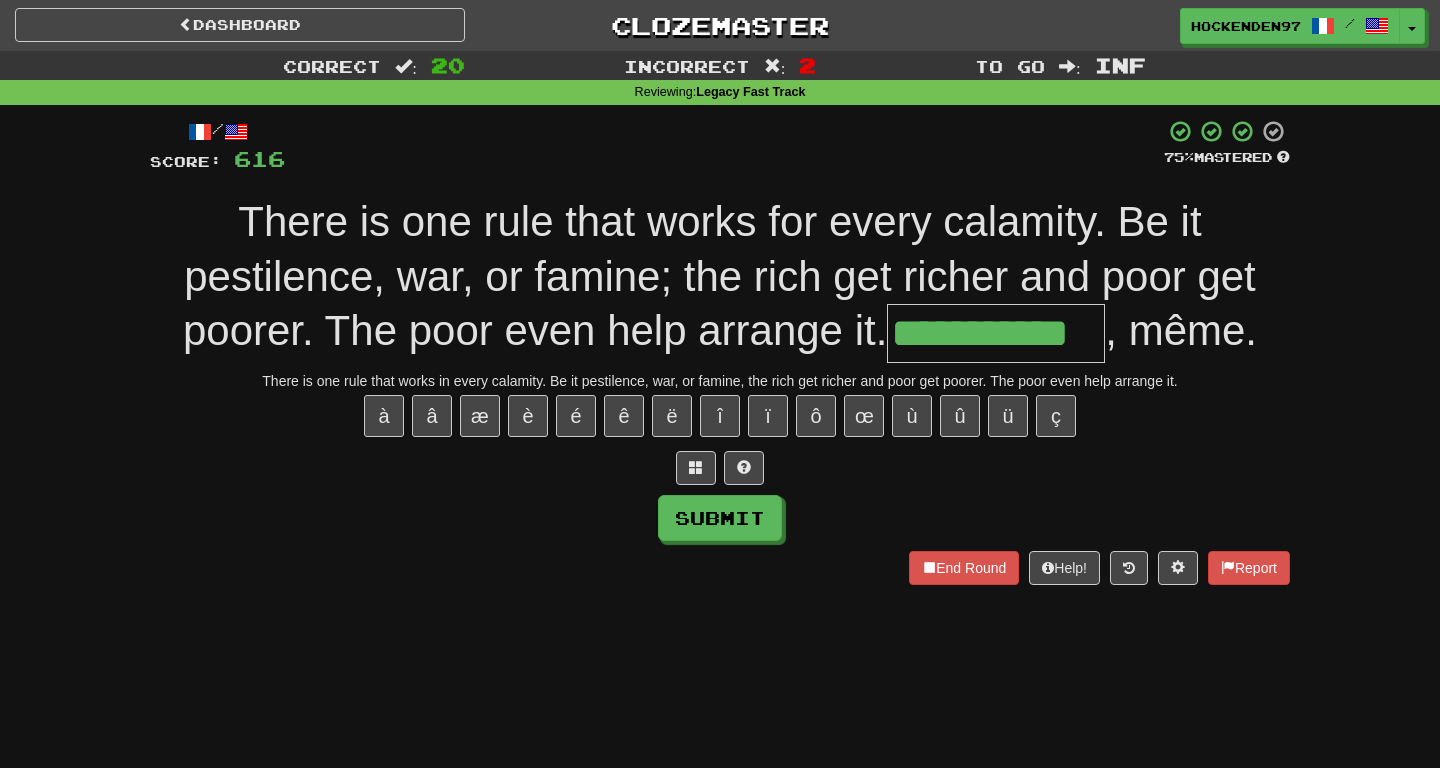 type on "**********" 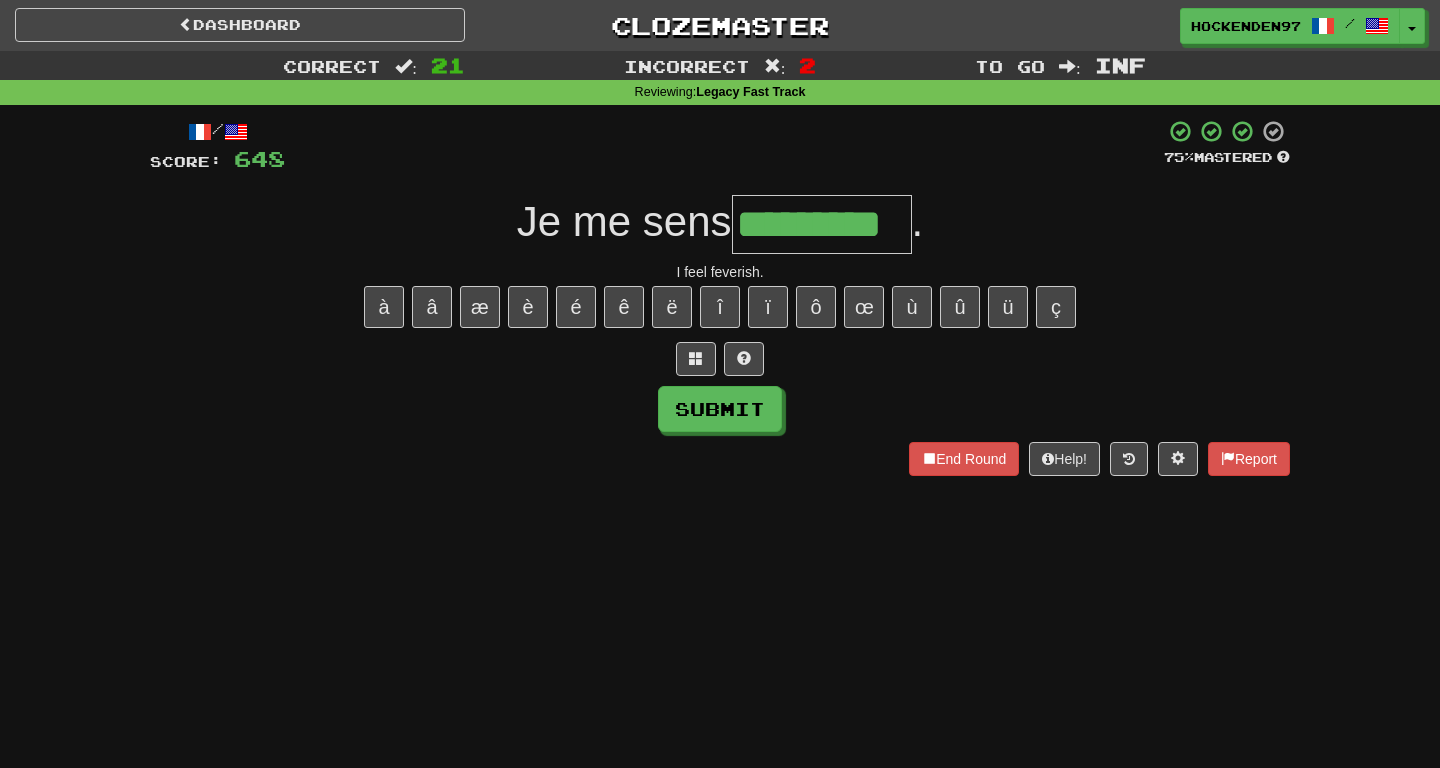 type on "*********" 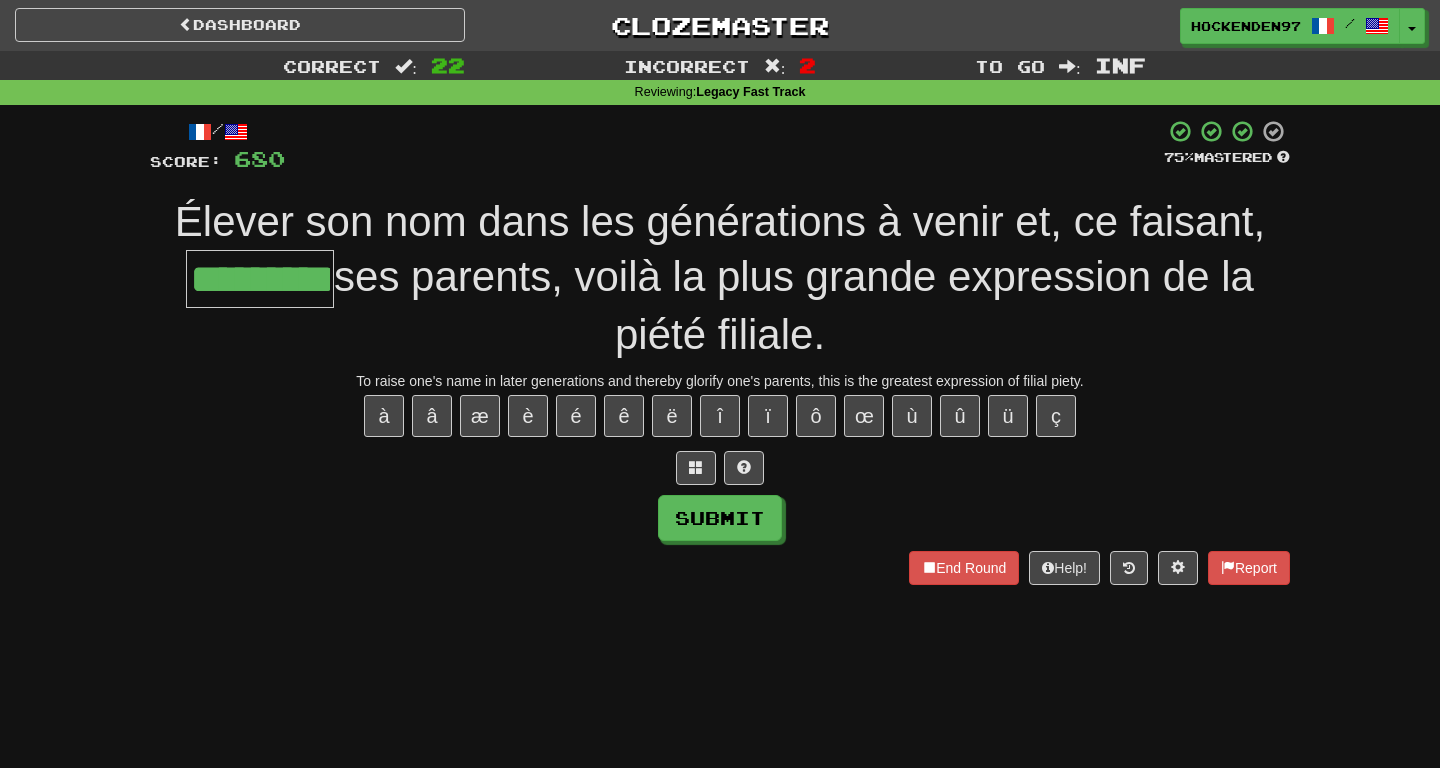 type on "*********" 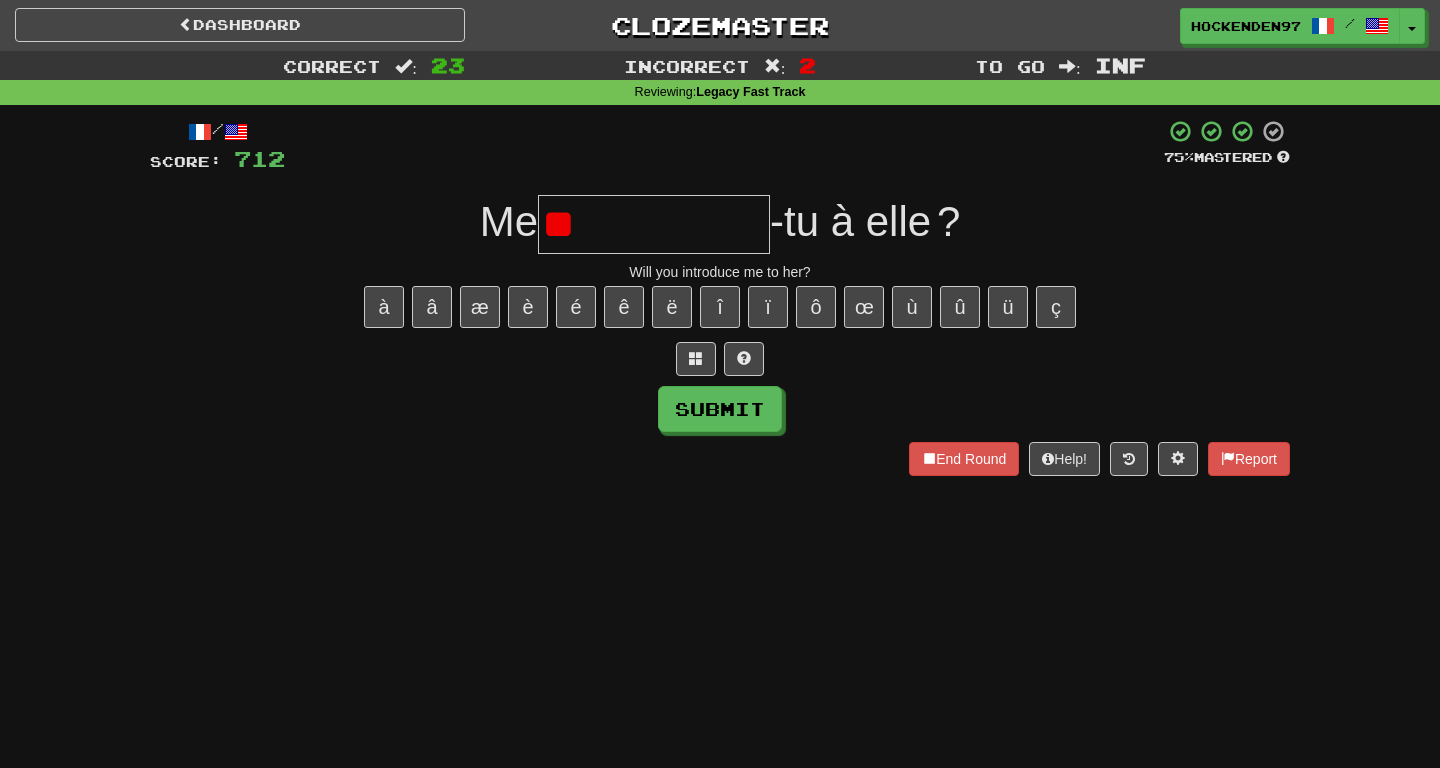 type on "*" 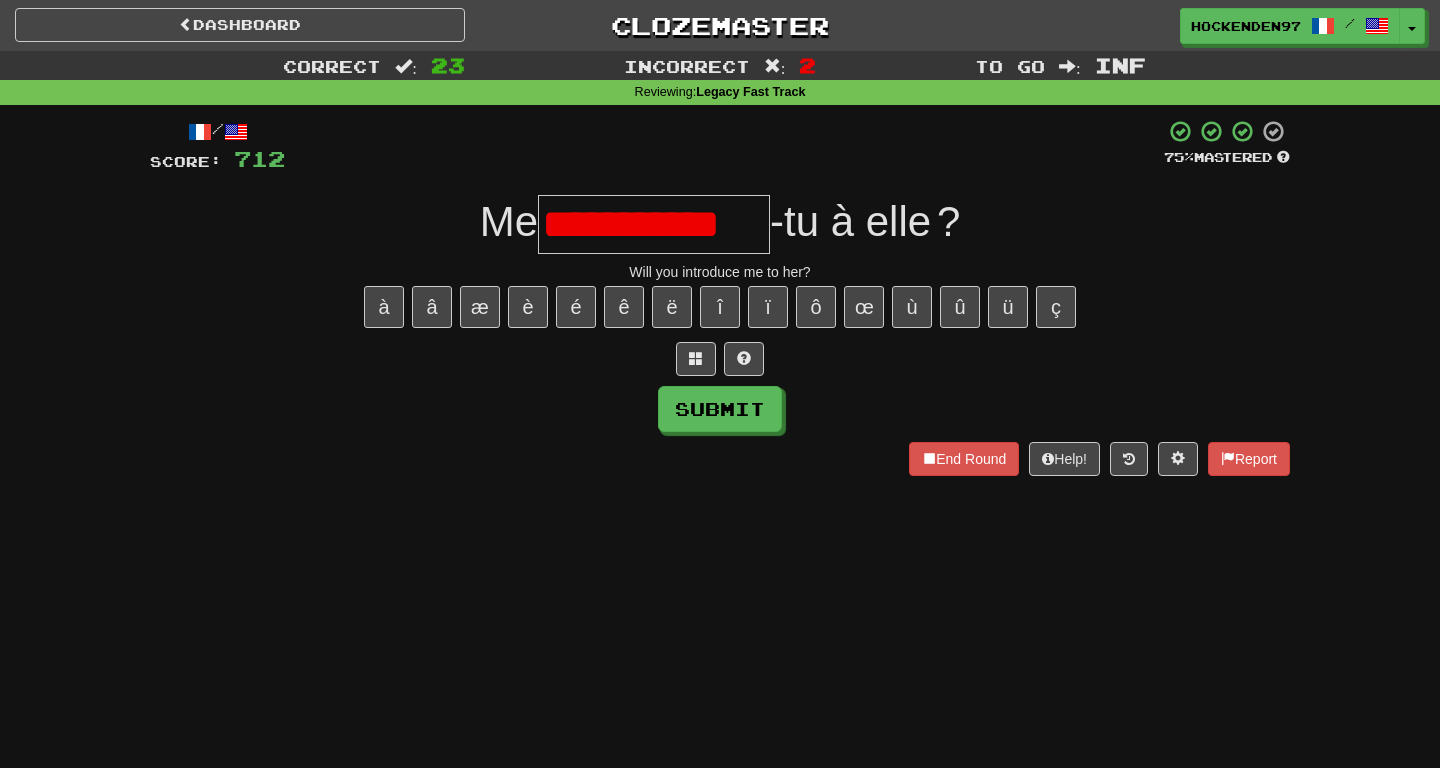 scroll, scrollTop: 0, scrollLeft: 0, axis: both 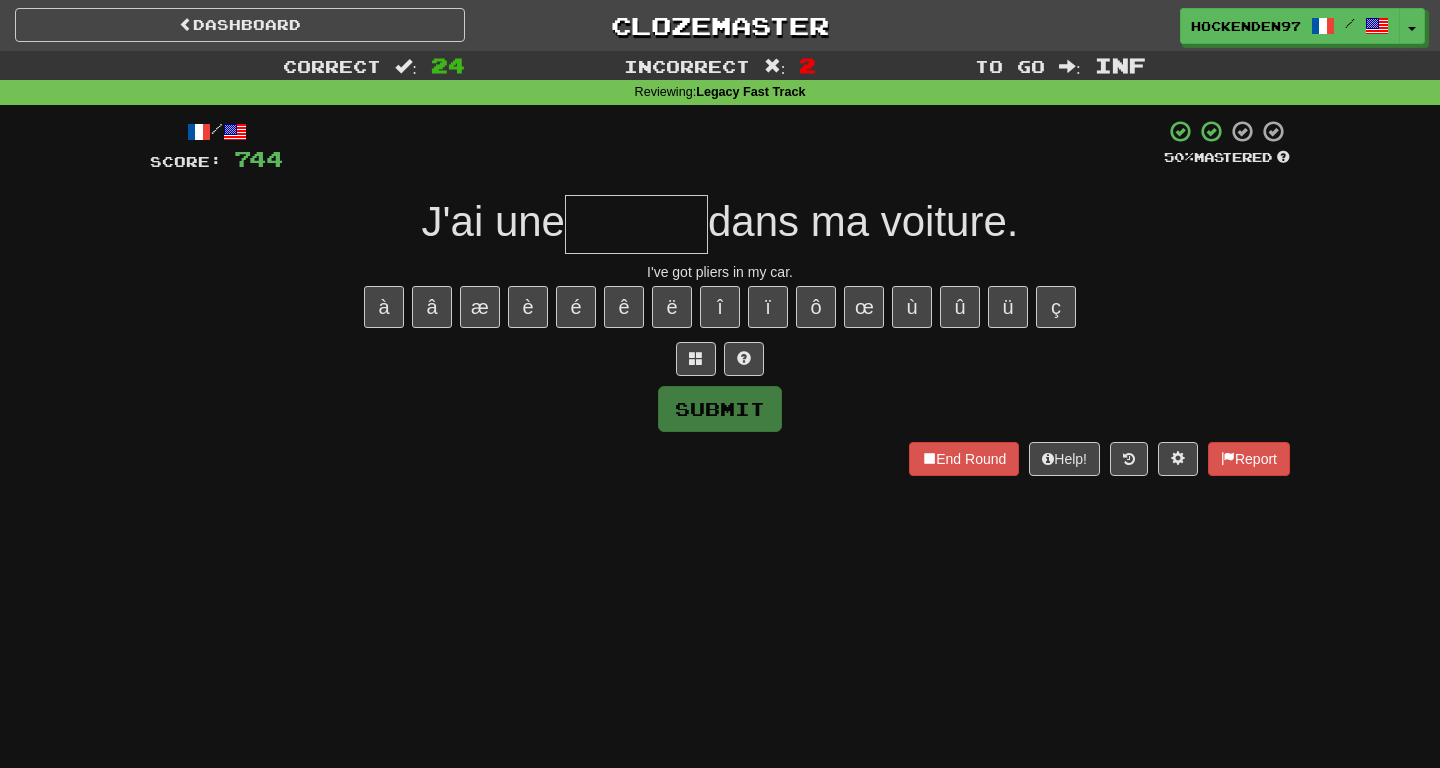 type on "*" 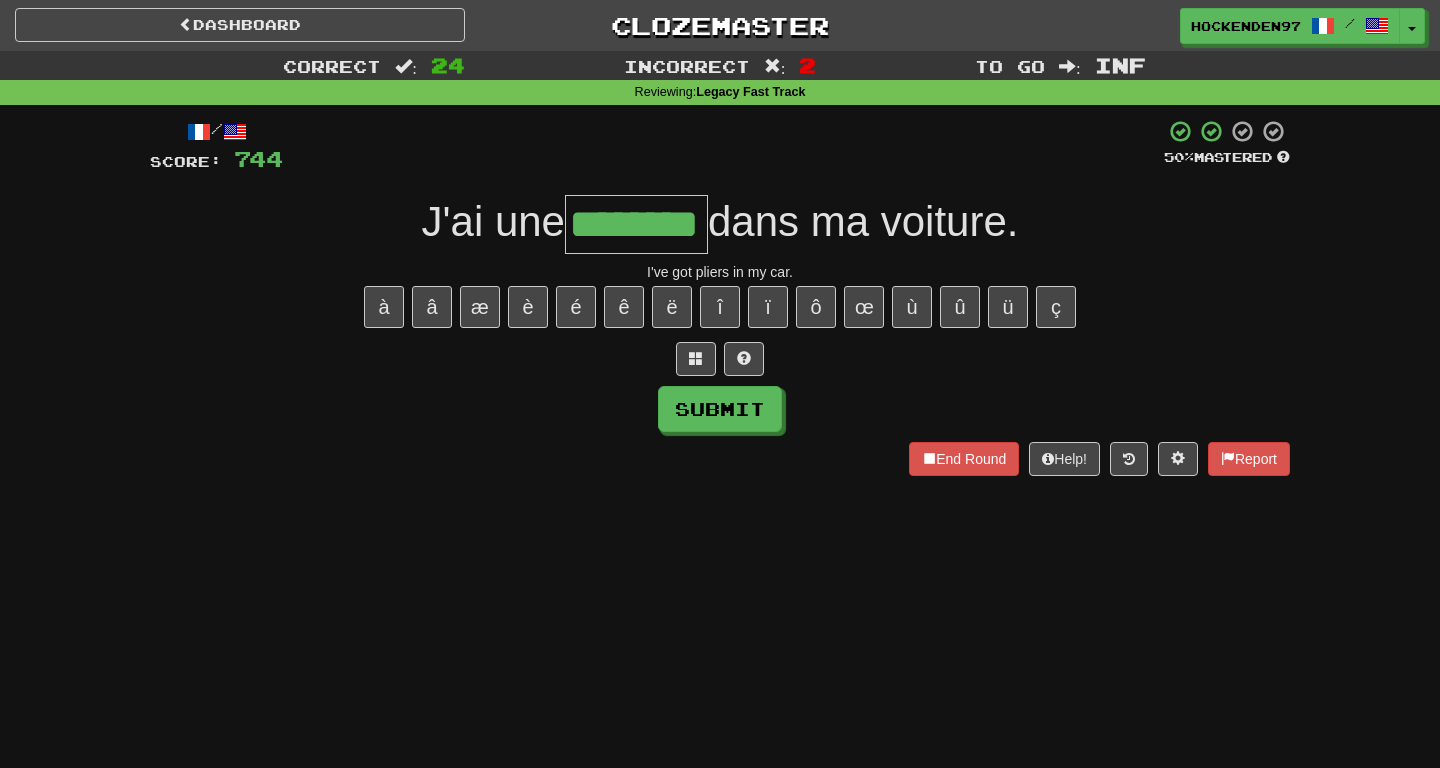 type on "********" 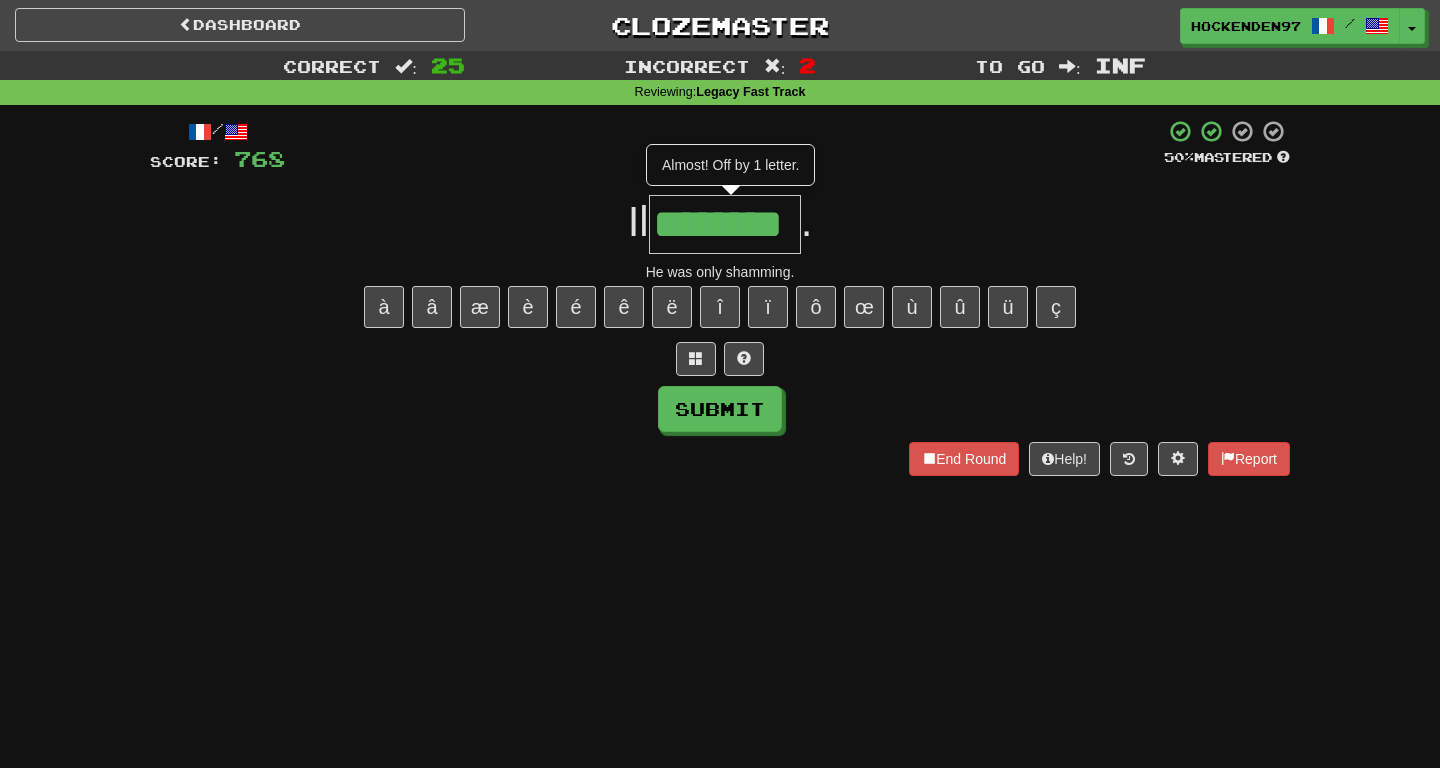 type on "********" 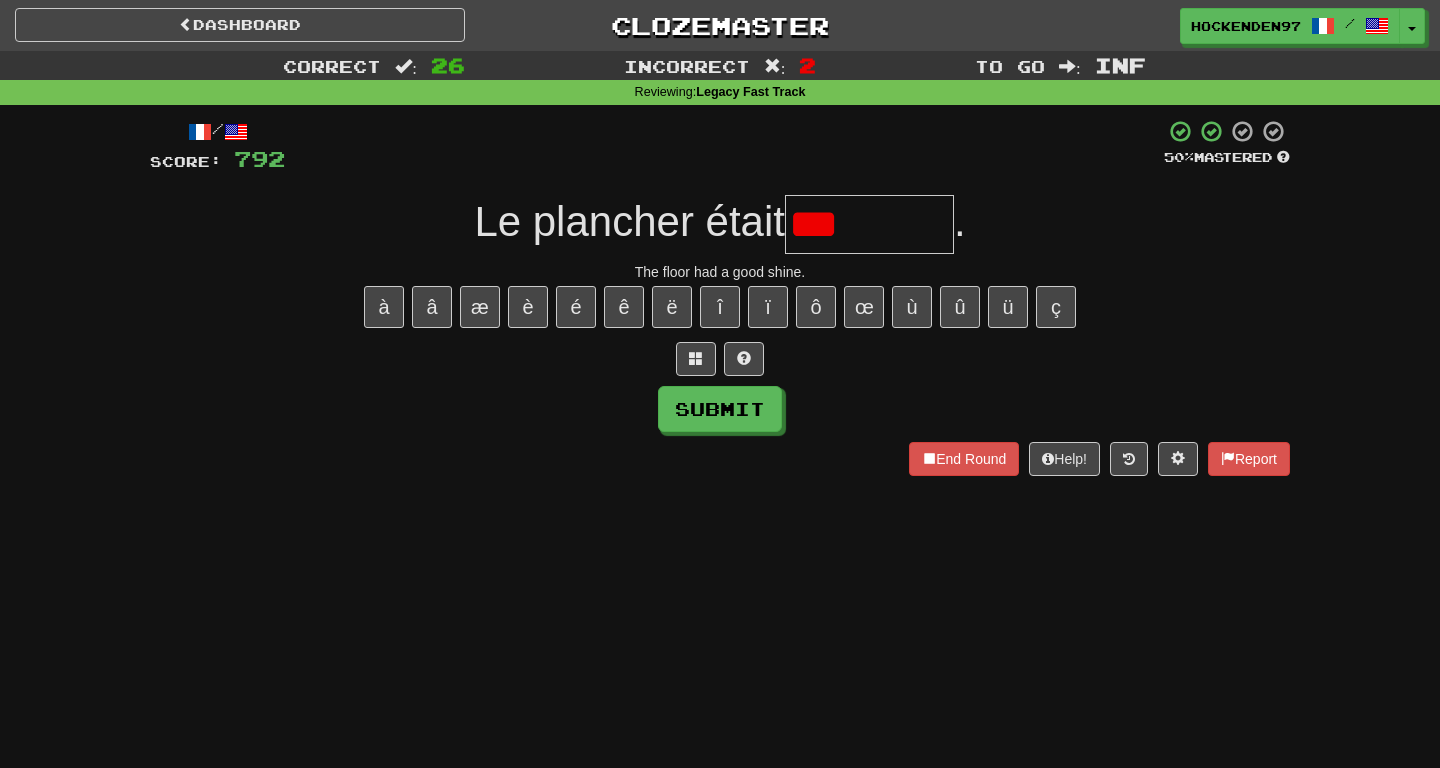 type on "*********" 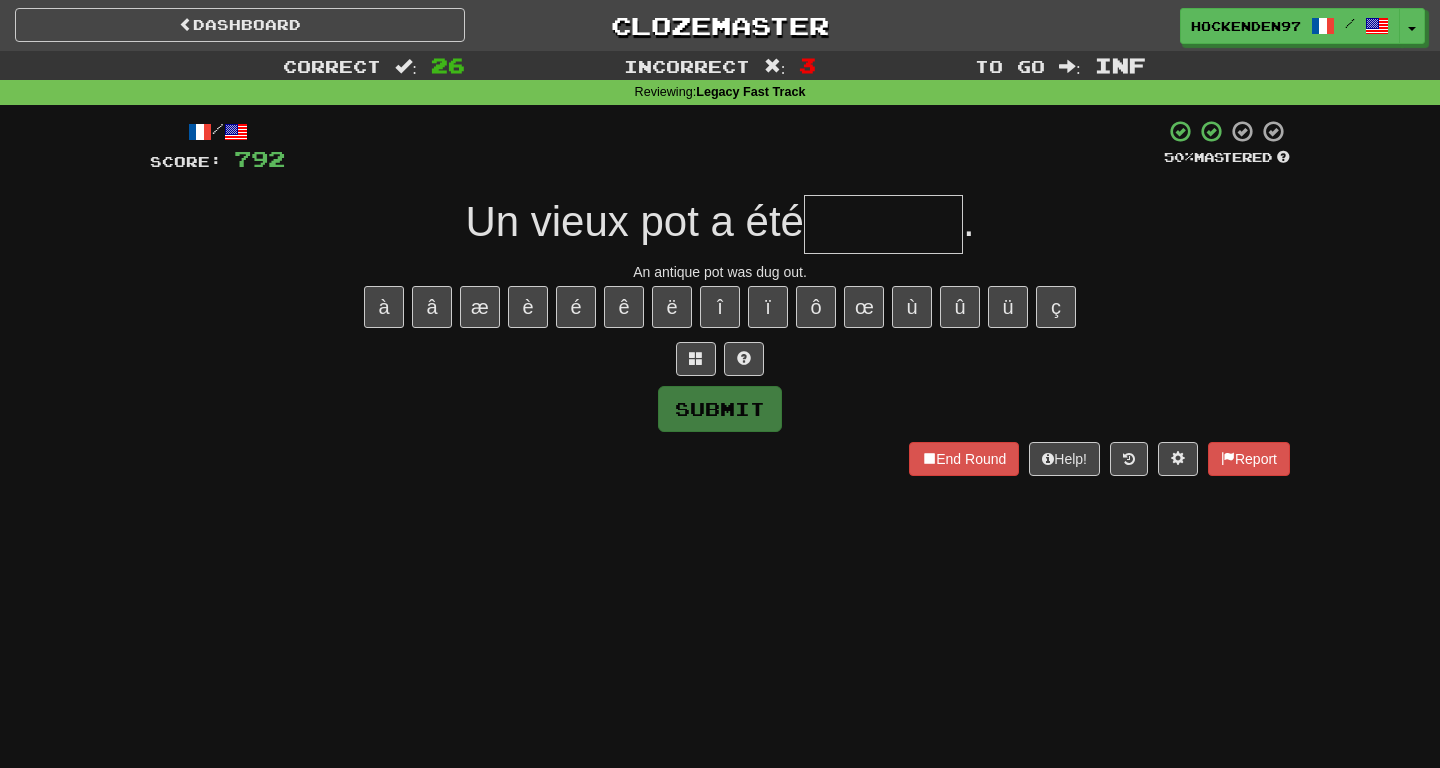 click at bounding box center [883, 224] 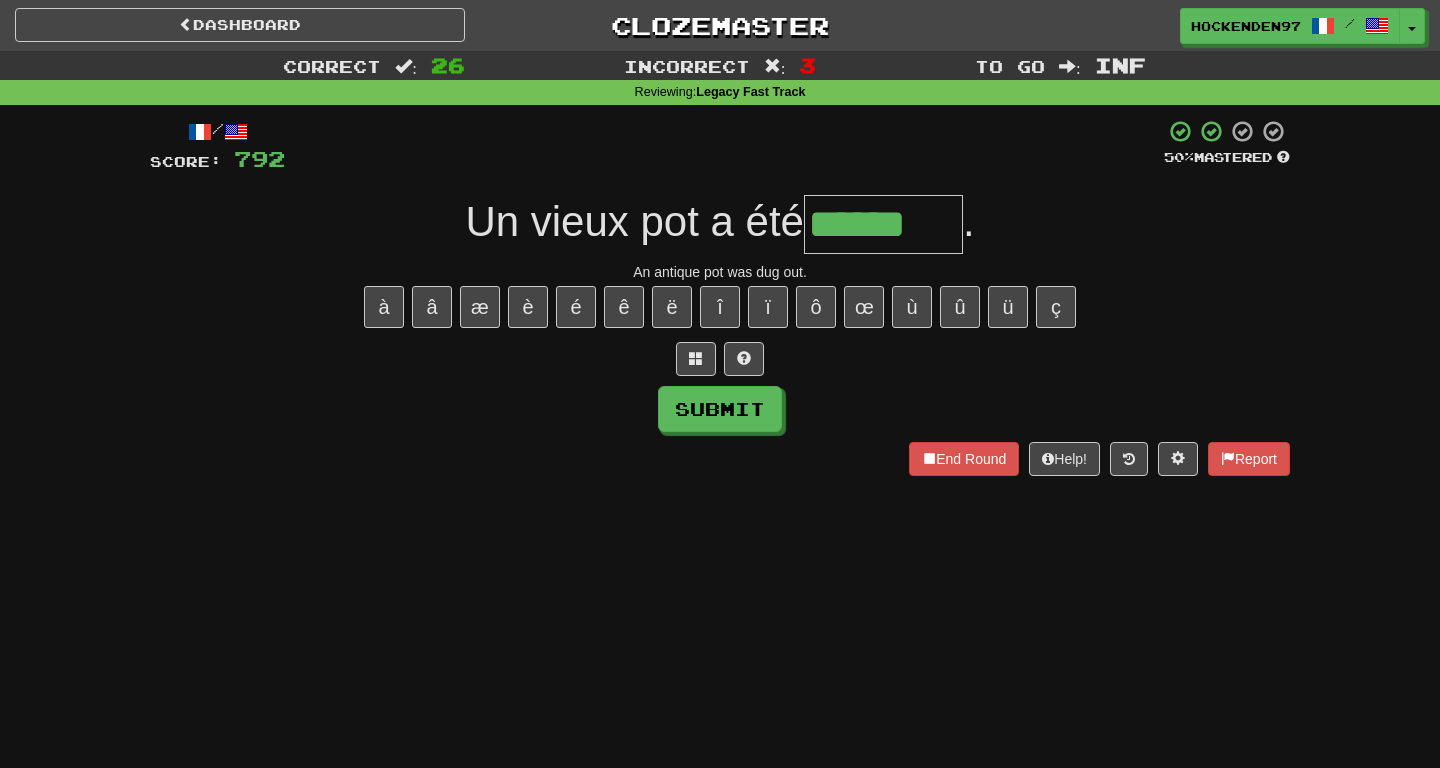 type on "******" 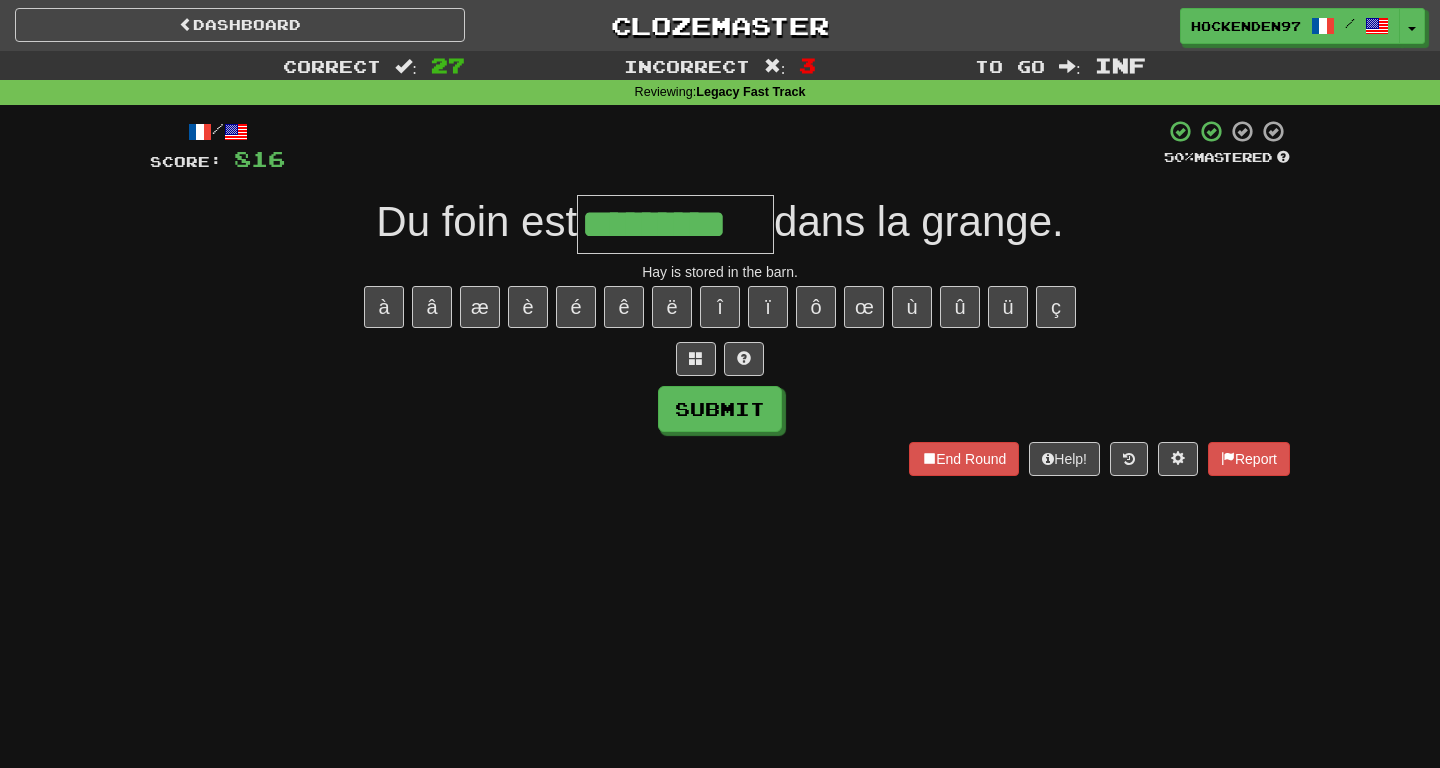 type on "*********" 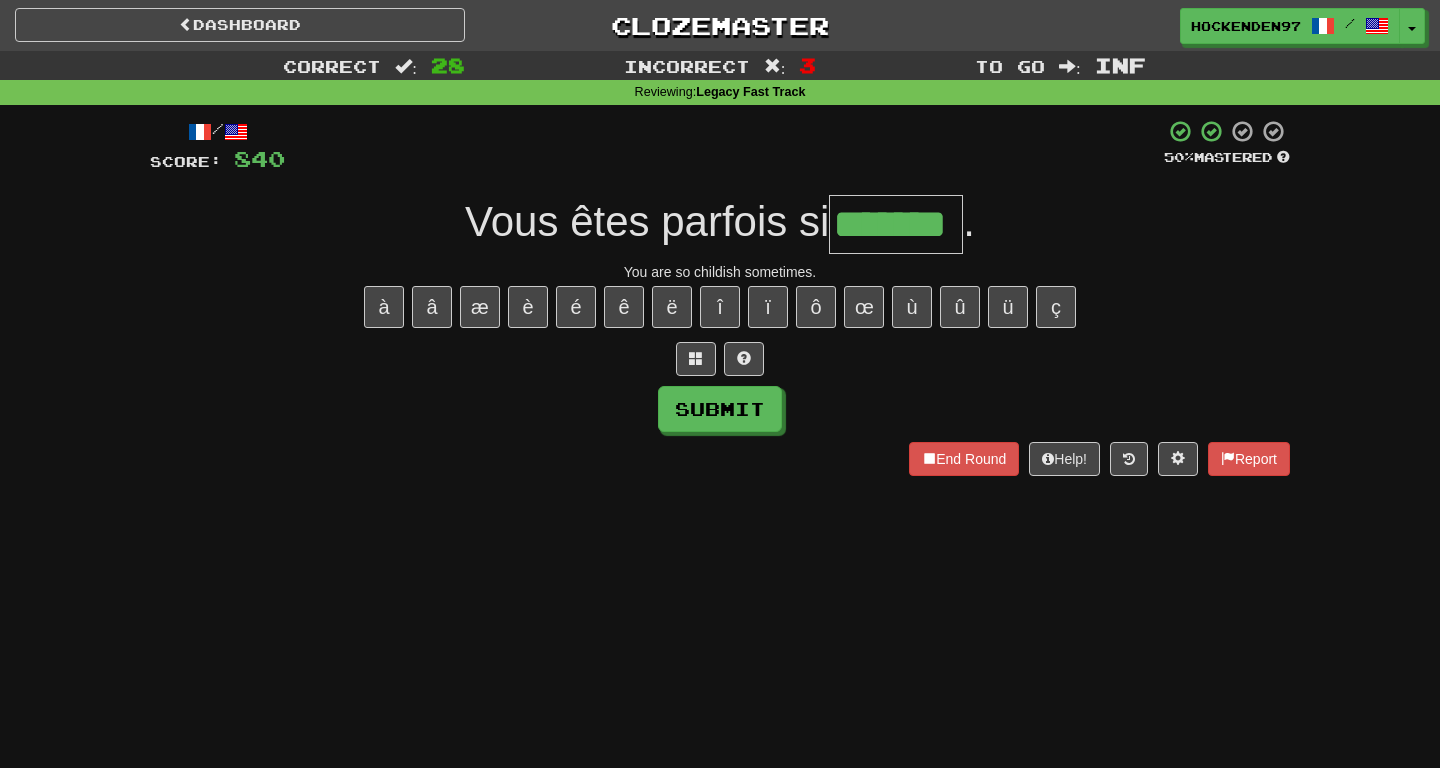 type on "*******" 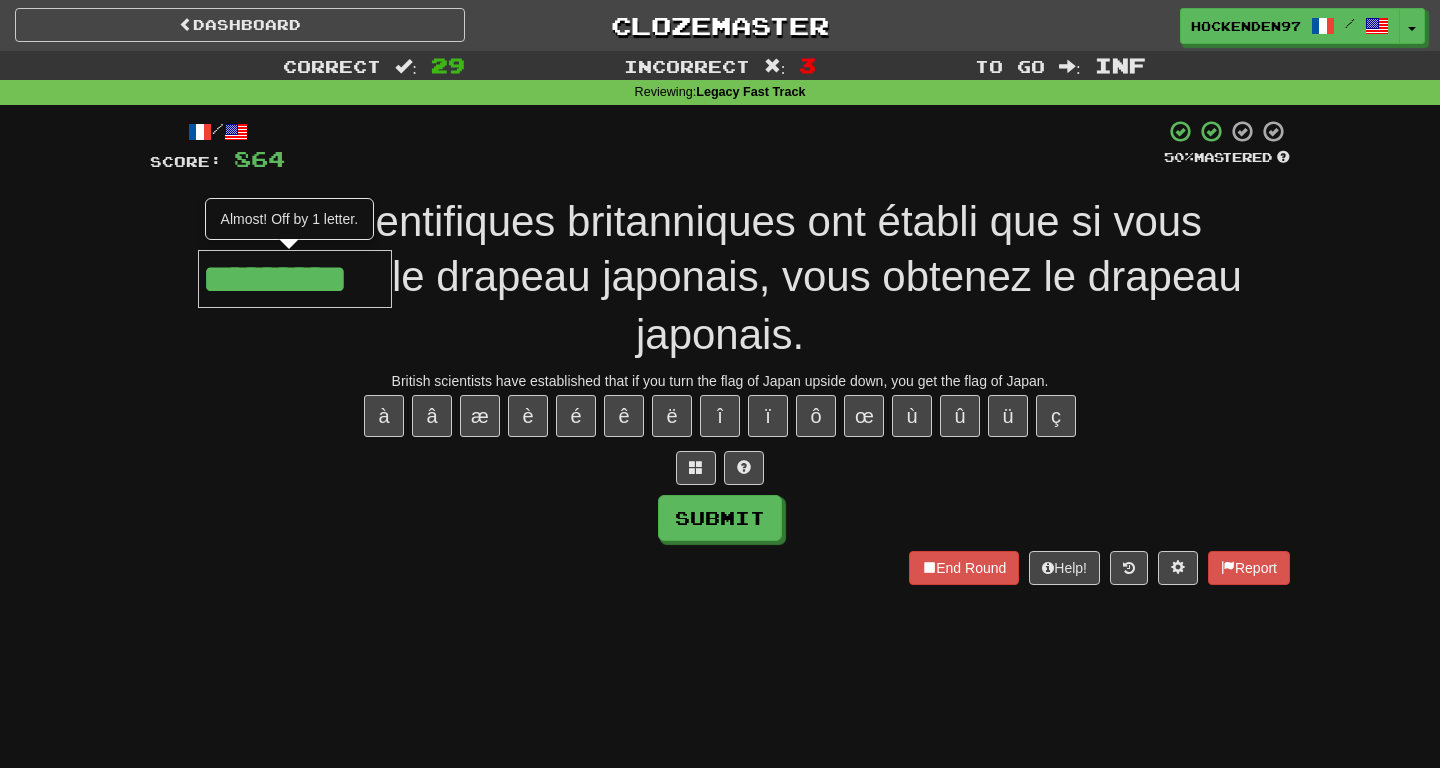 type on "*********" 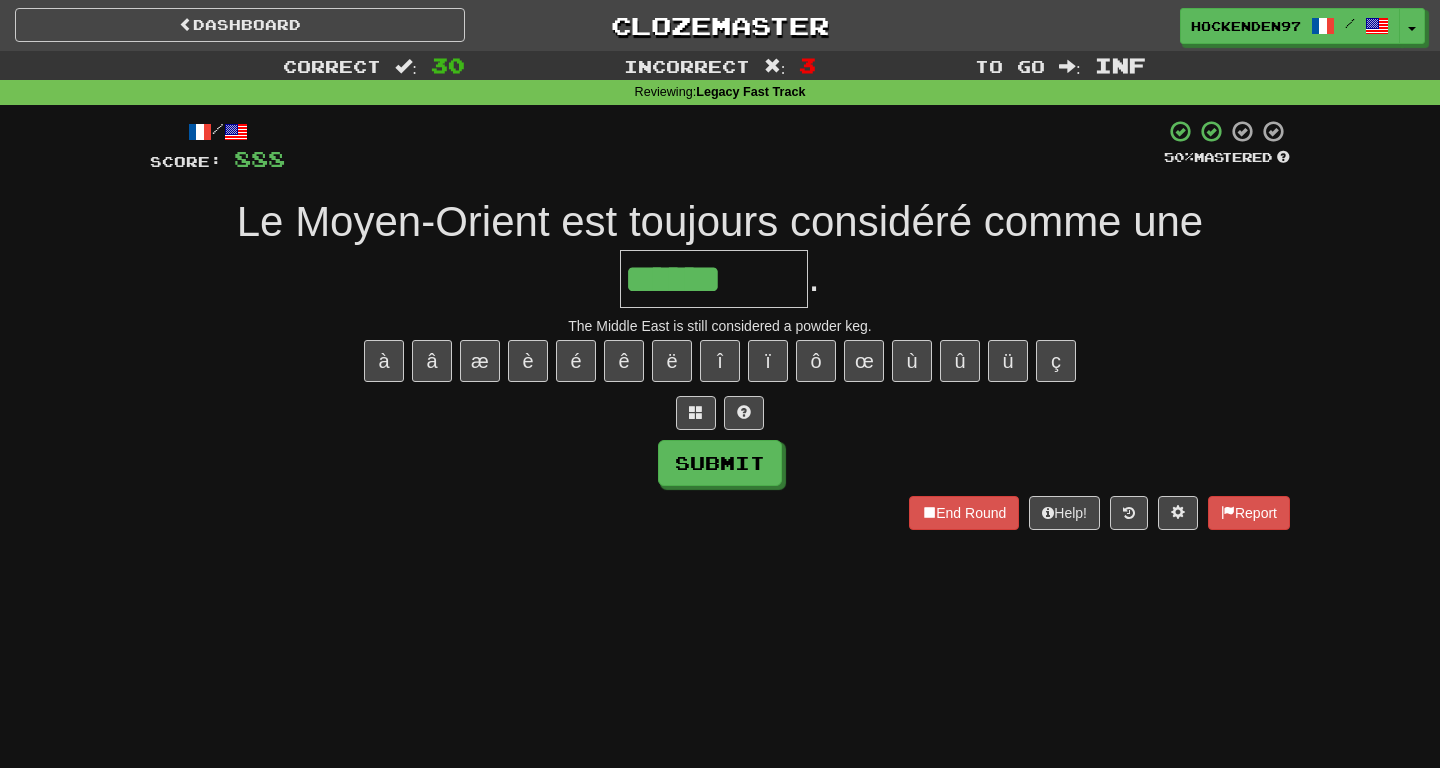 click on "******" at bounding box center (714, 279) 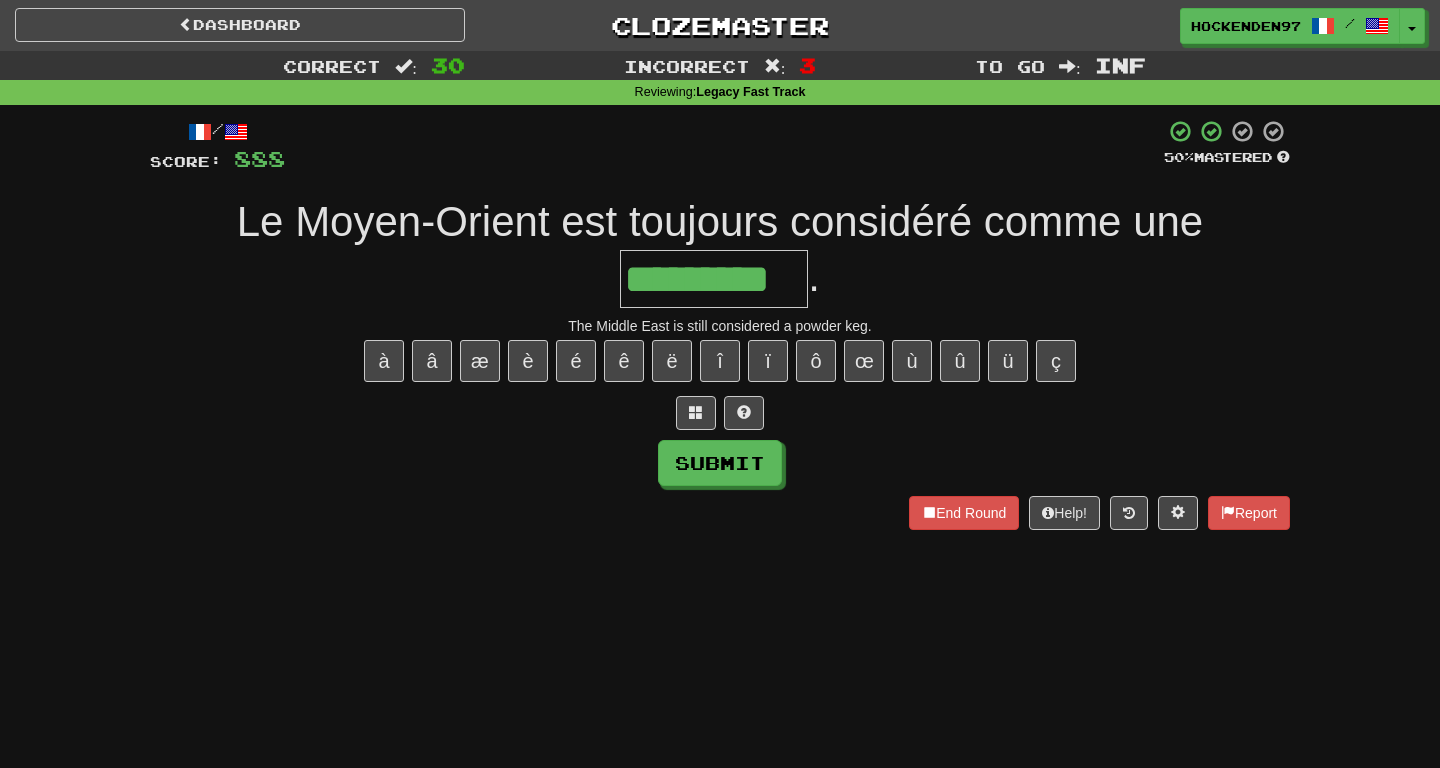 type on "*********" 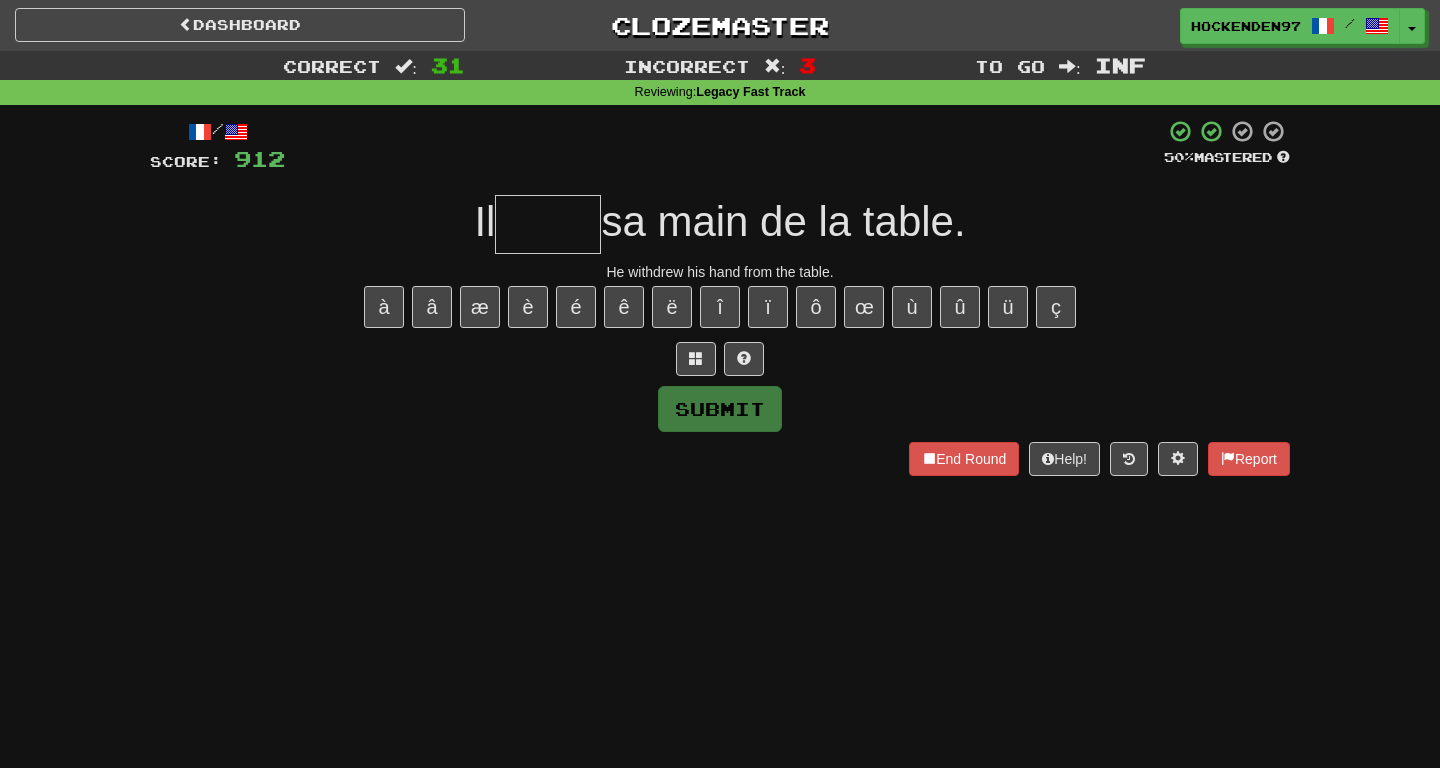 type on "*" 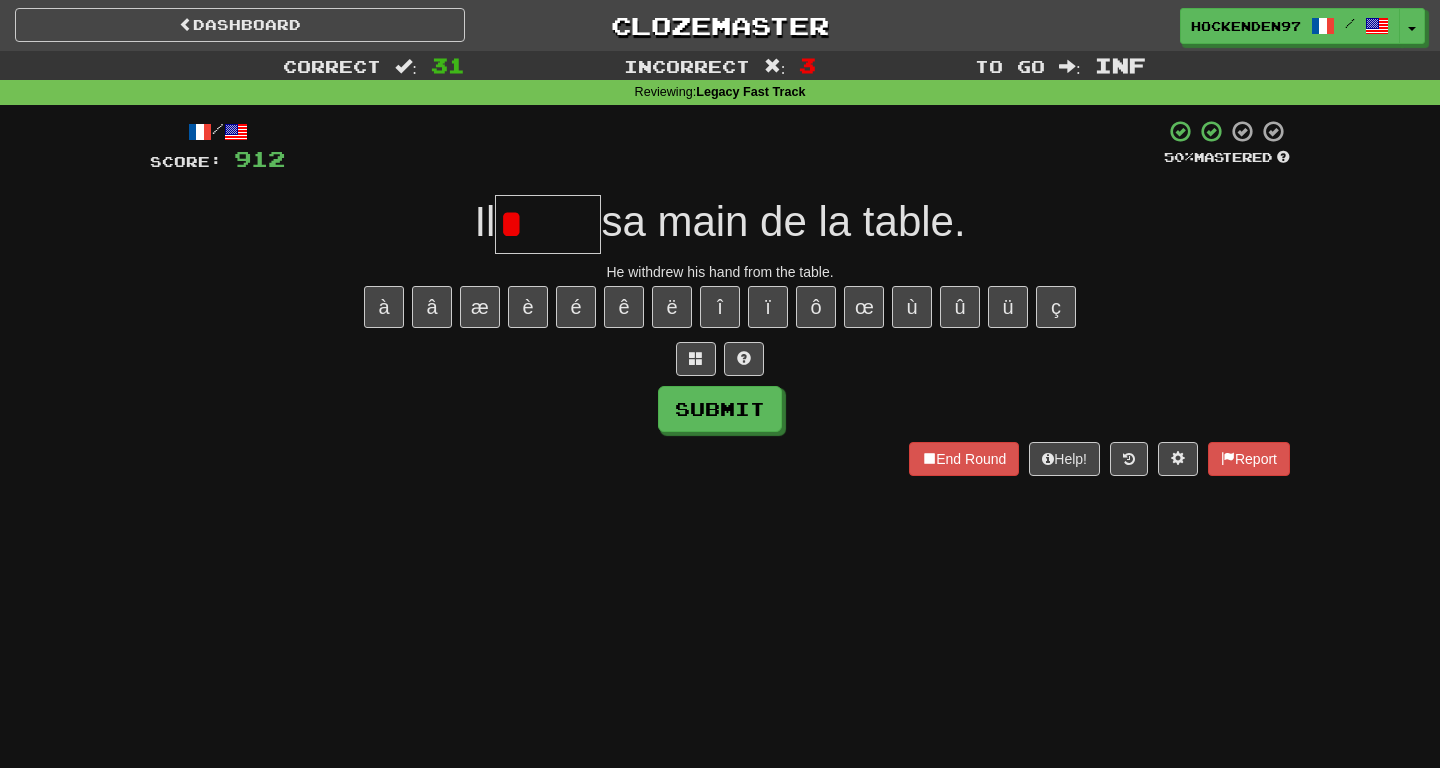 type on "*" 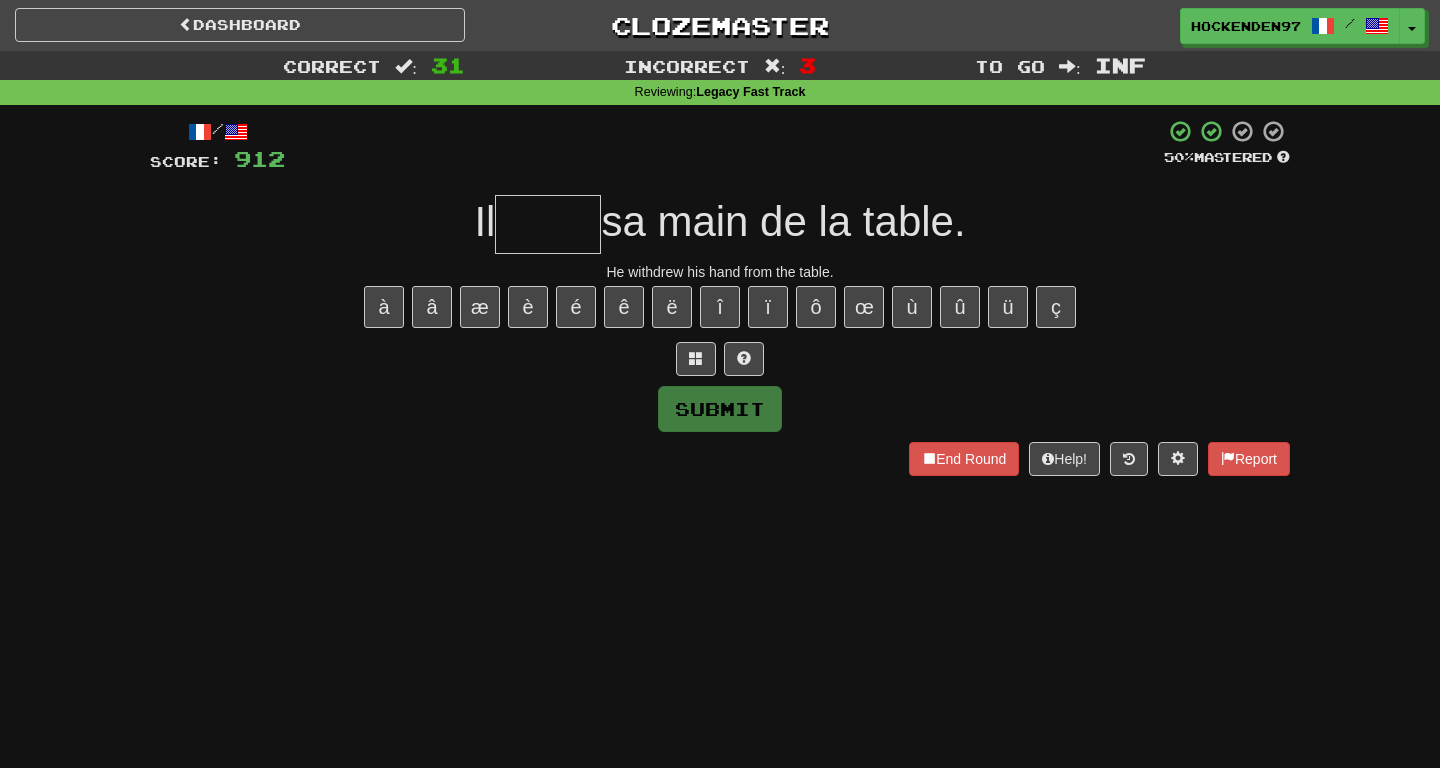 type on "*" 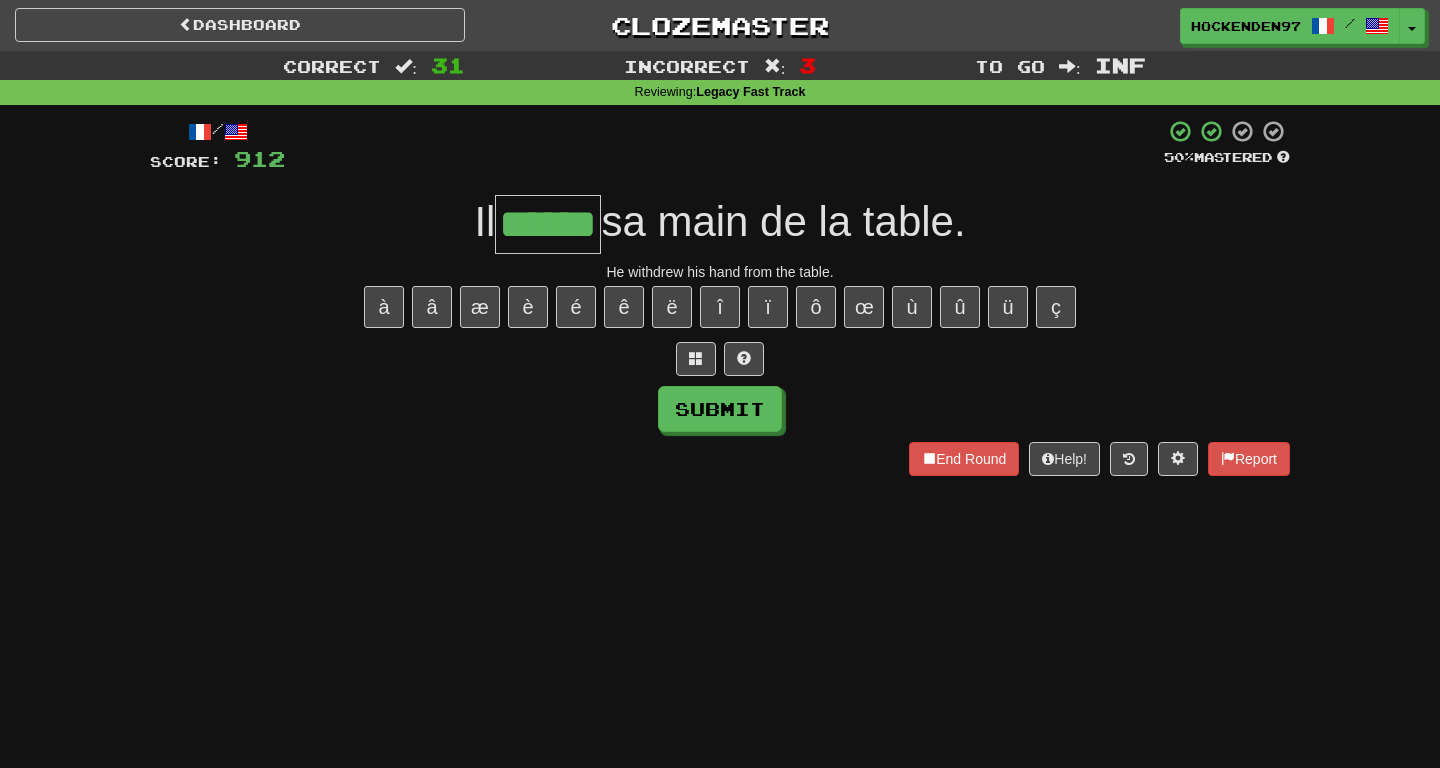 type on "******" 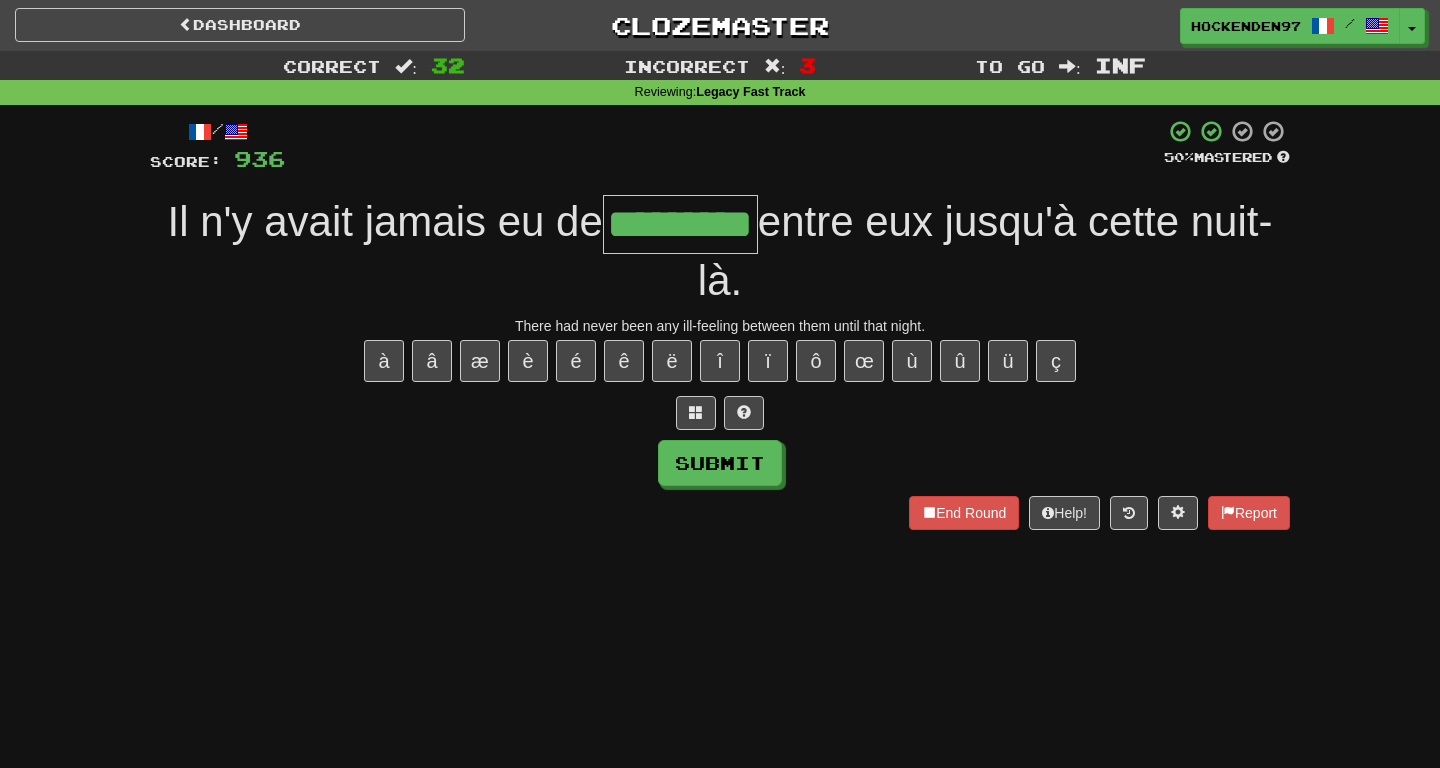 type on "*********" 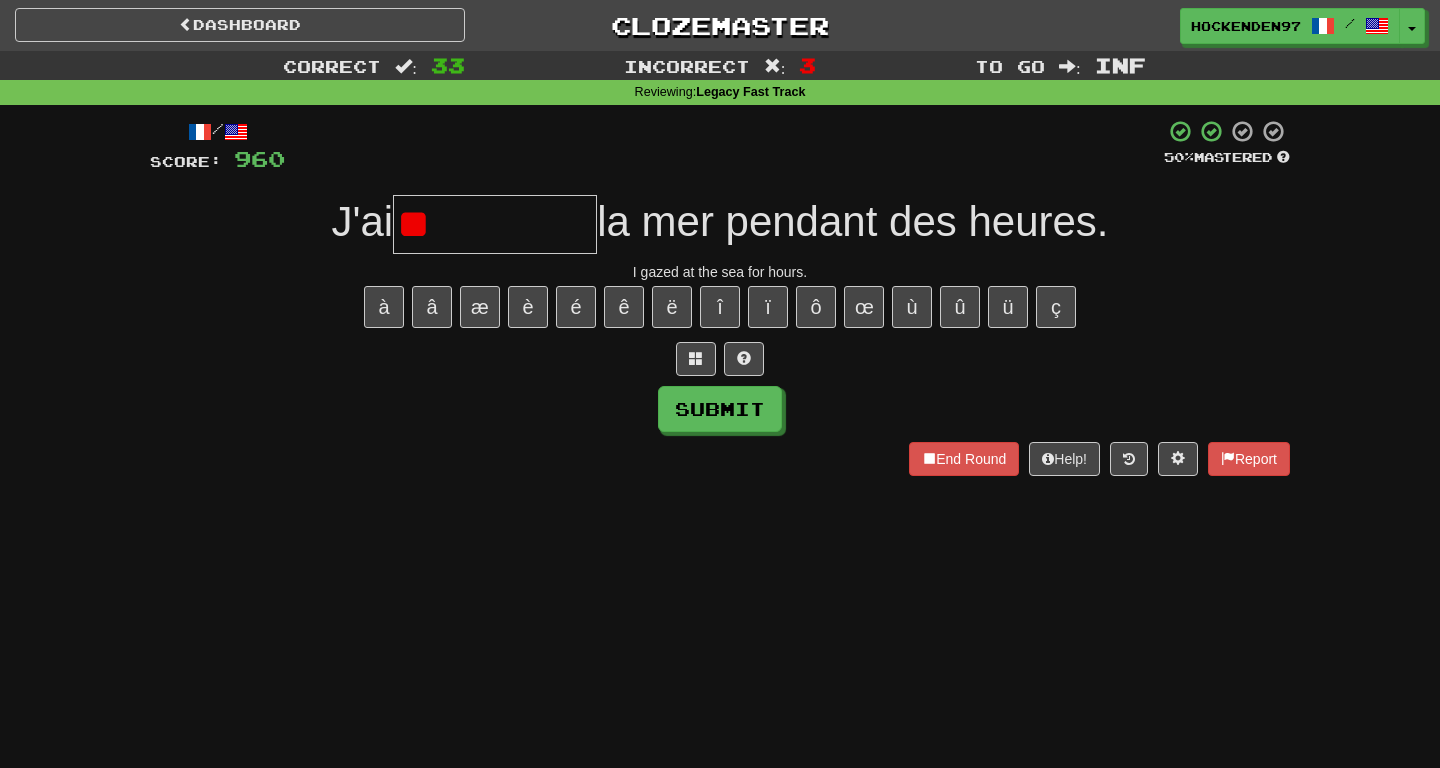 type on "*" 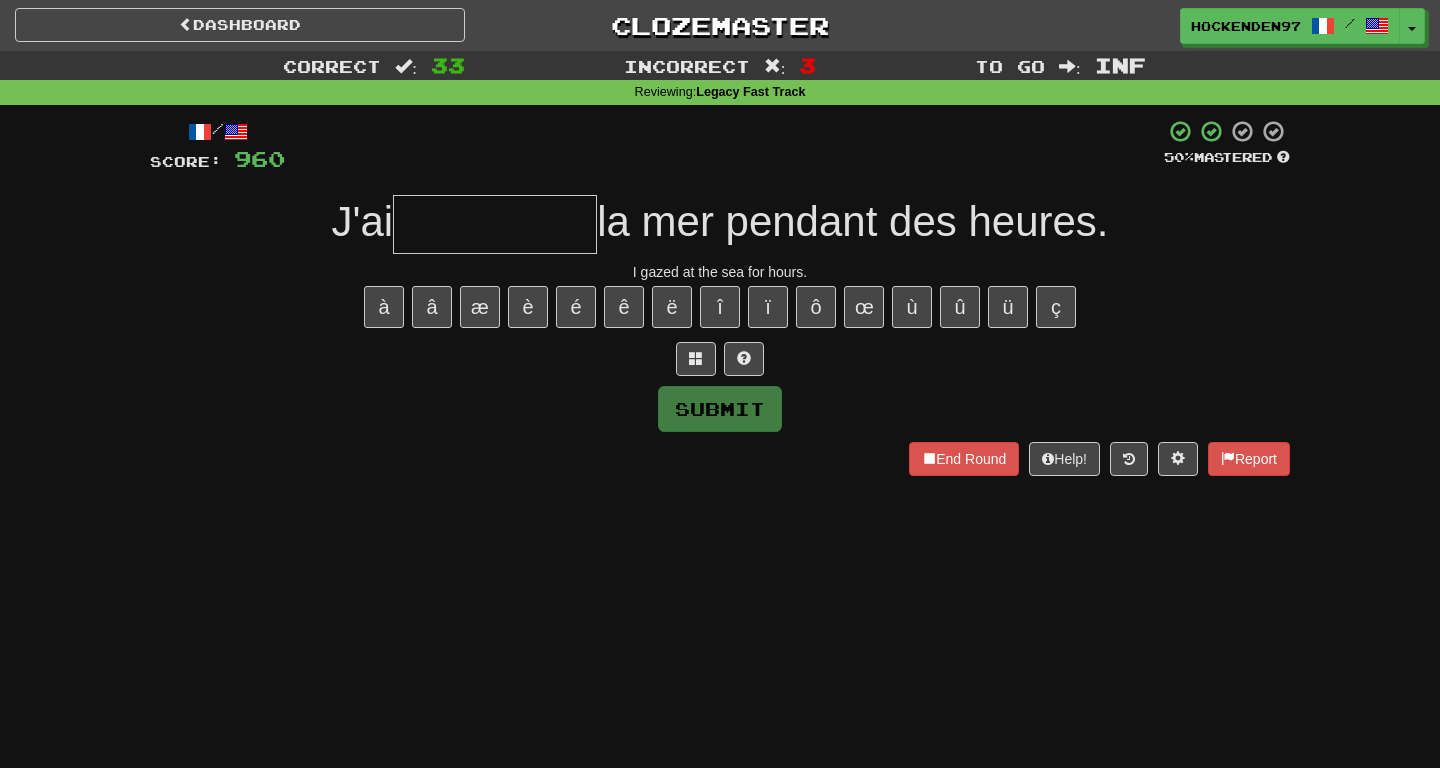 type on "*" 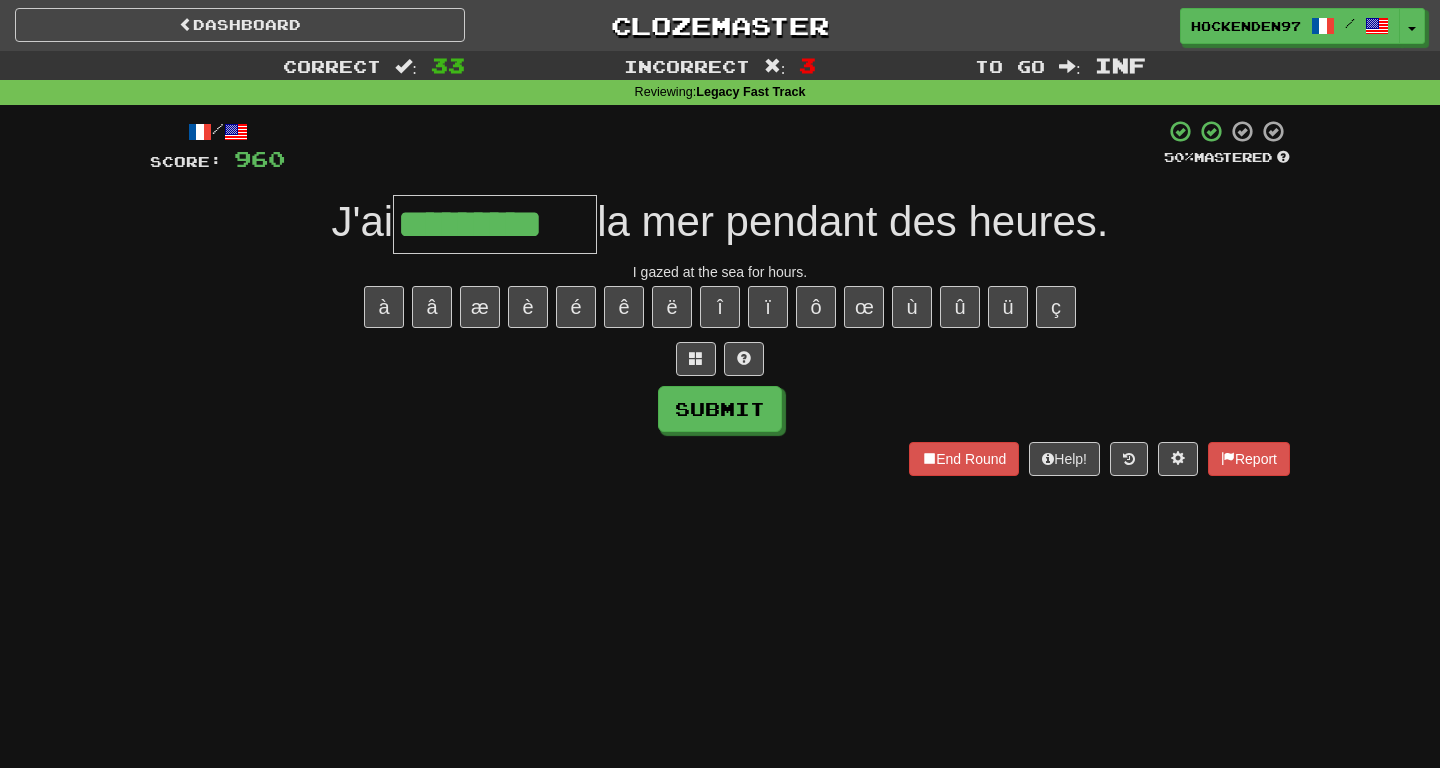 type on "*********" 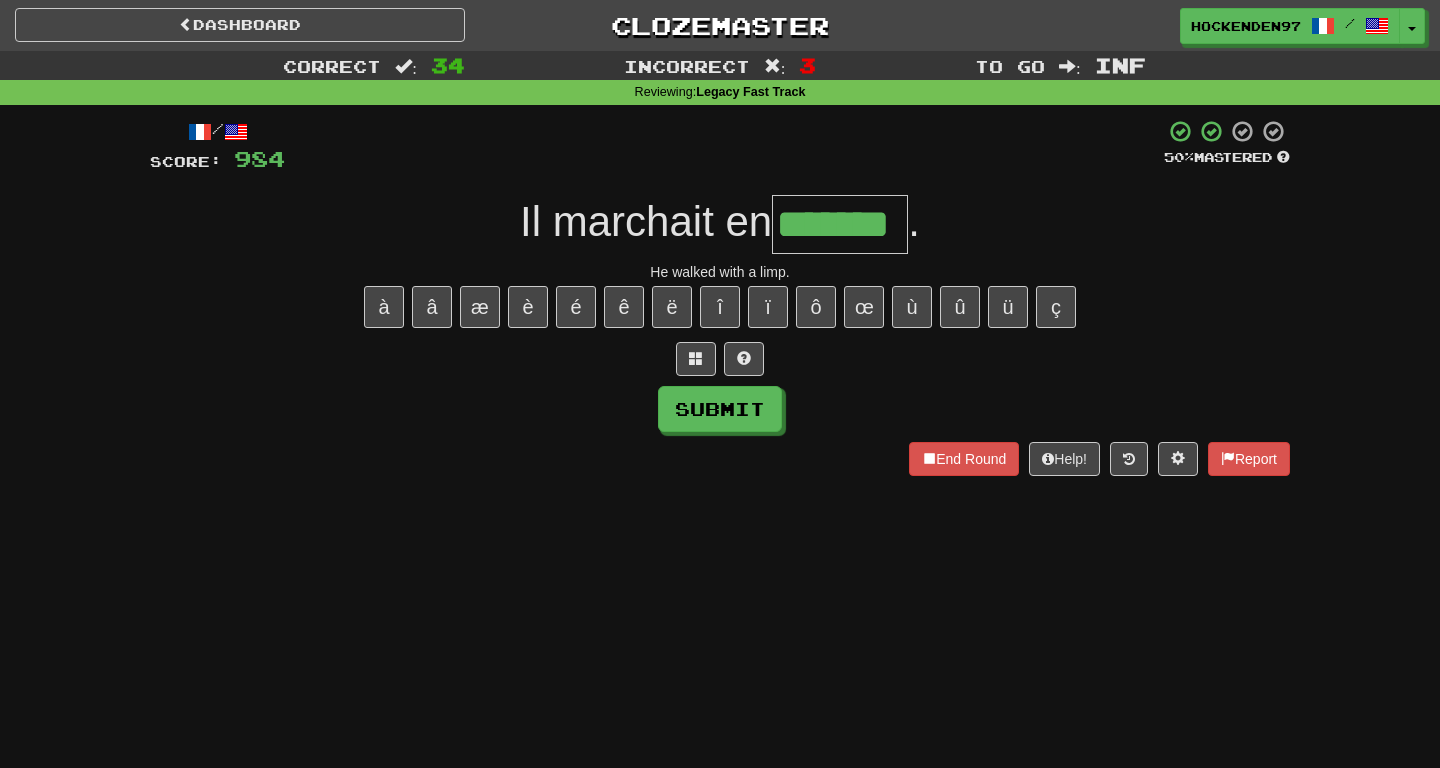 type on "*******" 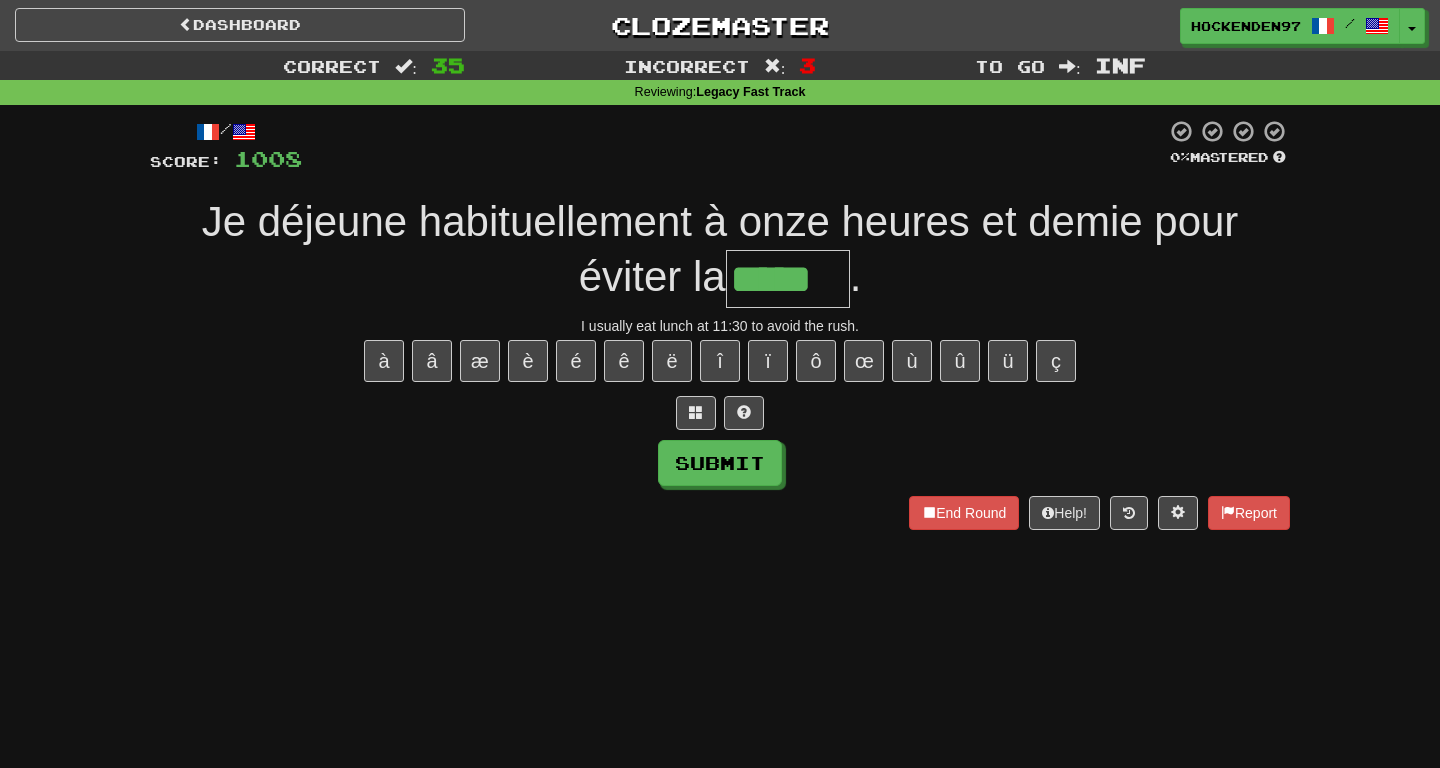 type on "*****" 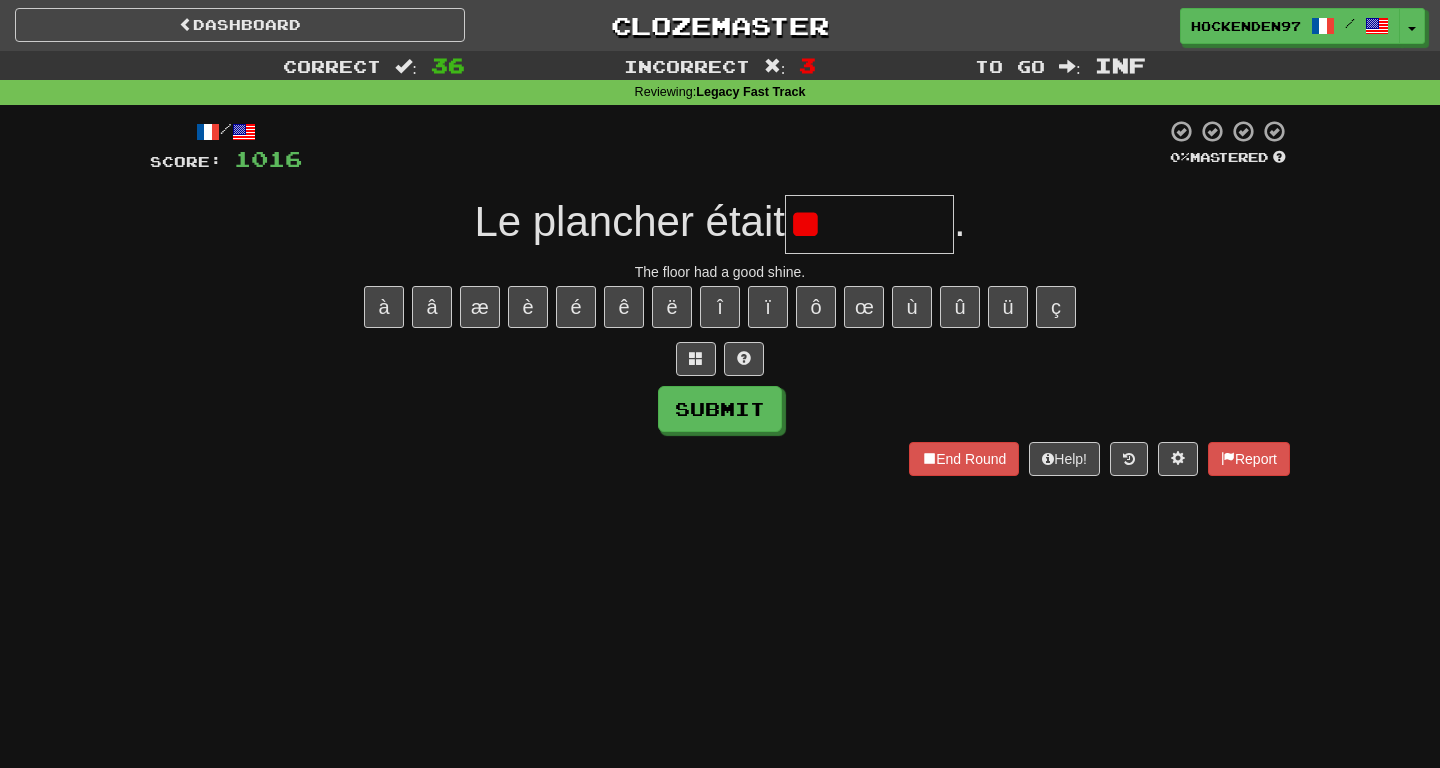 type on "*********" 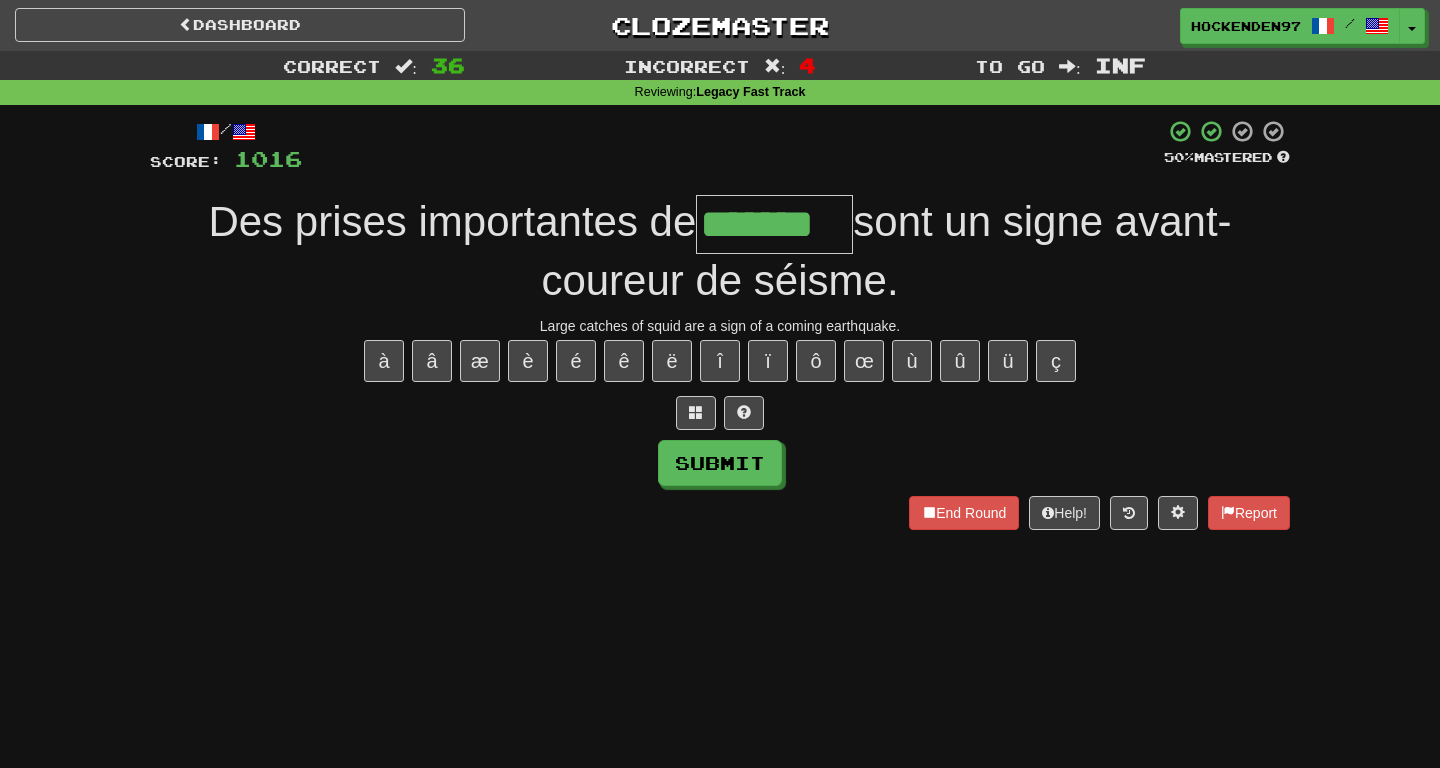 type on "*******" 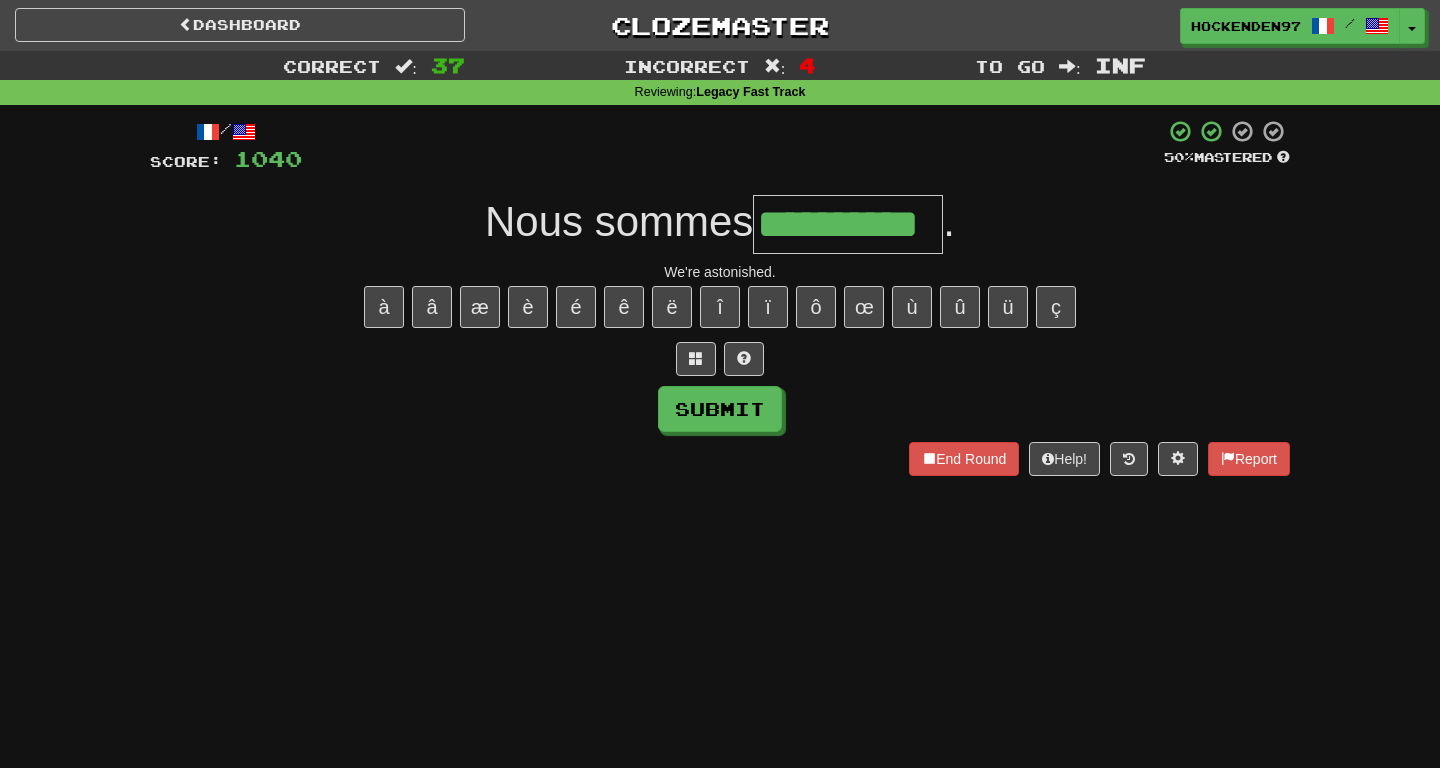 type on "**********" 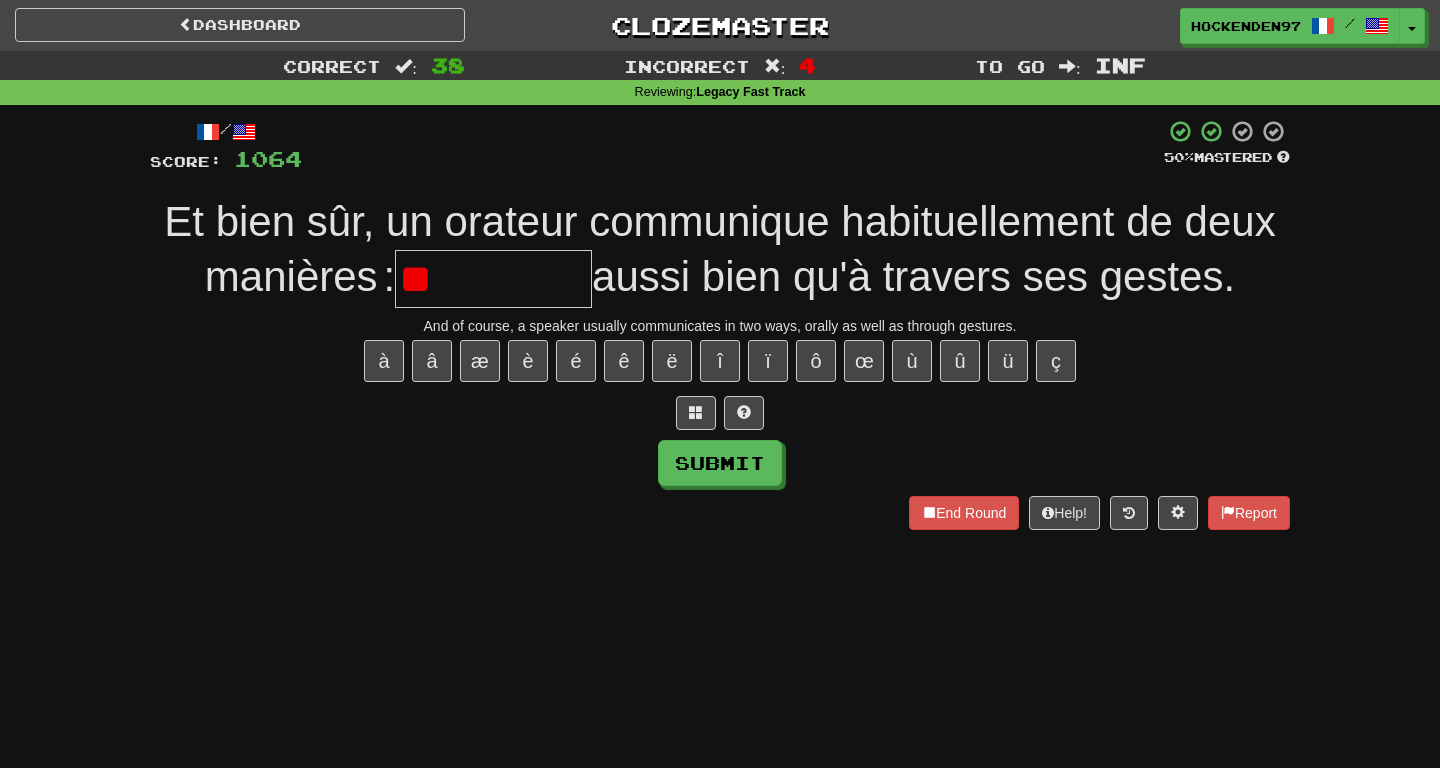 type on "*" 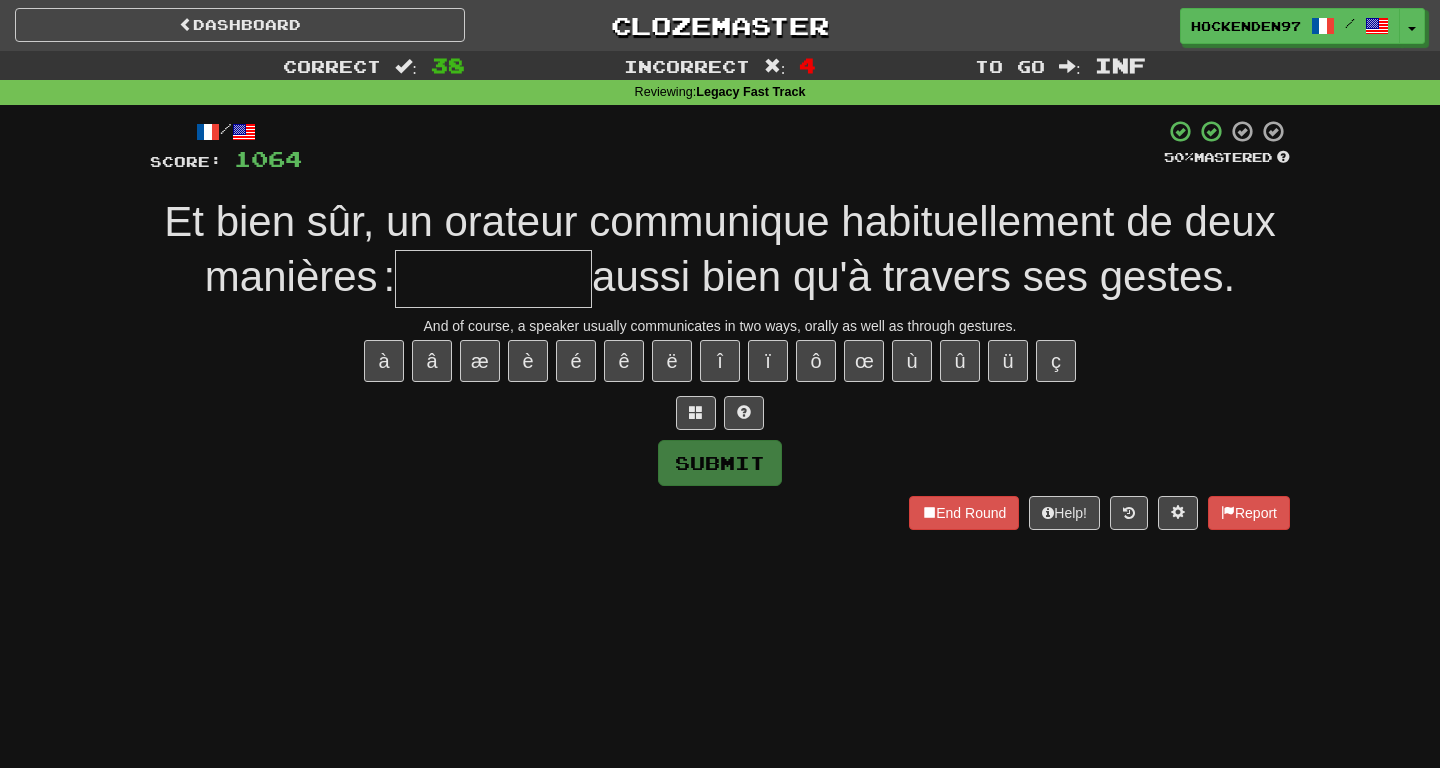 type on "*" 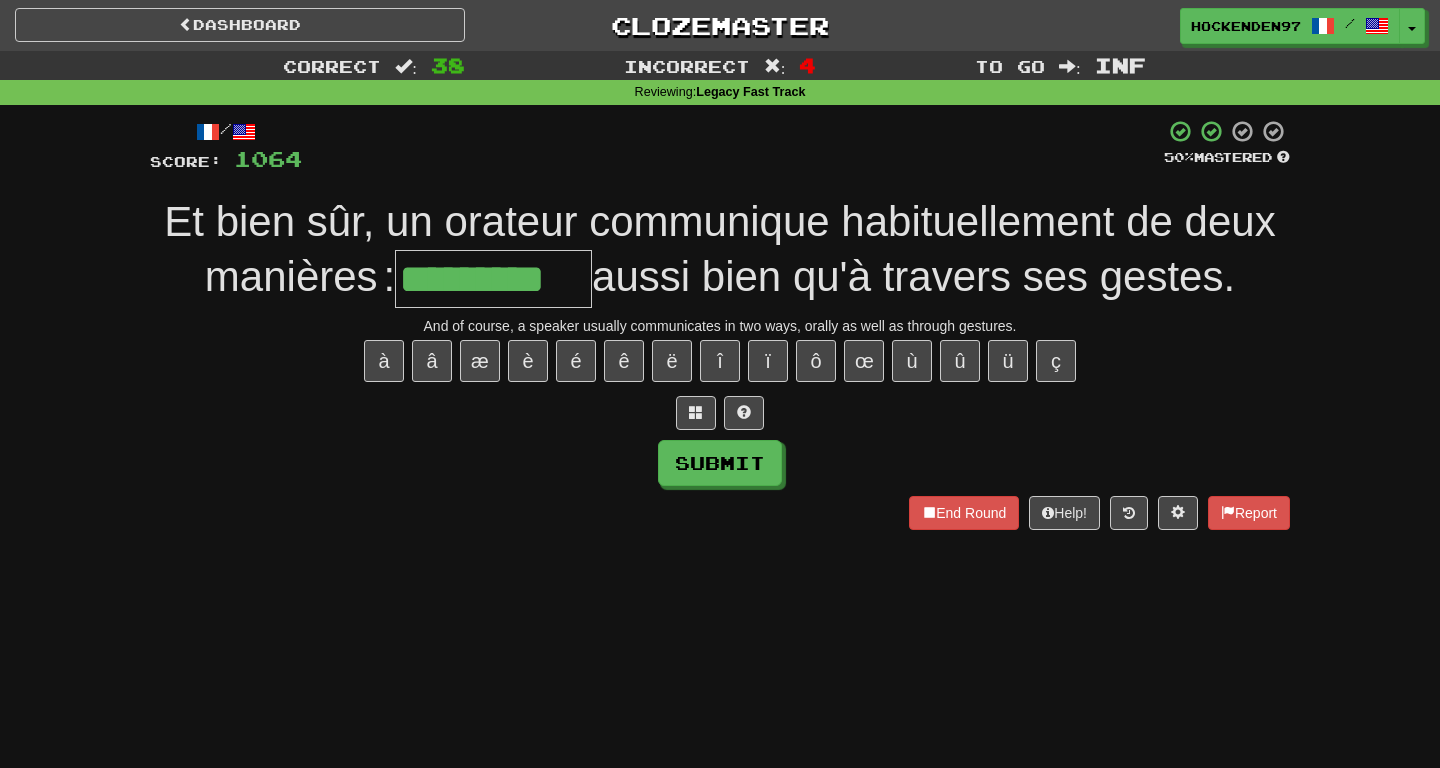 type on "*********" 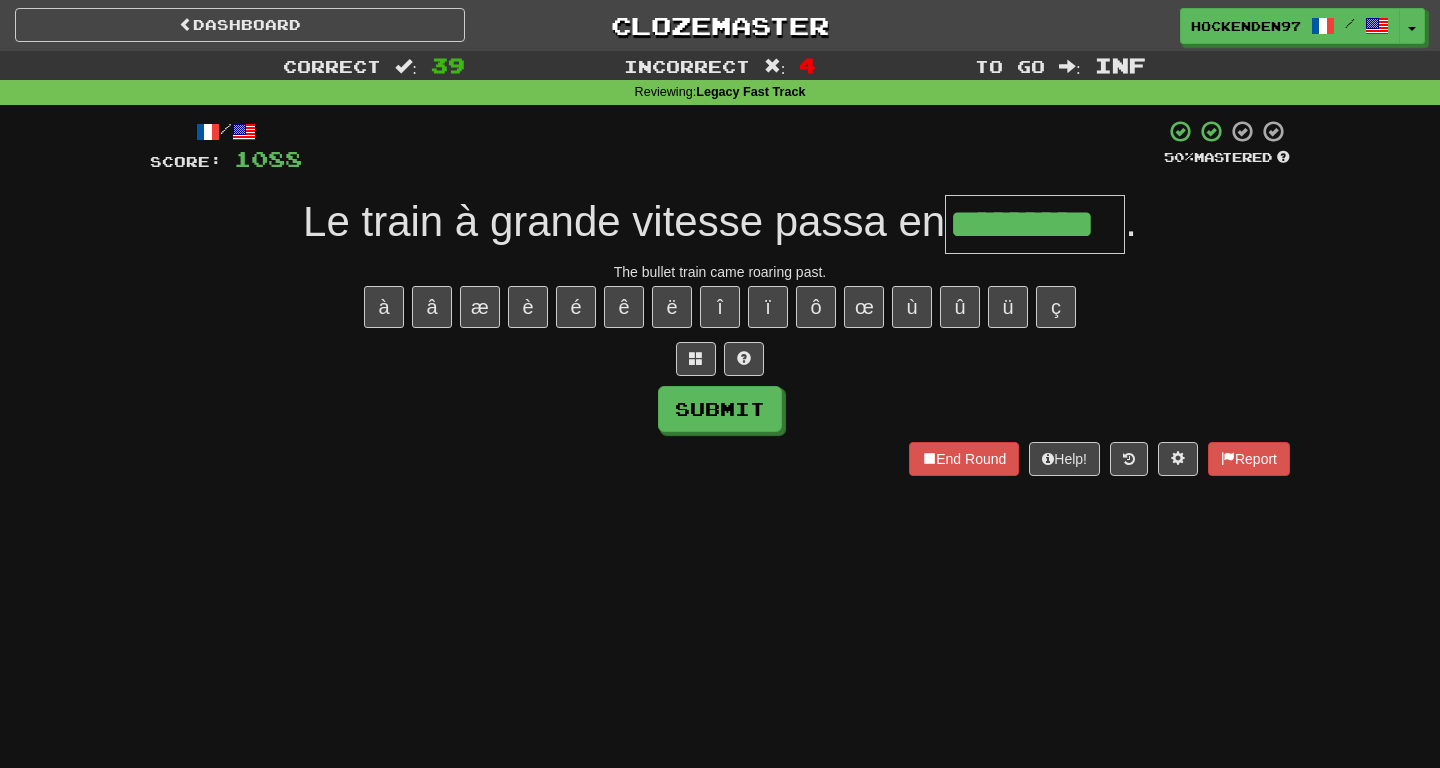 type on "*********" 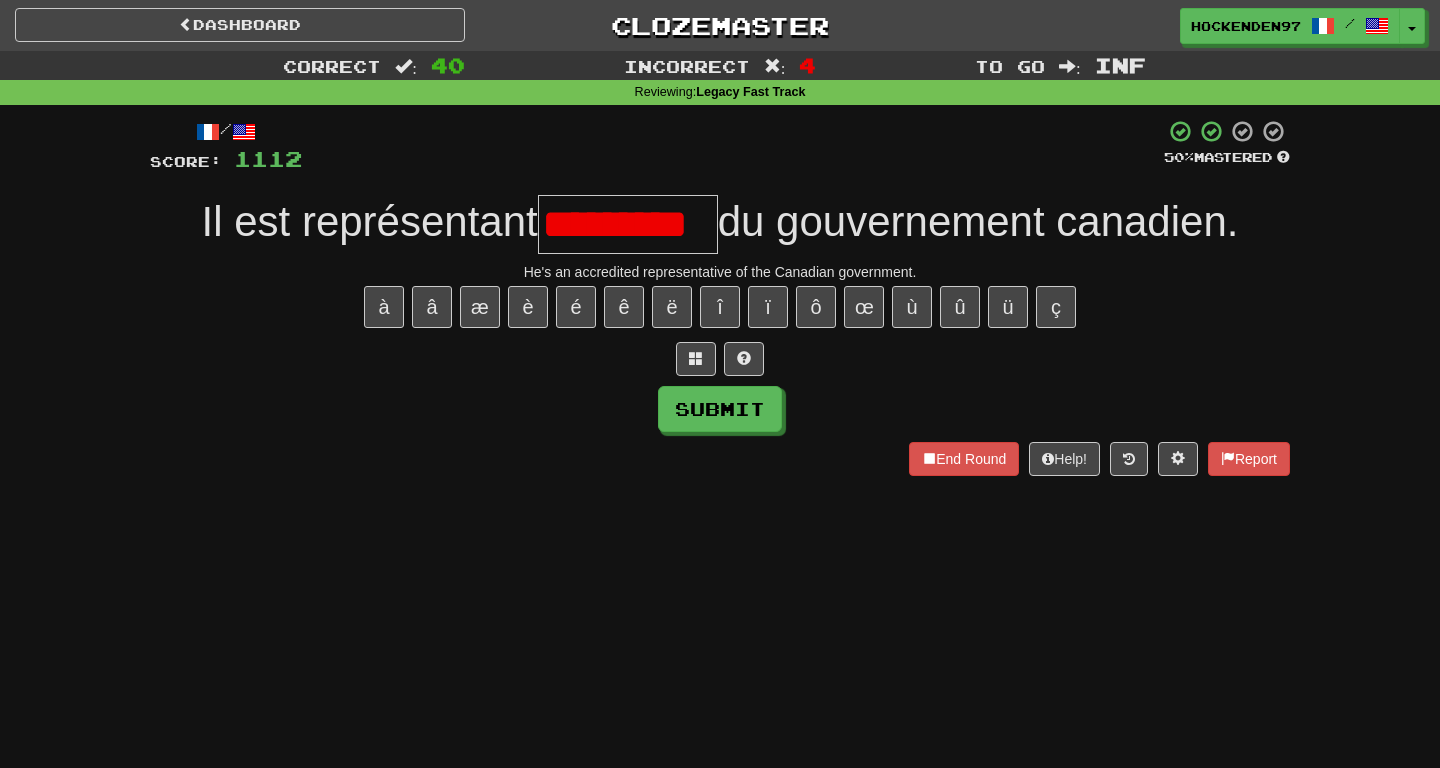 type on "*********" 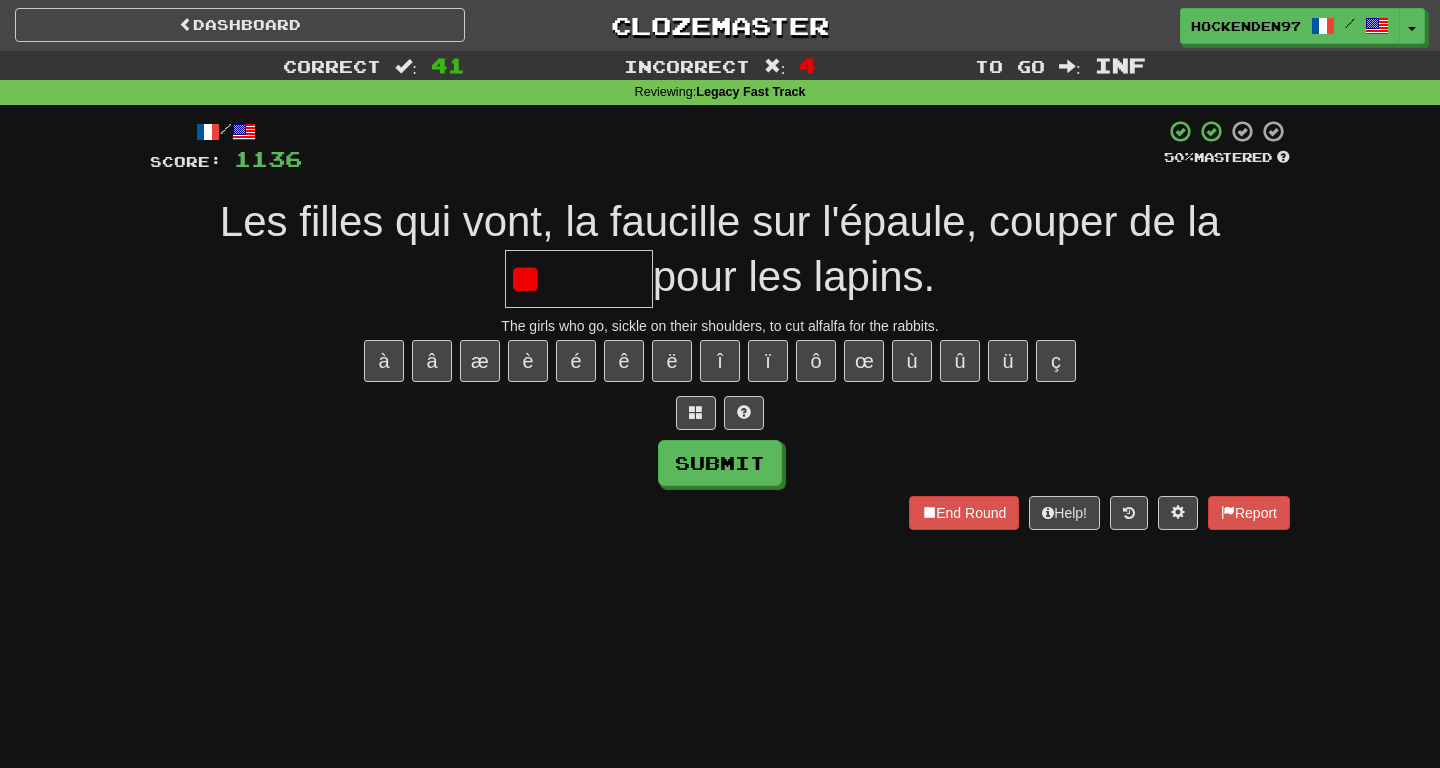 type on "*" 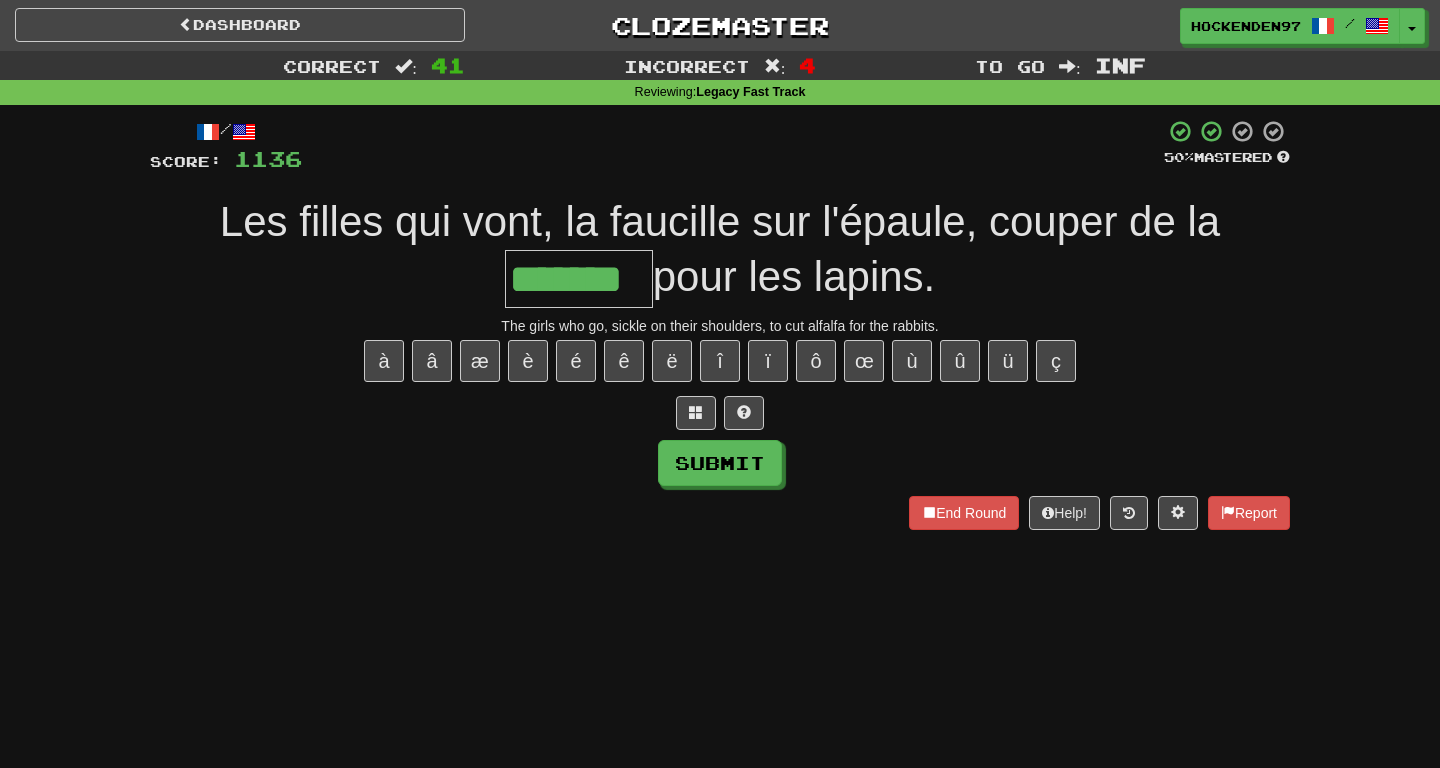 type on "*******" 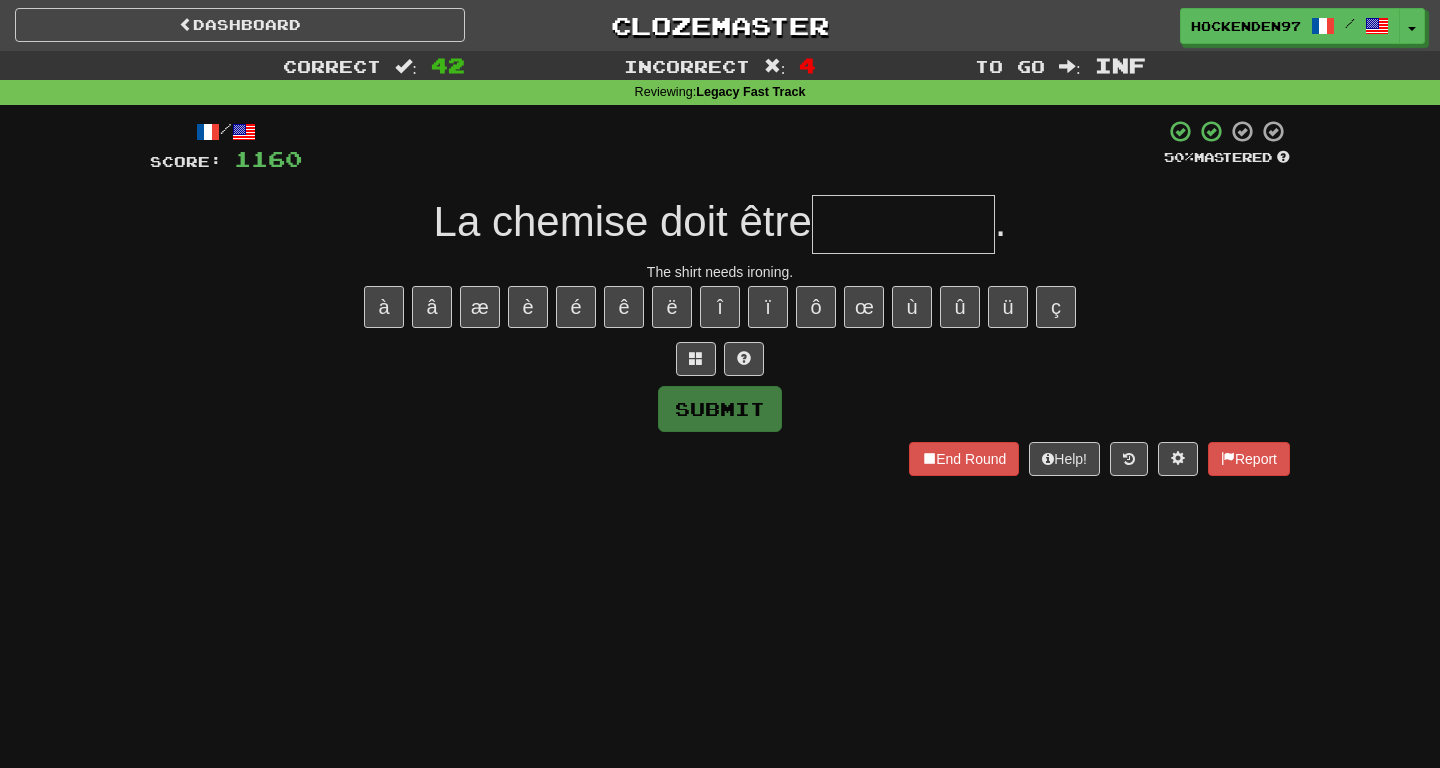 type on "*" 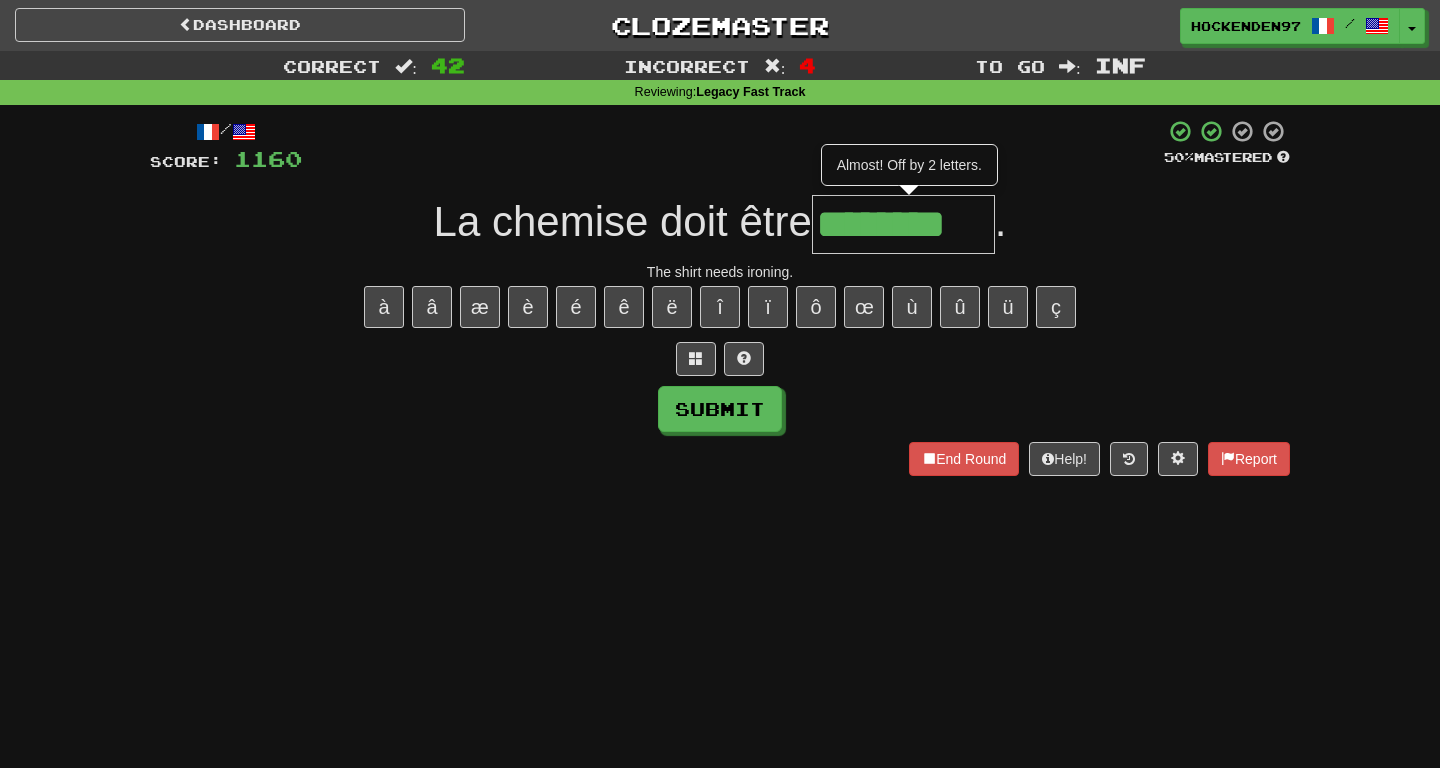 type on "********" 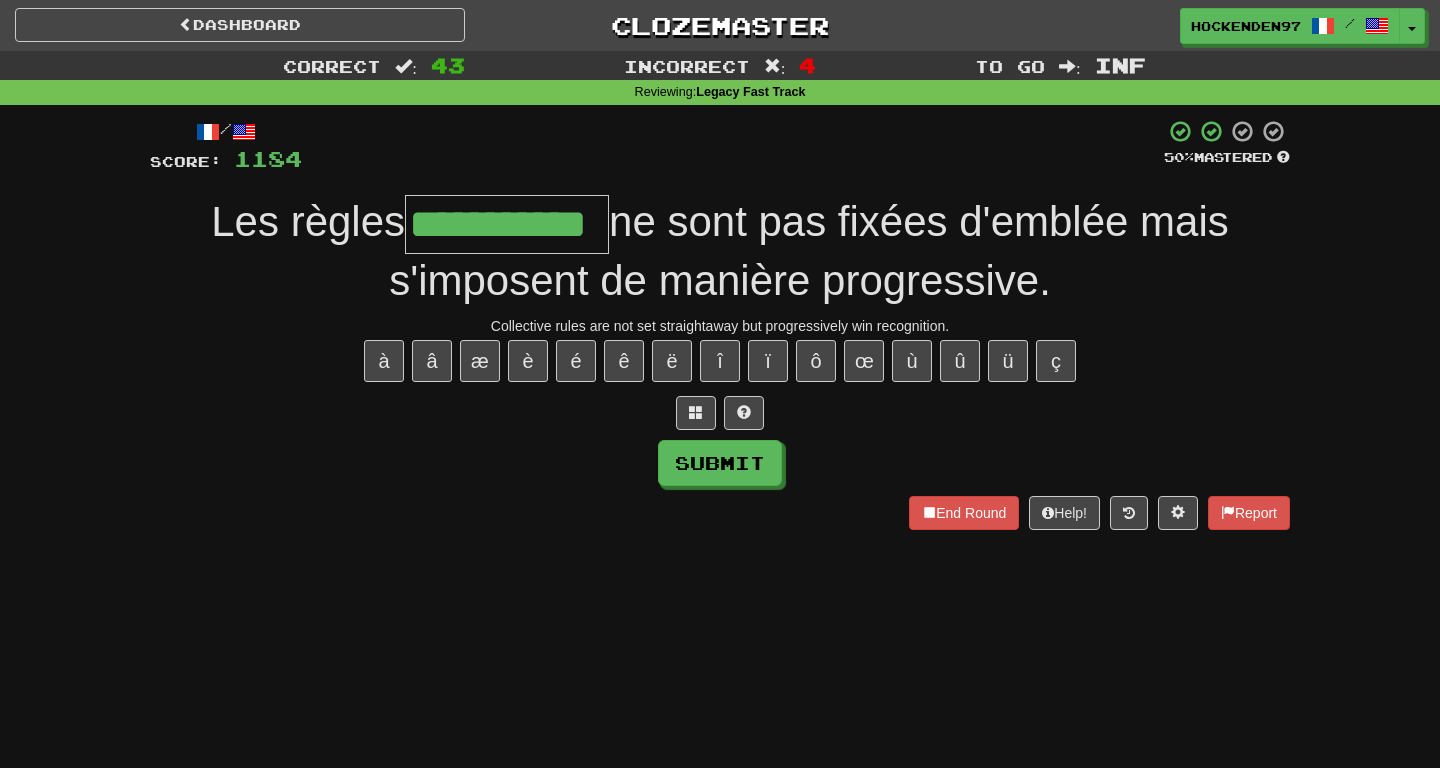 type on "**********" 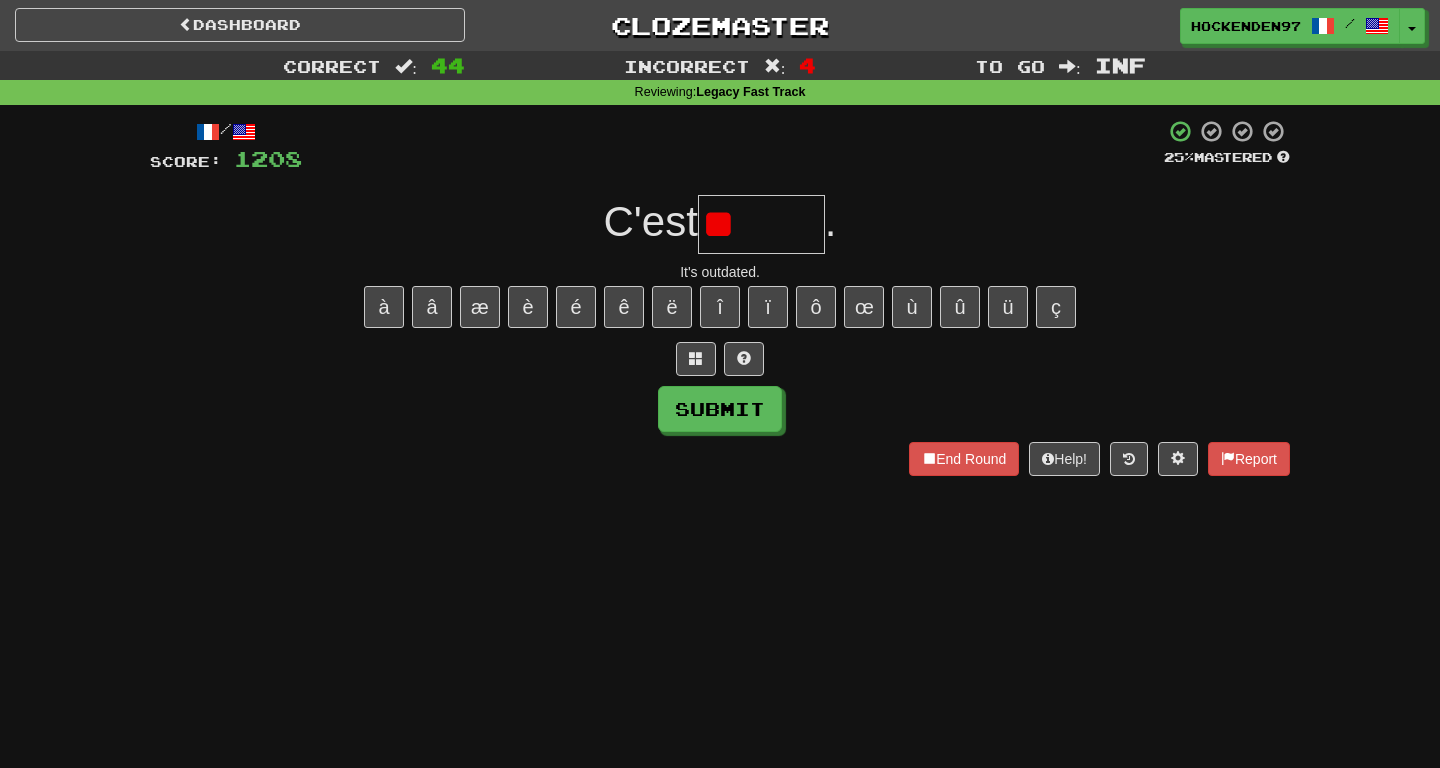 type on "*" 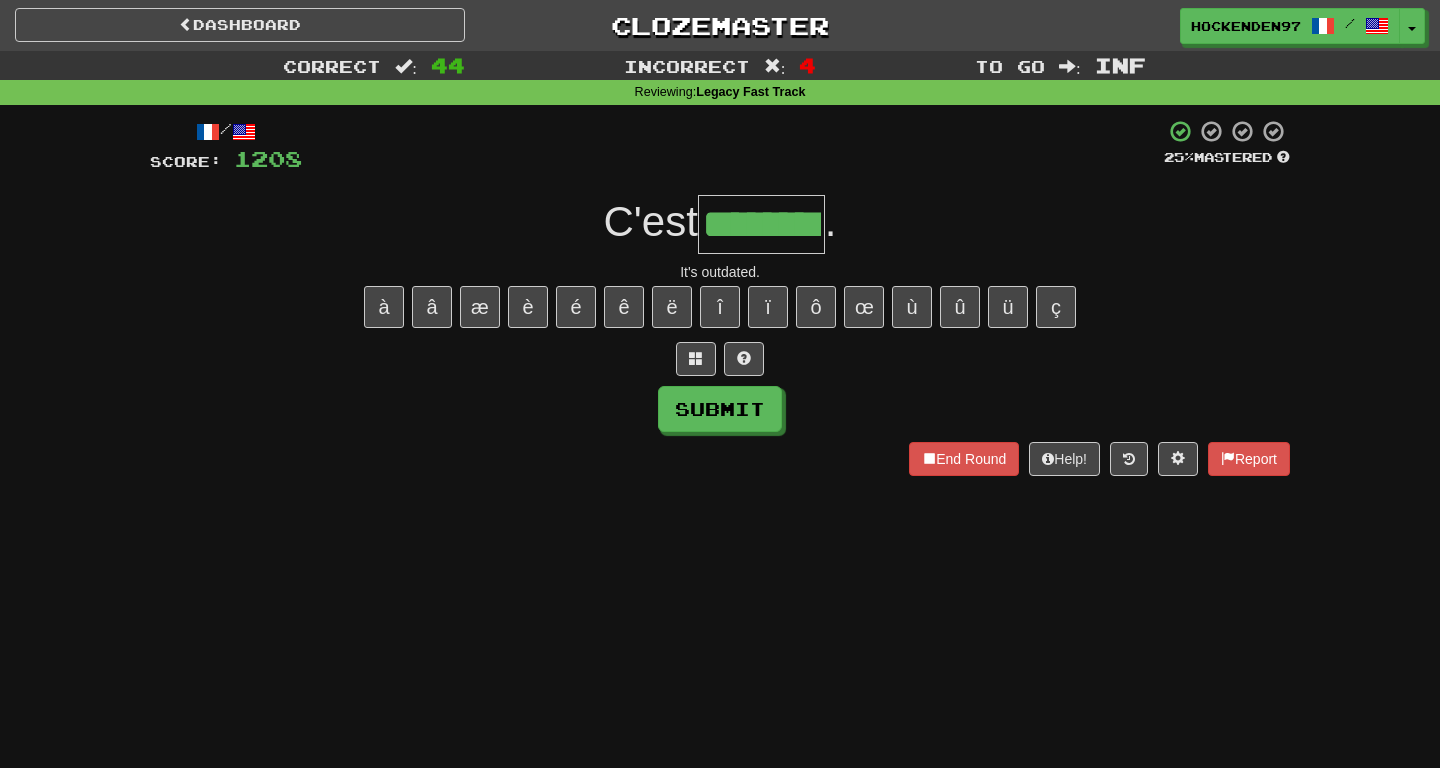 type on "********" 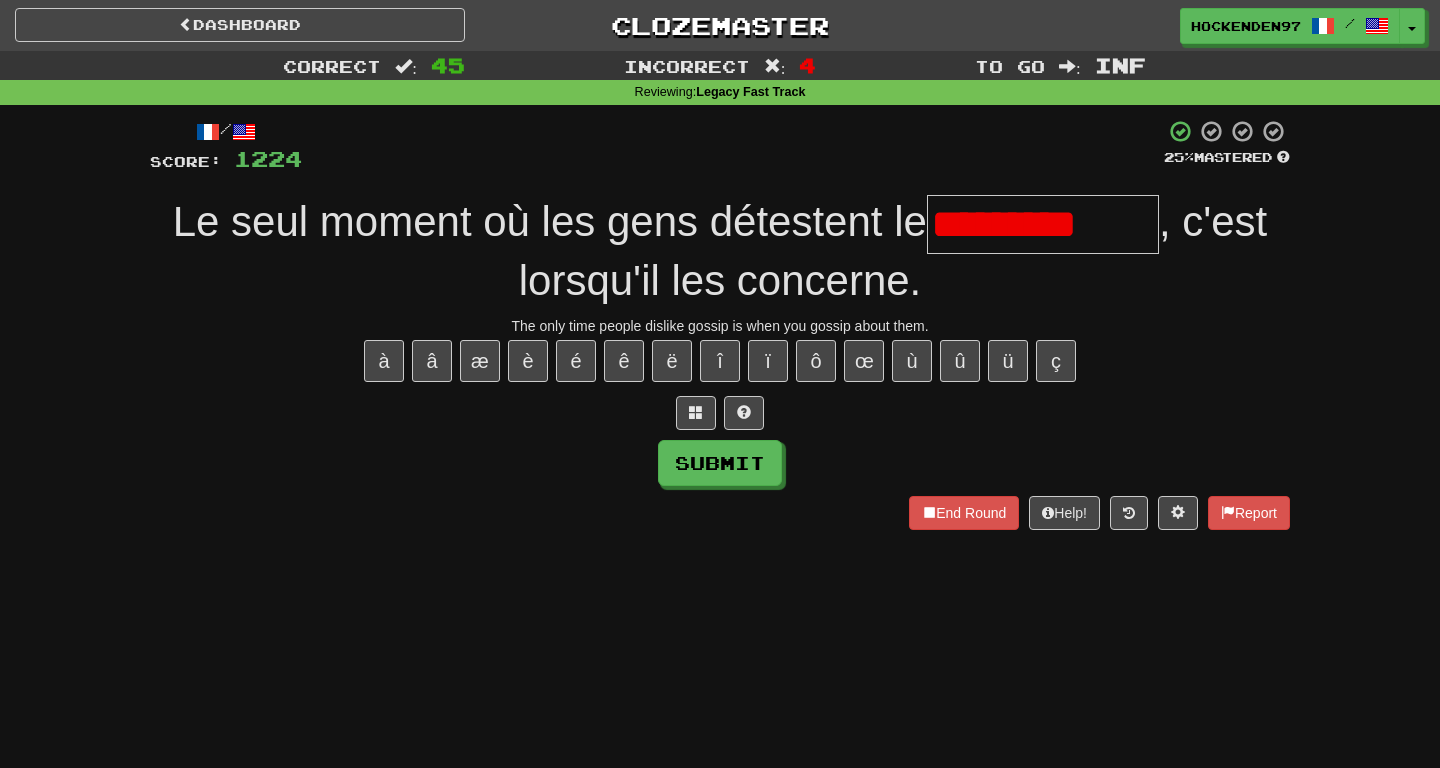 scroll, scrollTop: 0, scrollLeft: 0, axis: both 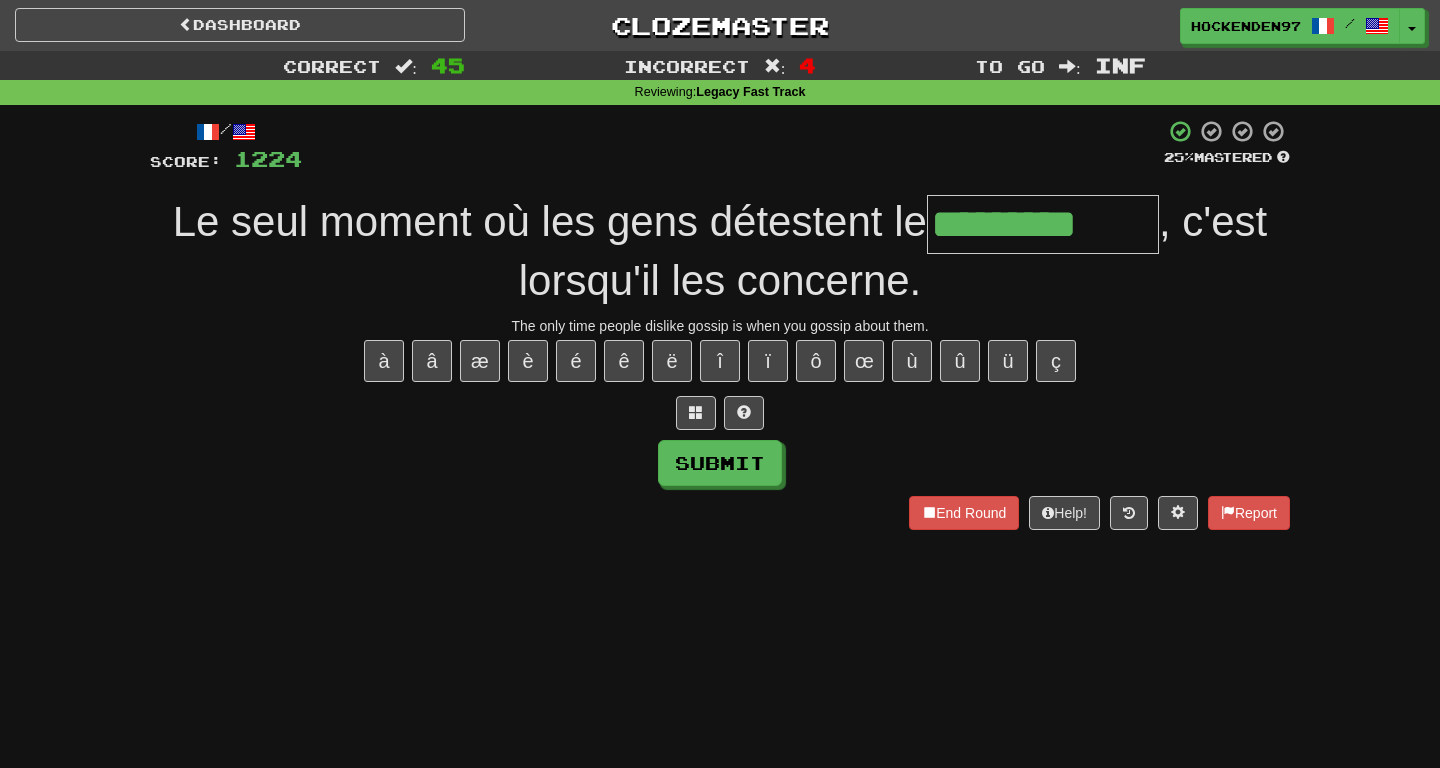 type on "*********" 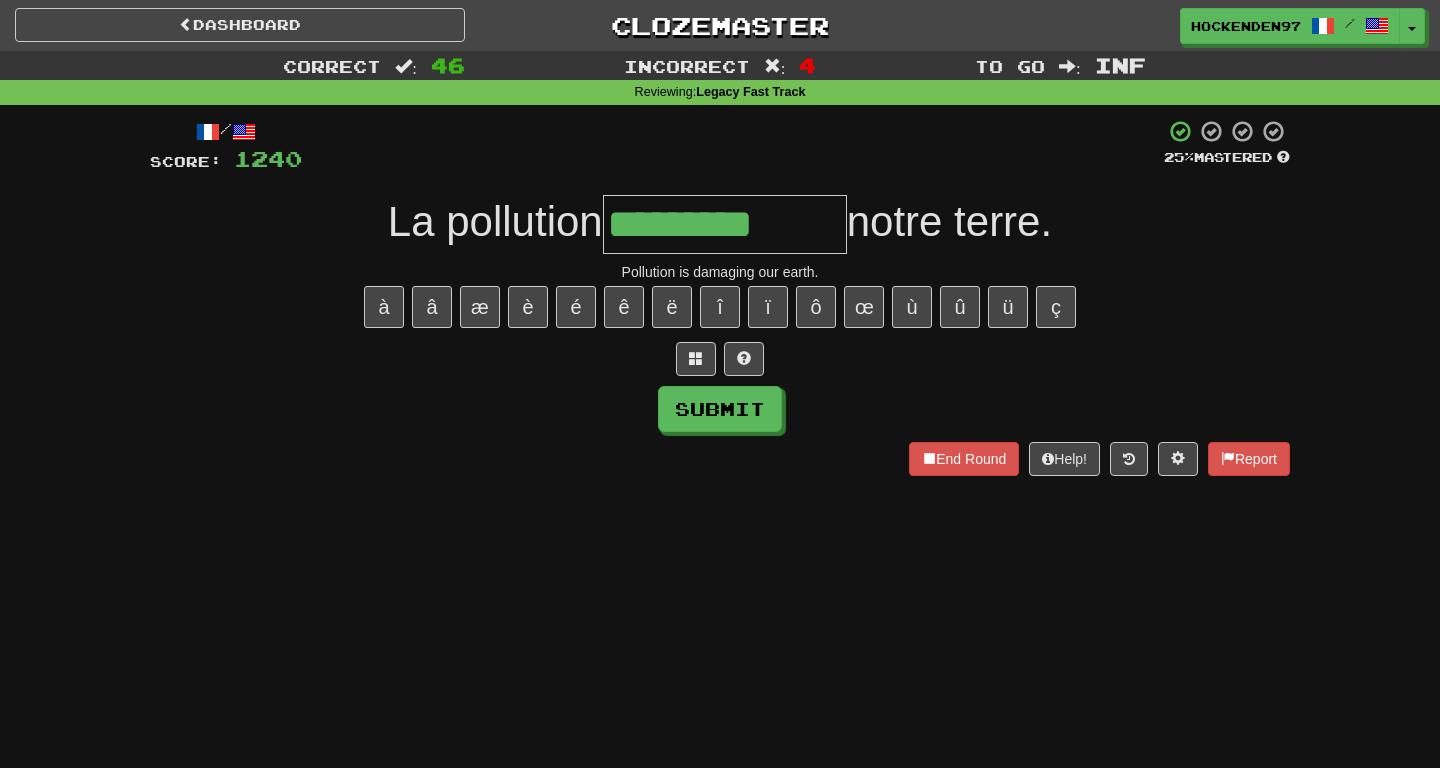 type on "*********" 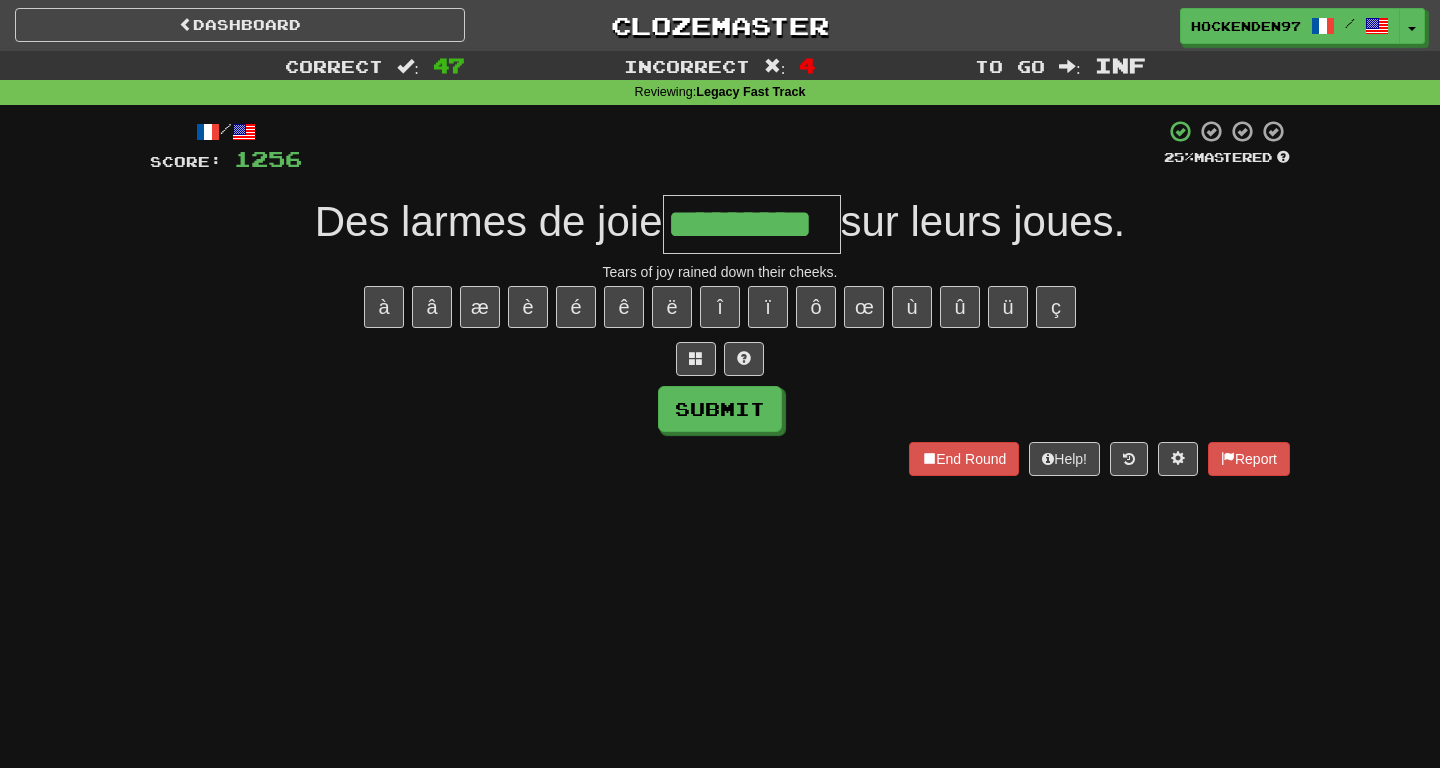 type on "*********" 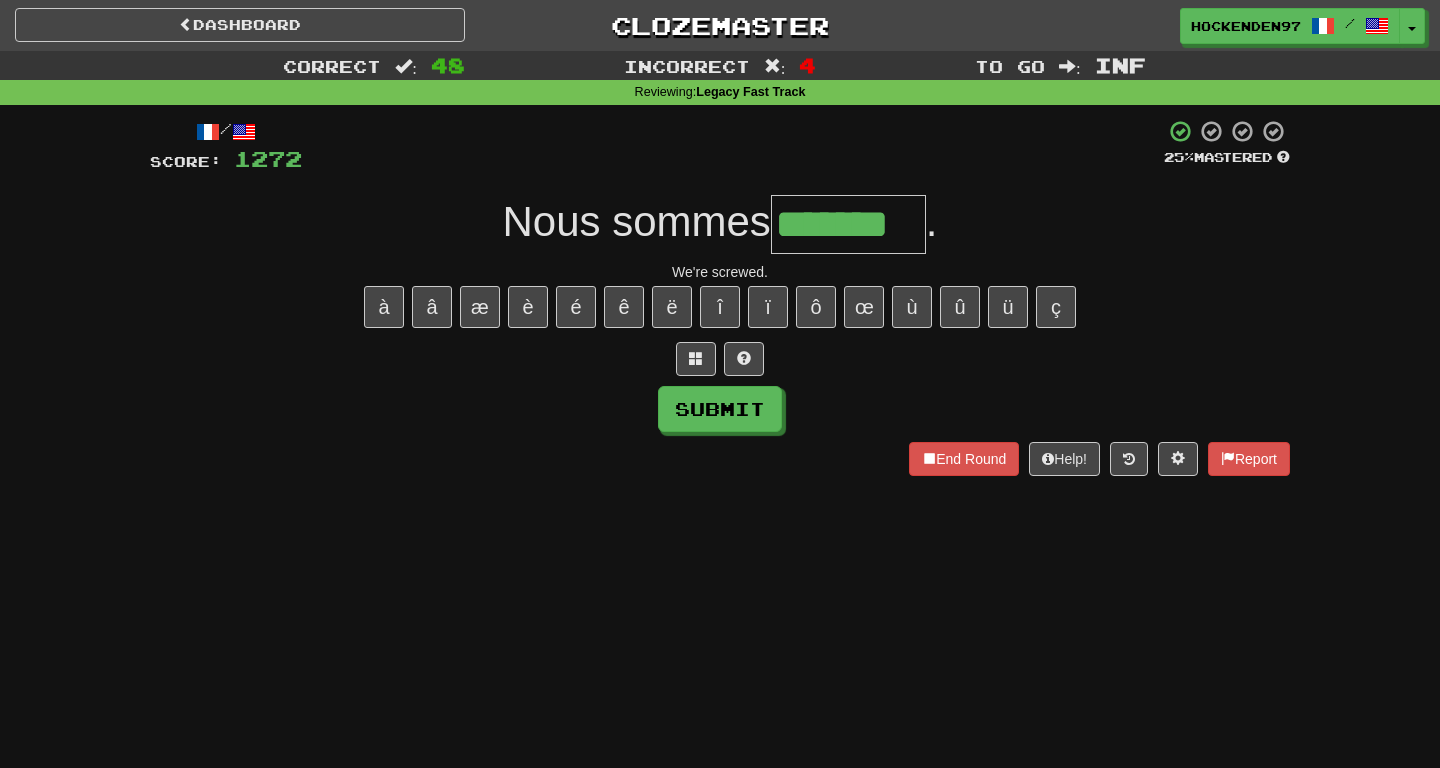 type on "*******" 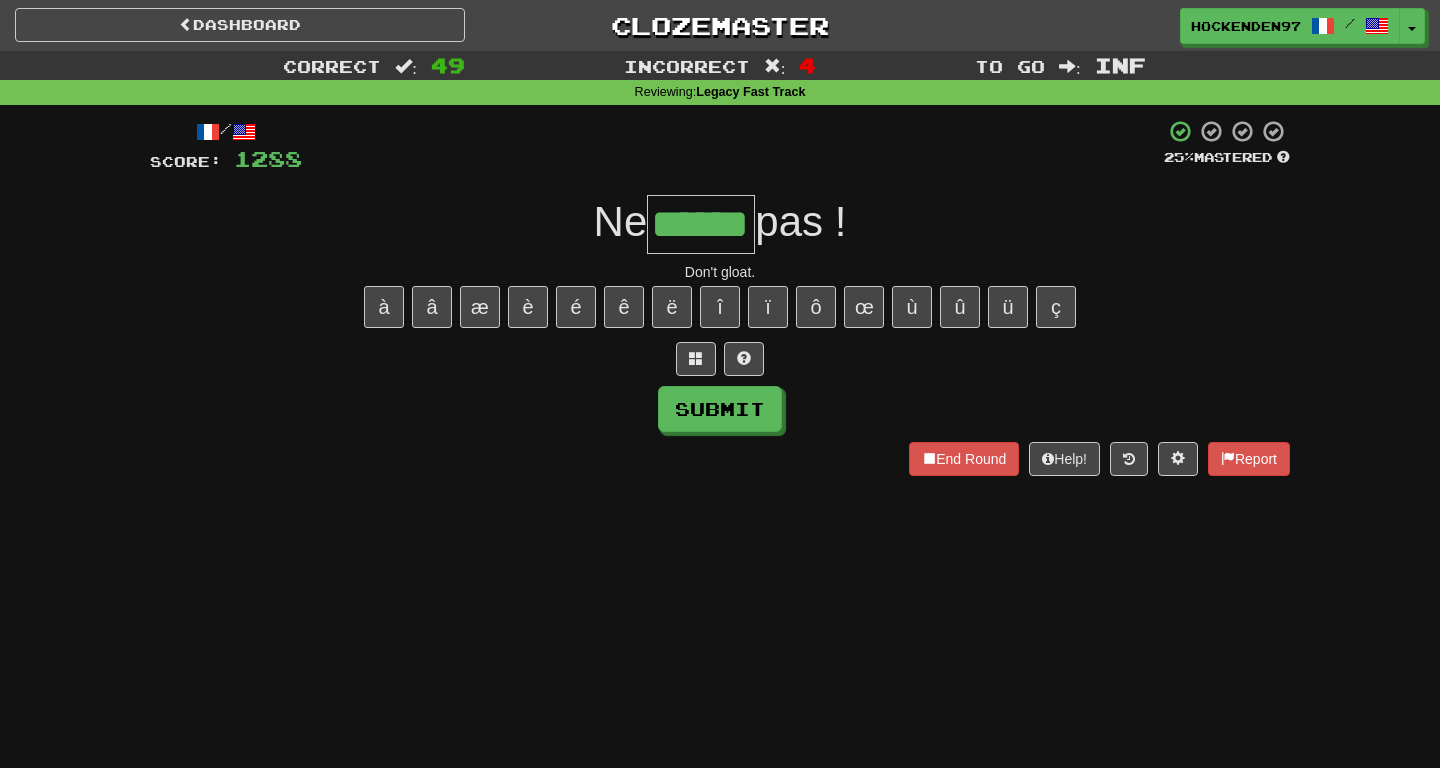 type on "******" 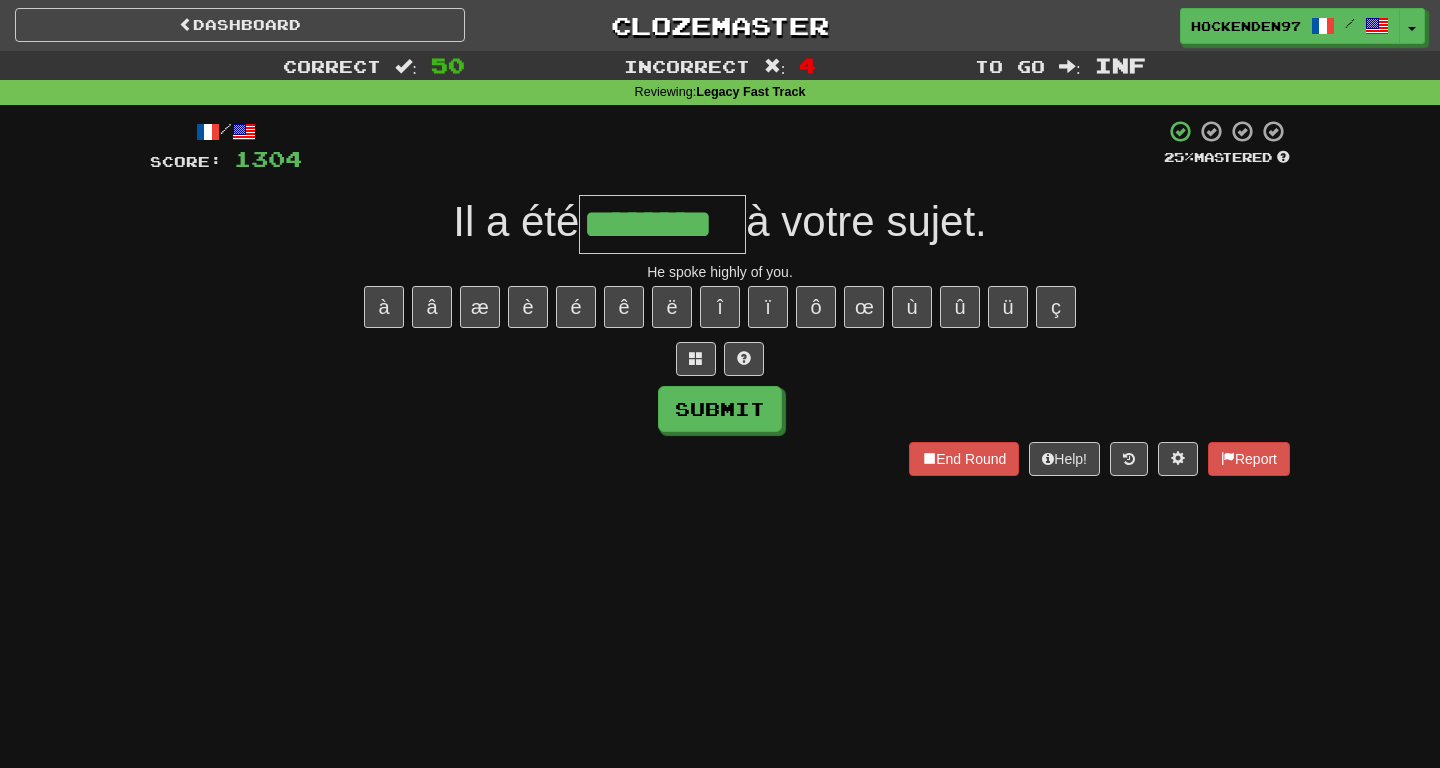 type on "********" 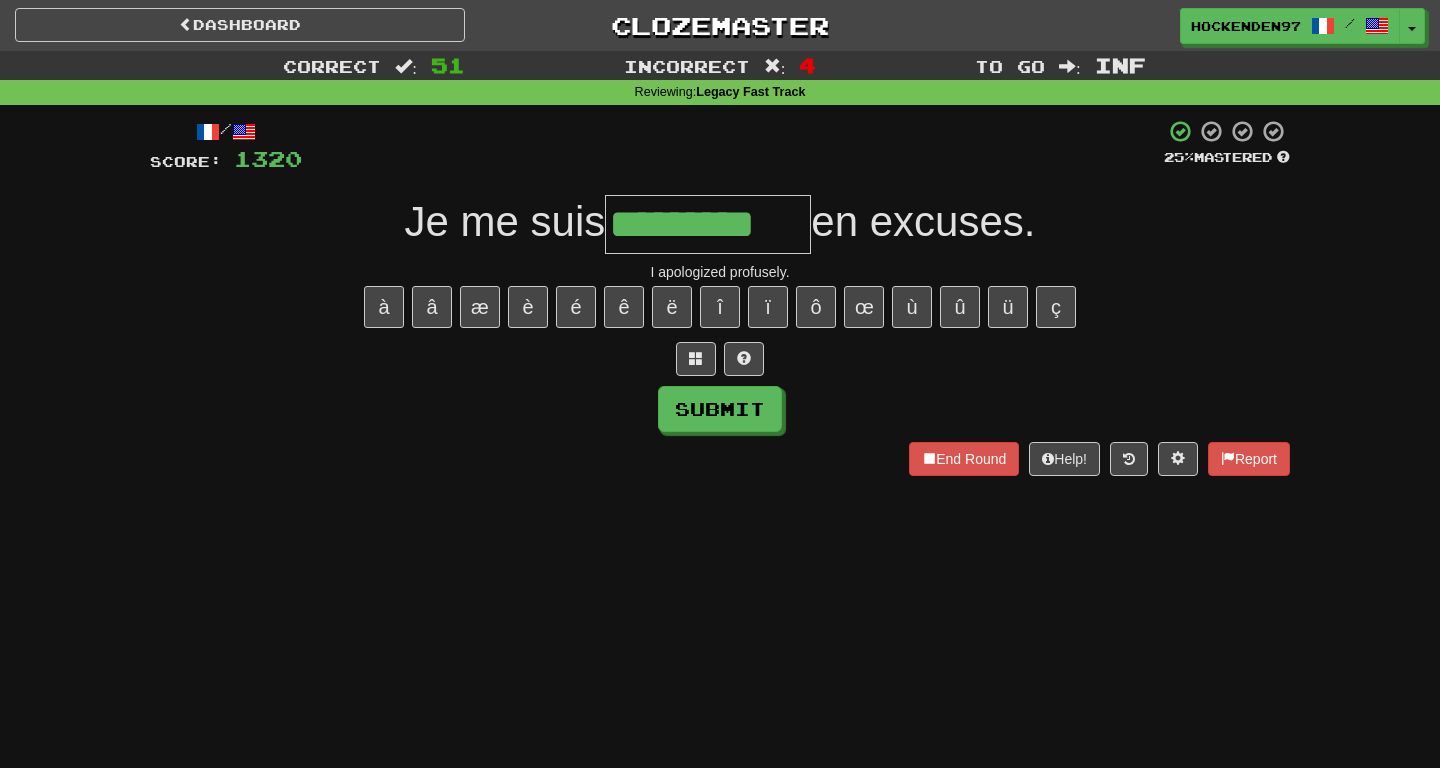 type on "*********" 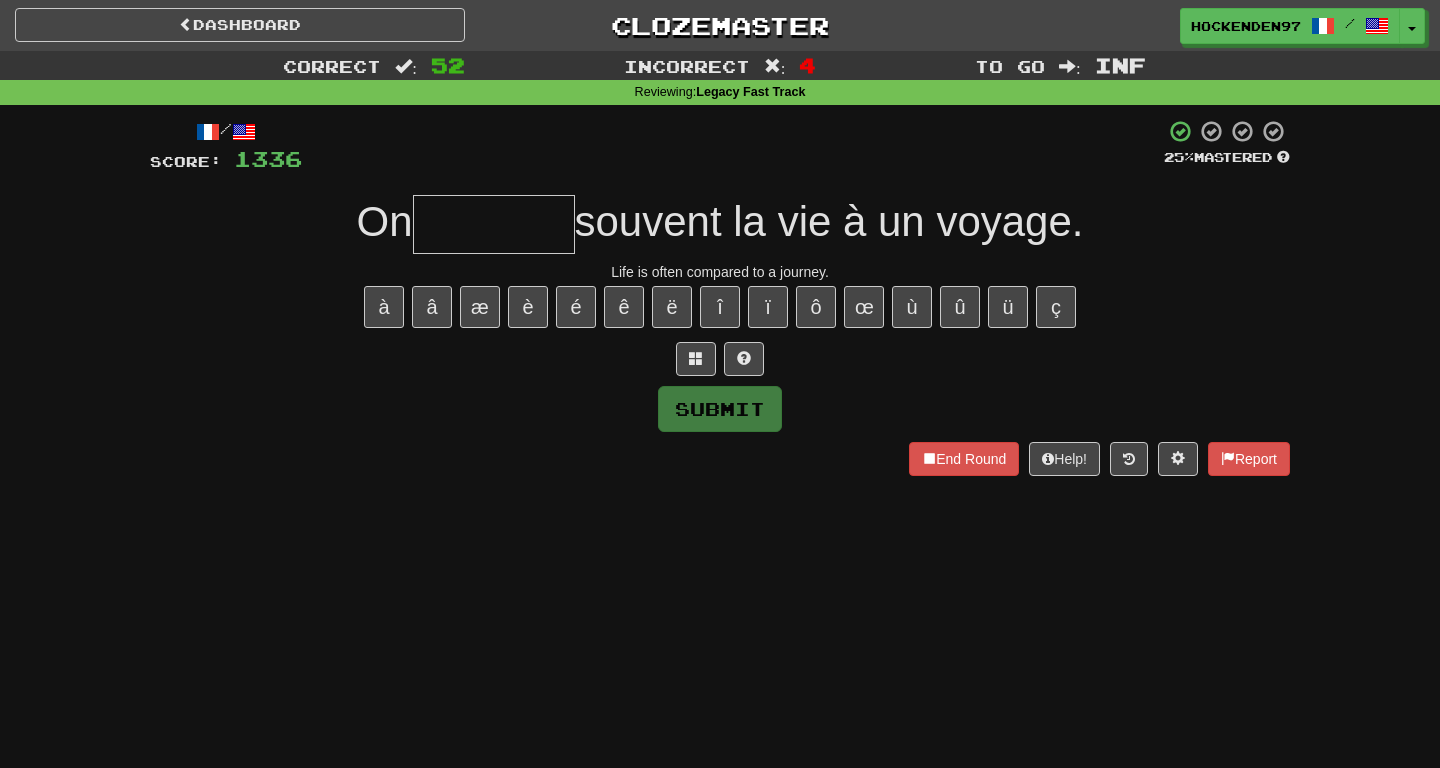 type on "*" 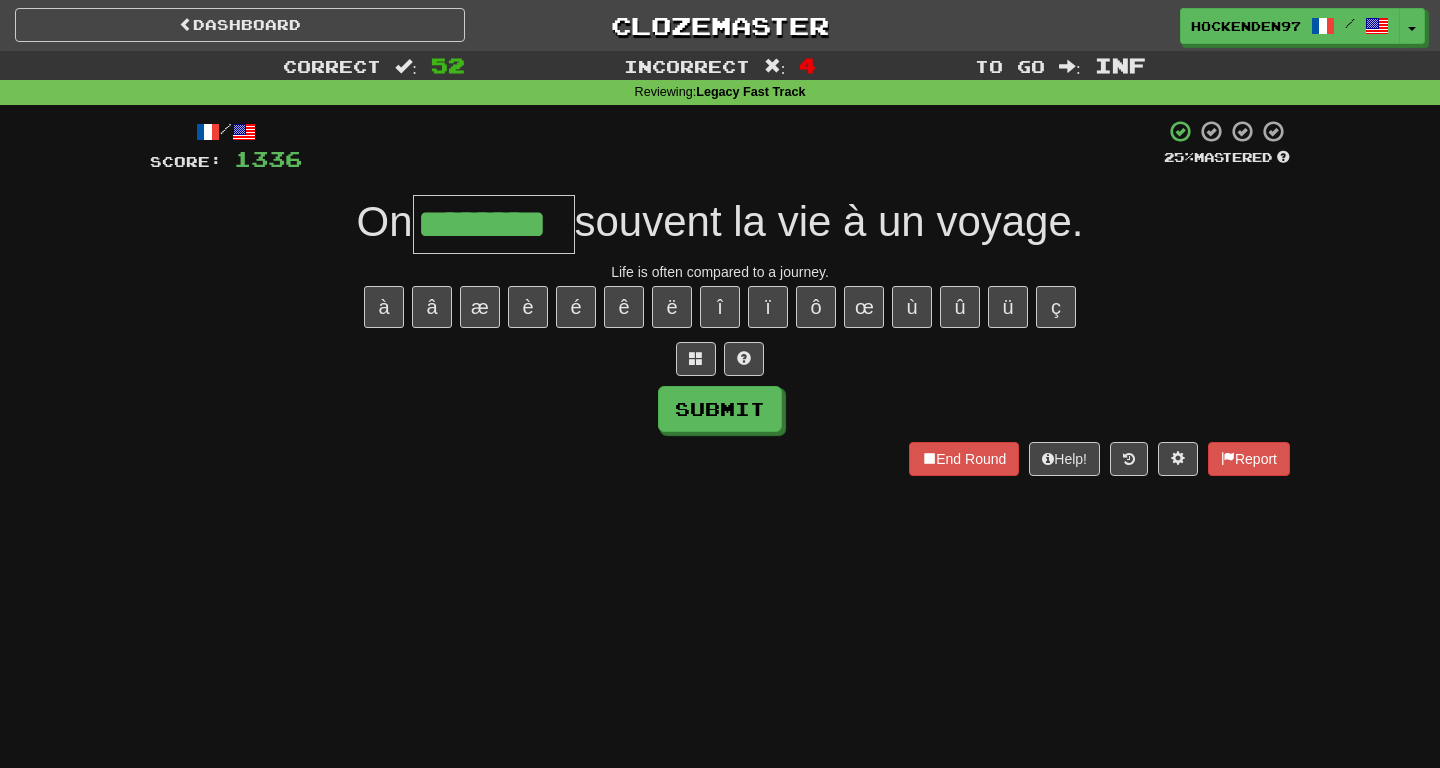 type on "********" 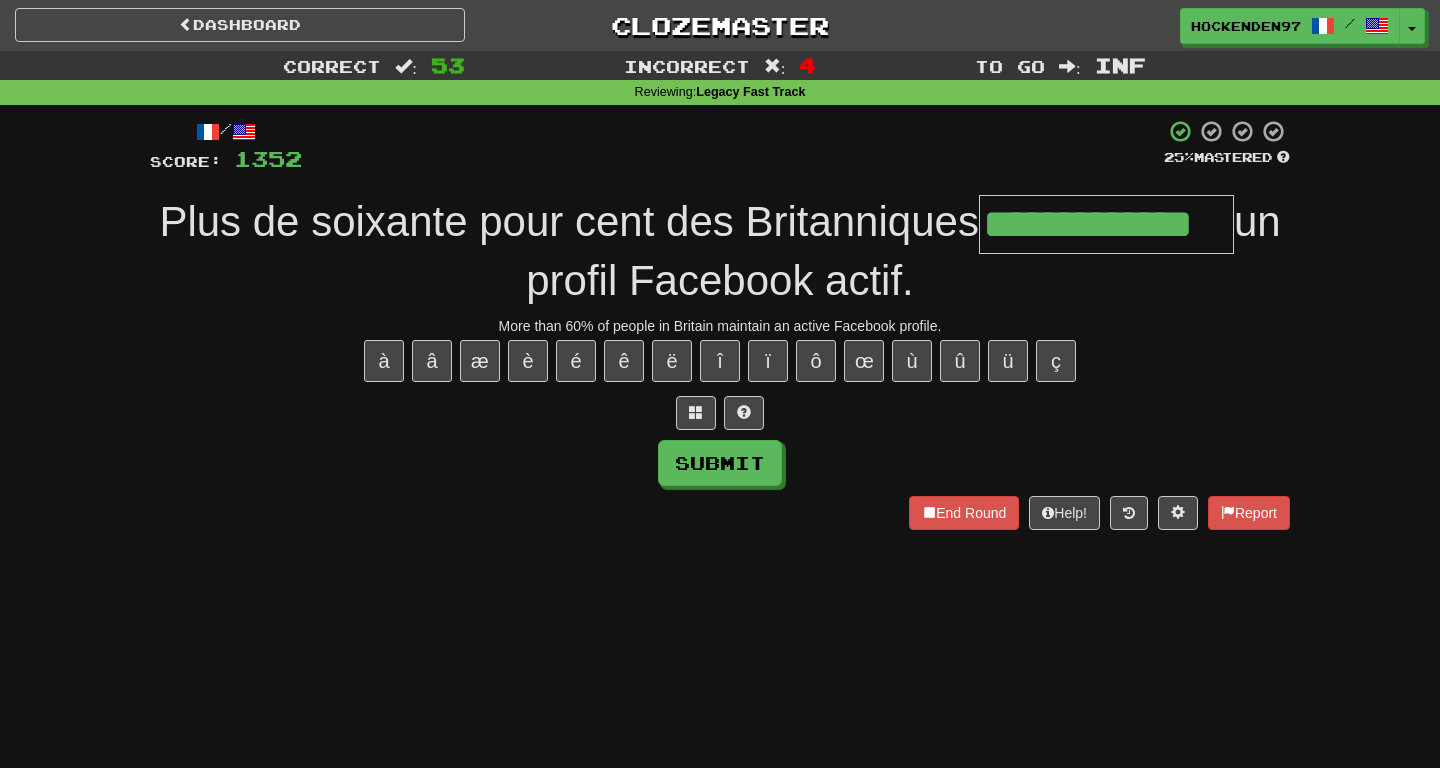 type on "**********" 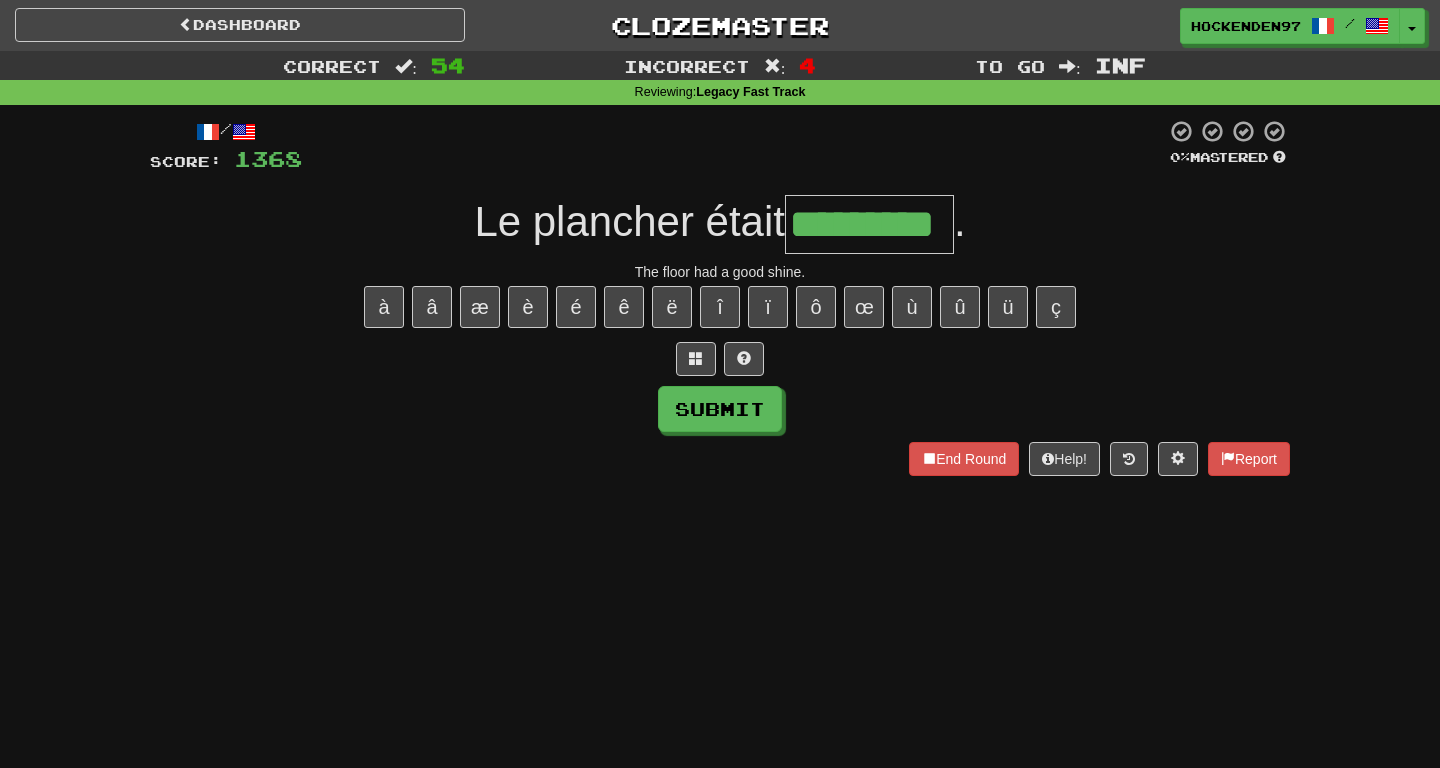 type on "*********" 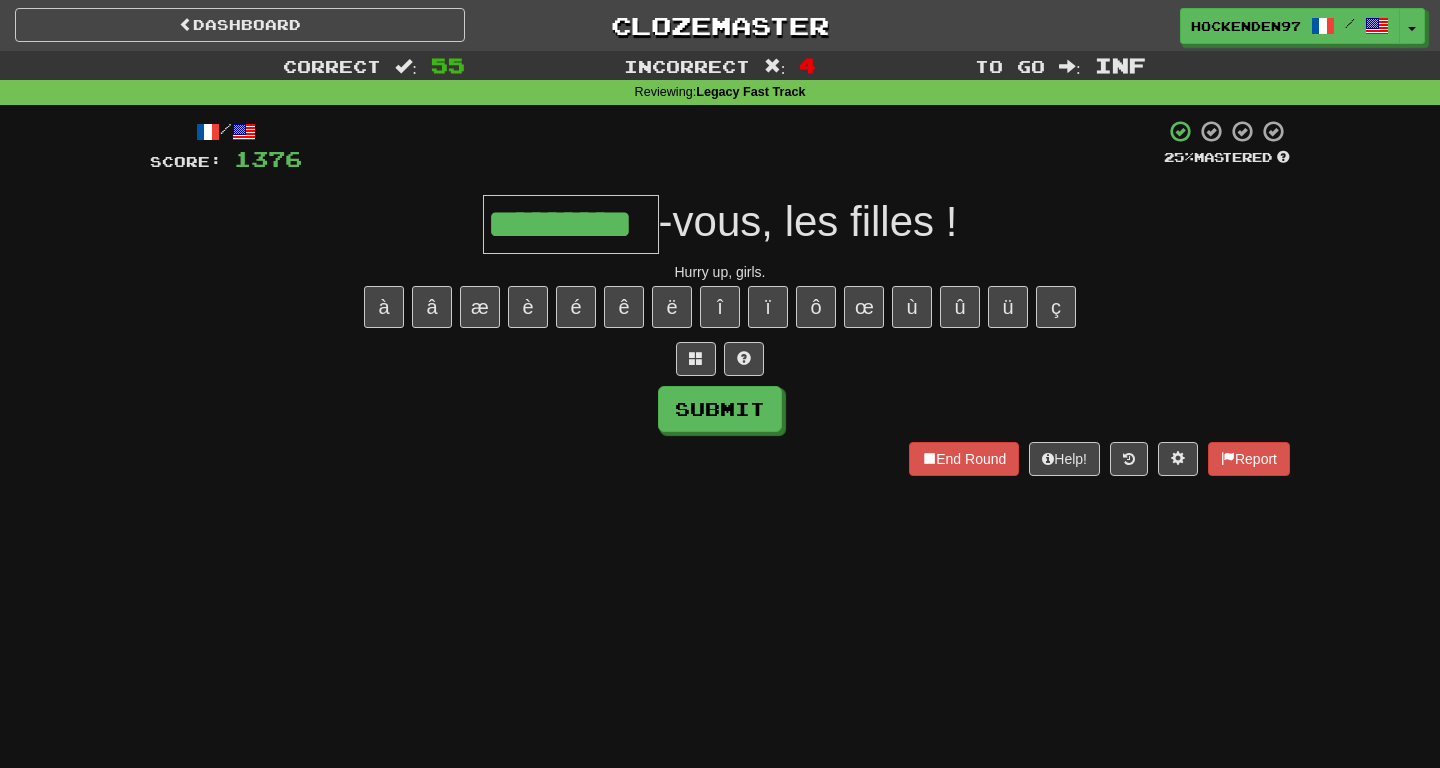 type on "*********" 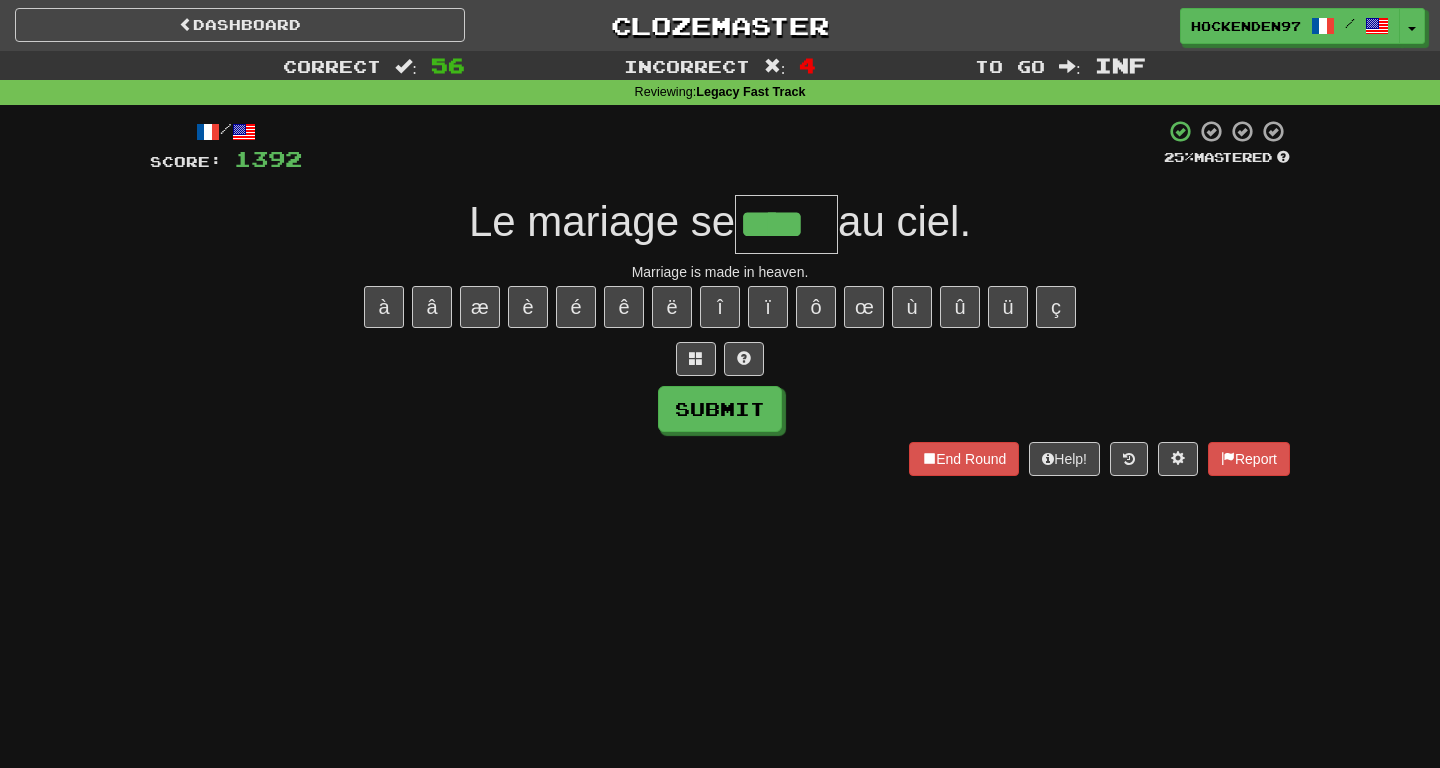 type on "****" 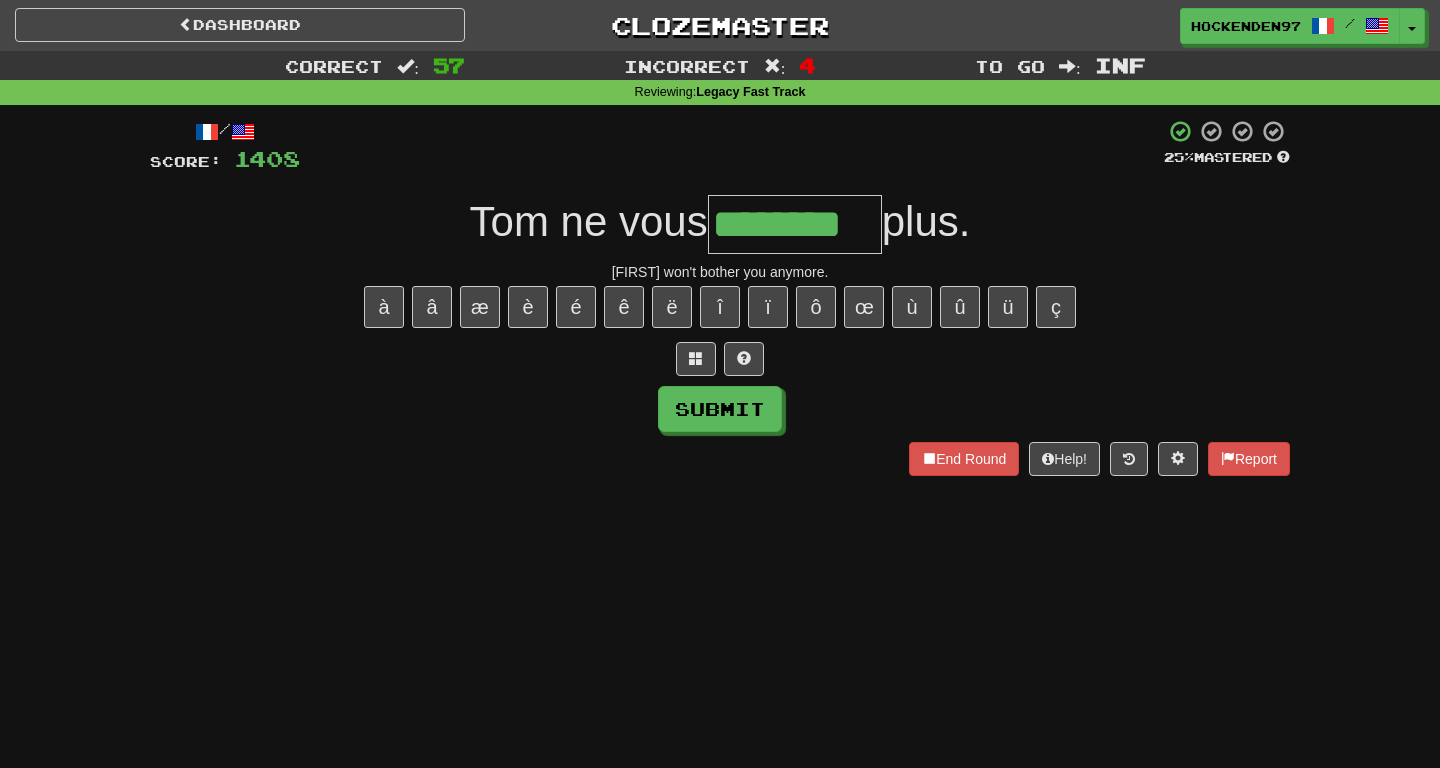 type on "********" 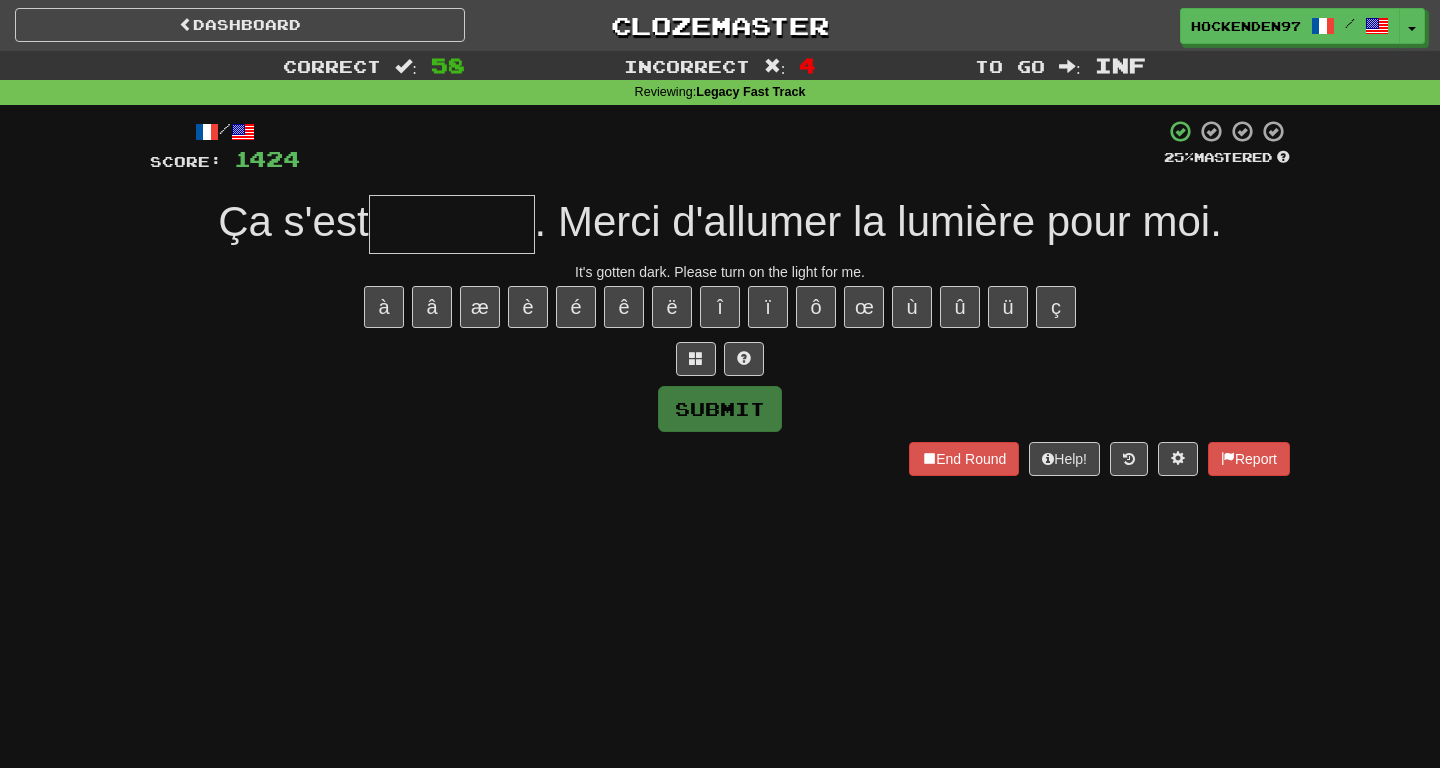 type on "*" 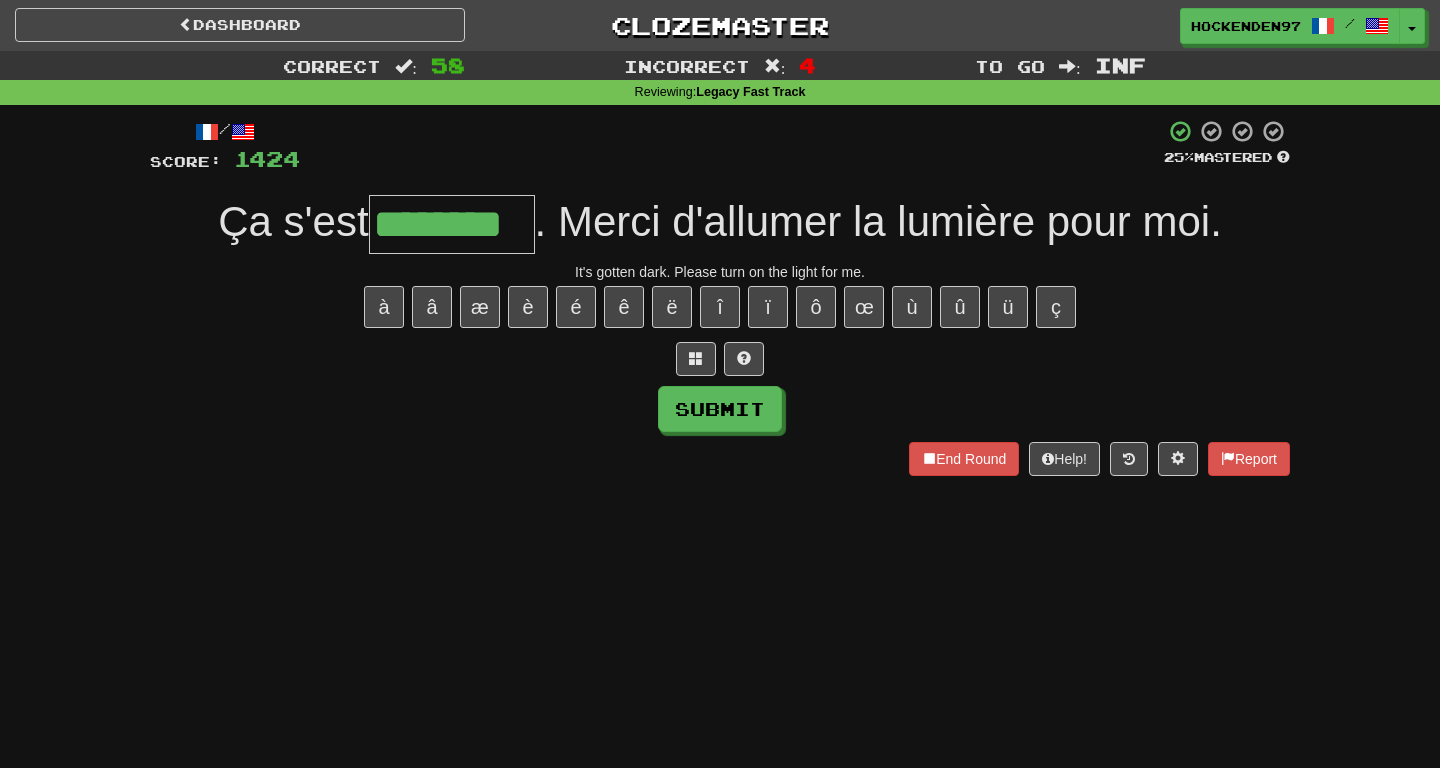 type on "********" 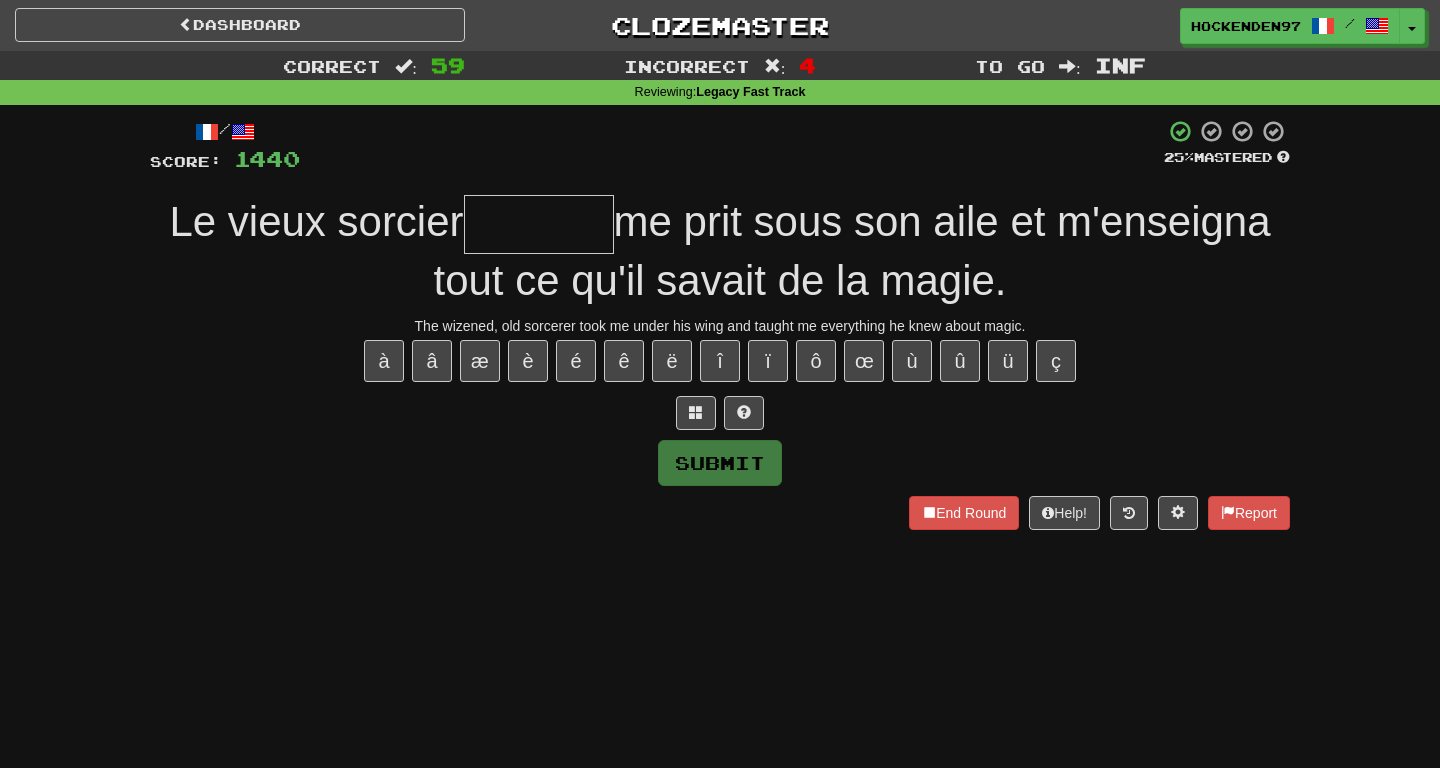 type on "*" 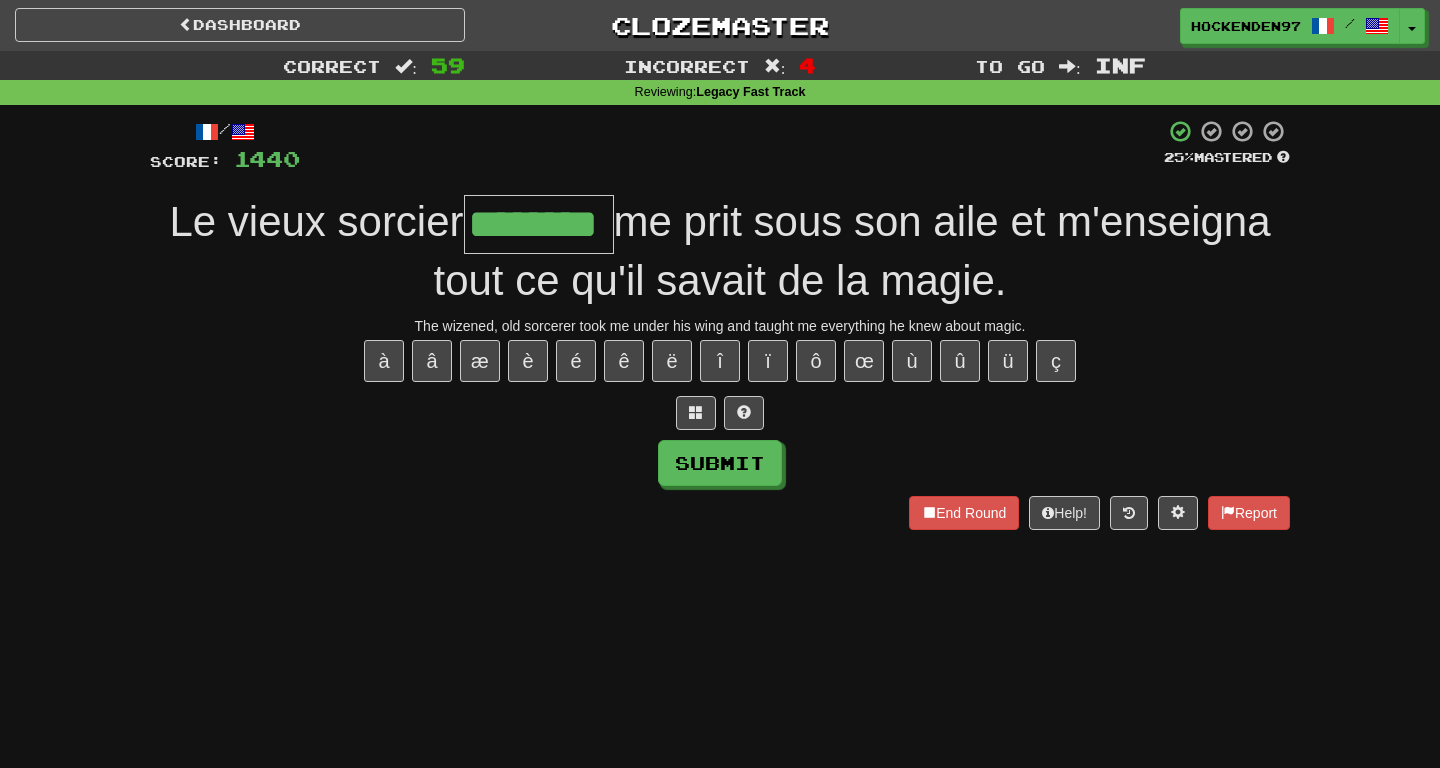 type on "********" 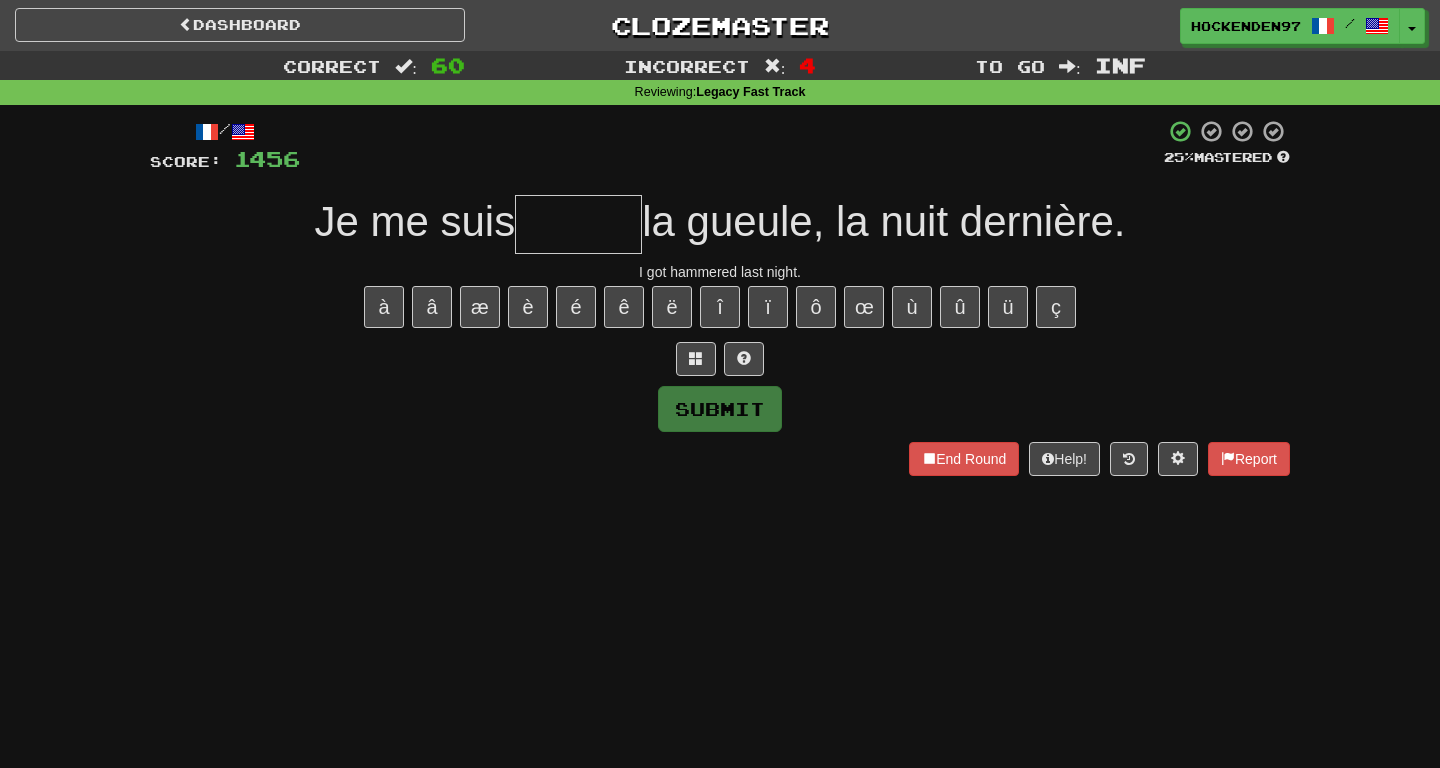 type on "*" 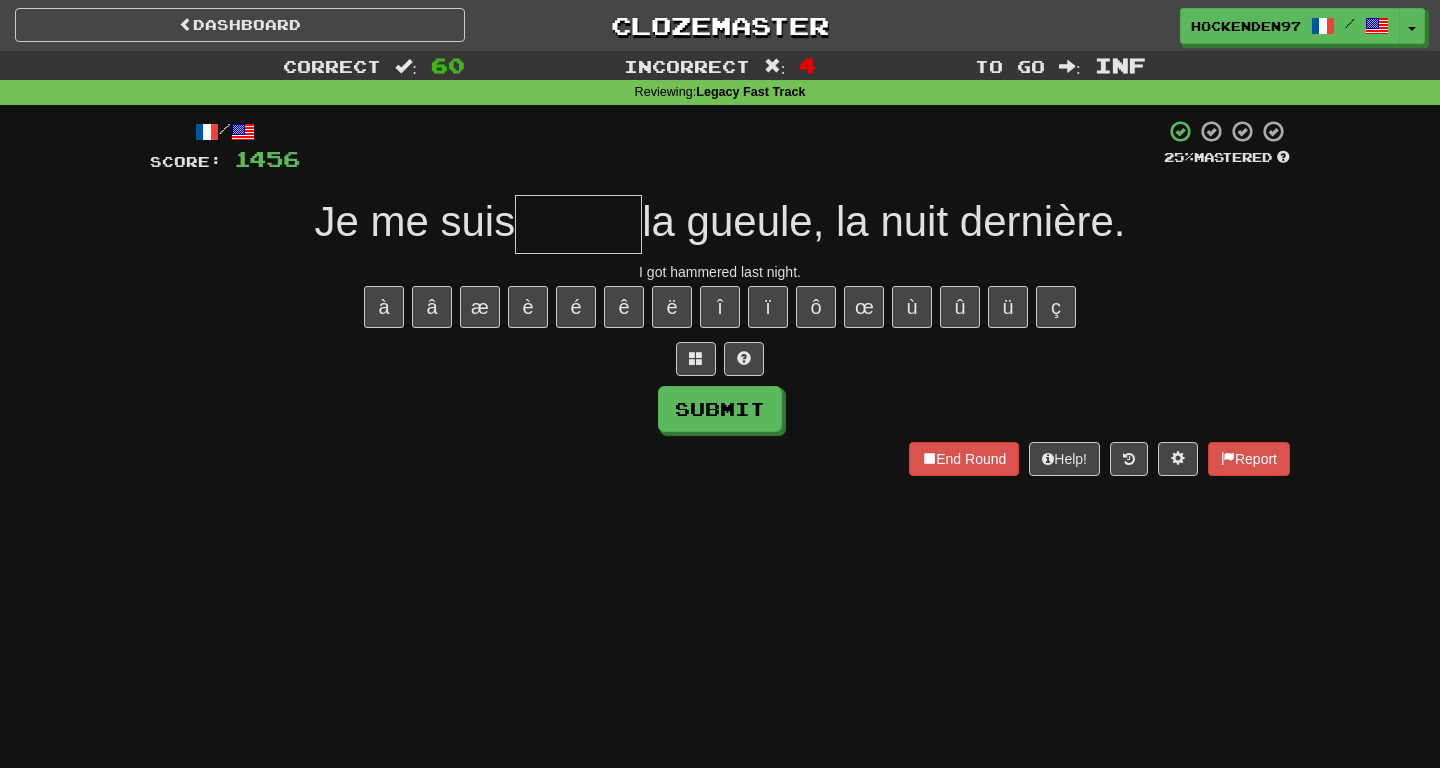 type on "*" 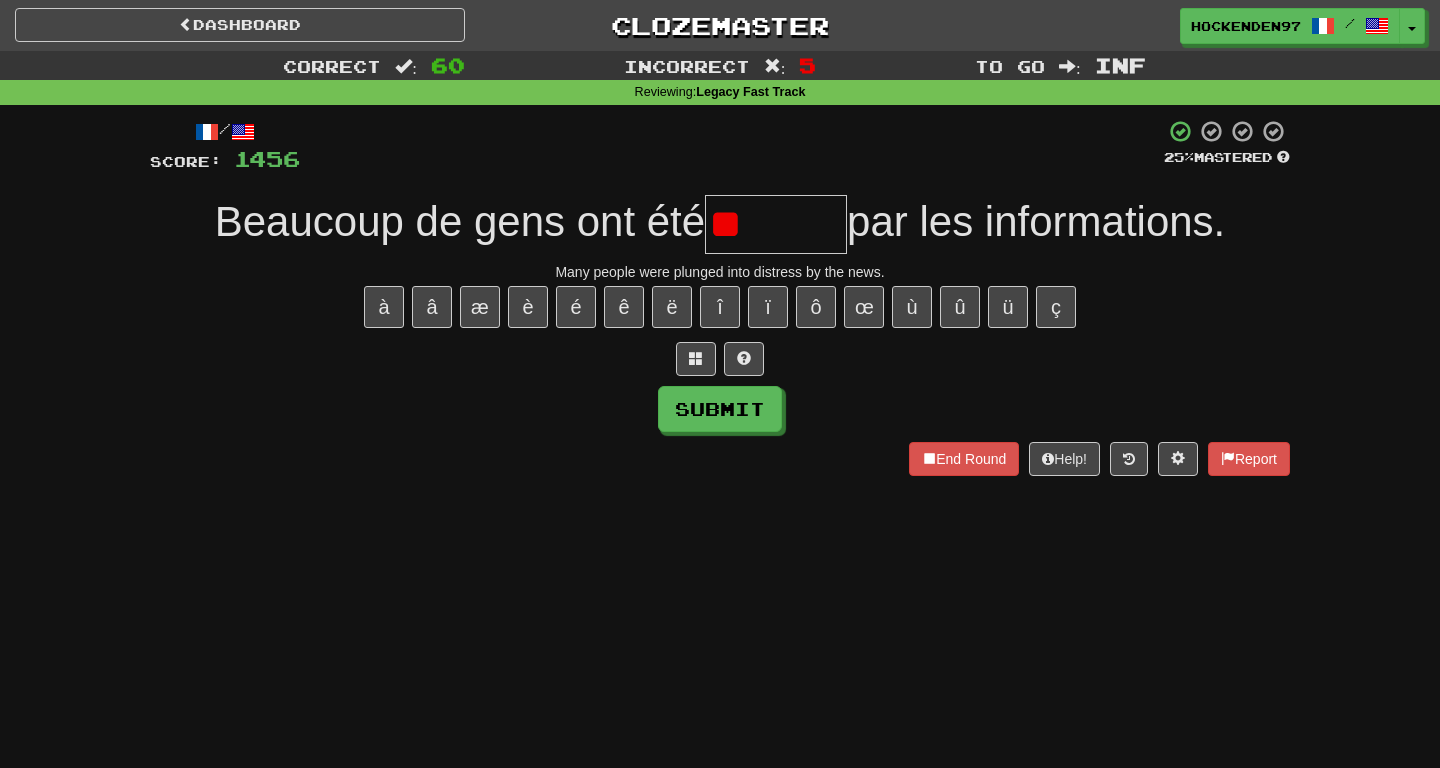 type on "*" 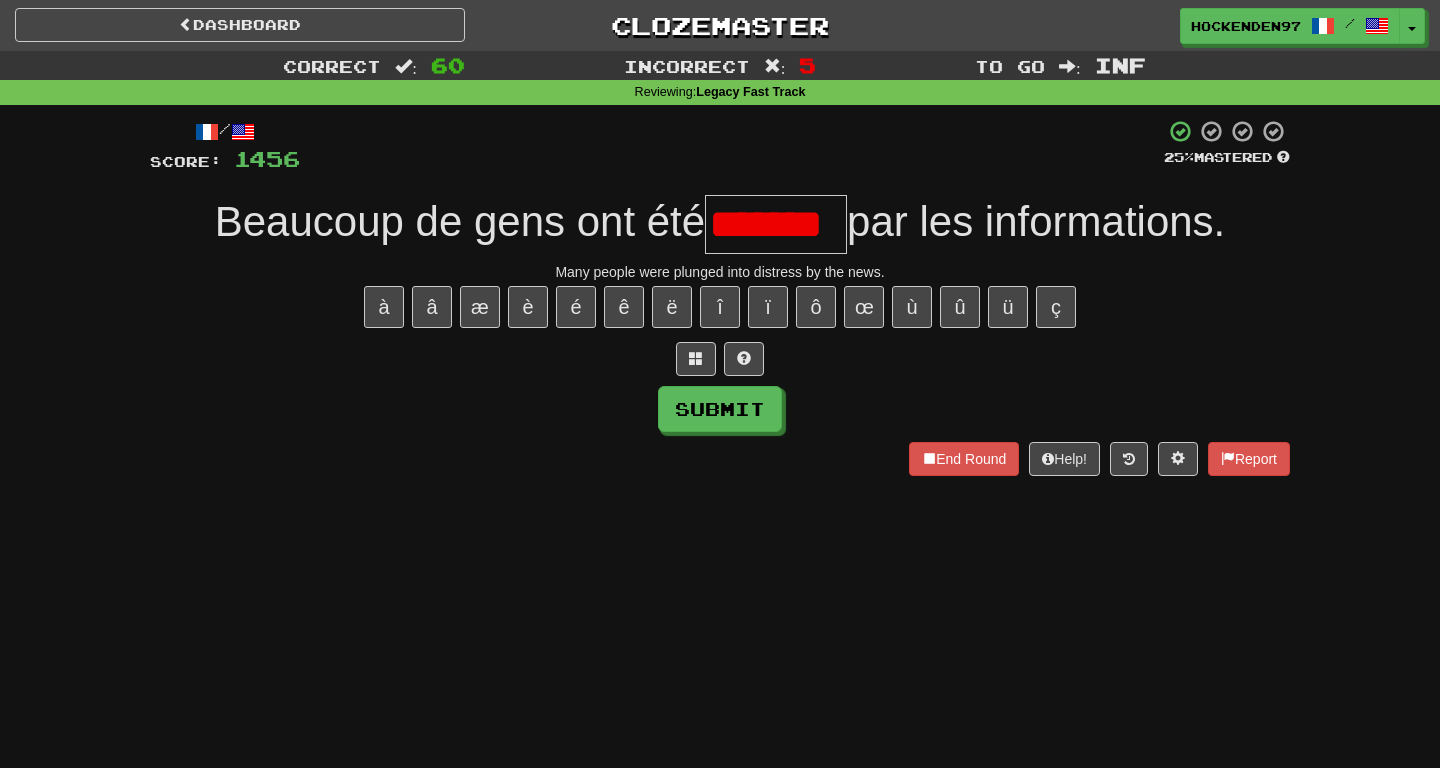 scroll, scrollTop: 0, scrollLeft: 0, axis: both 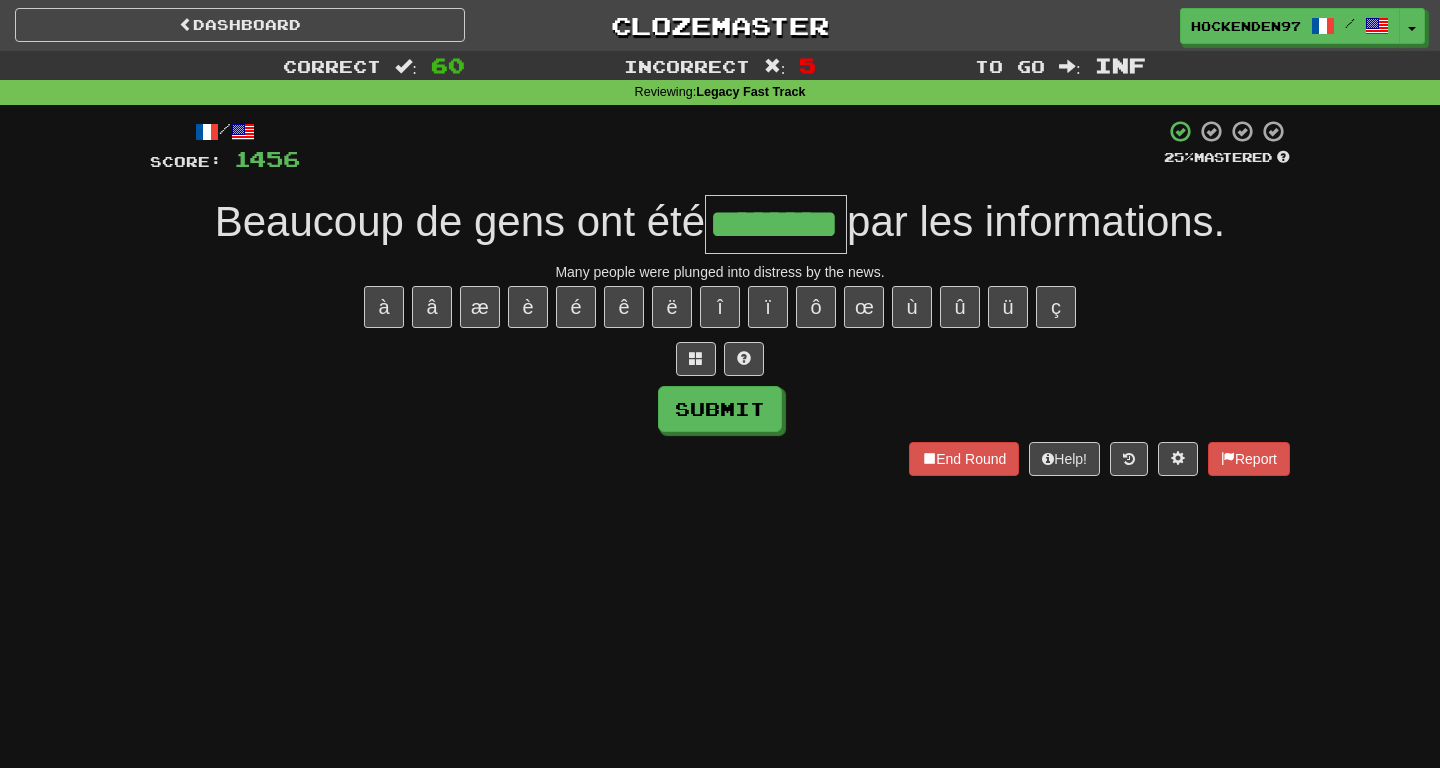 type on "********" 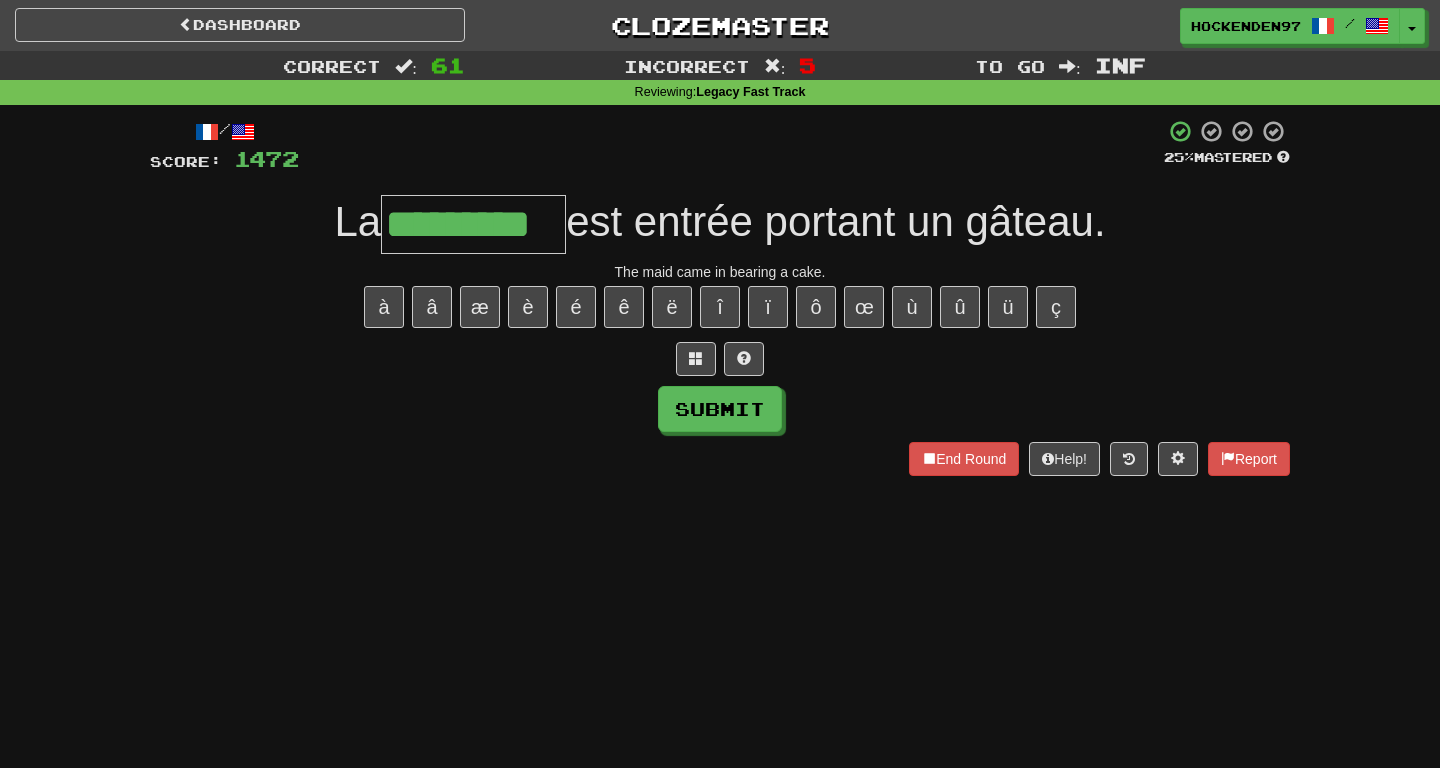 type on "*********" 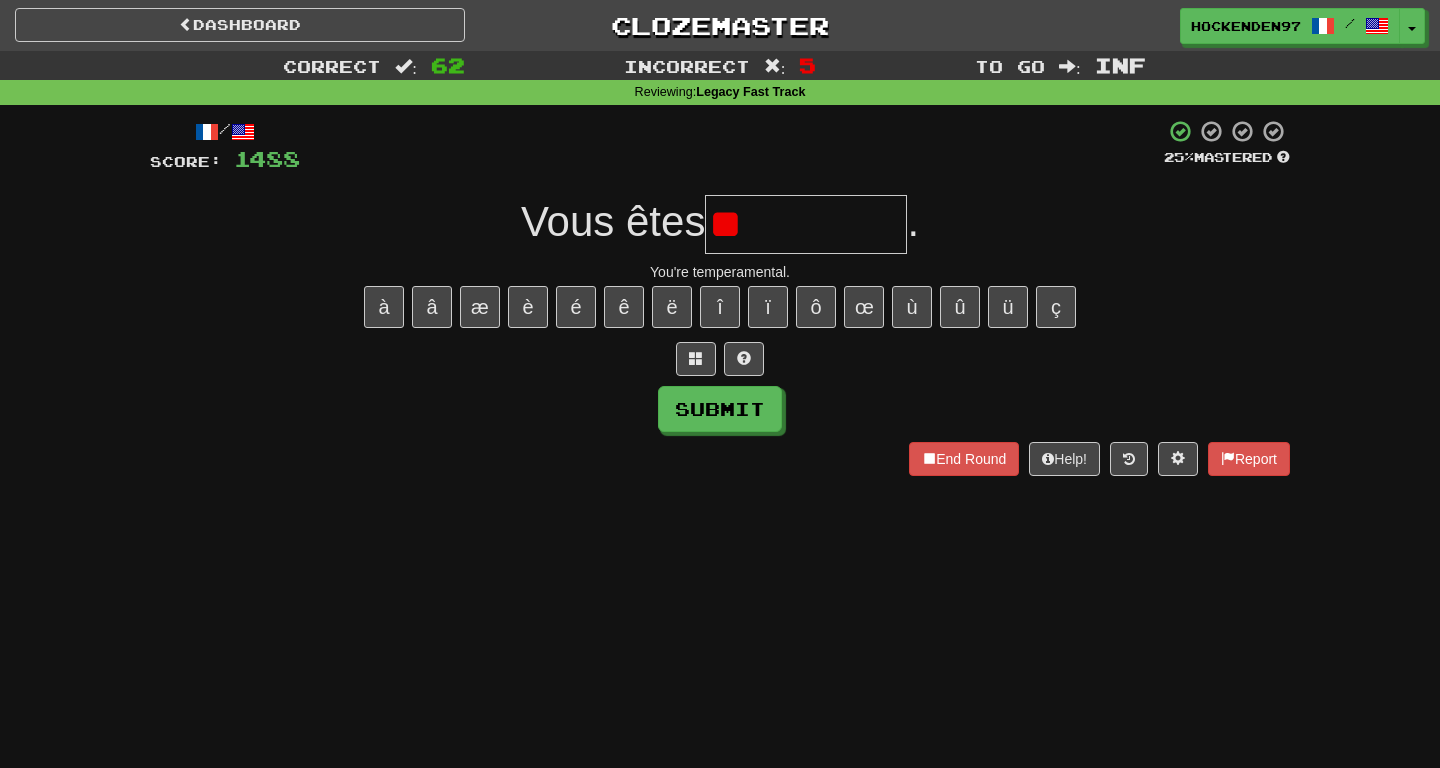 type on "*" 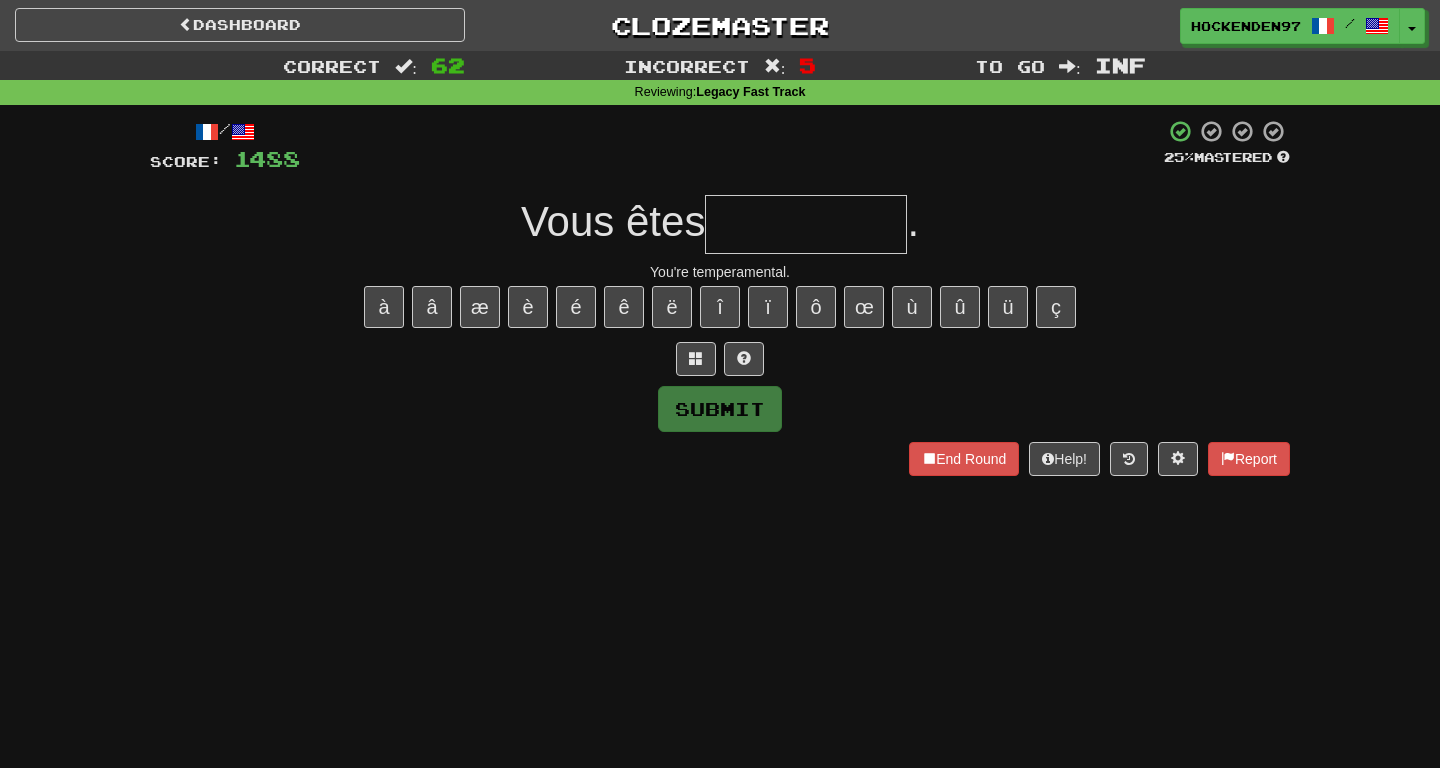 type on "*" 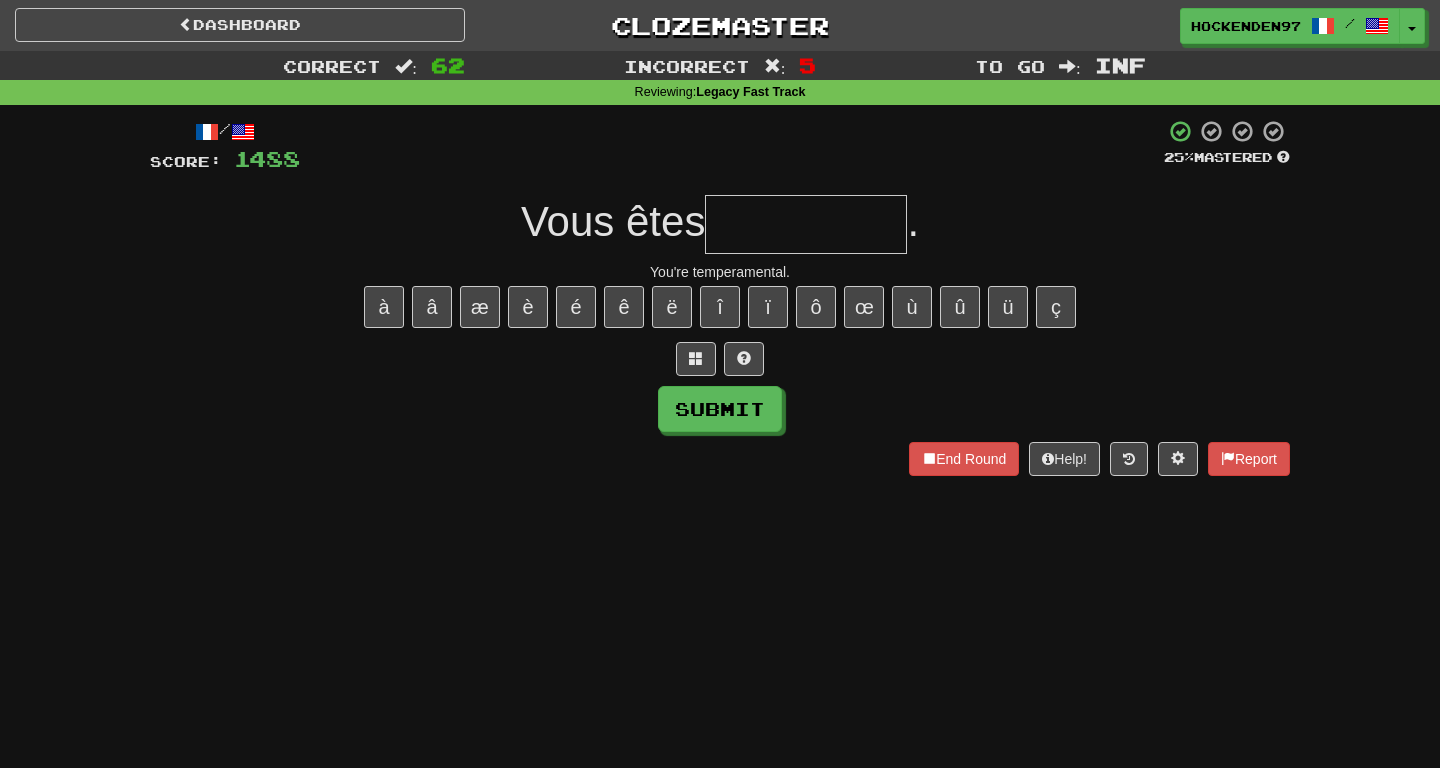 type on "*" 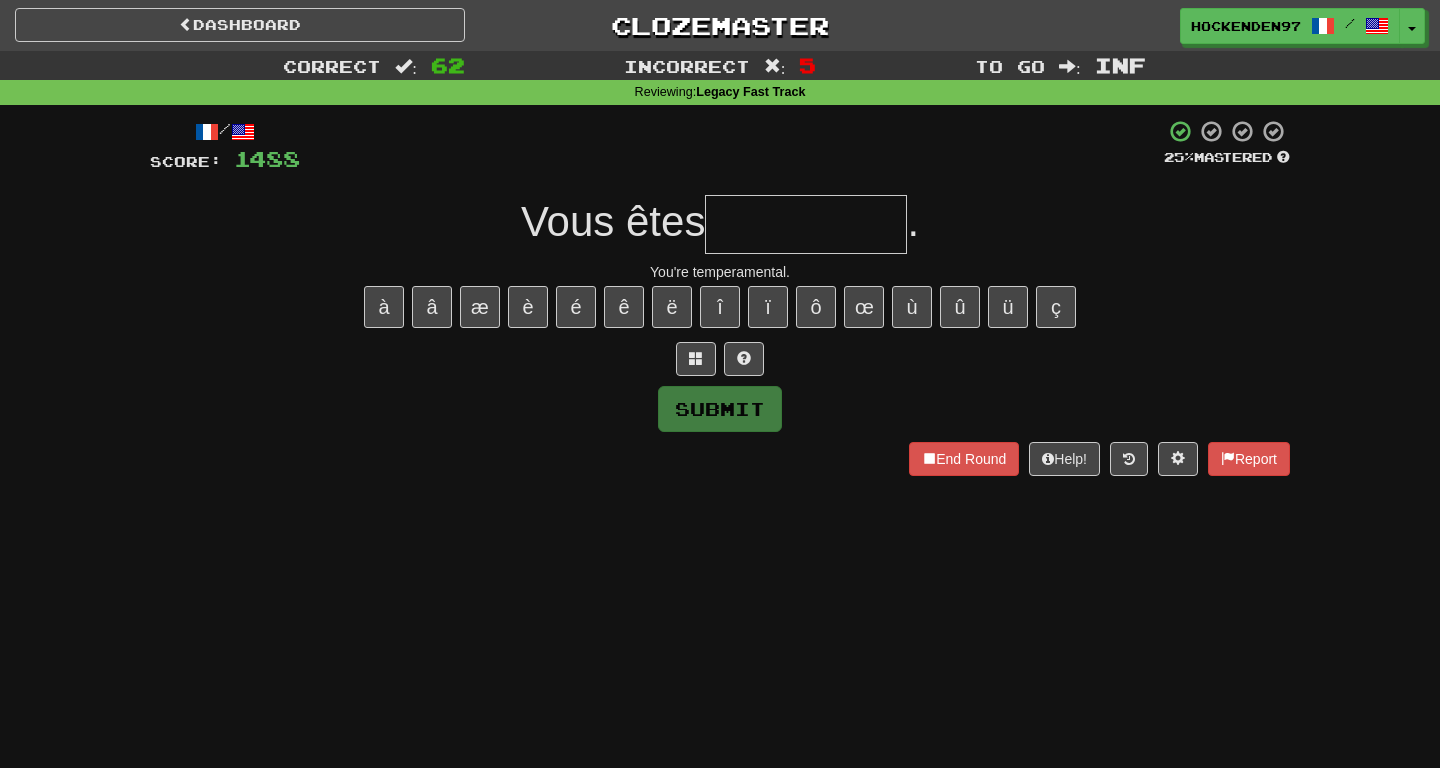 type on "*" 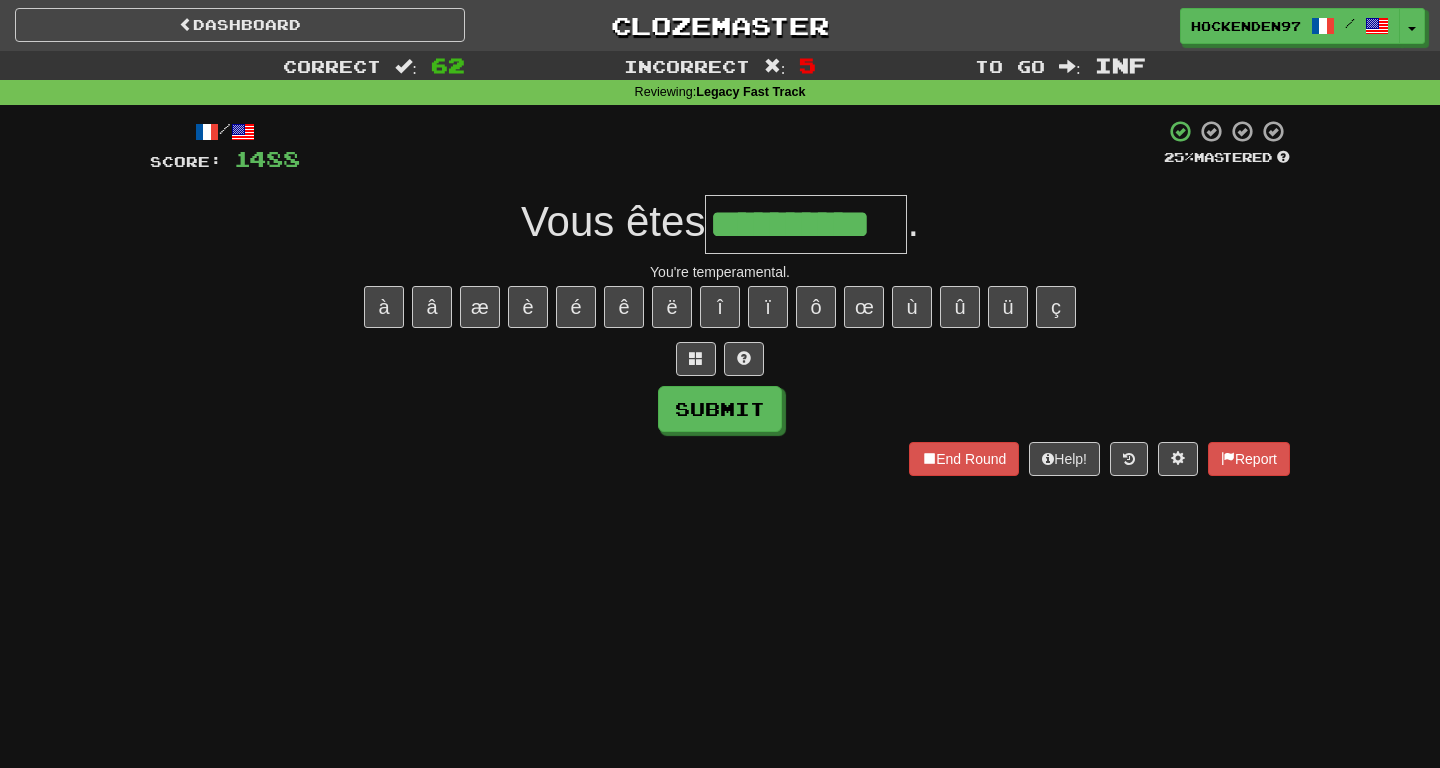 type on "**********" 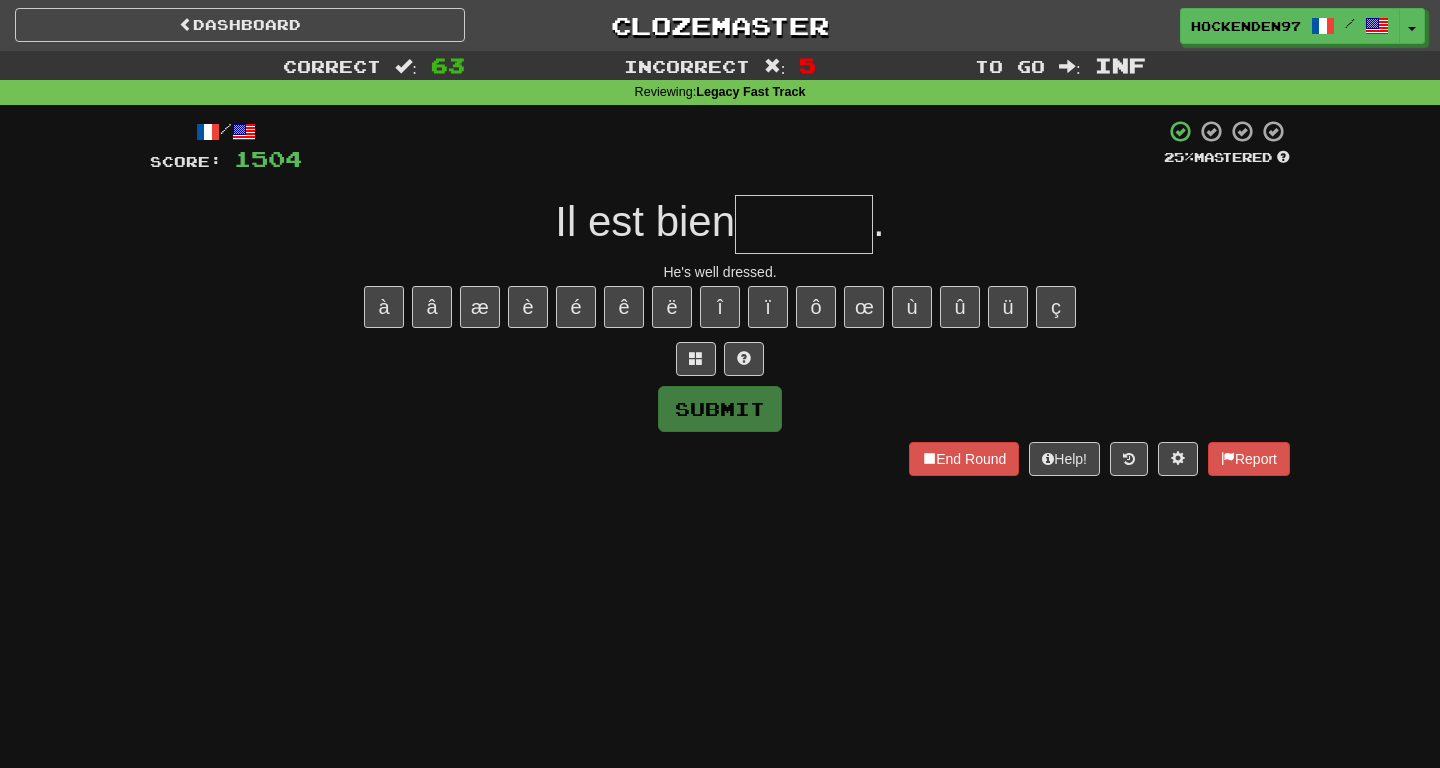 type on "*" 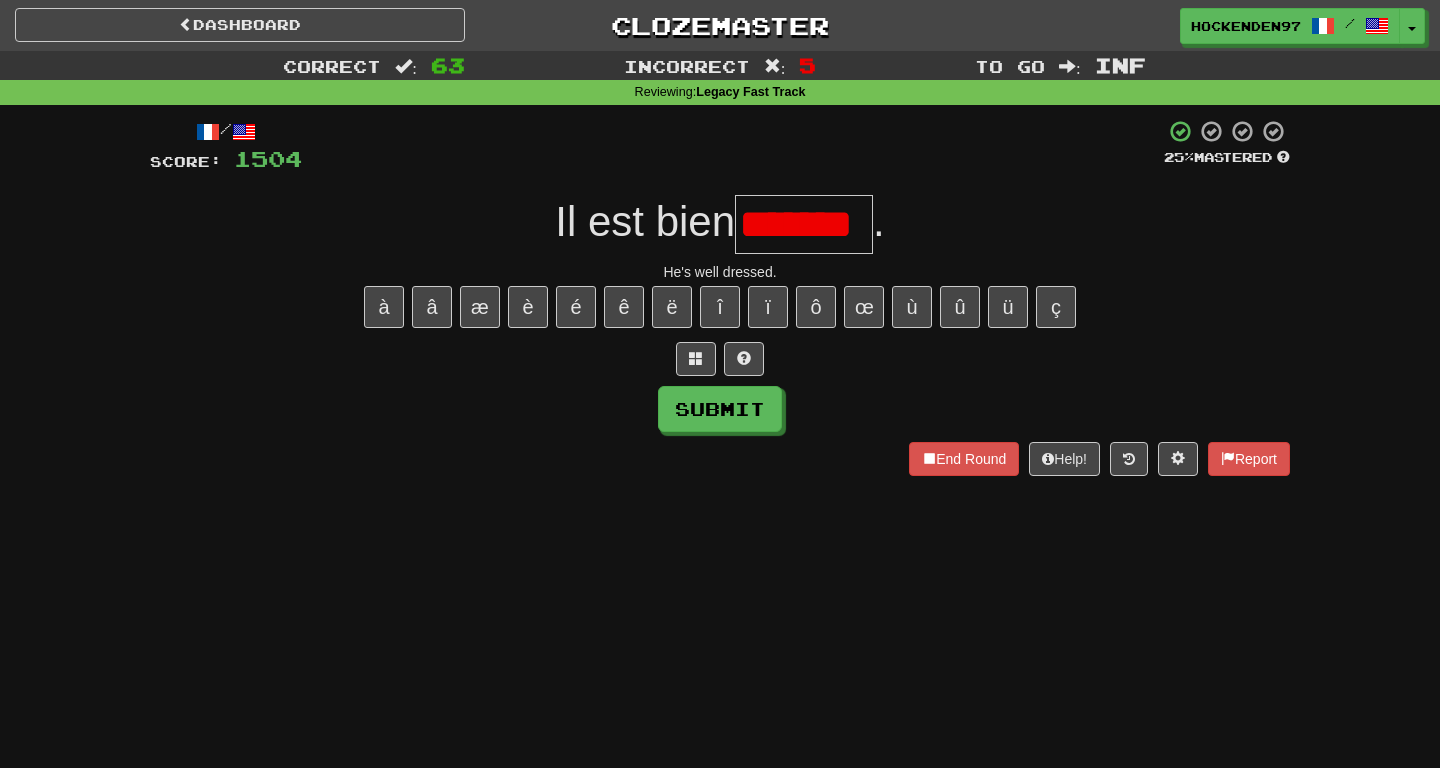type on "*******" 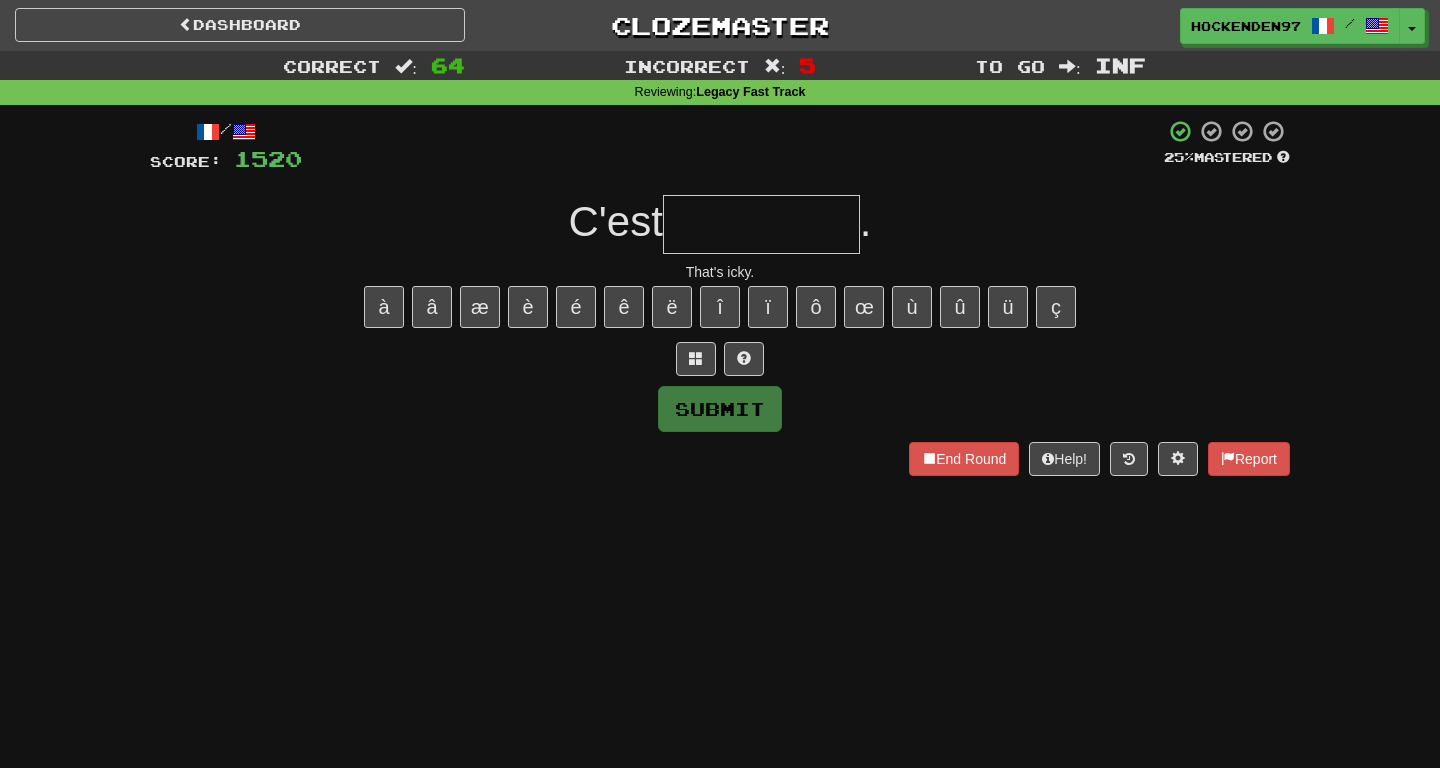 type on "*" 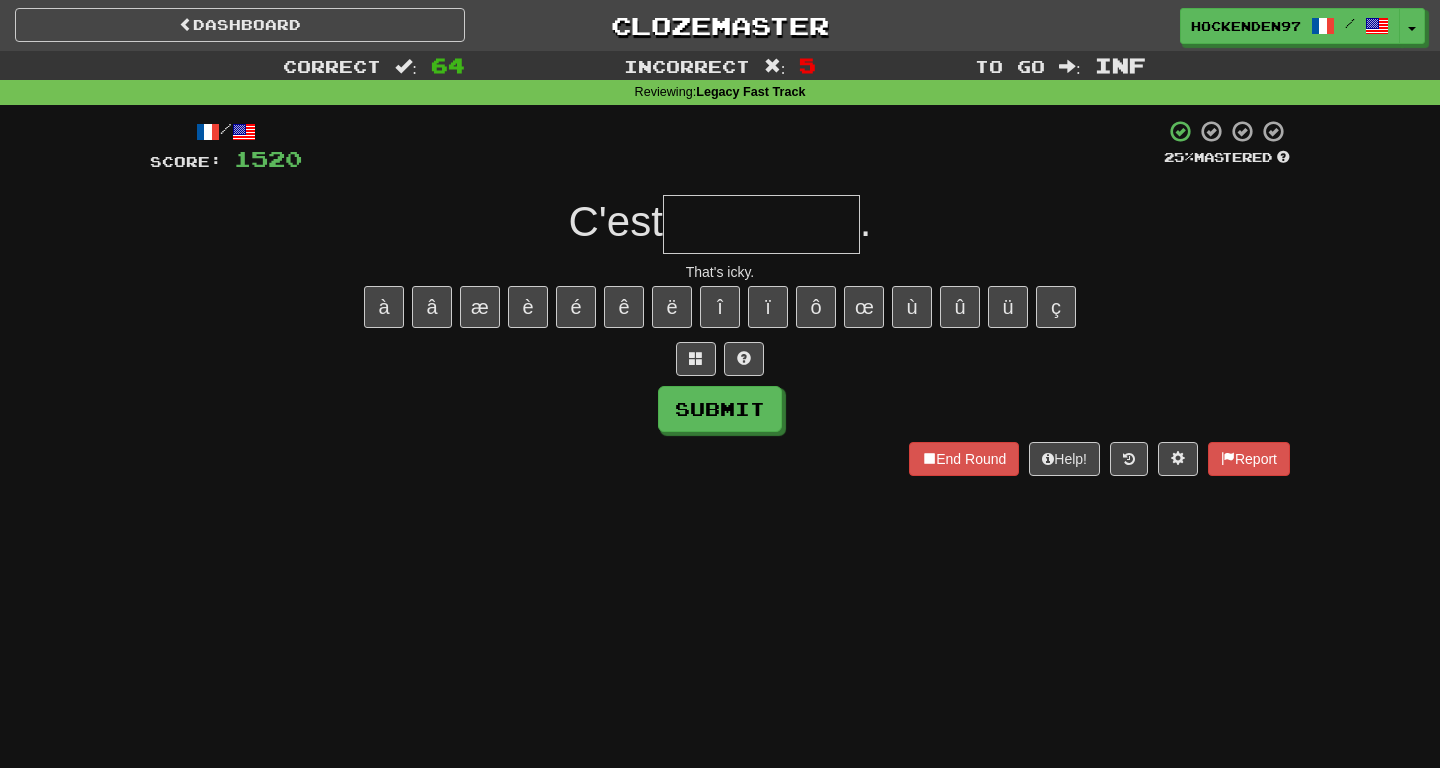 type on "*" 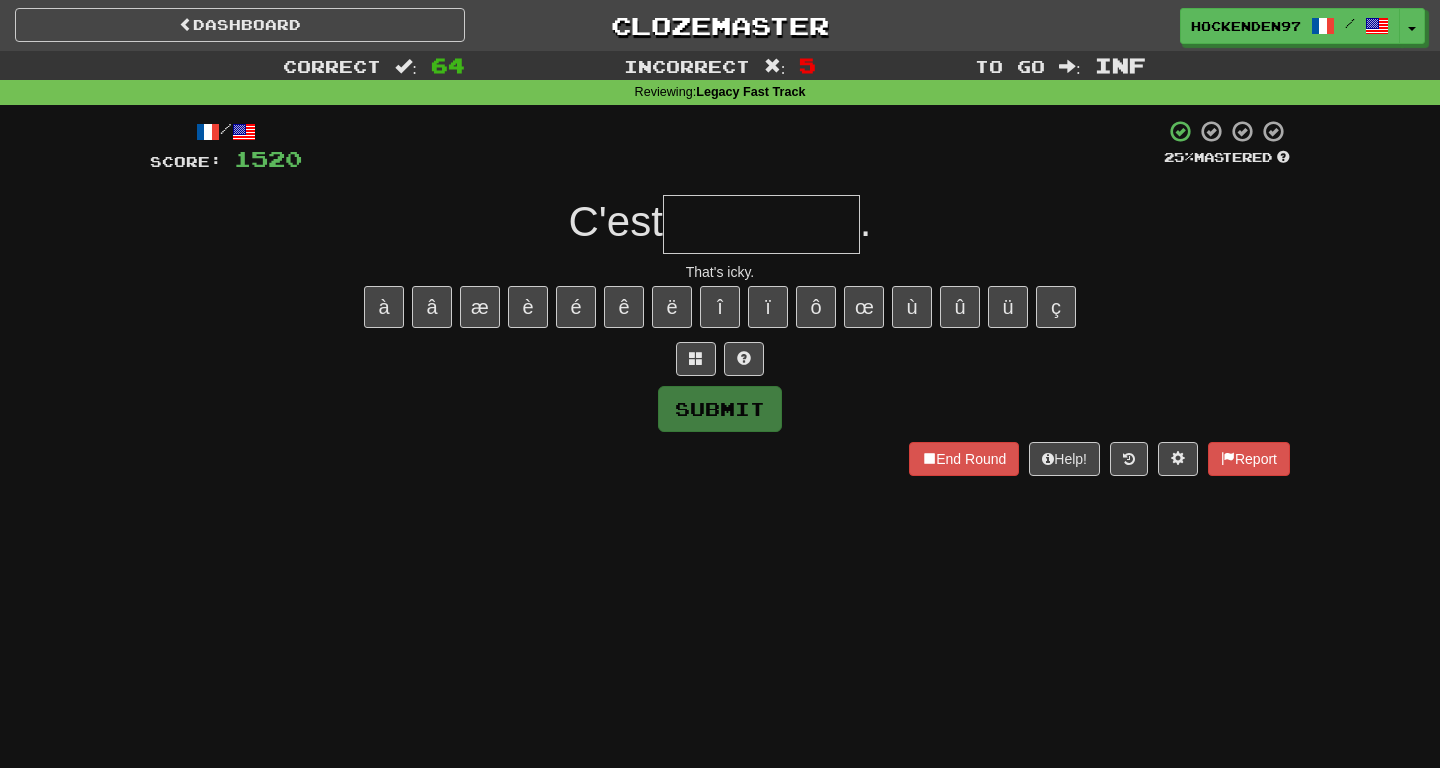 type on "*" 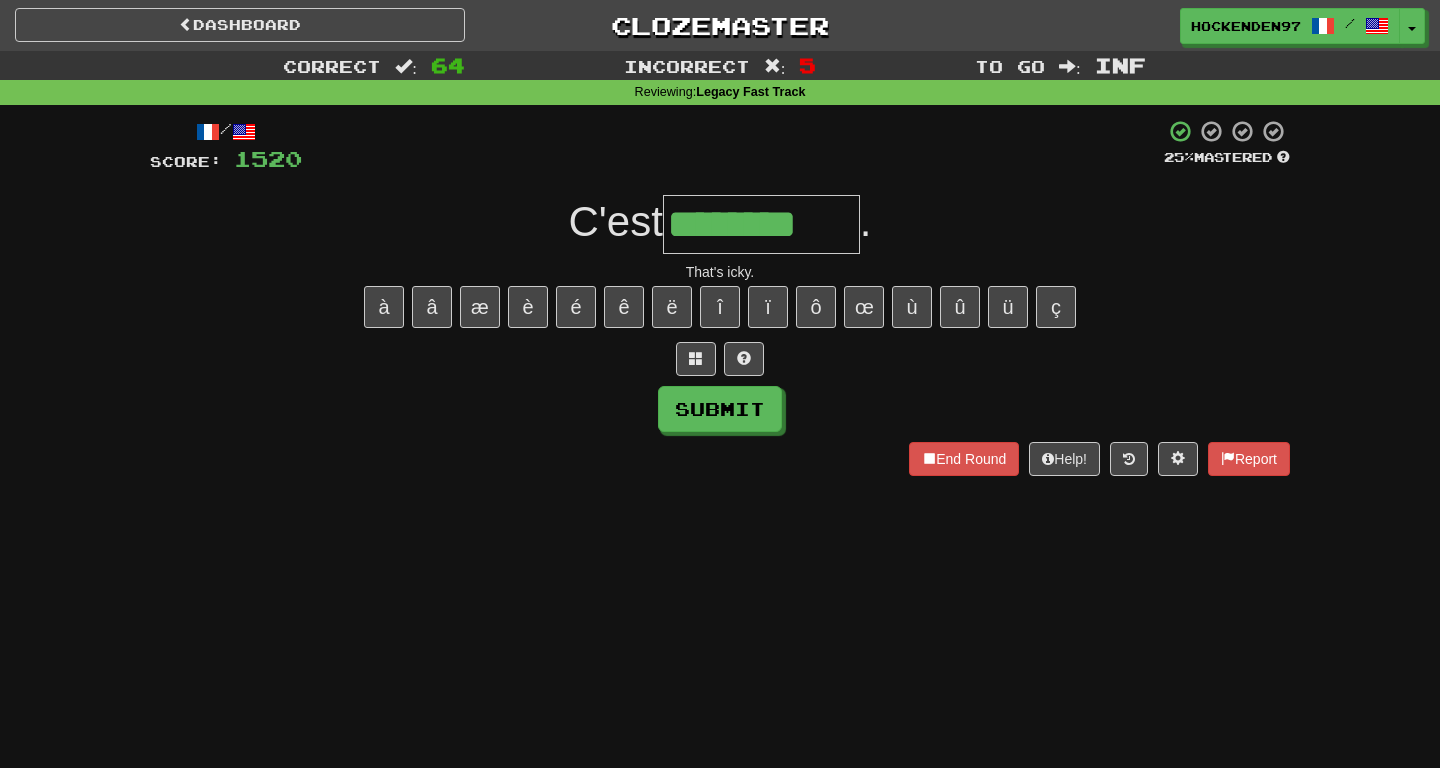 type on "********" 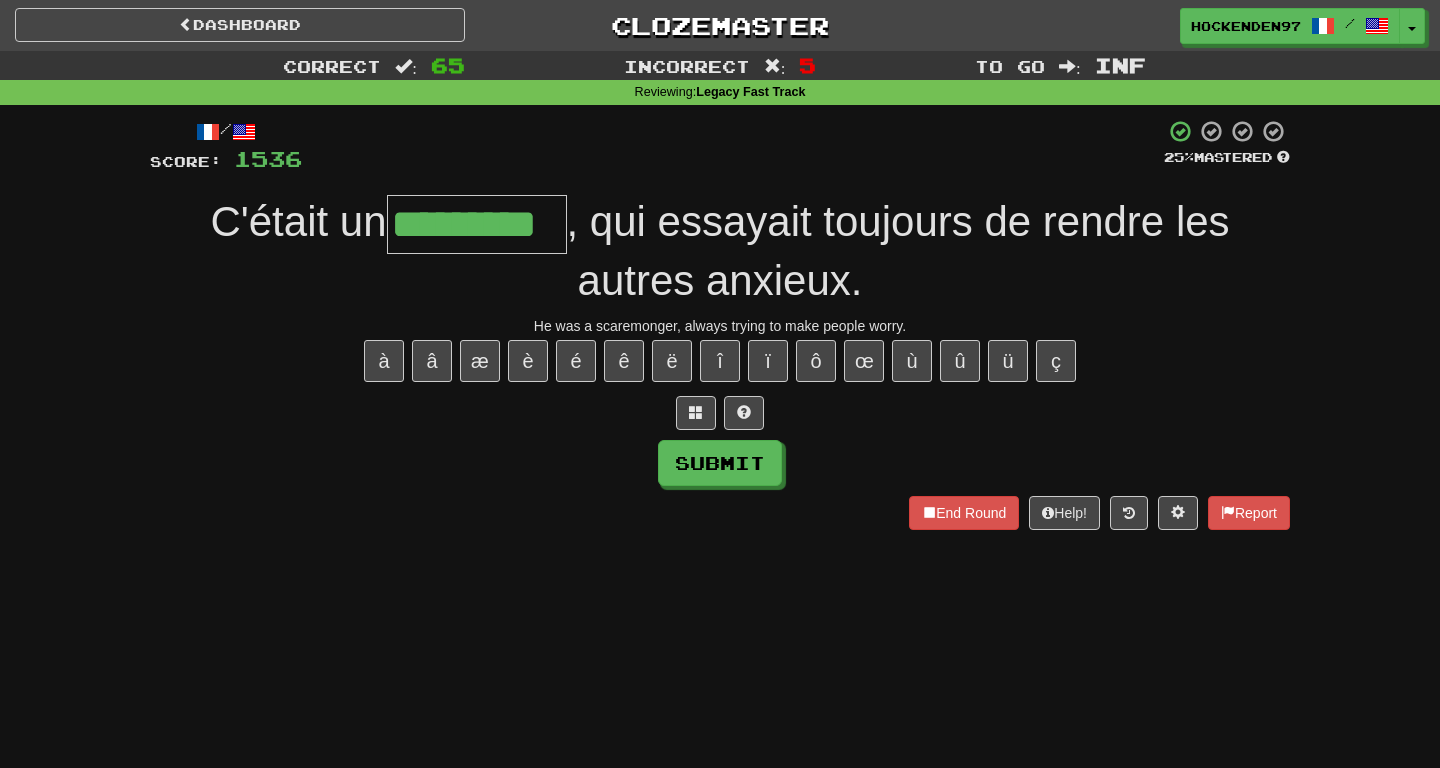 type on "*********" 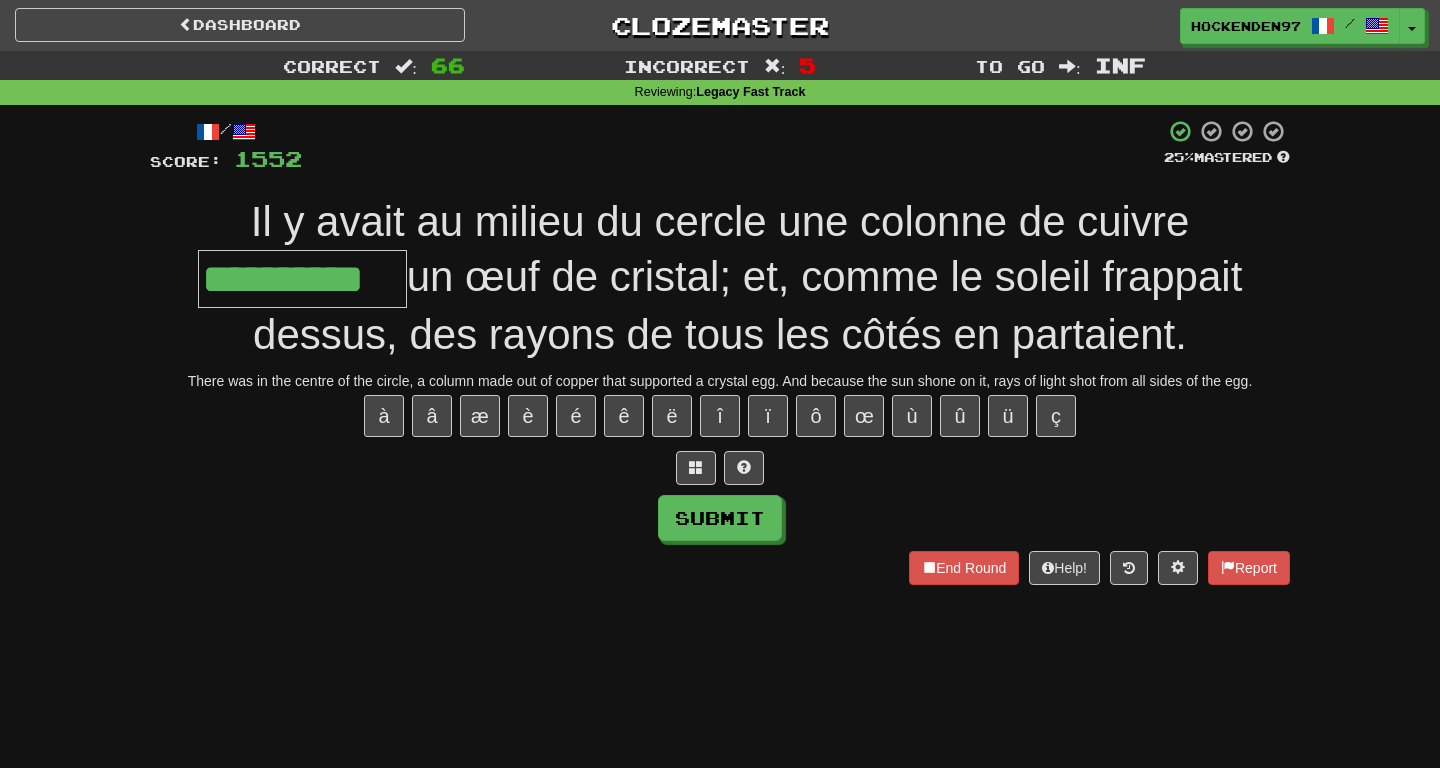 type on "**********" 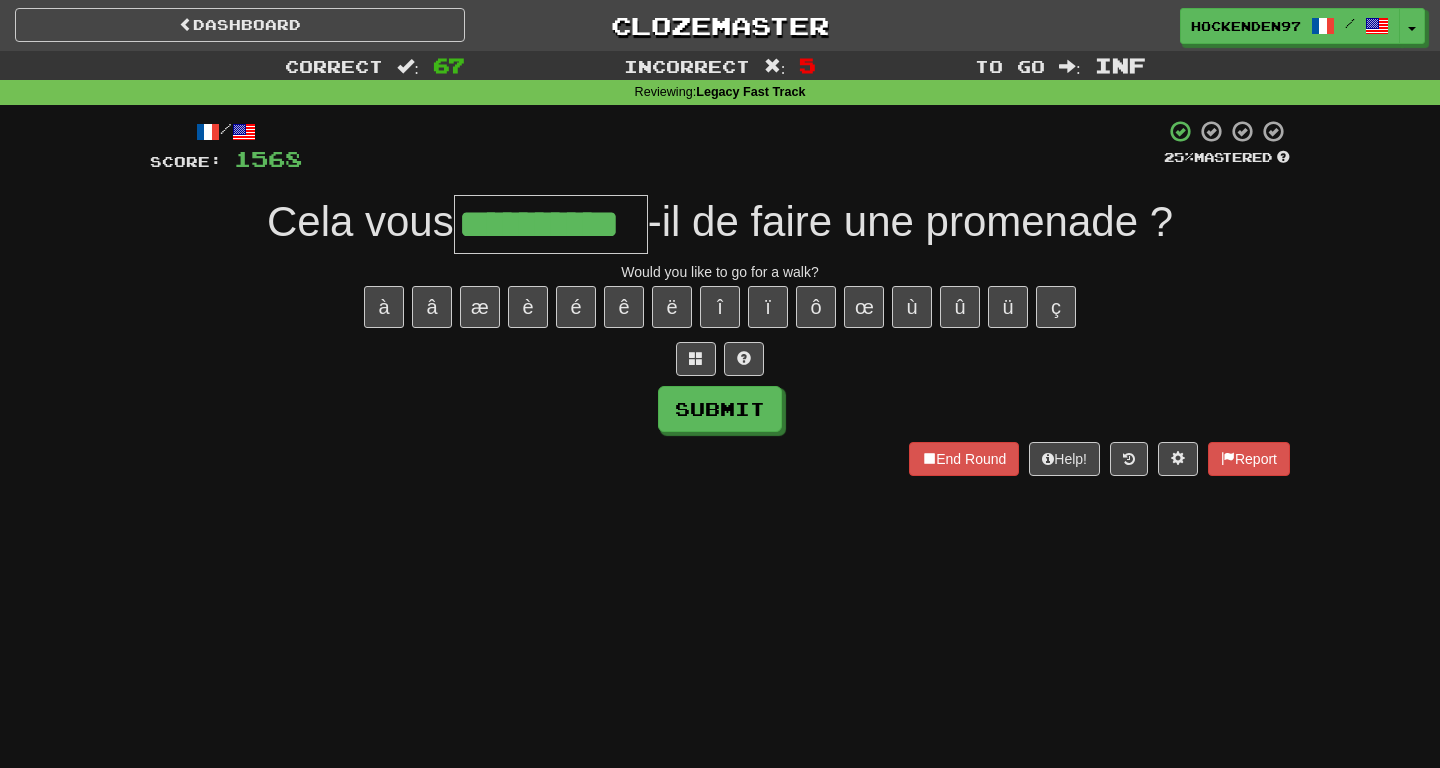 type on "**********" 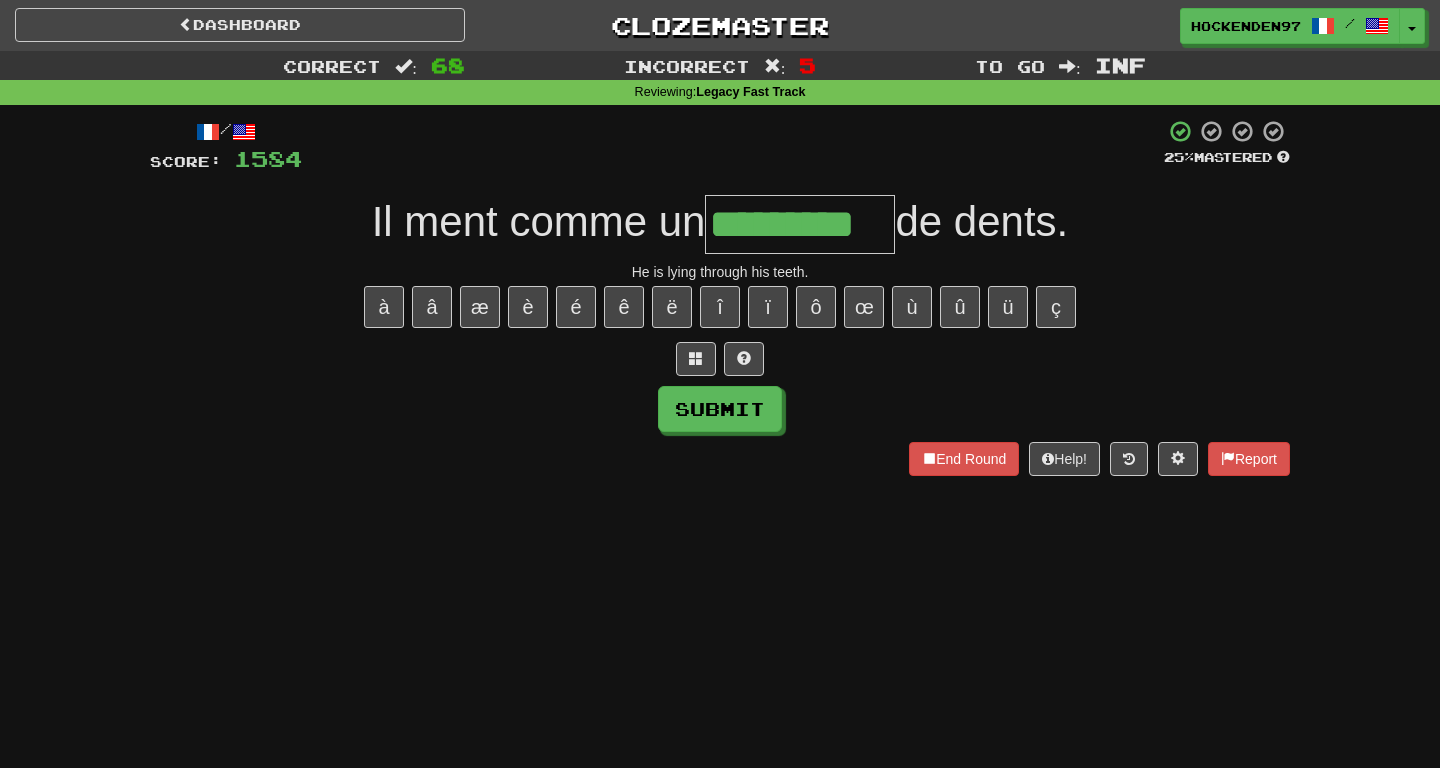 type on "*********" 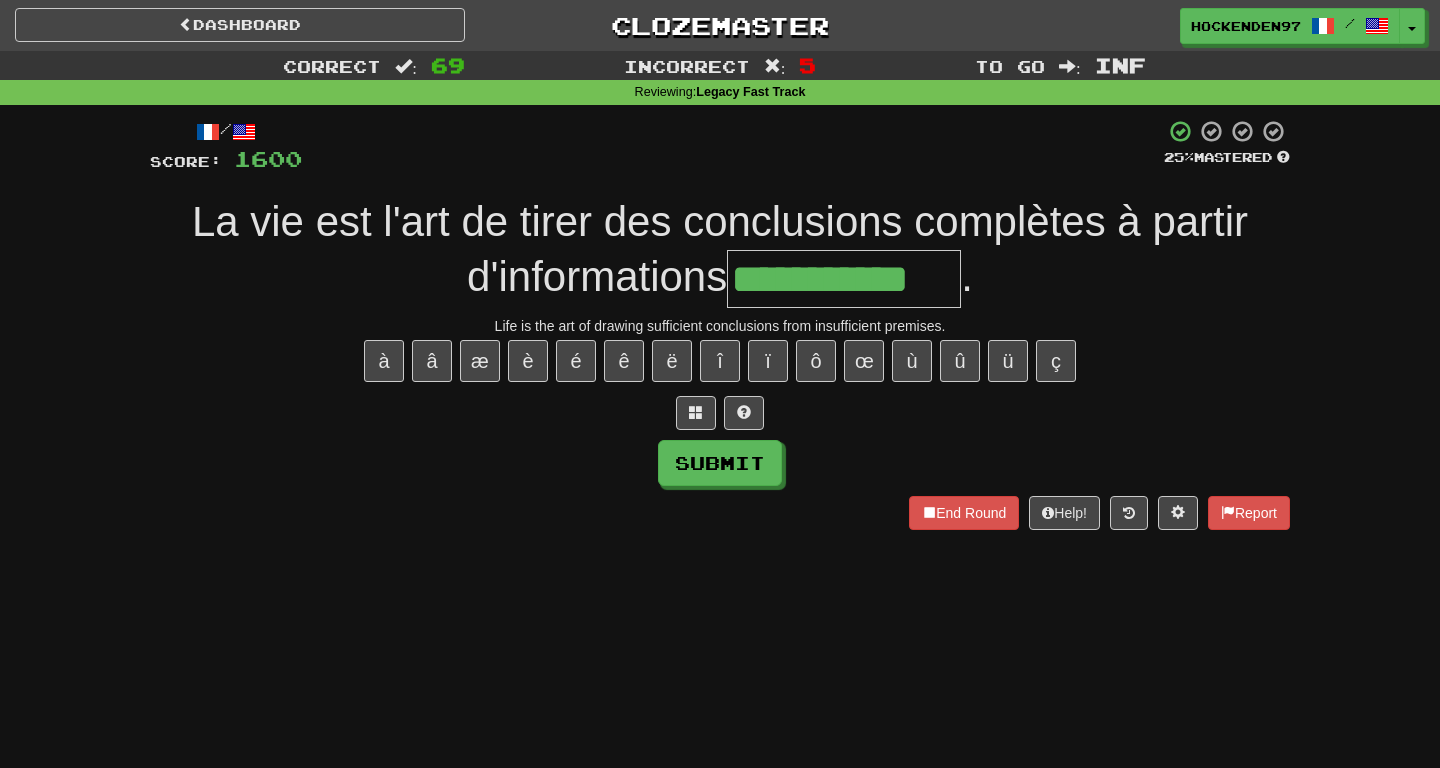 type on "**********" 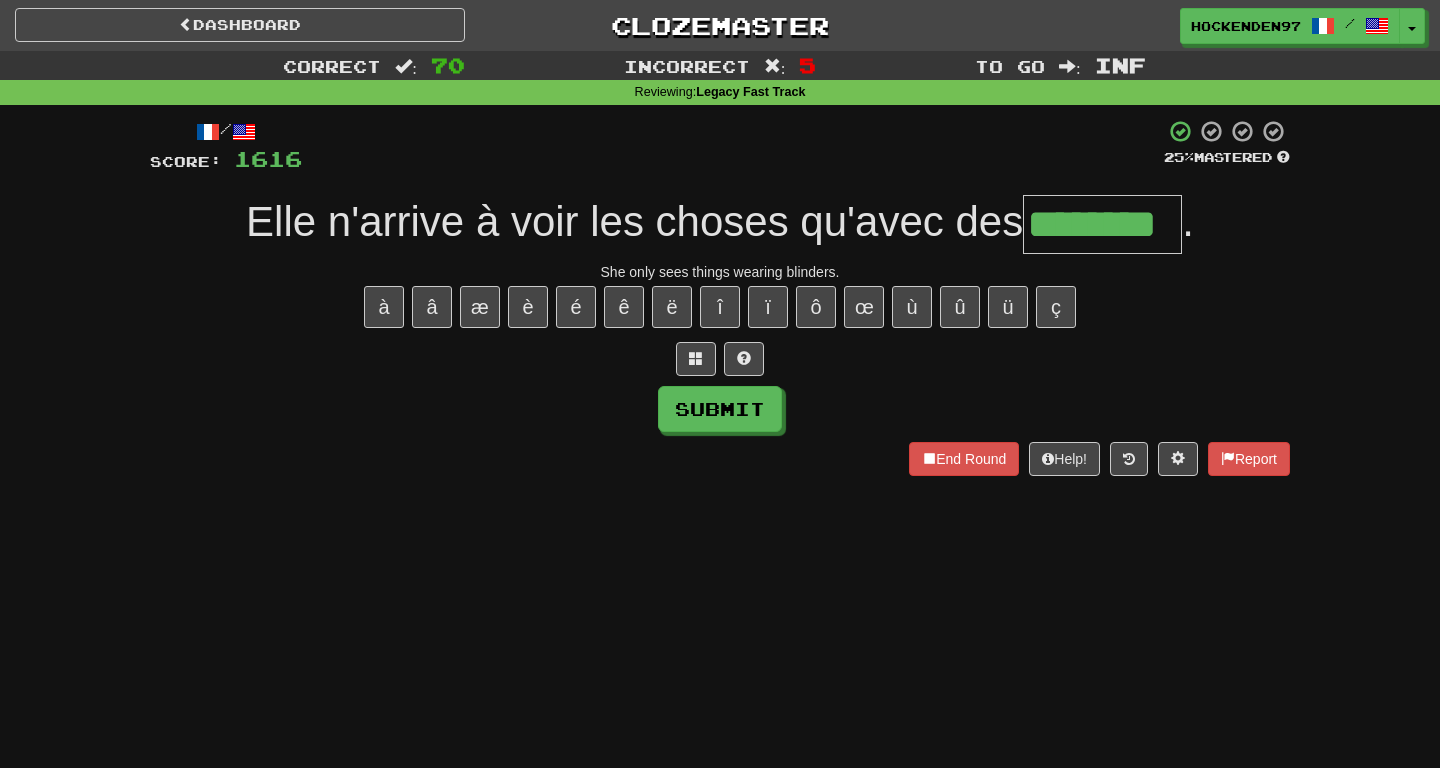 type on "********" 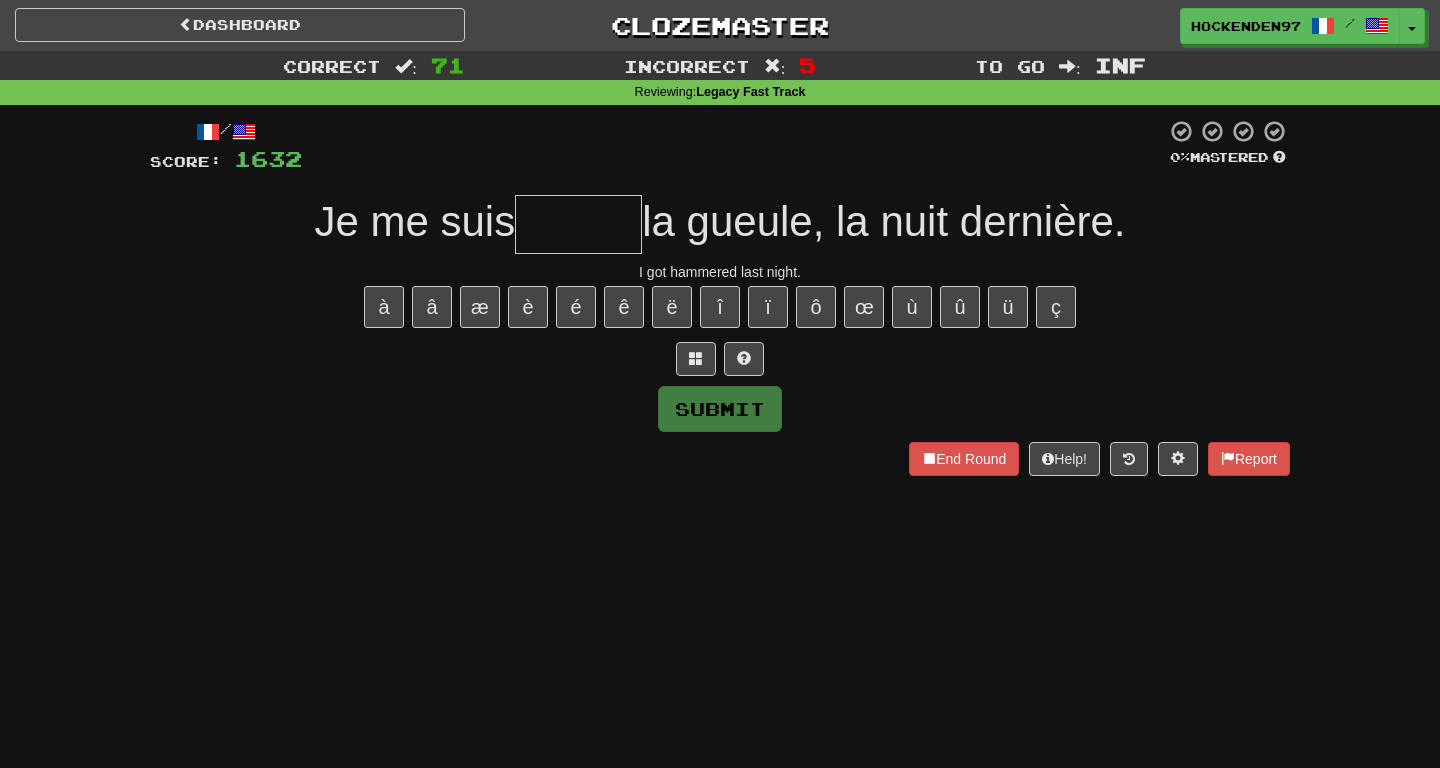 type on "*" 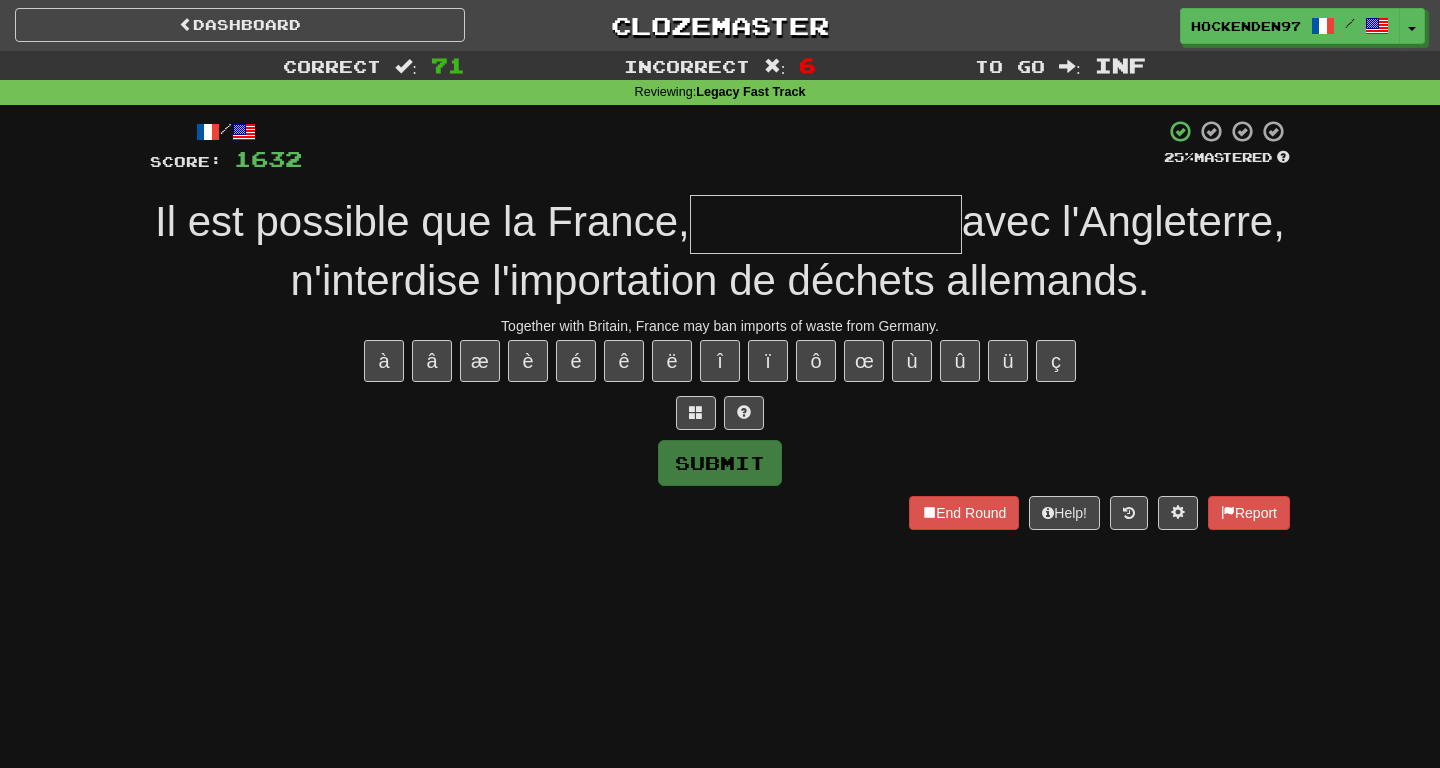 type on "*" 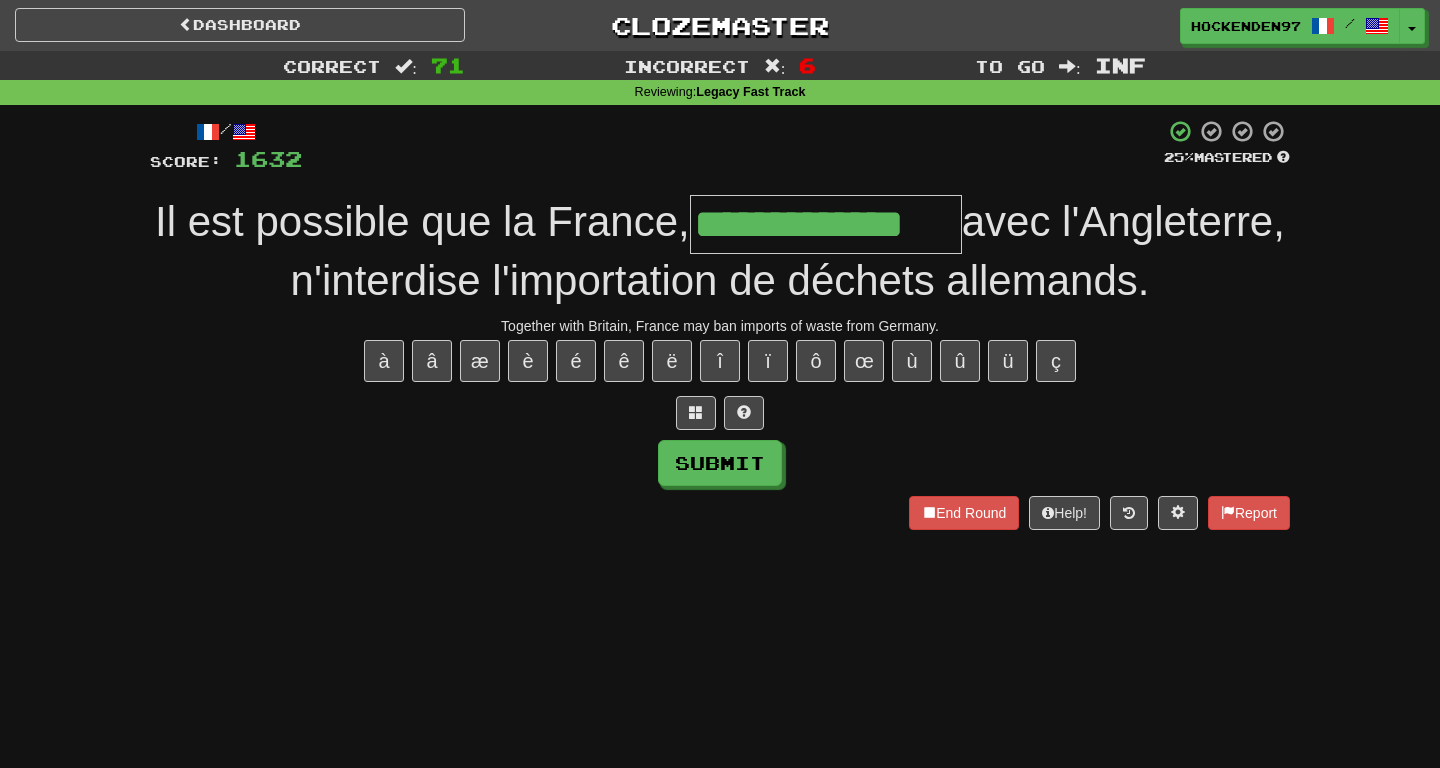 type on "**********" 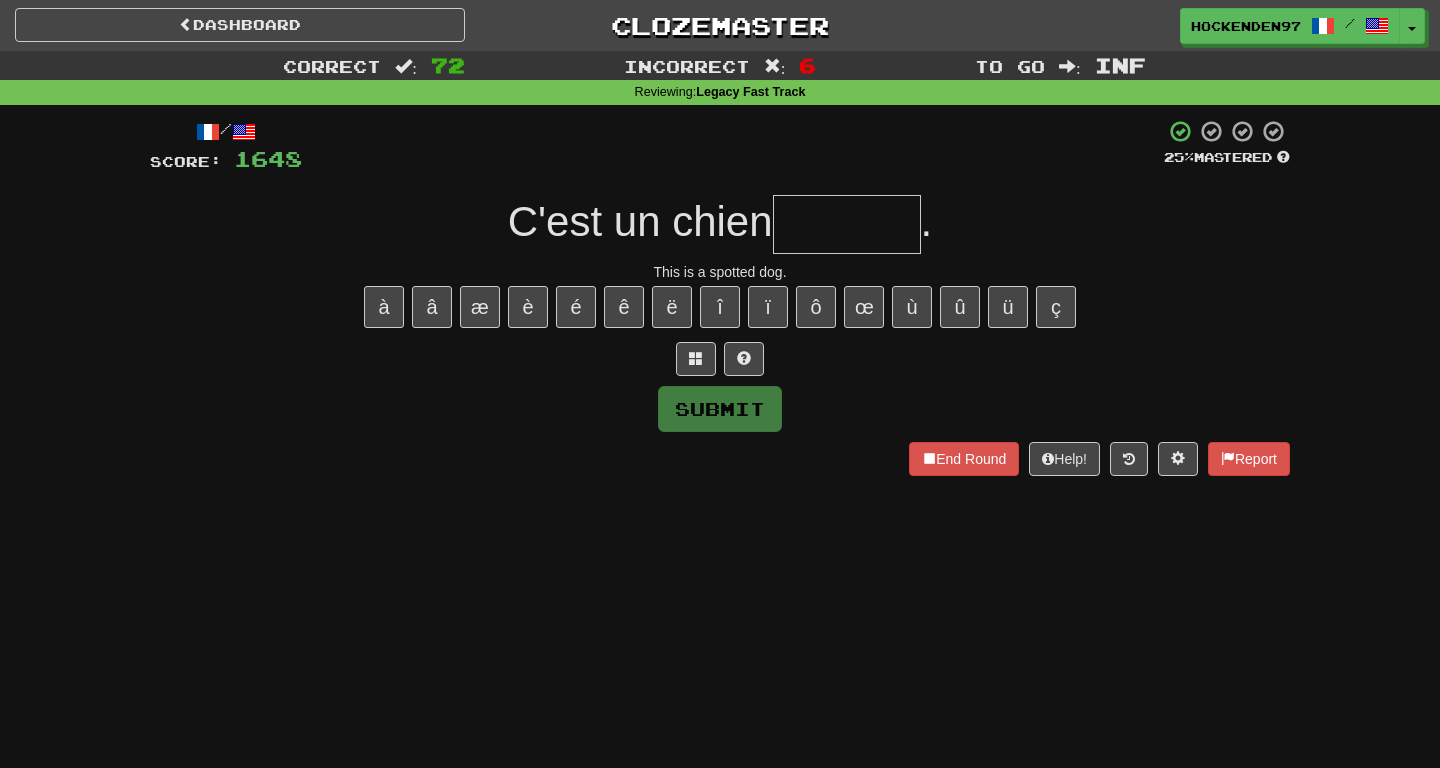 type on "*" 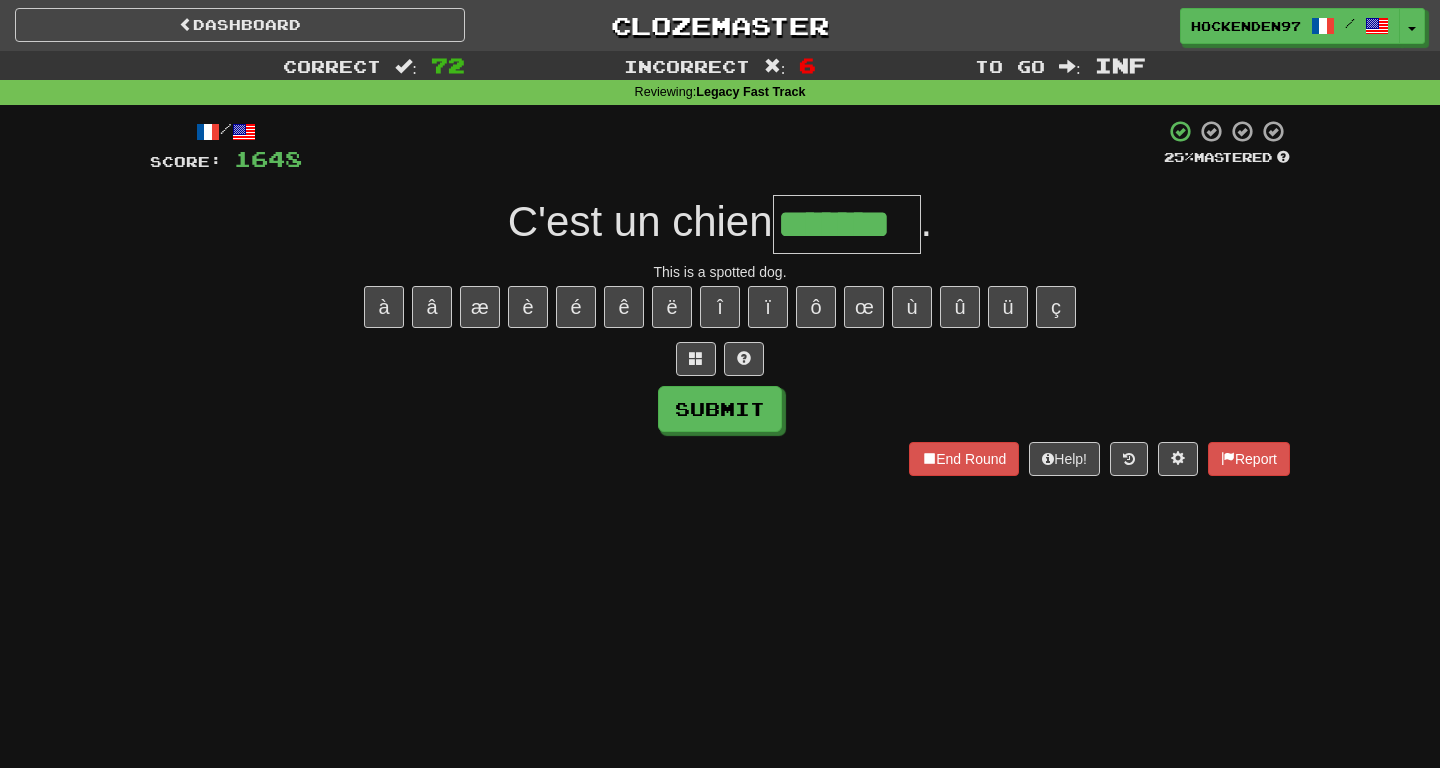 type on "*******" 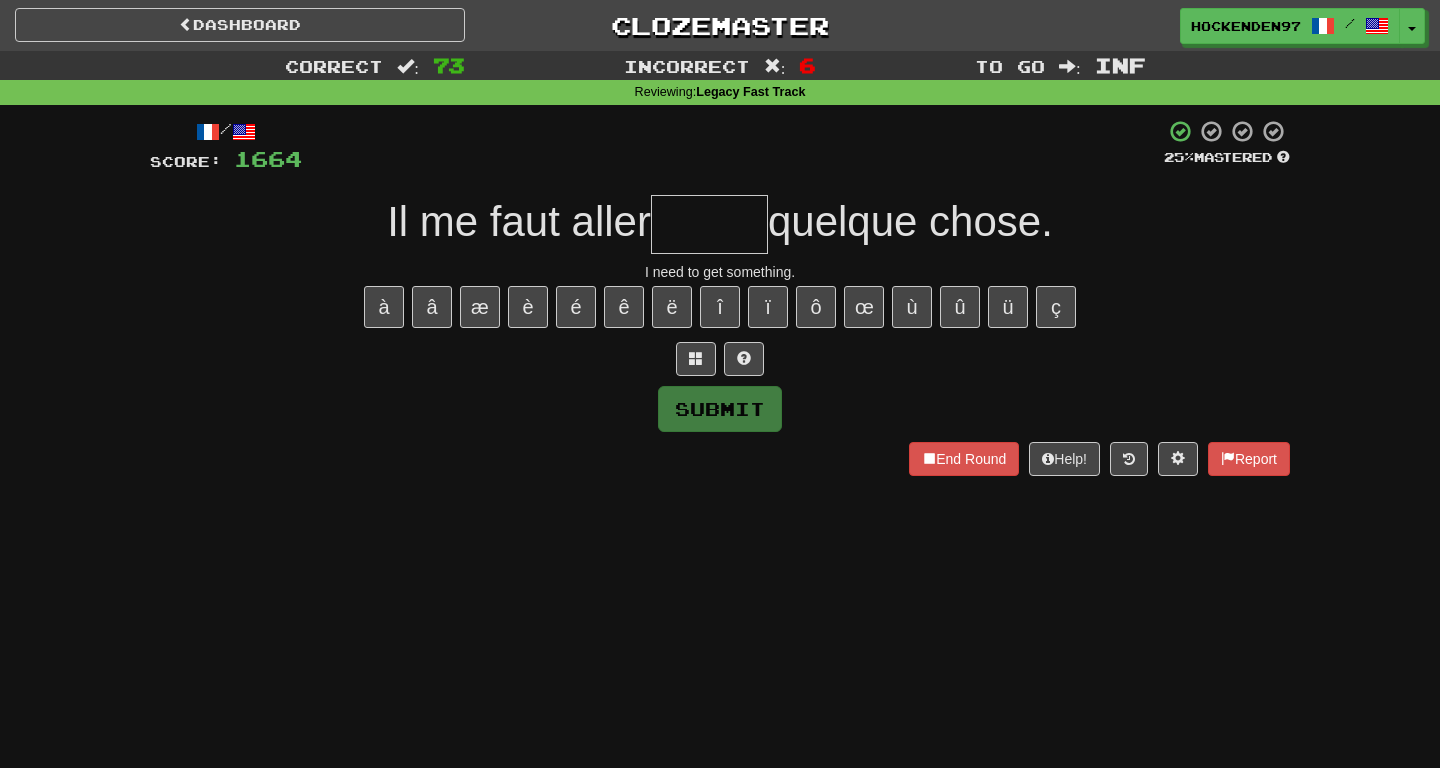 type on "*" 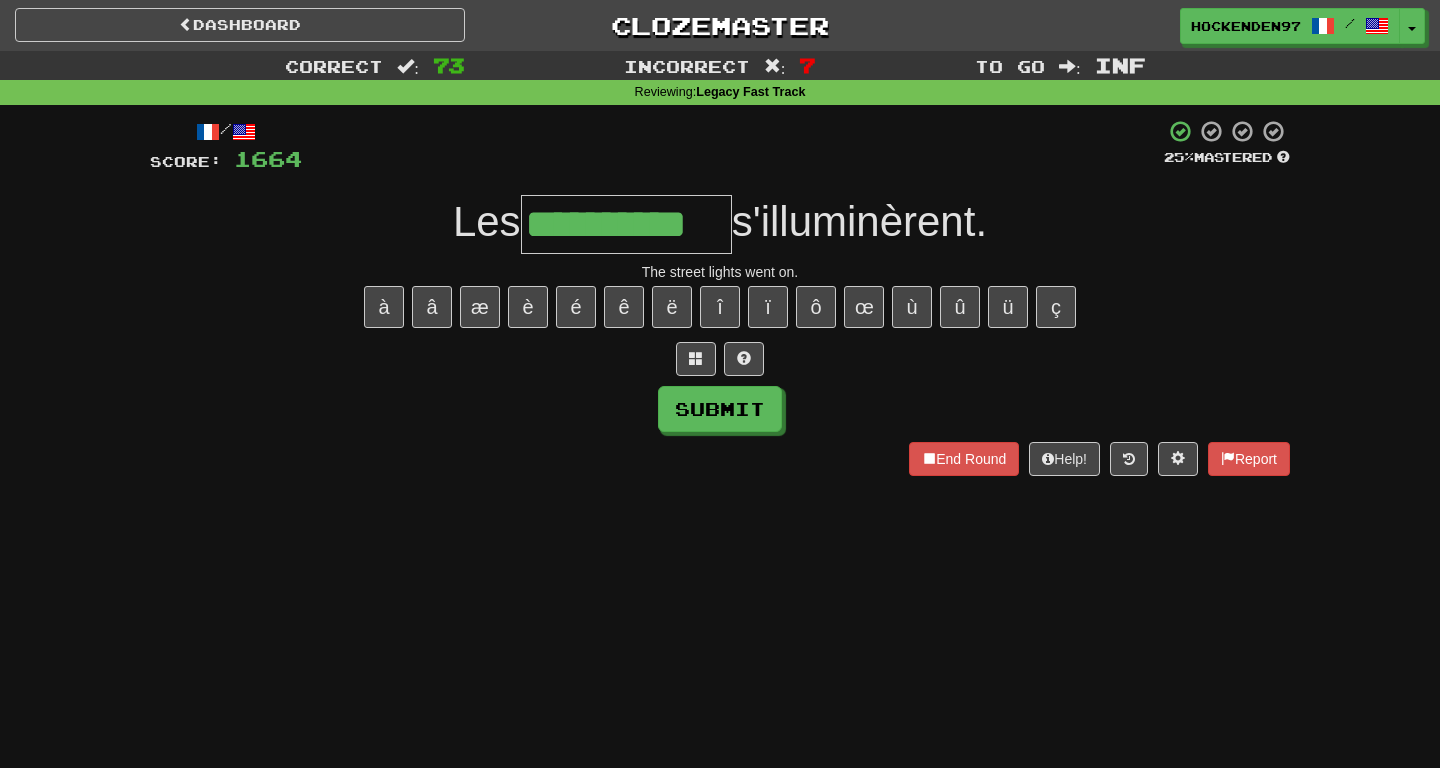 type on "**********" 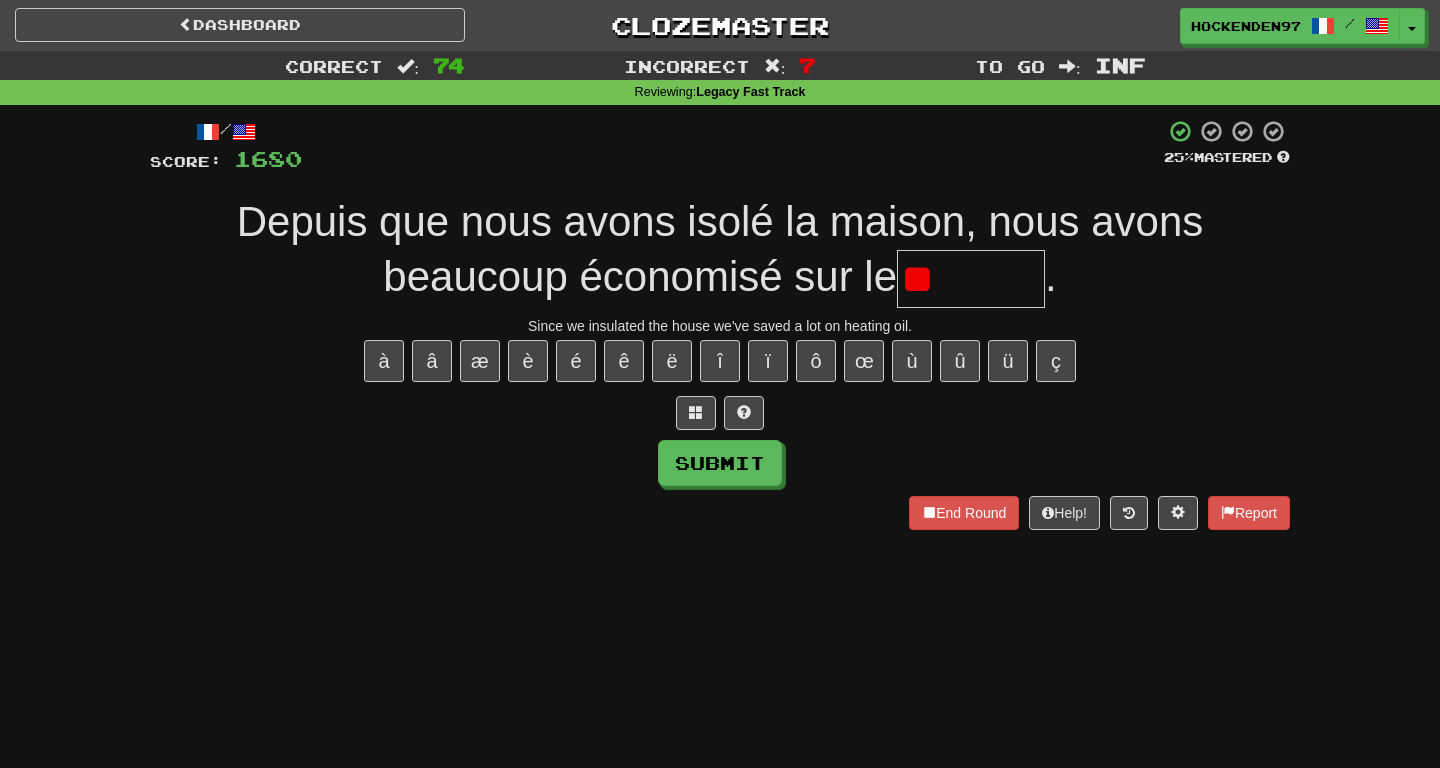 type on "*" 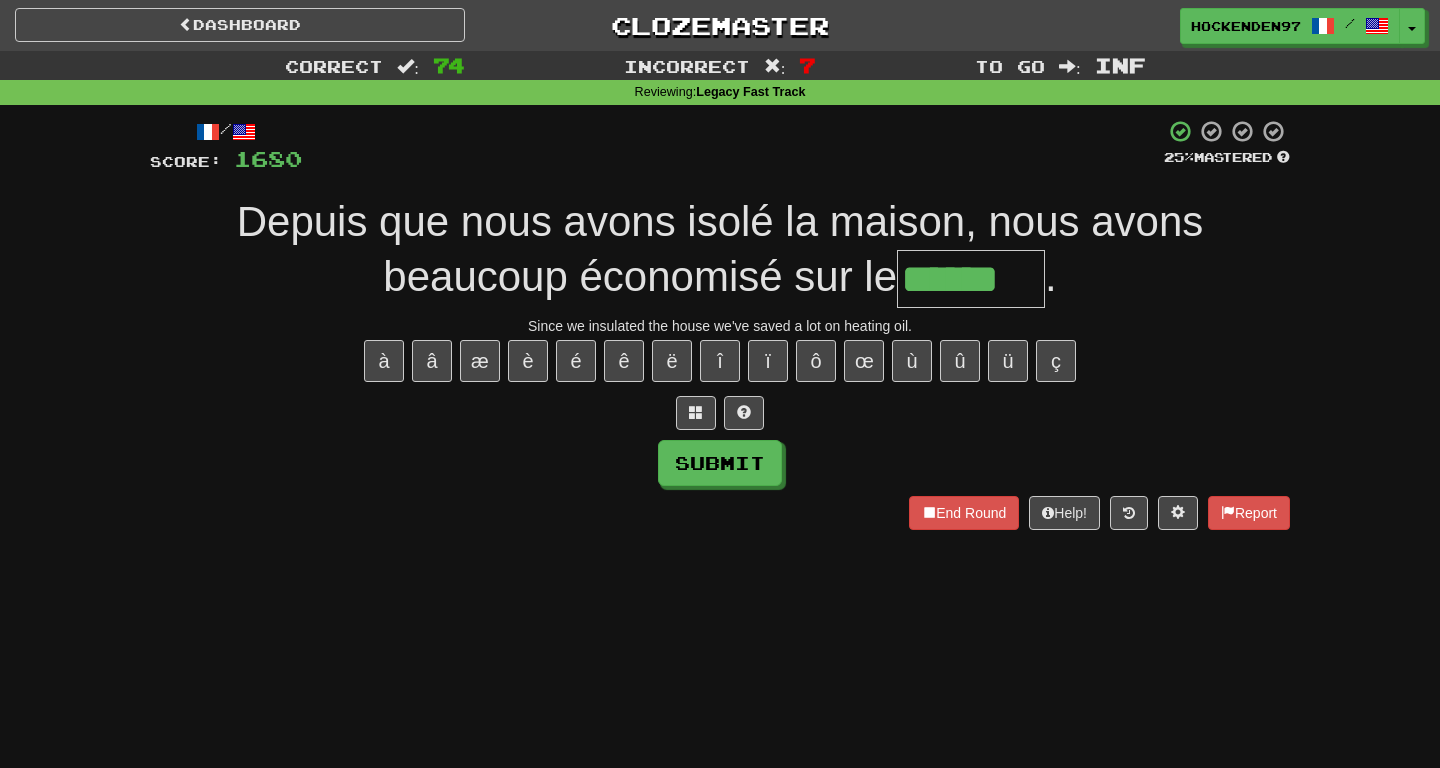 type on "******" 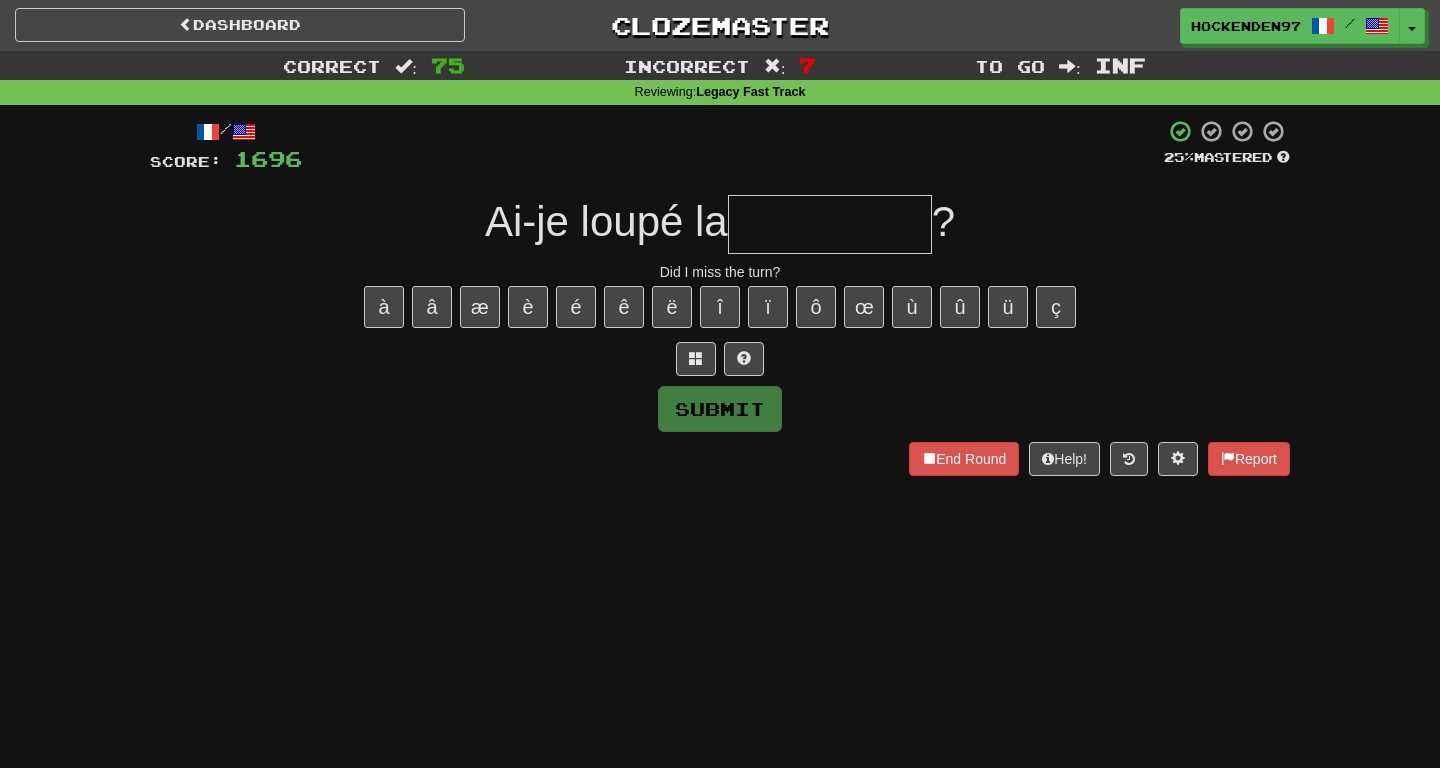 type on "*" 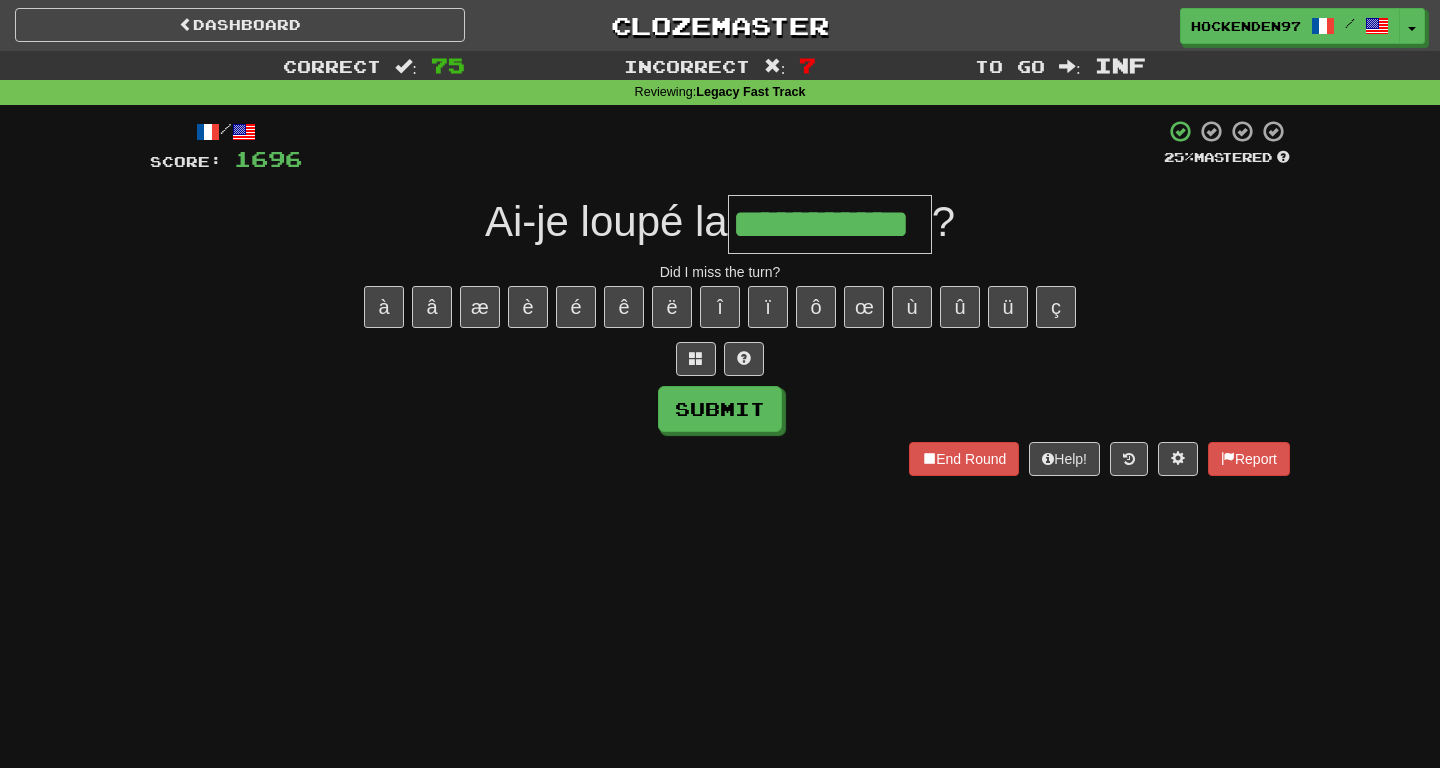 type on "**********" 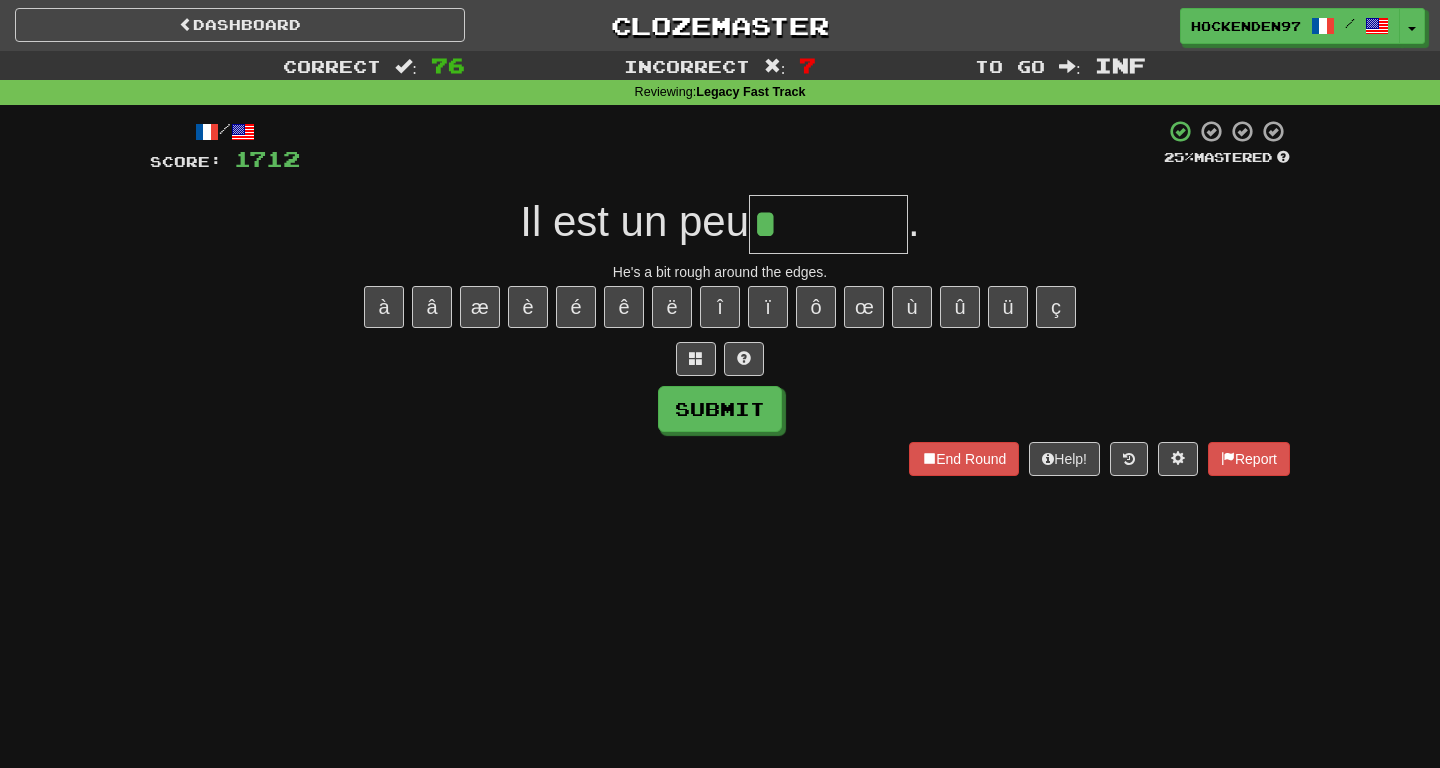 click on "*" at bounding box center [828, 224] 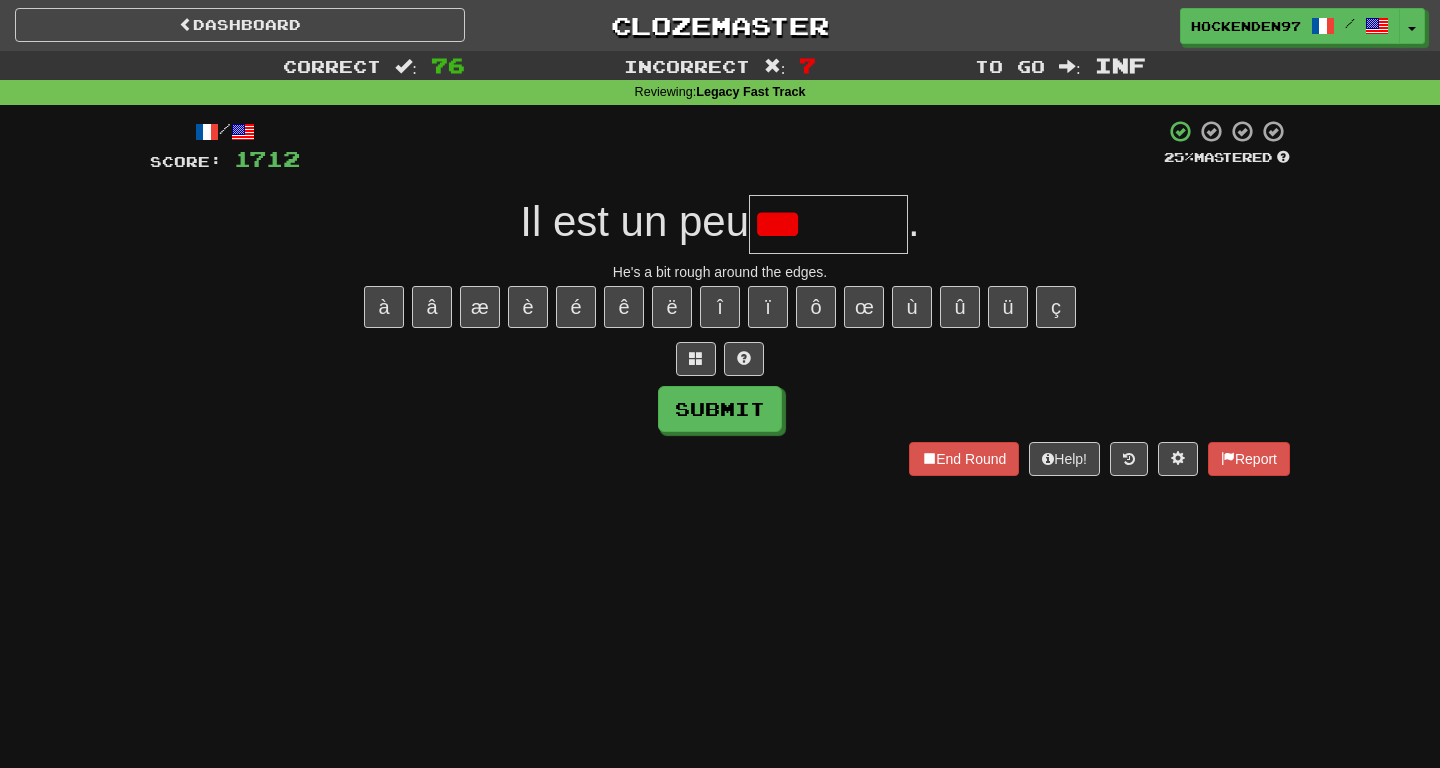 type on "*******" 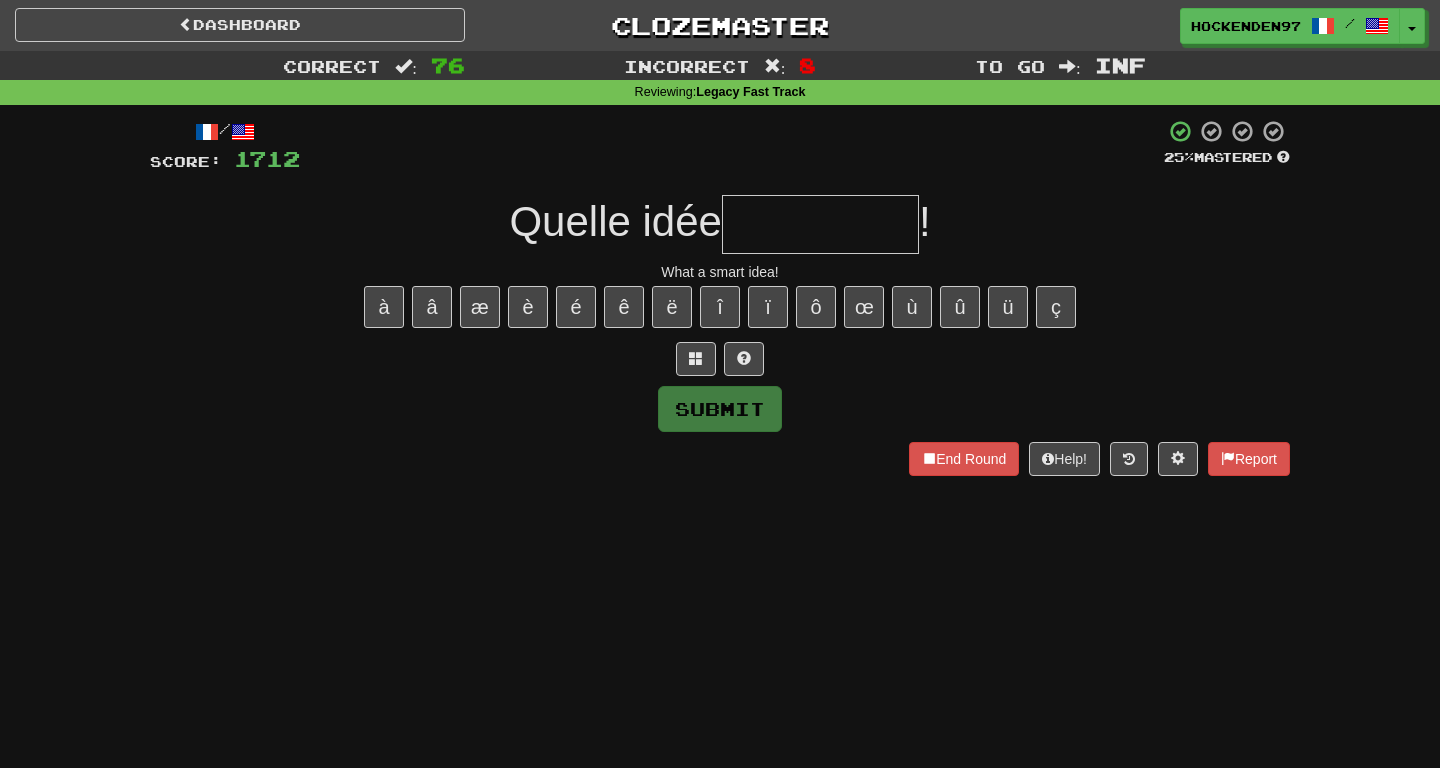 type on "*" 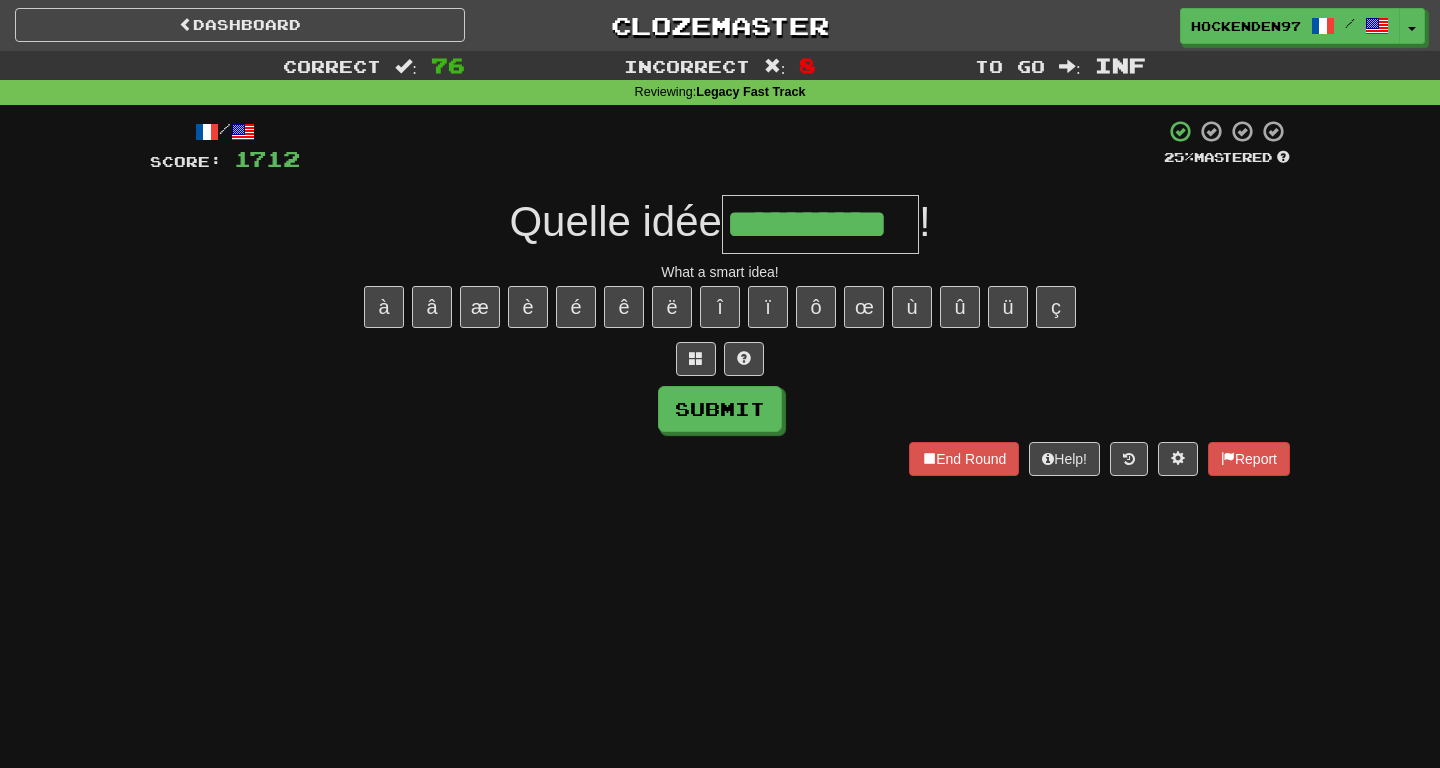 type on "**********" 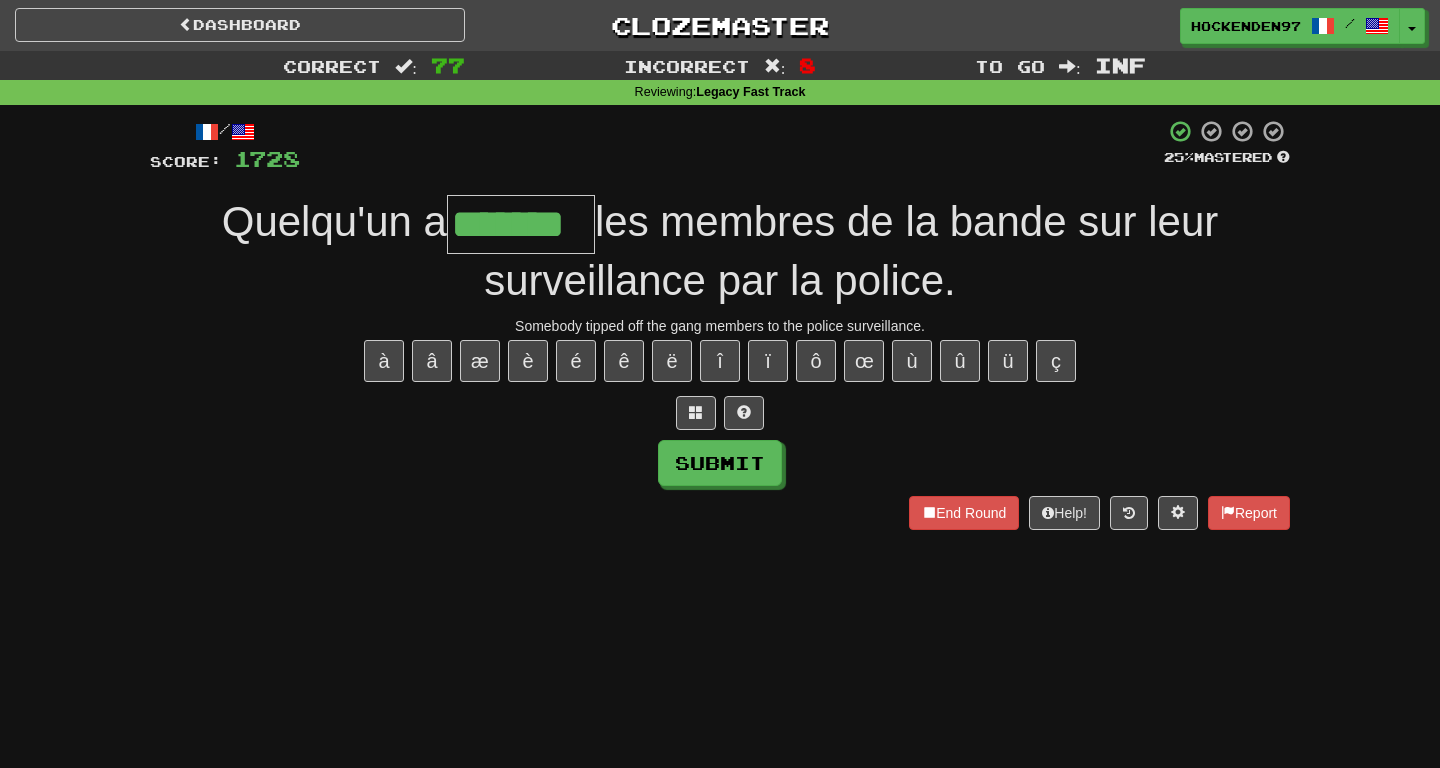 type on "*******" 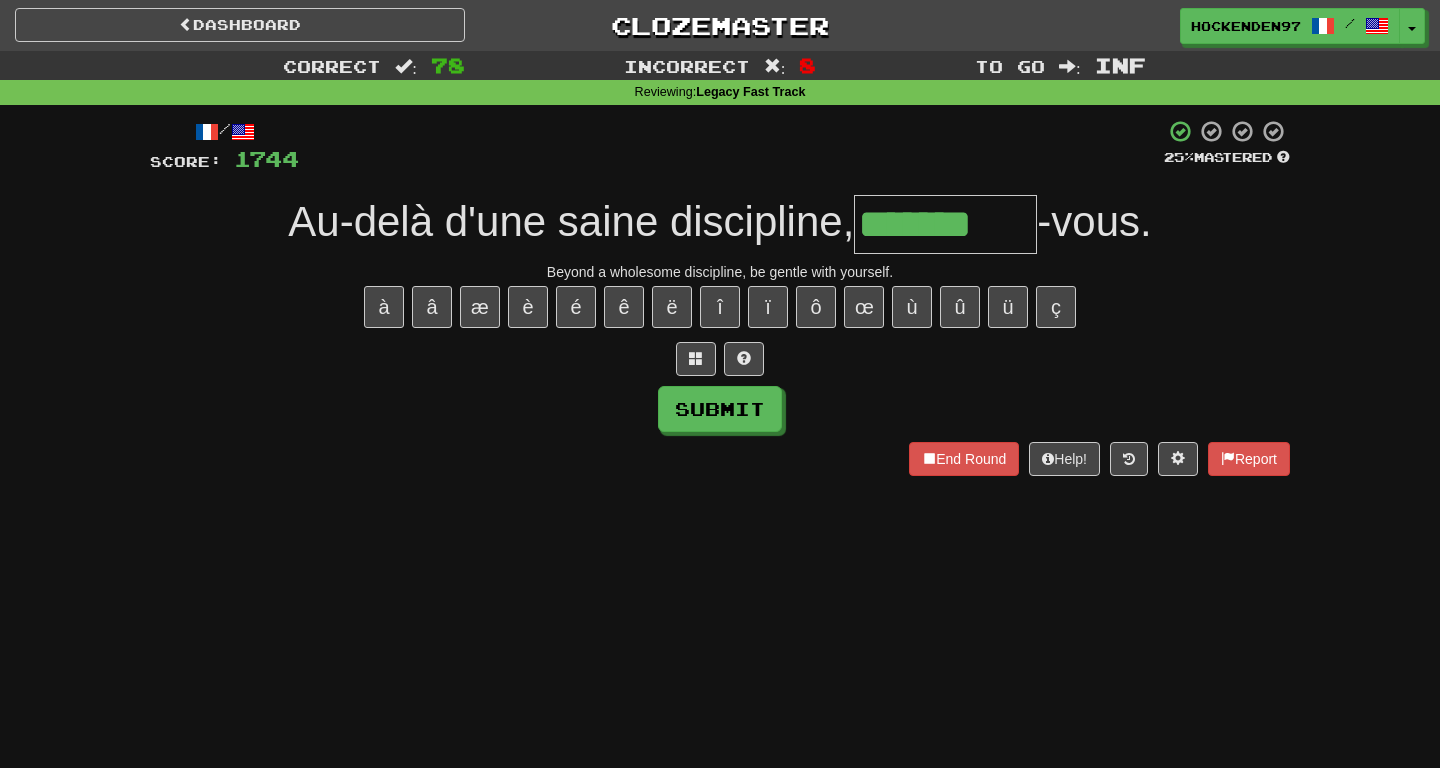 type on "*******" 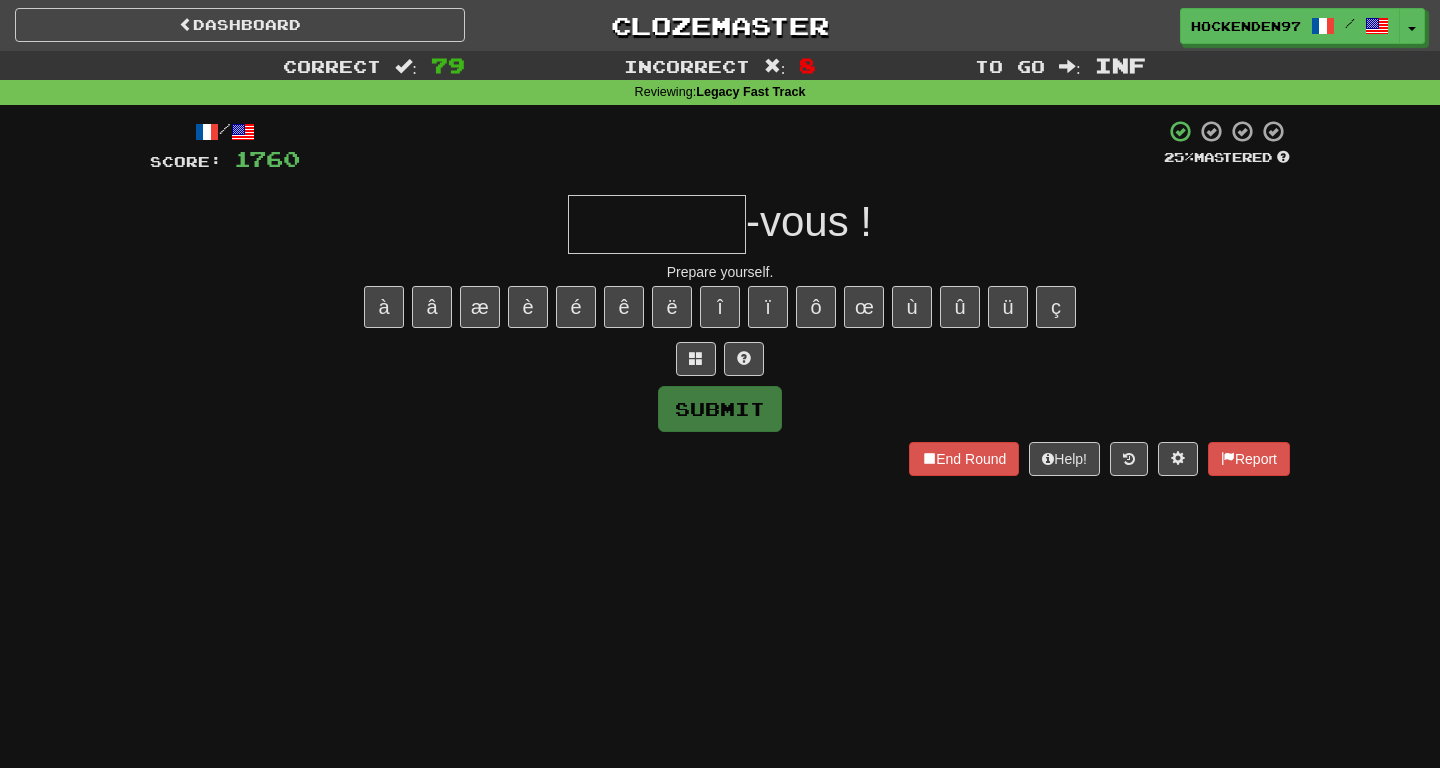 type on "*" 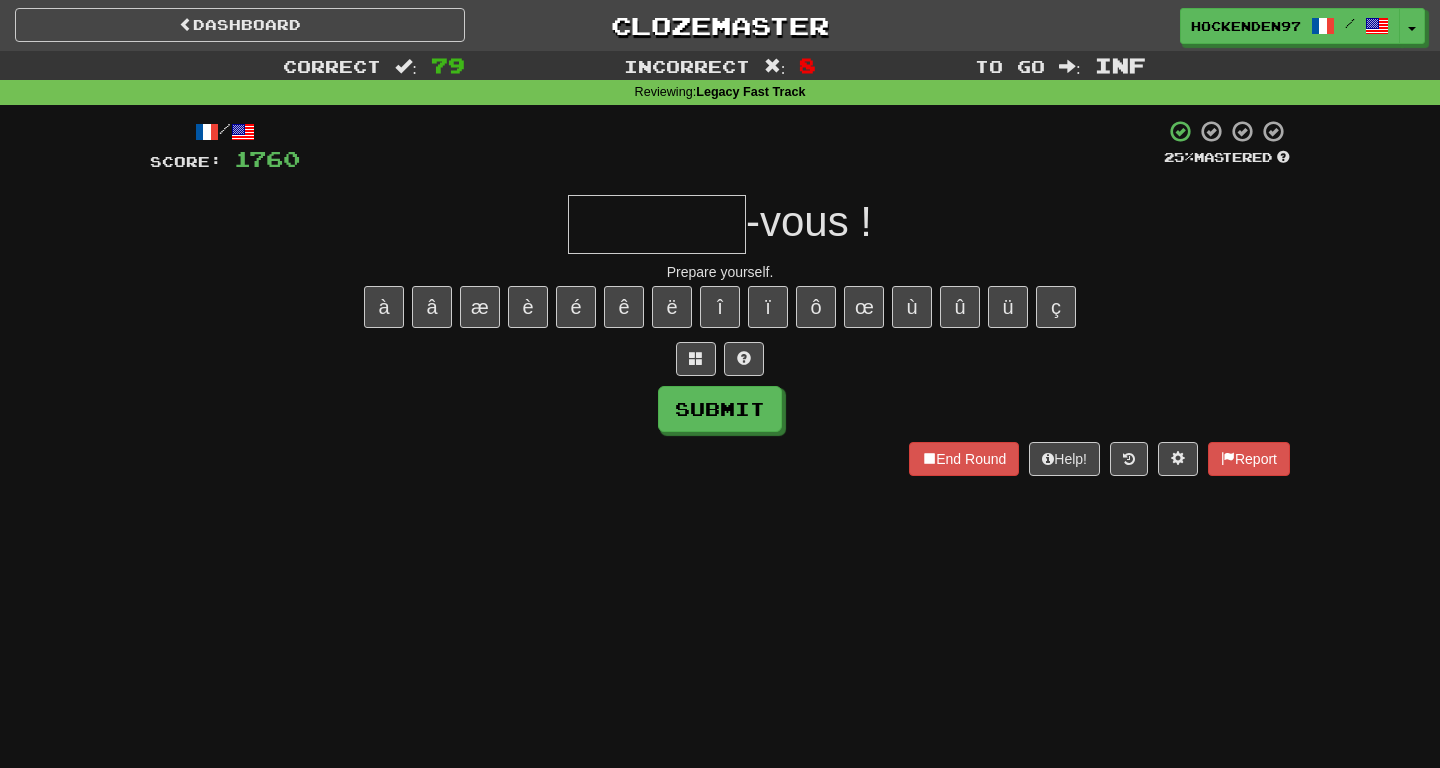 type on "*" 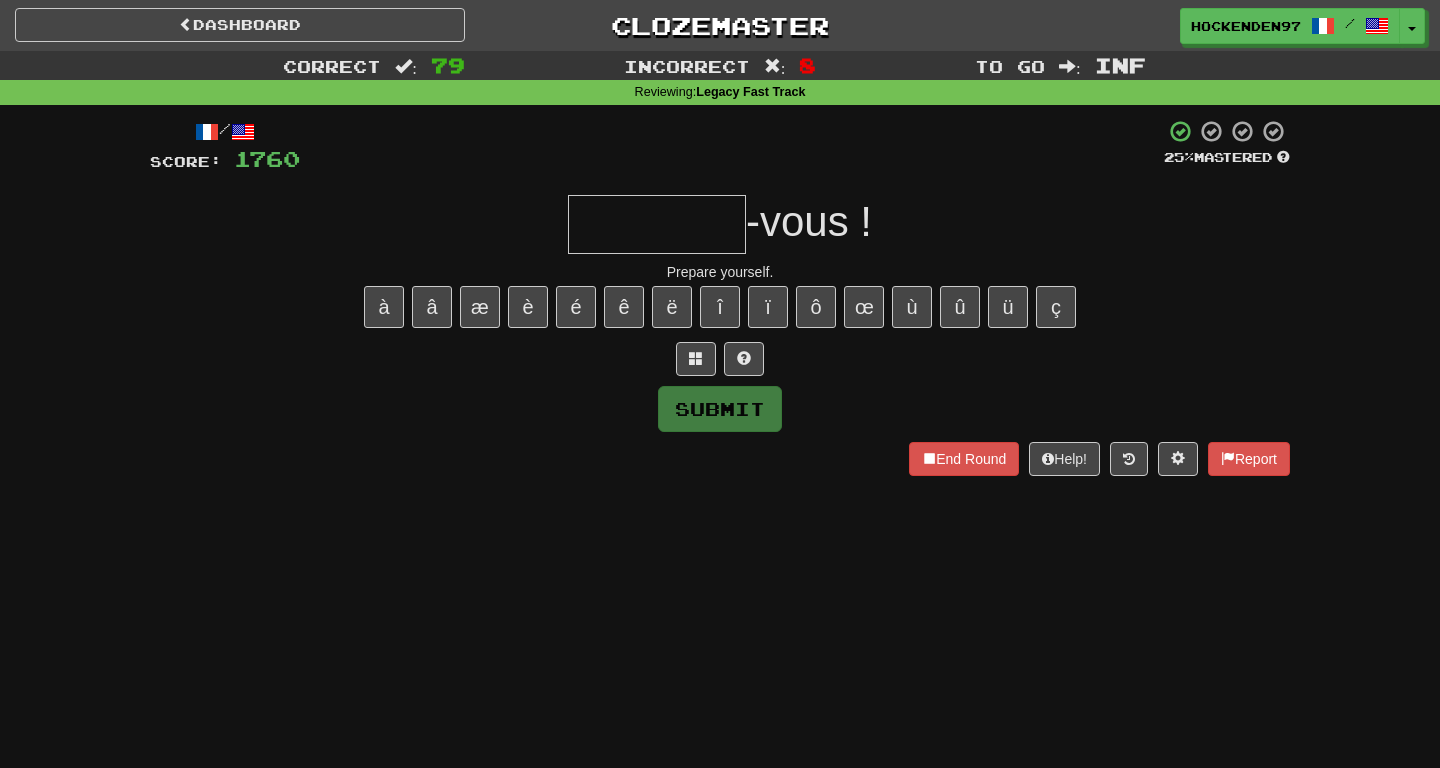 type on "*" 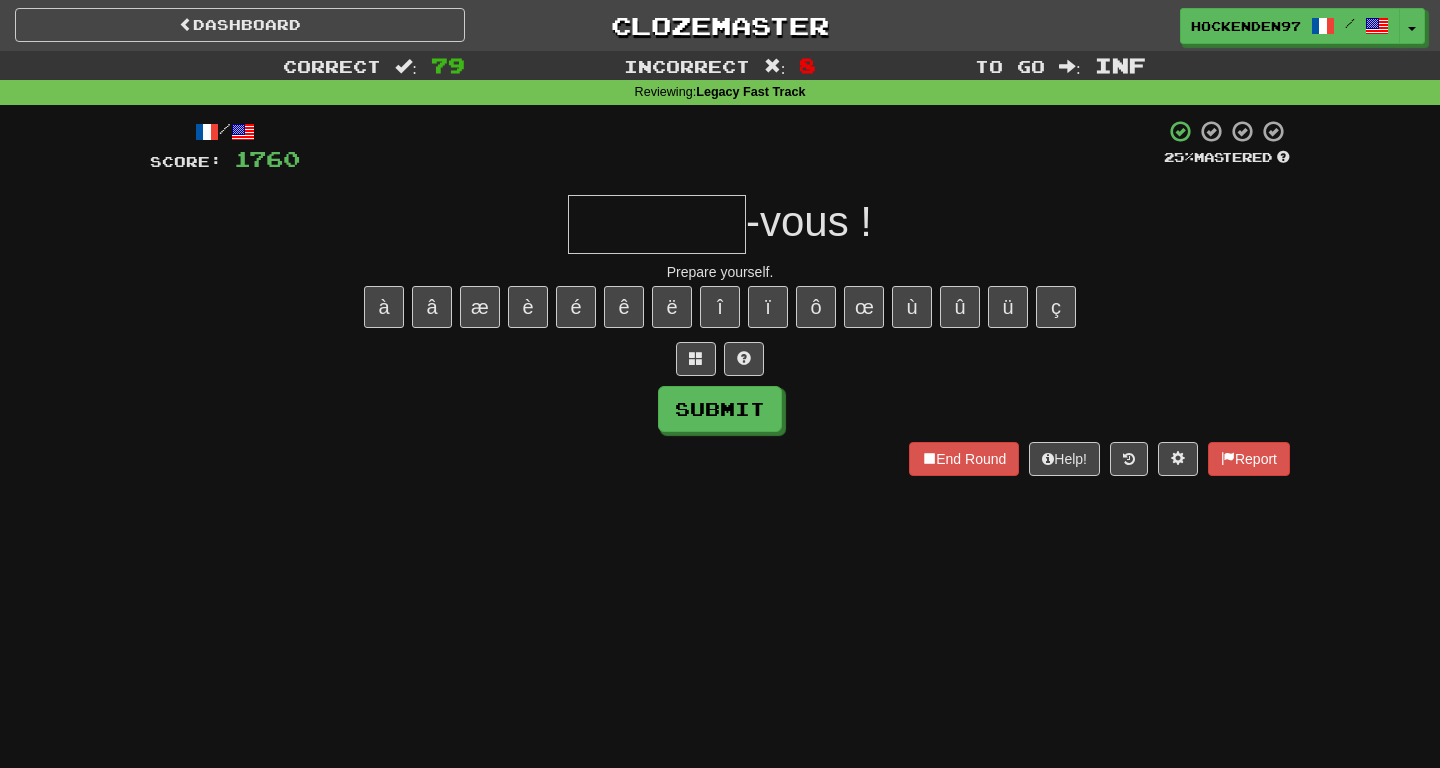 type on "*" 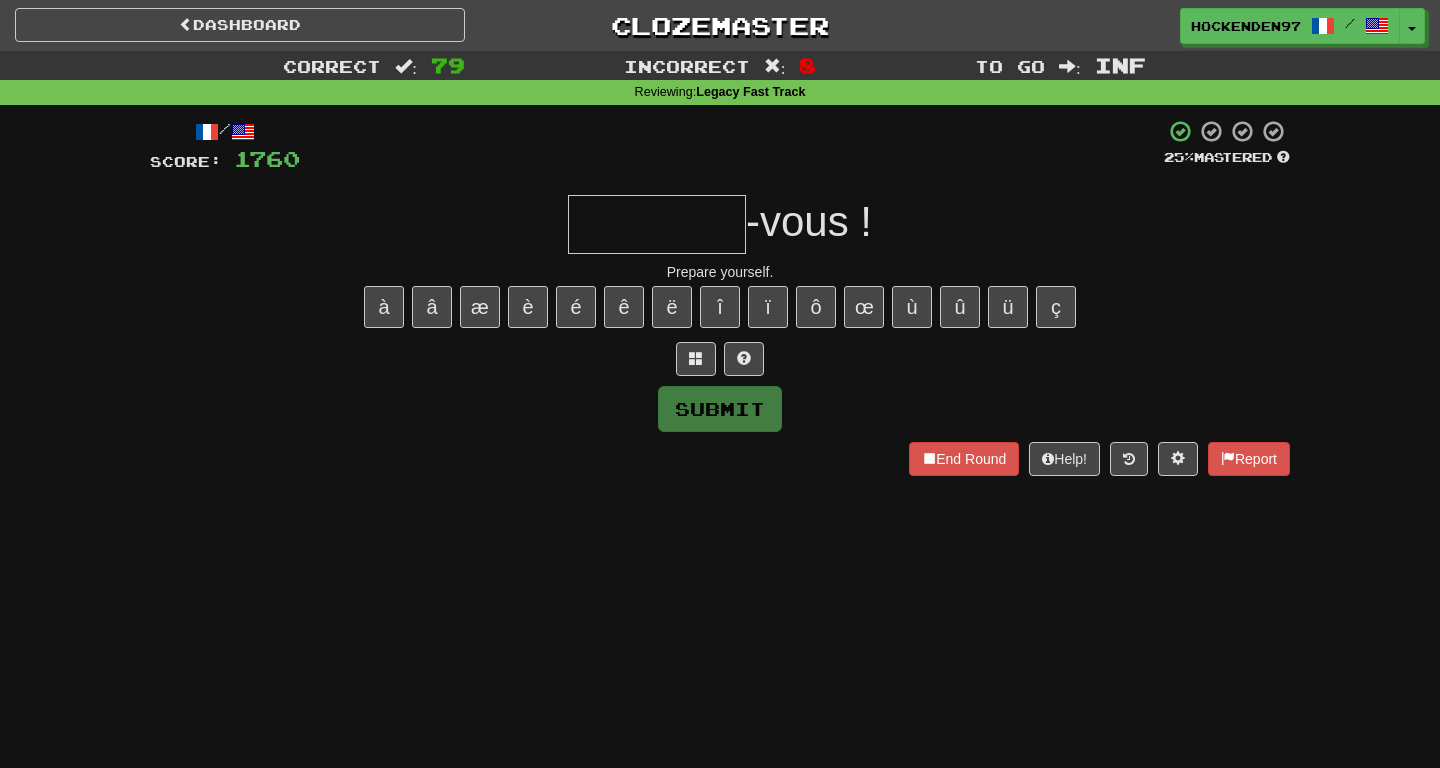 type on "*" 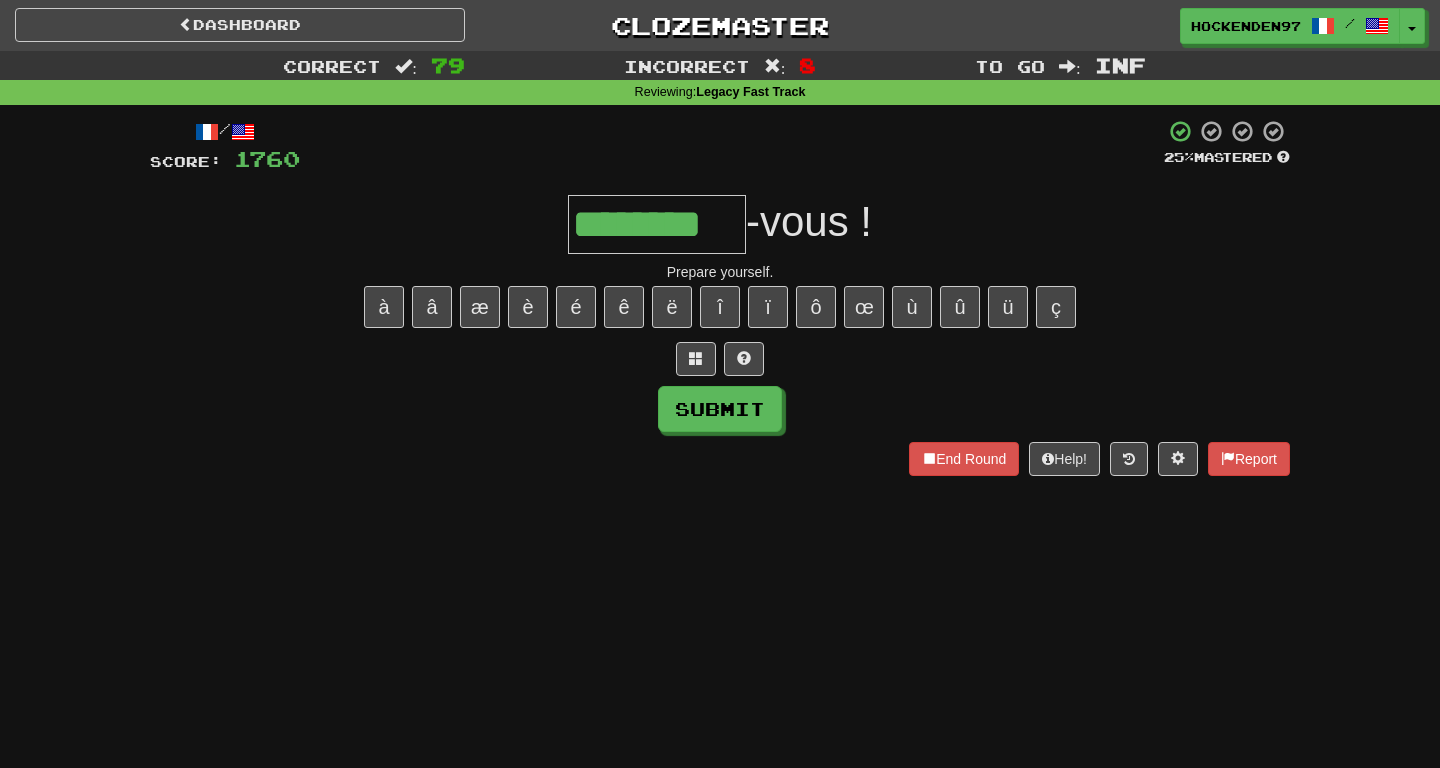 type on "********" 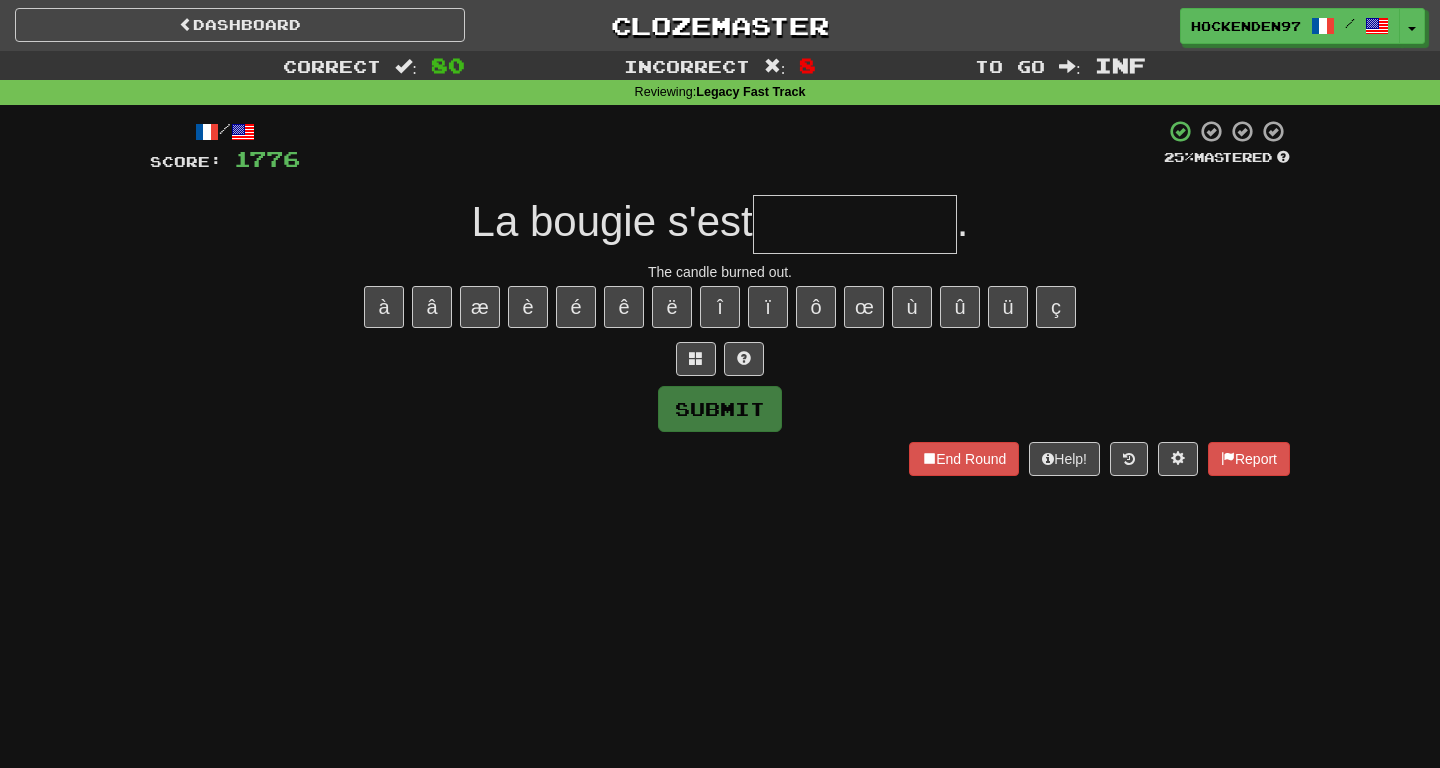 type on "*" 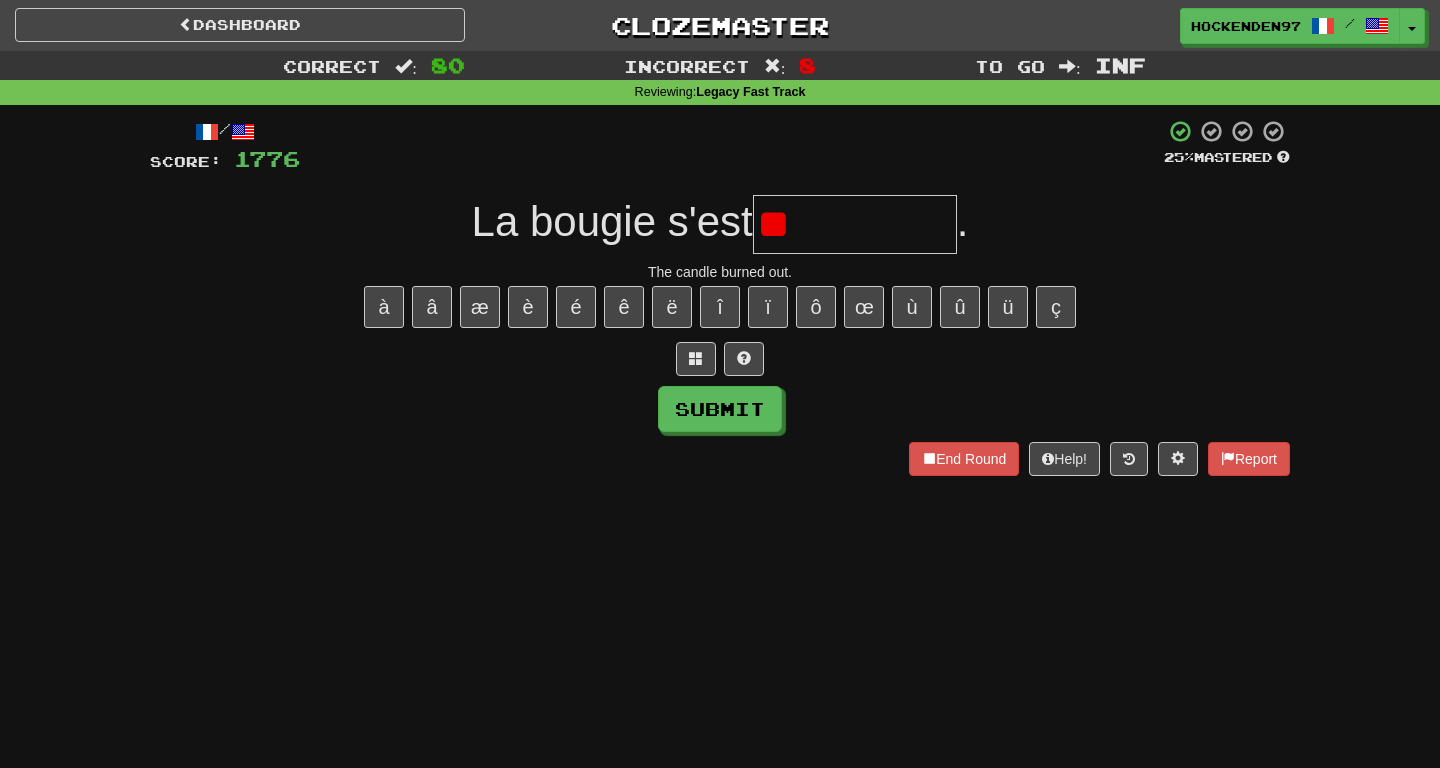type on "*" 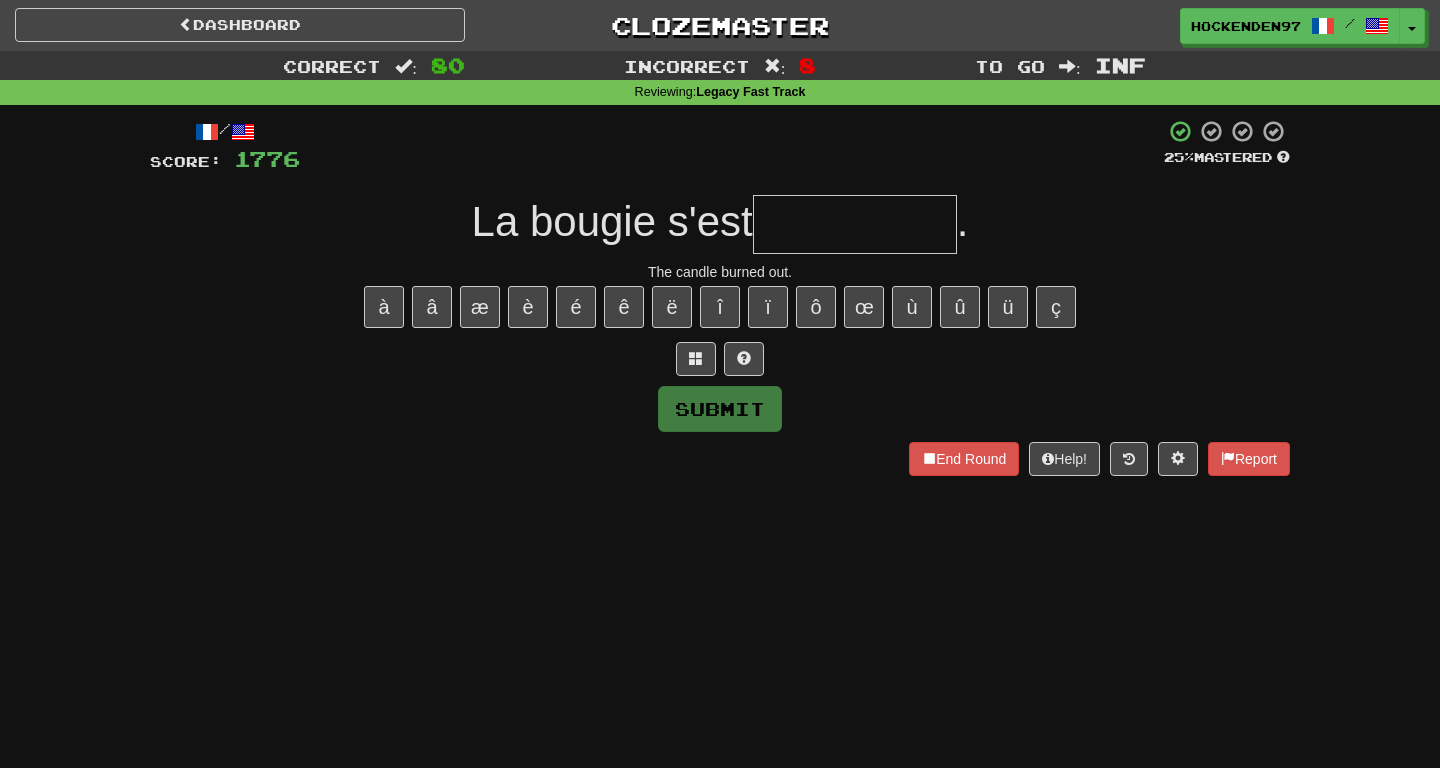 type on "*" 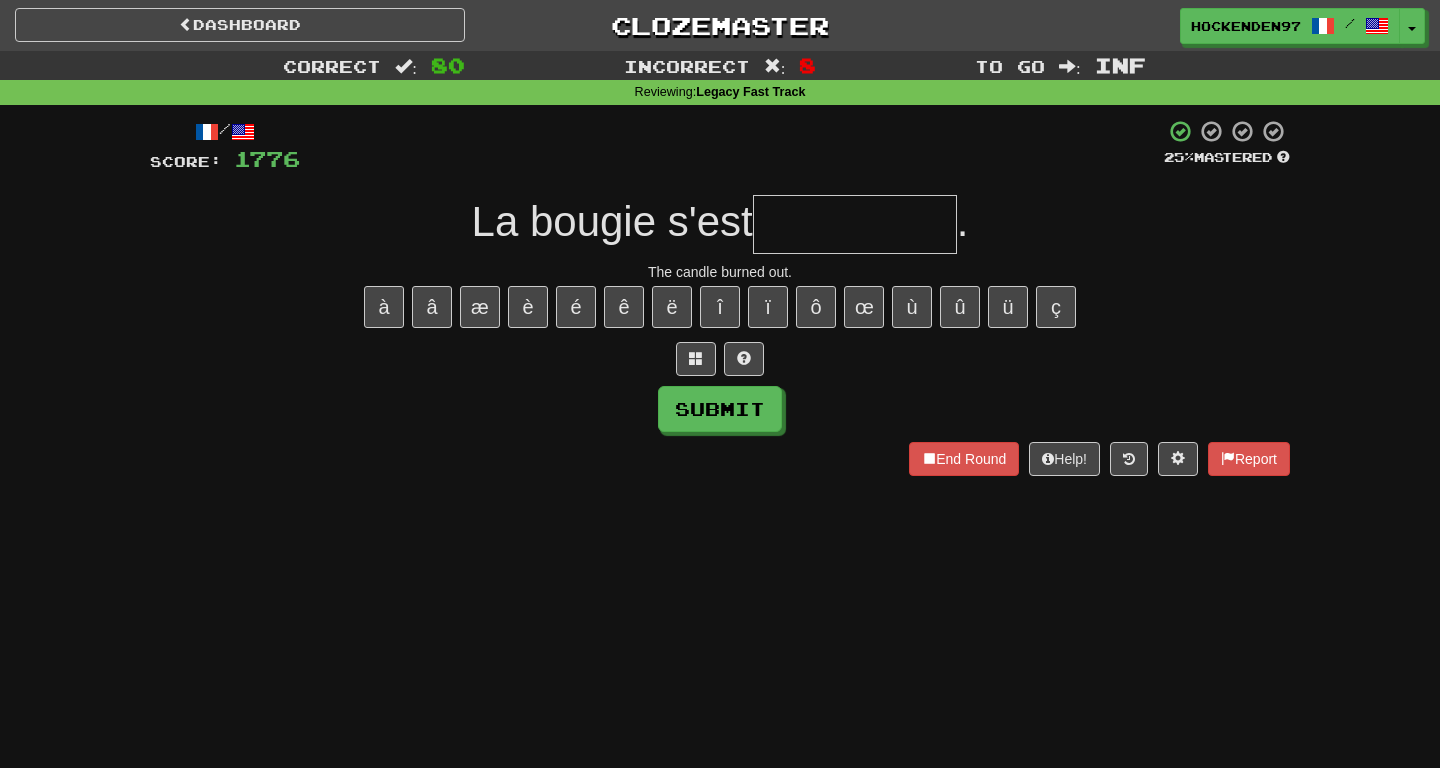 type on "*" 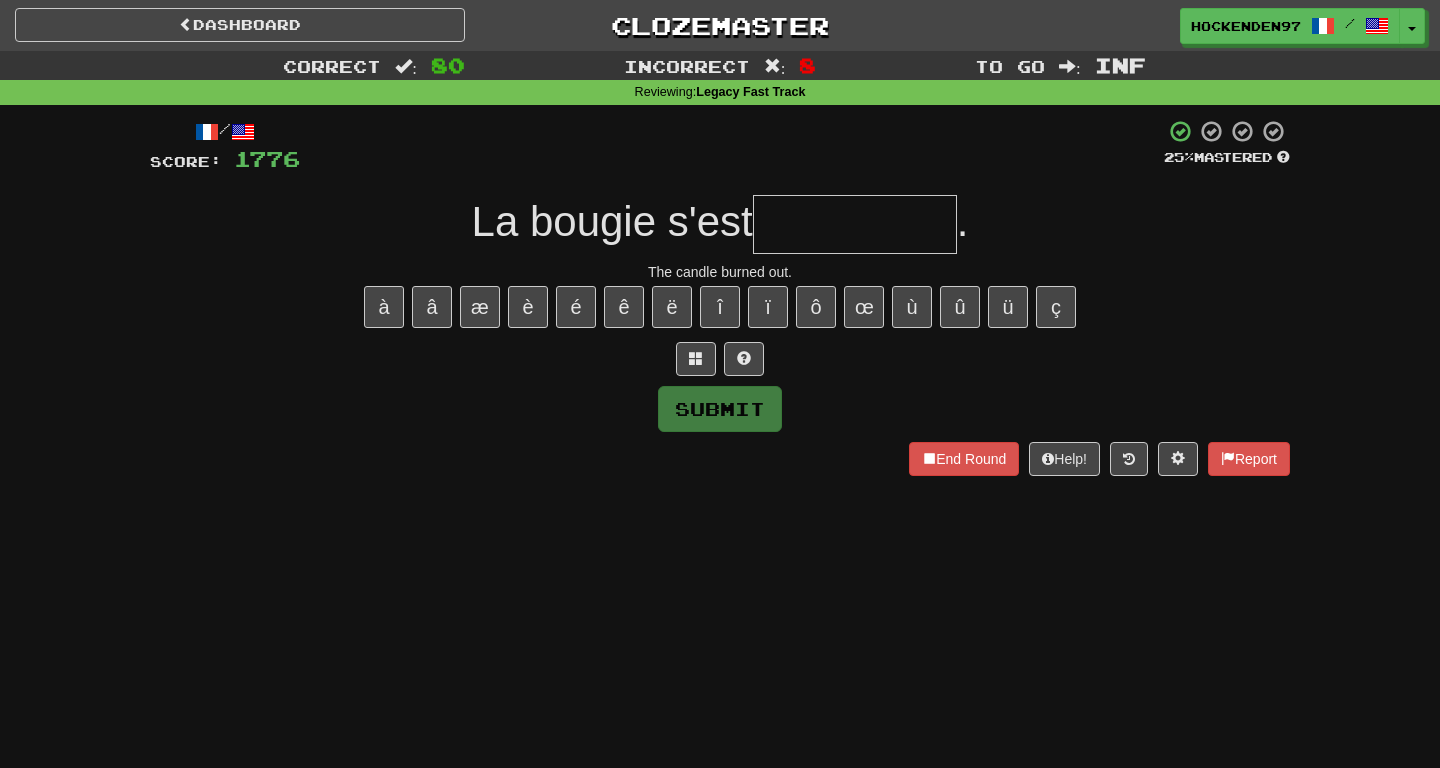 type on "*" 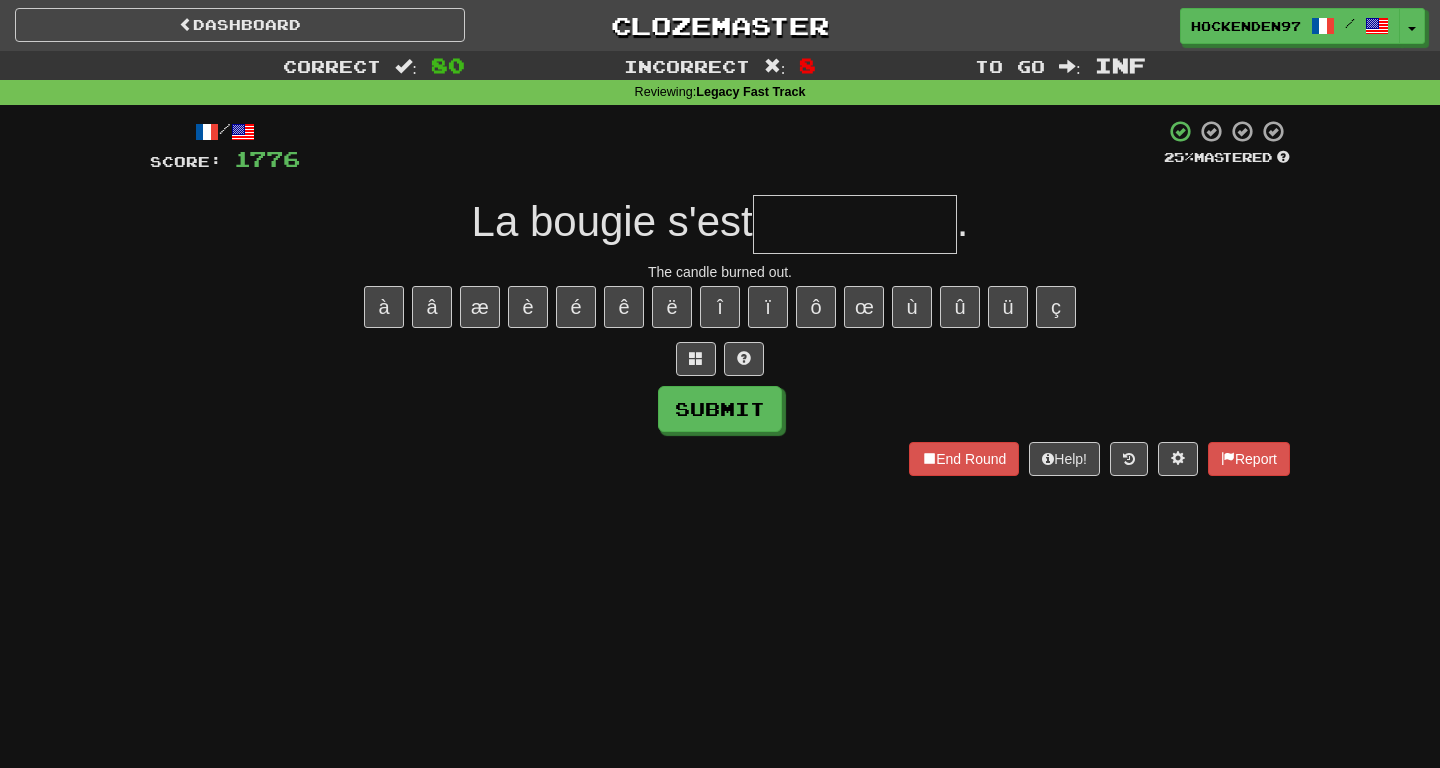 type on "*" 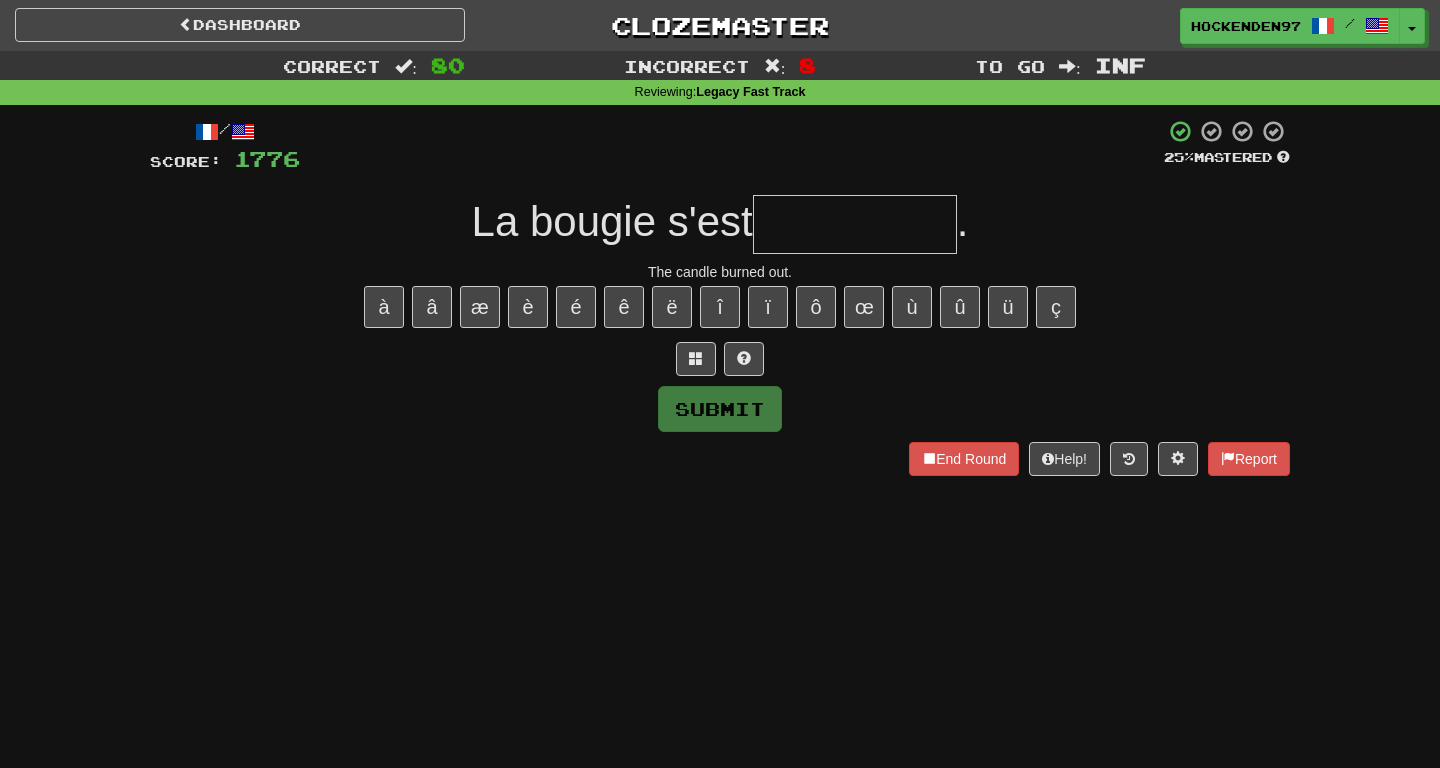 type on "*" 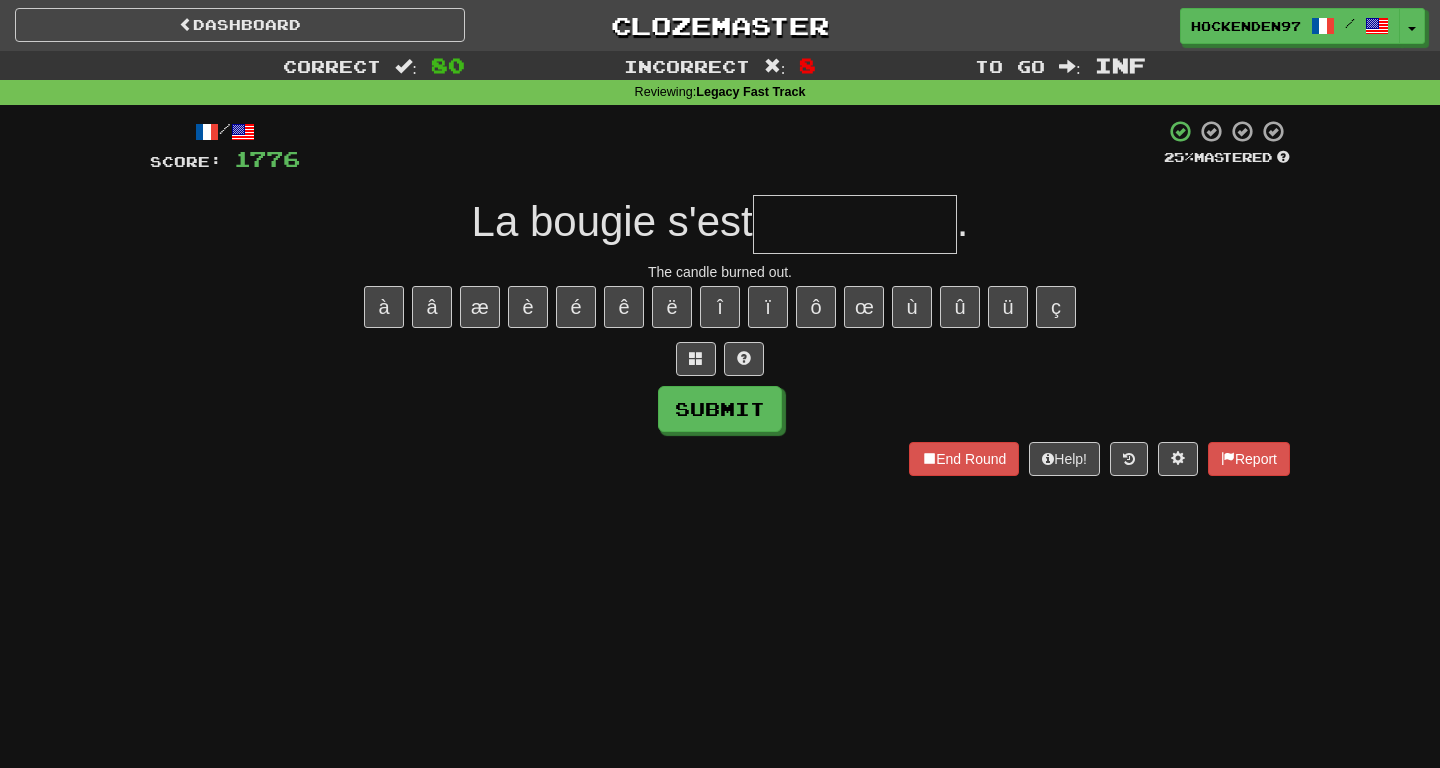 type on "*" 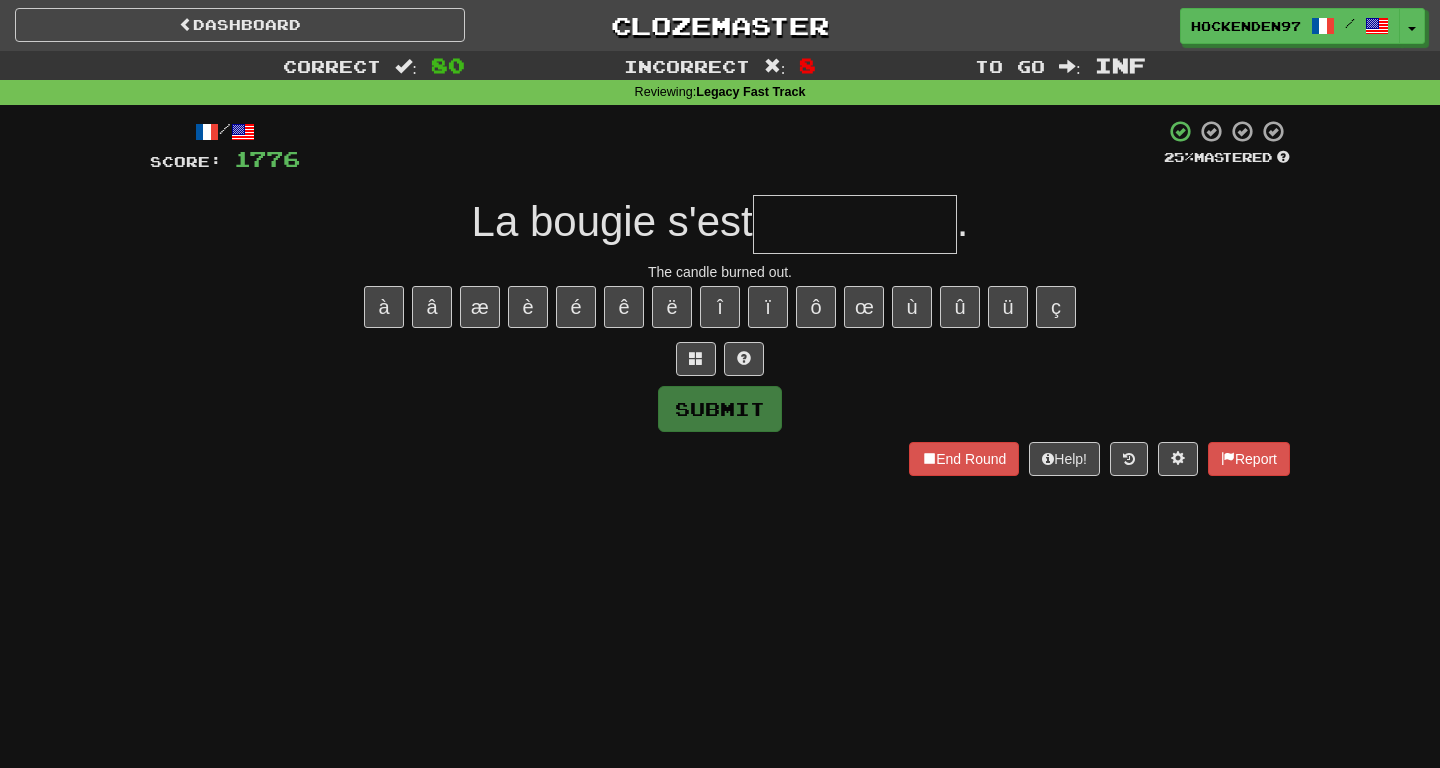 type on "*" 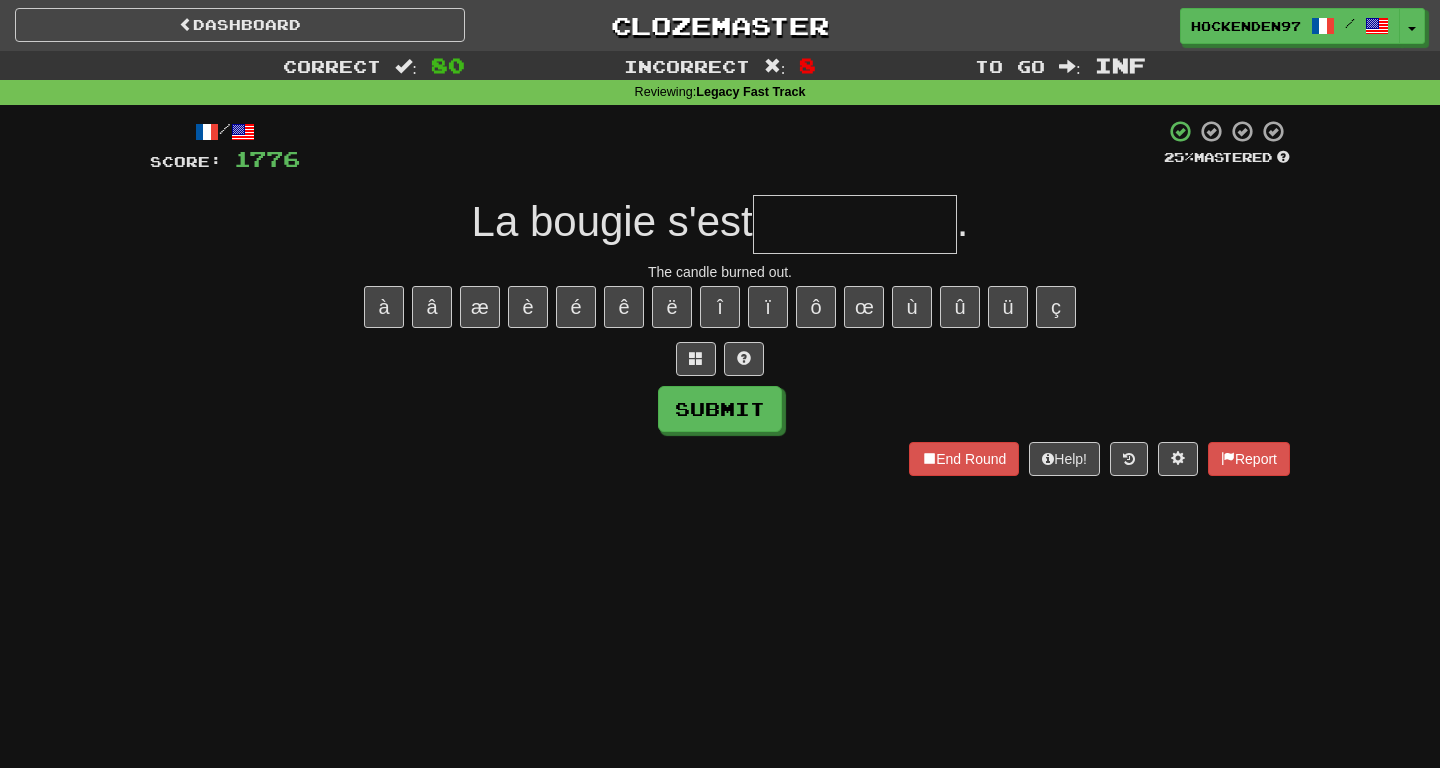type on "*" 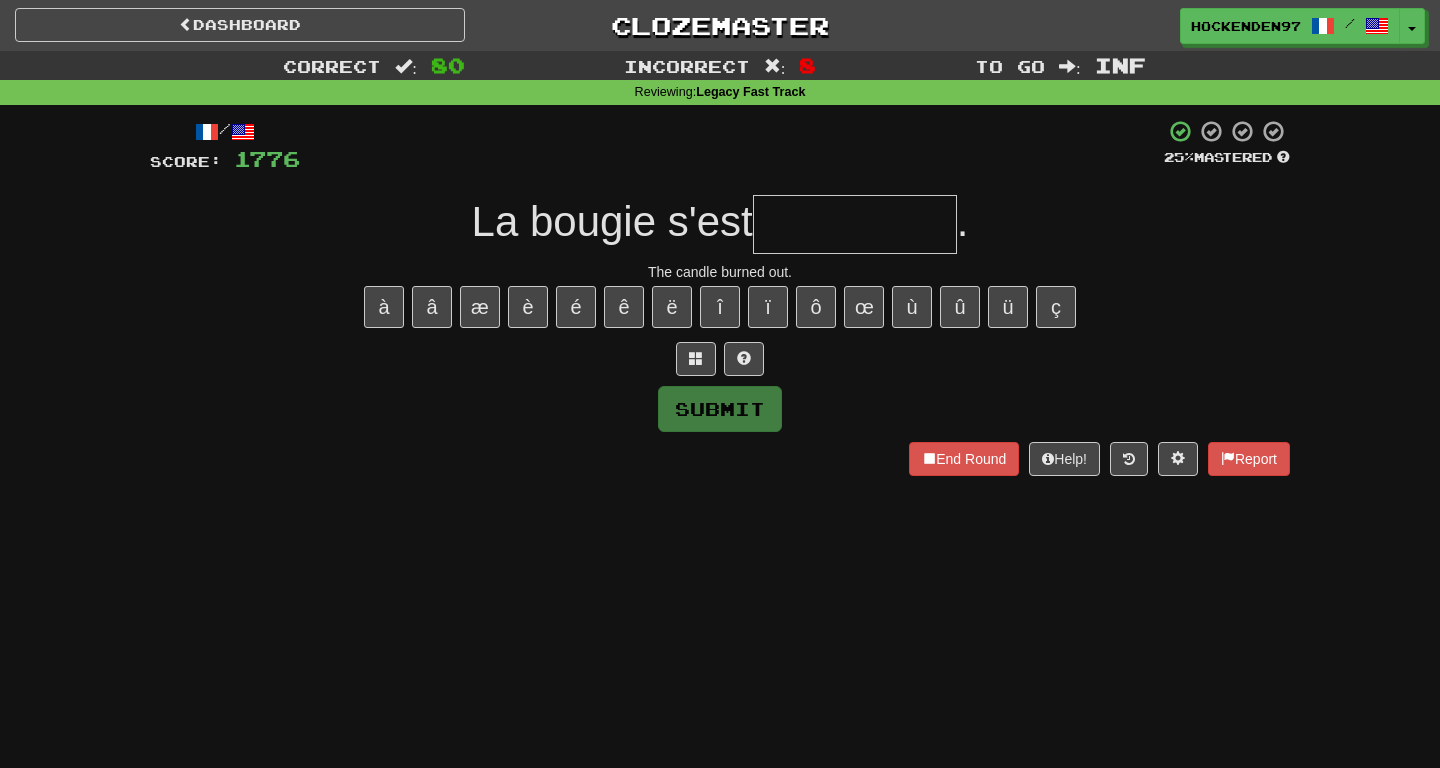 type on "*" 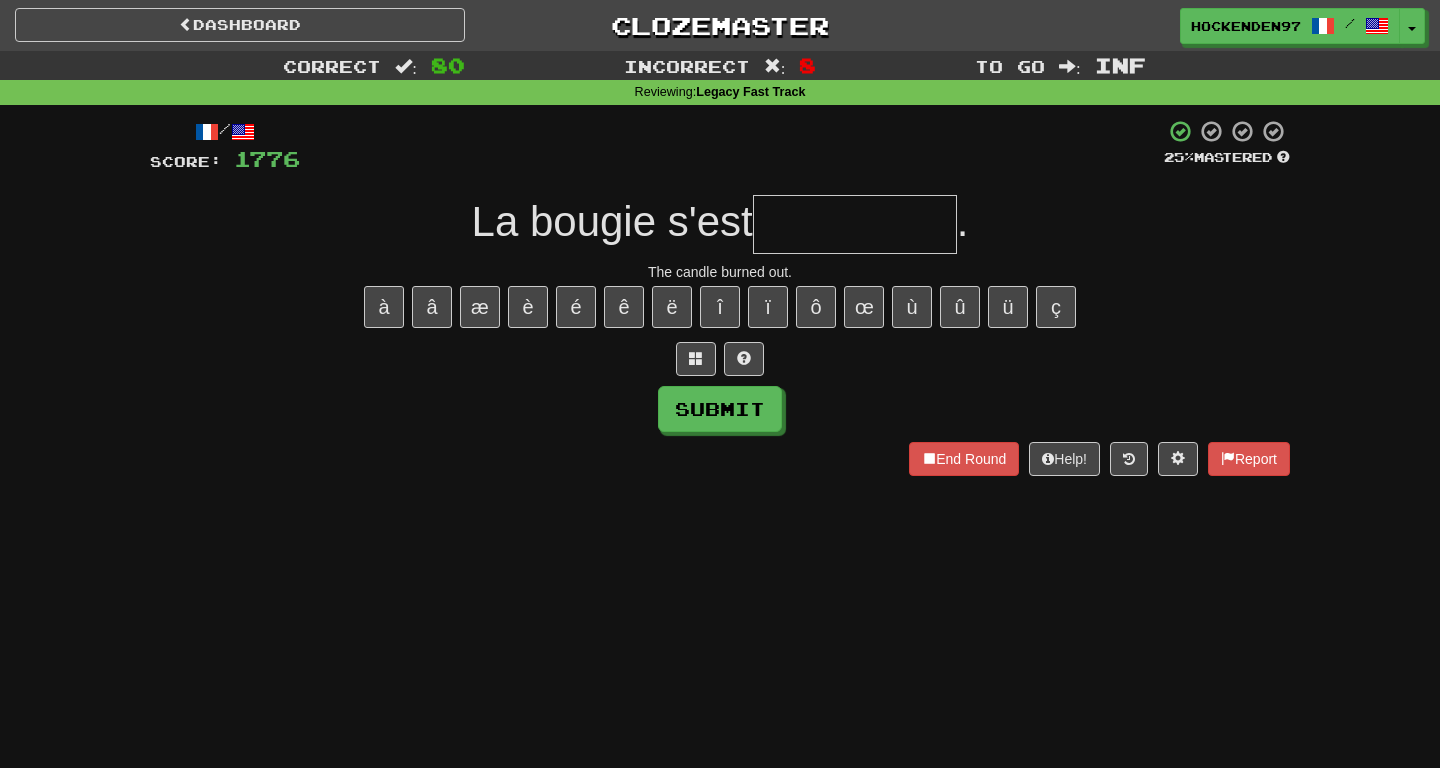 type on "*" 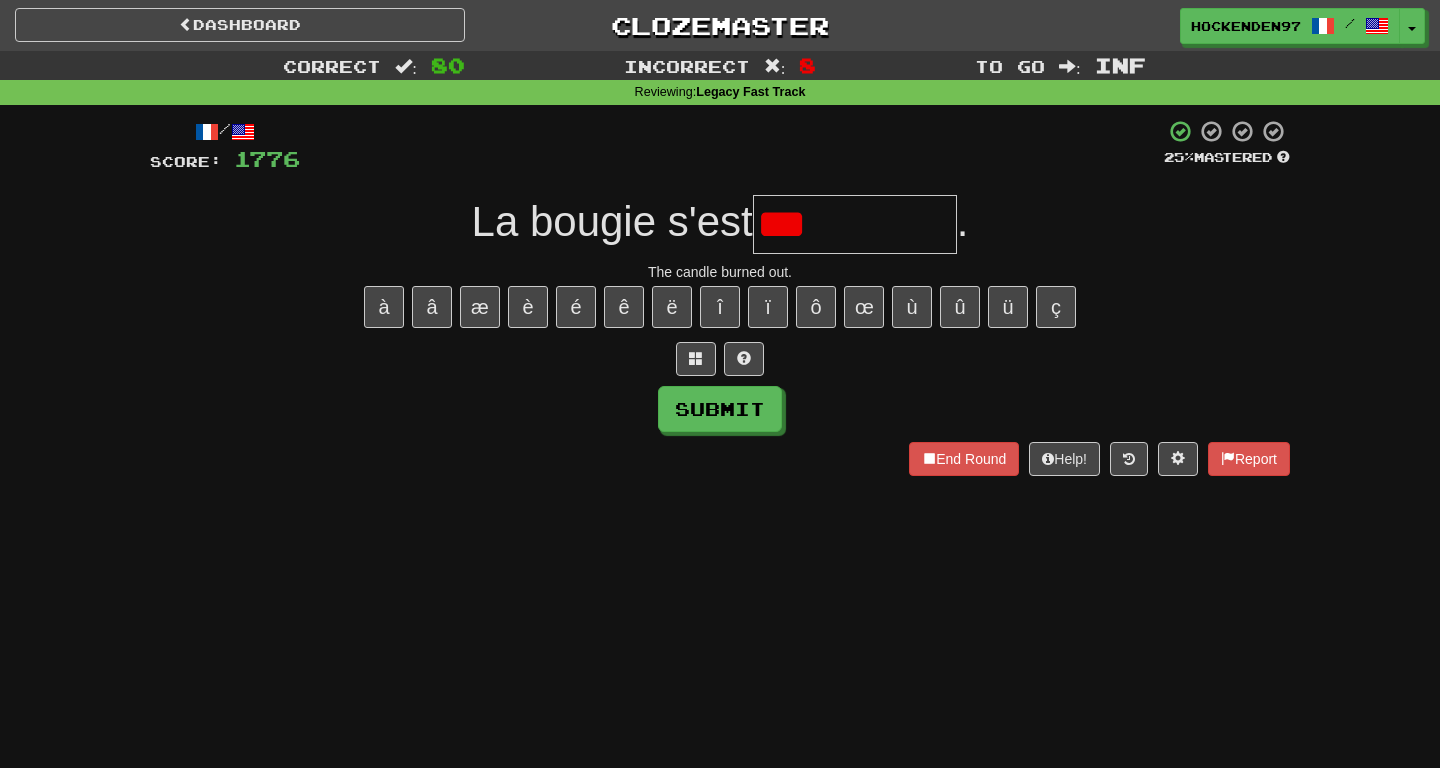 type on "********" 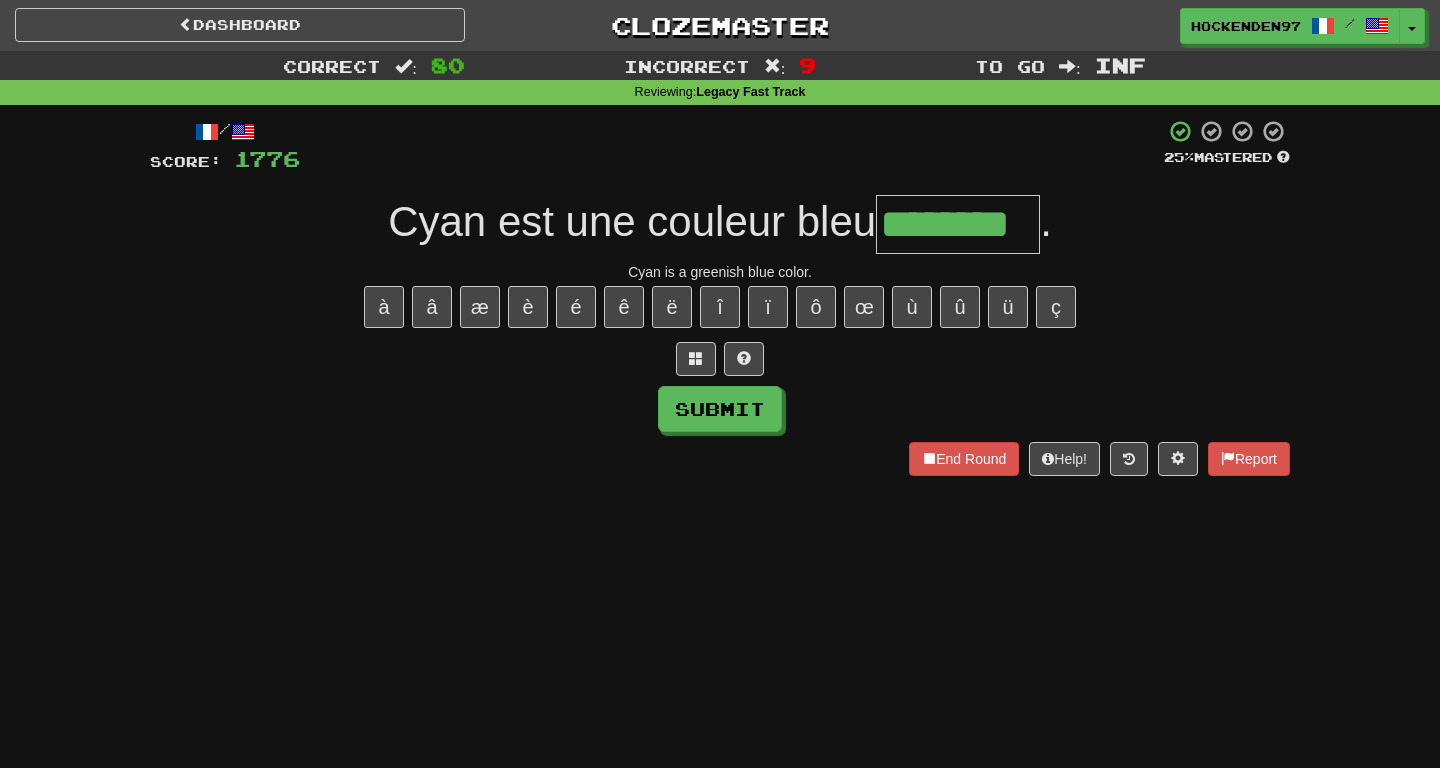 type on "********" 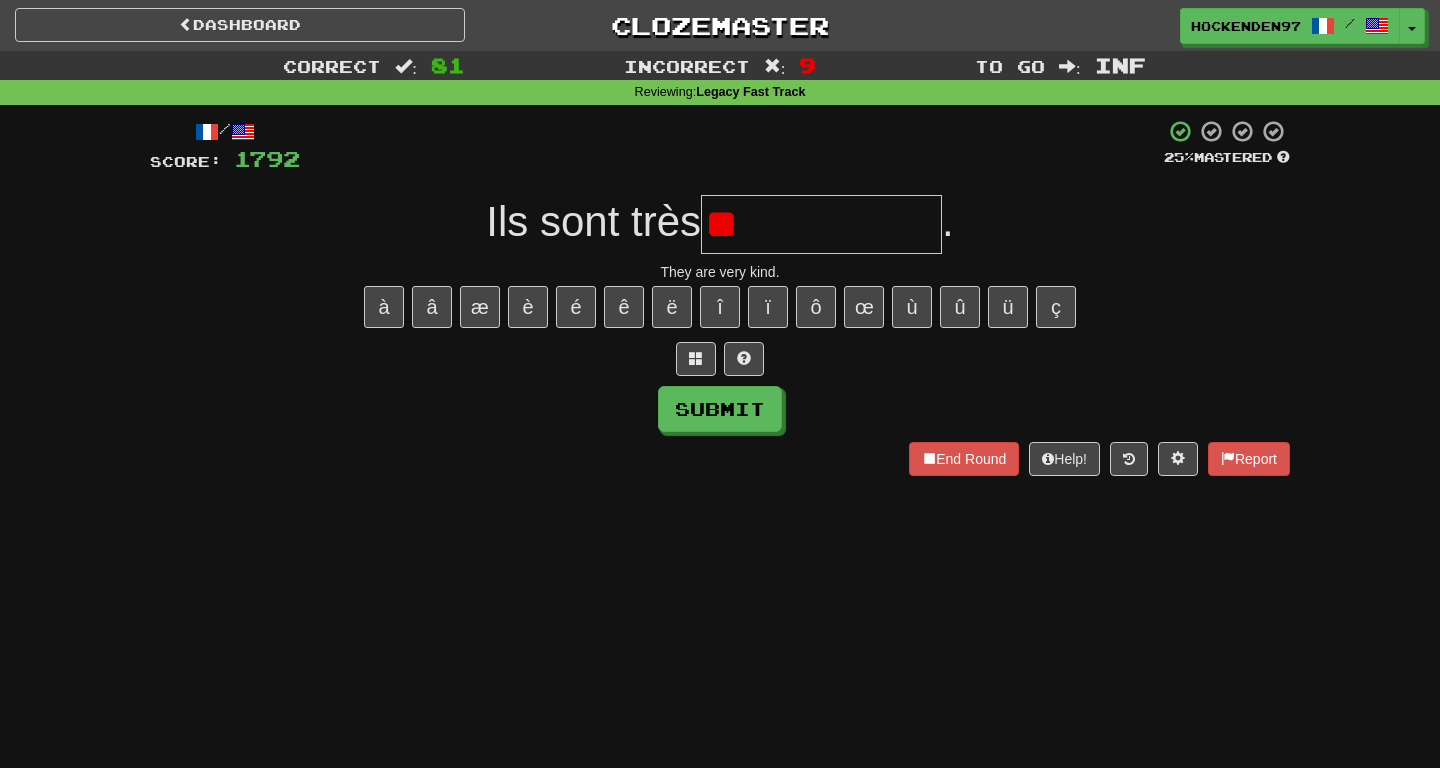 type on "*" 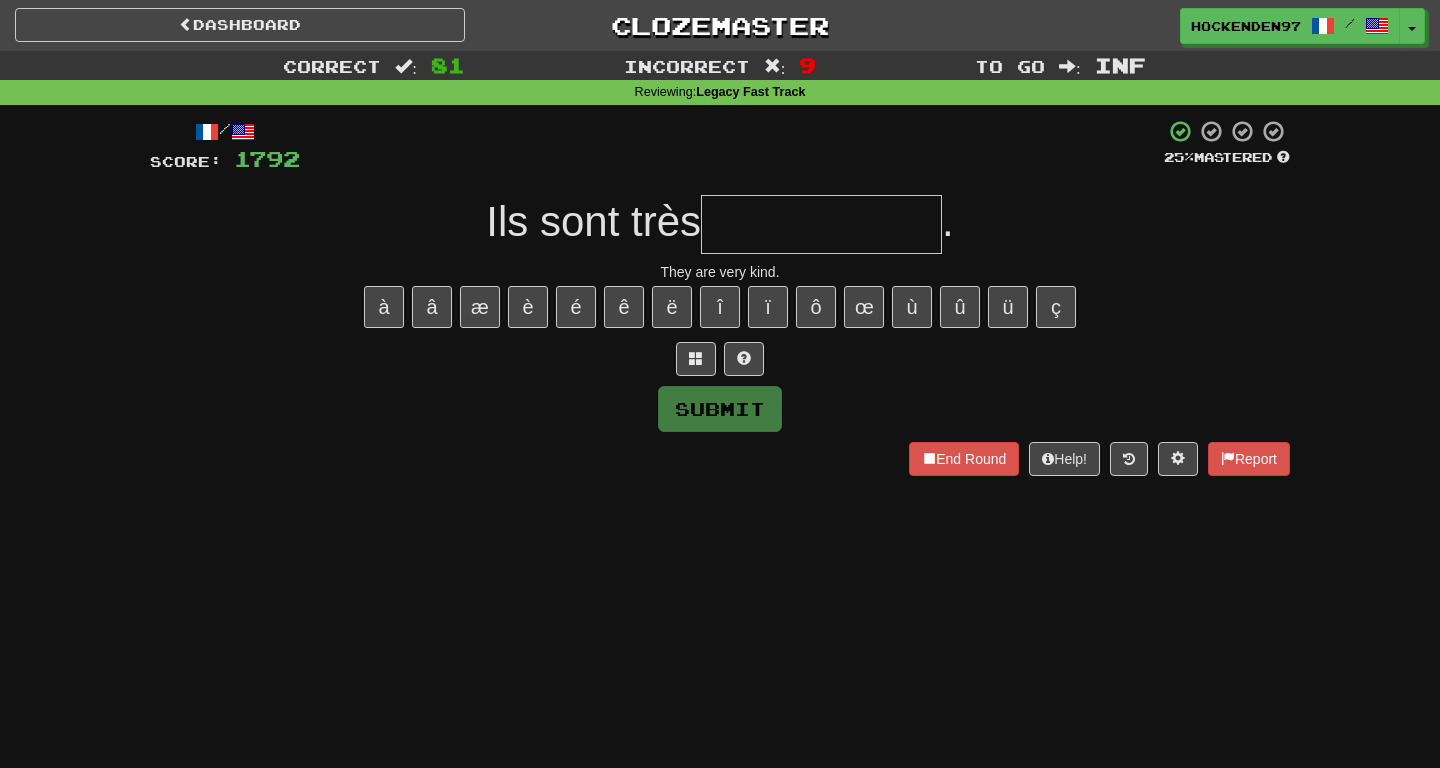 type 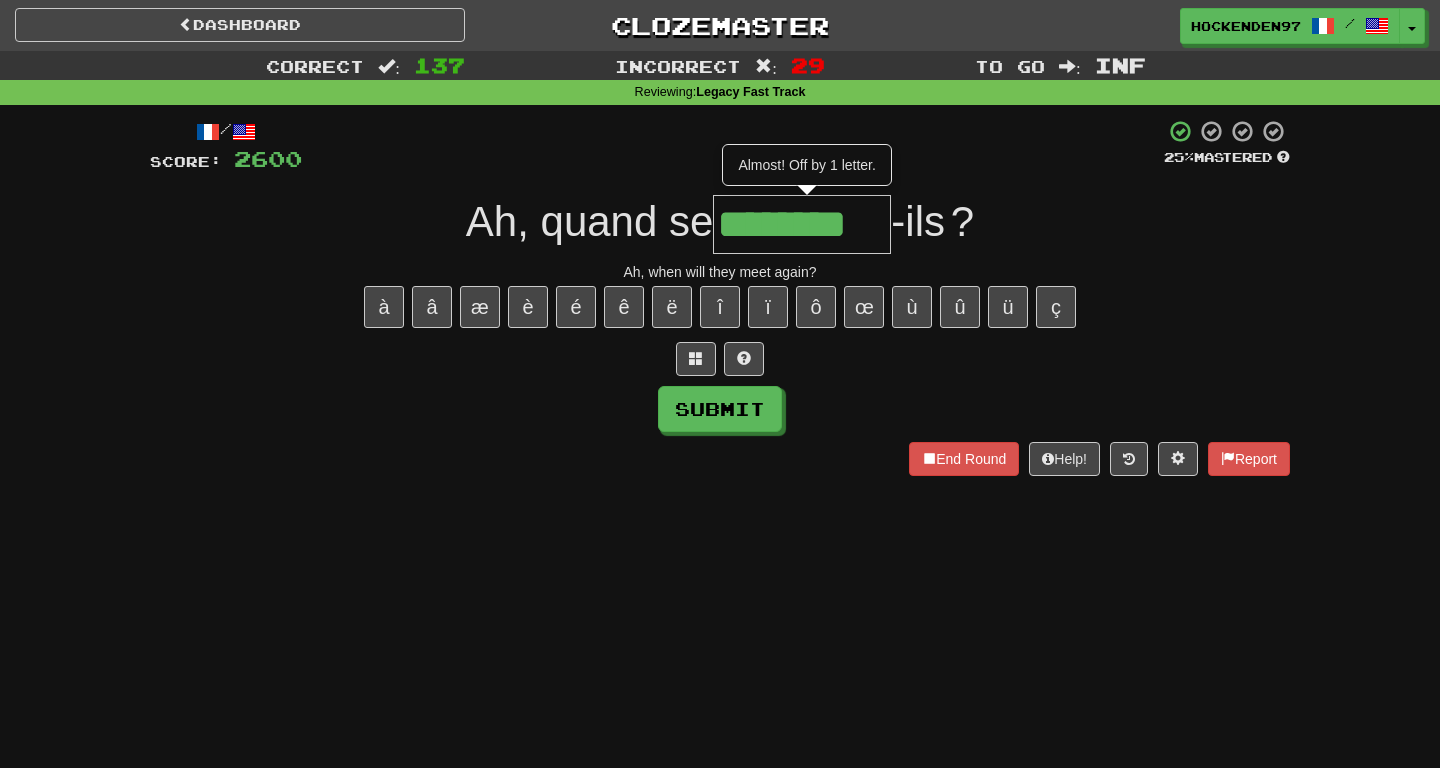 scroll, scrollTop: 0, scrollLeft: 0, axis: both 